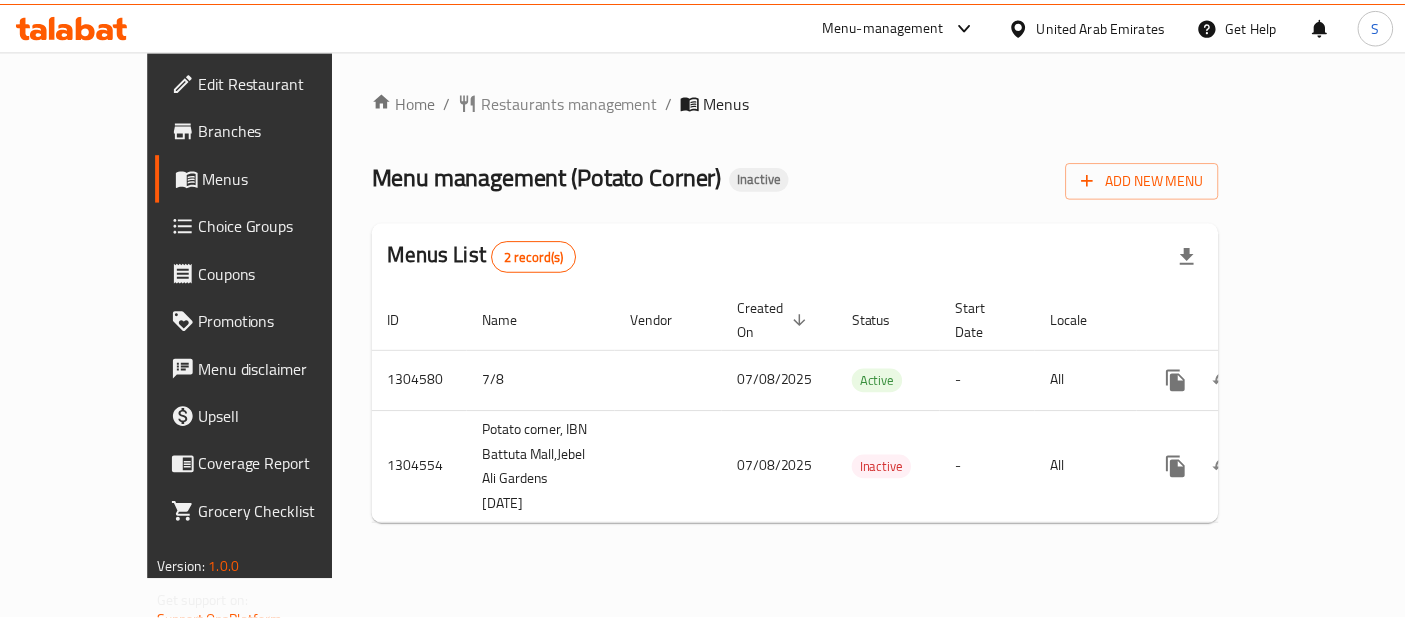 scroll, scrollTop: 0, scrollLeft: 0, axis: both 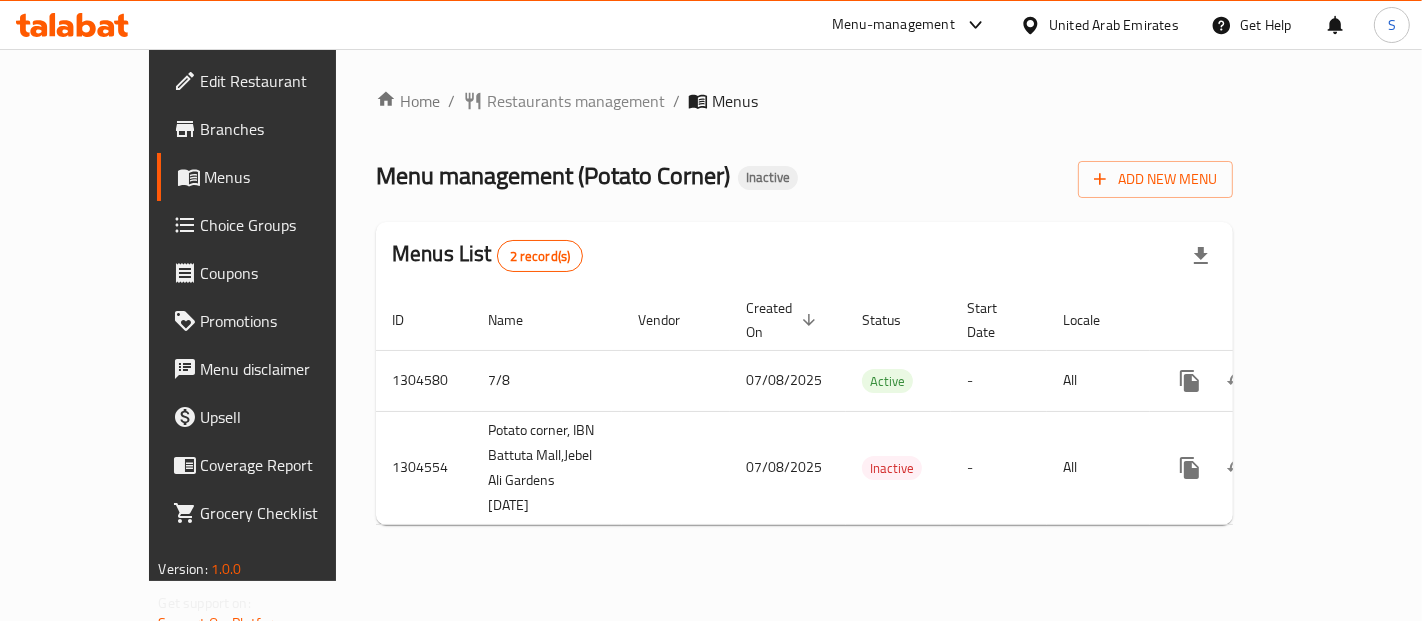 click on "Menus List   2 record(s)" at bounding box center [804, 256] 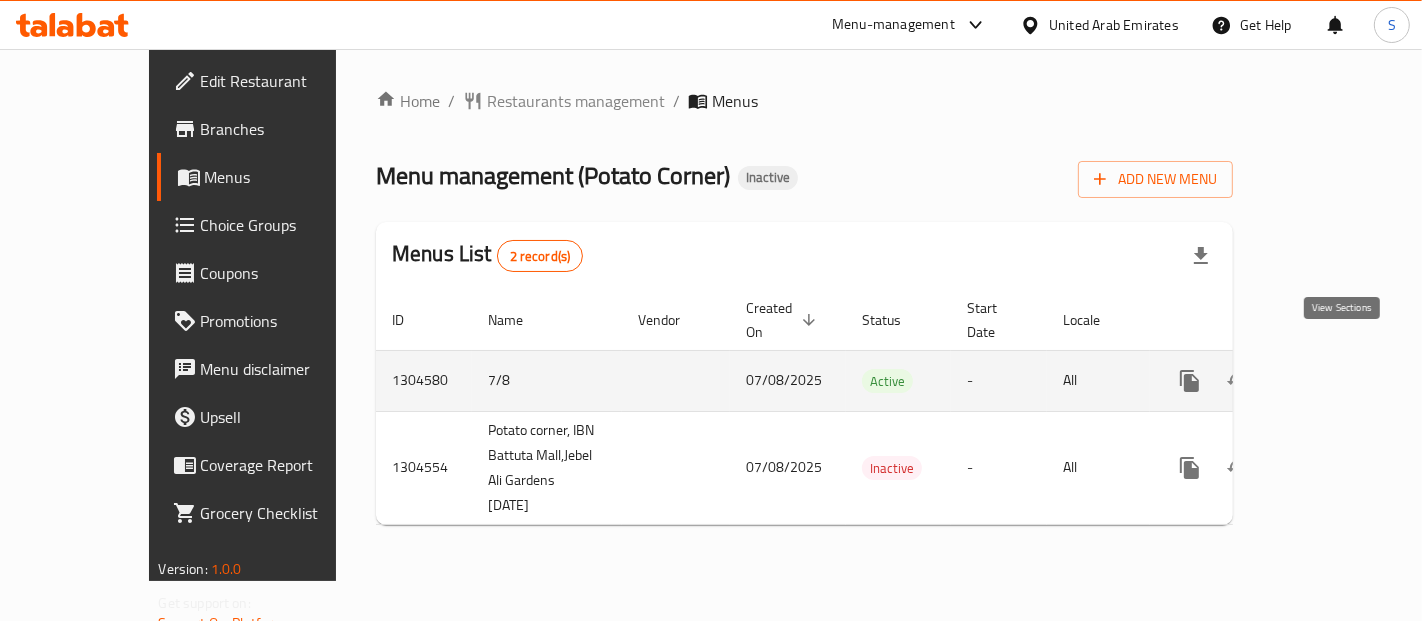 click 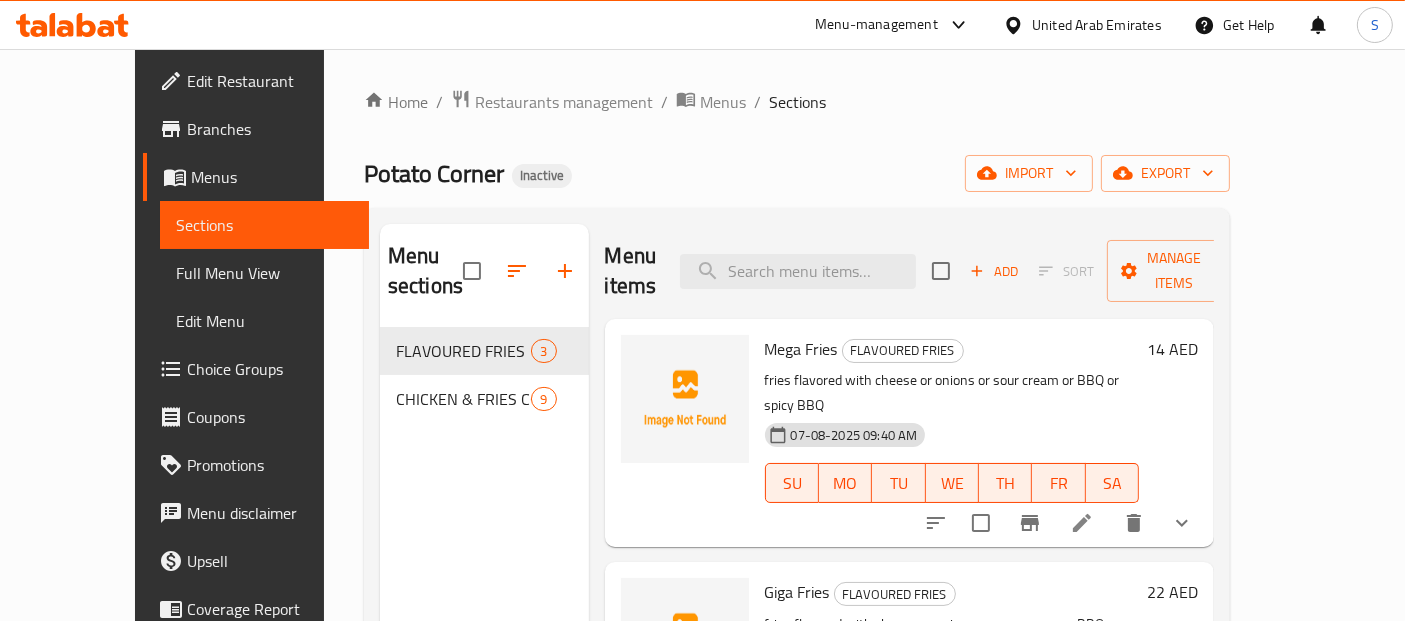 click on "Full Menu View" at bounding box center [265, 273] 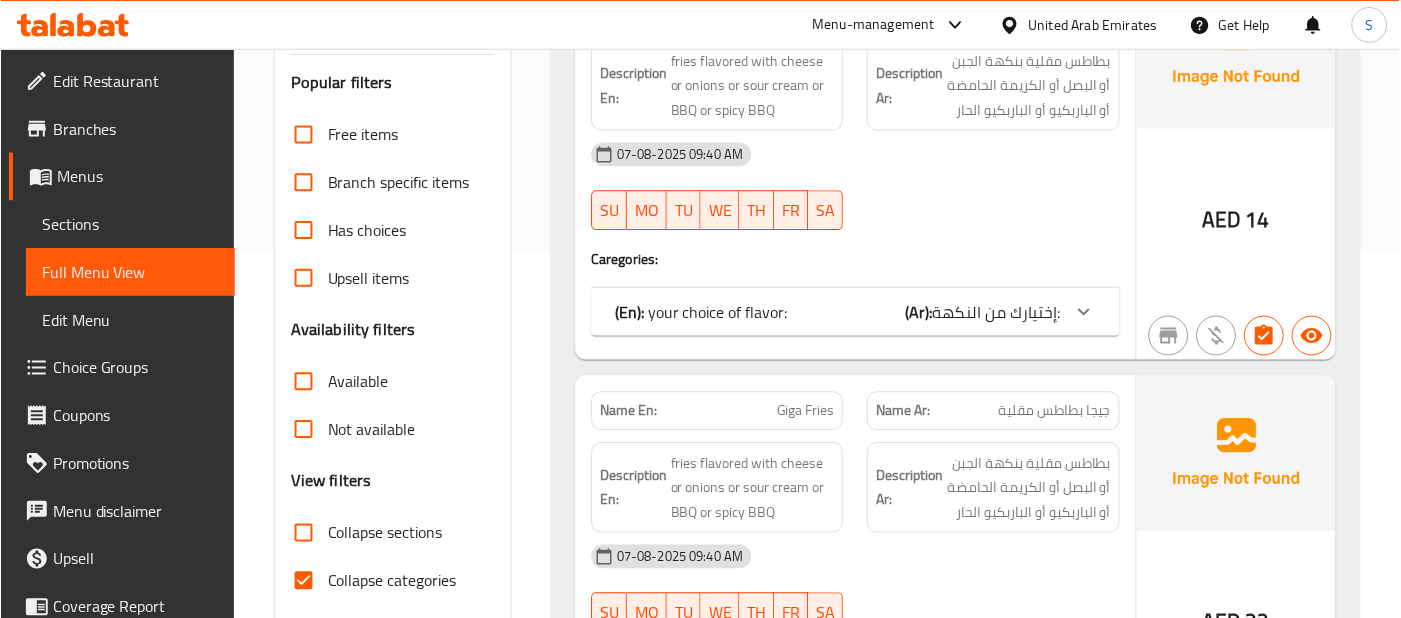 scroll, scrollTop: 500, scrollLeft: 0, axis: vertical 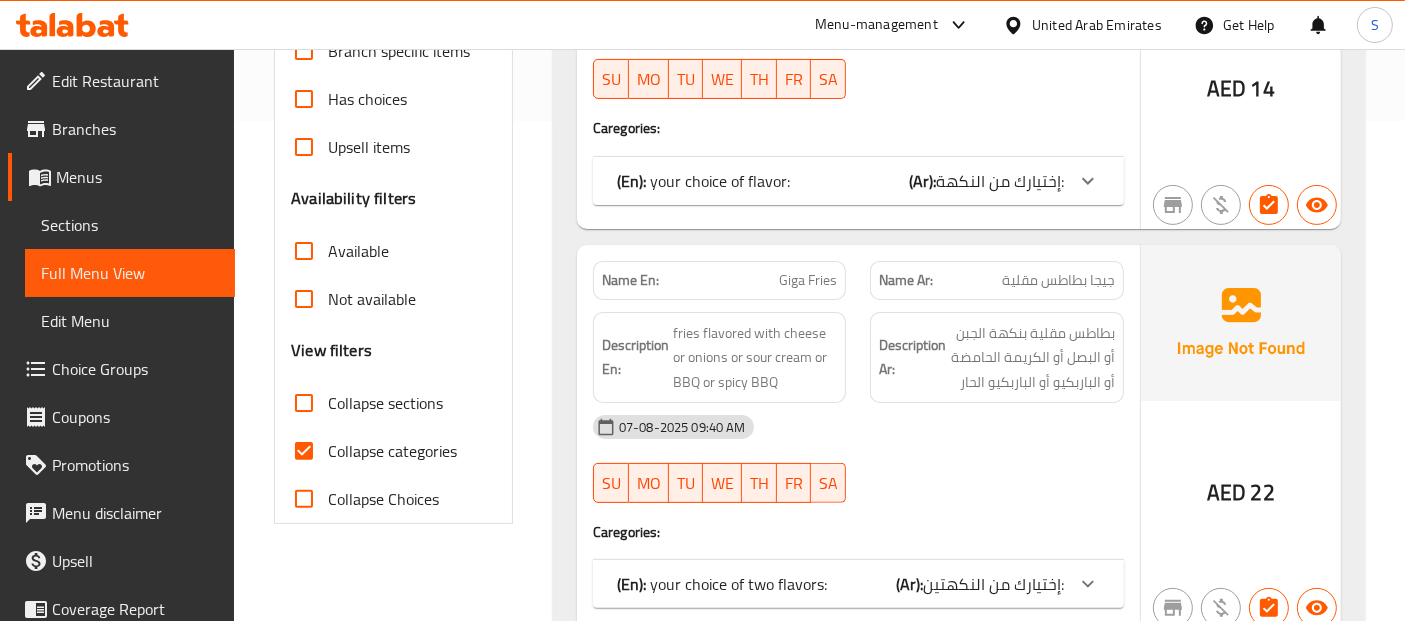 click on "Collapse categories" at bounding box center (392, 451) 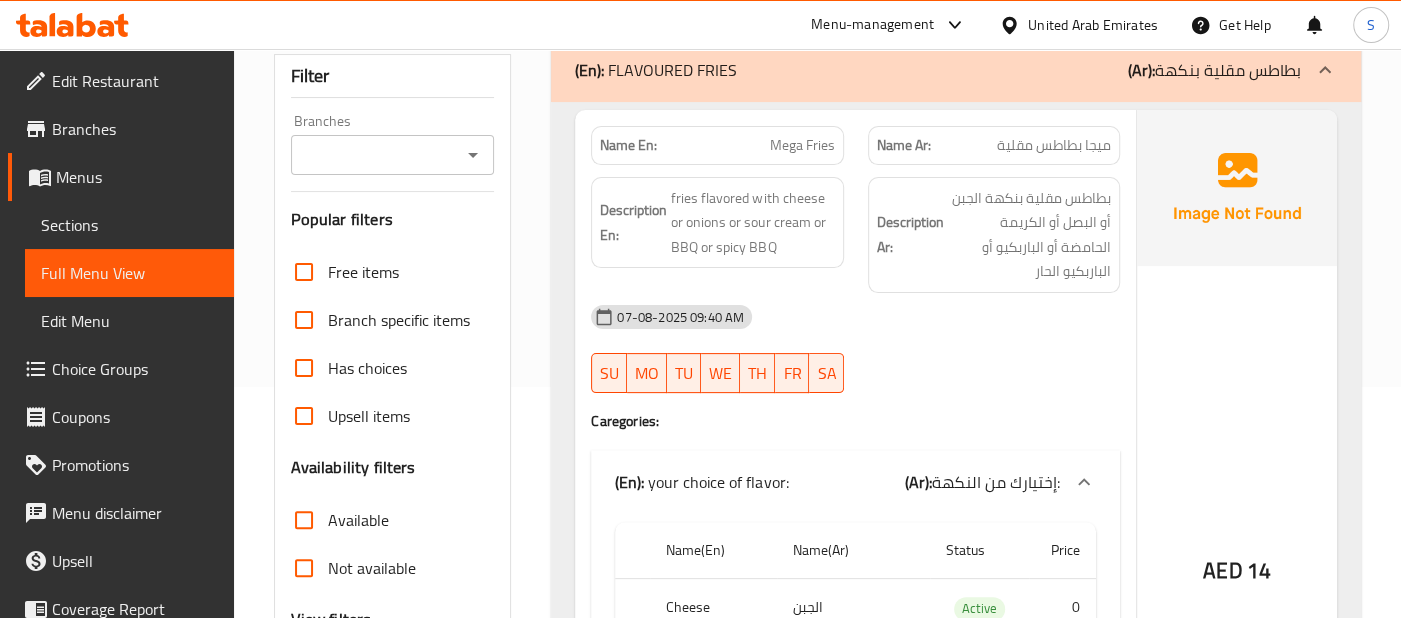 scroll, scrollTop: 203, scrollLeft: 0, axis: vertical 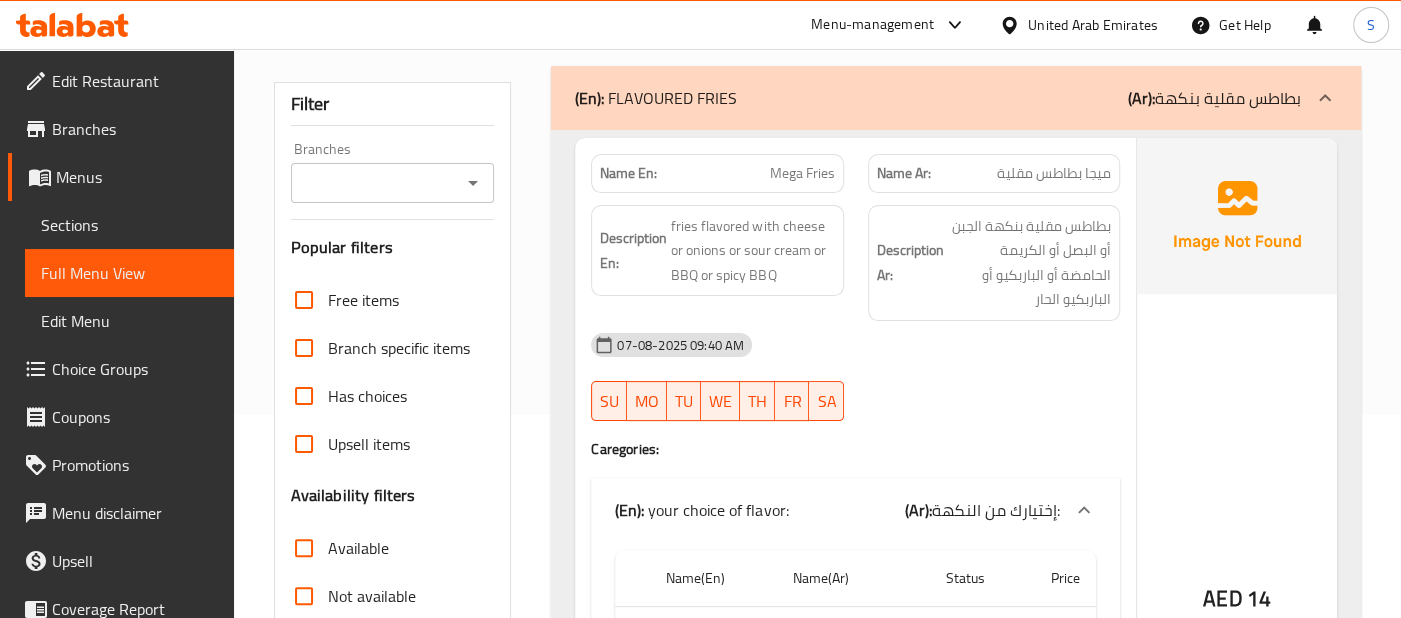 click on "Description Ar:" at bounding box center (910, 262) 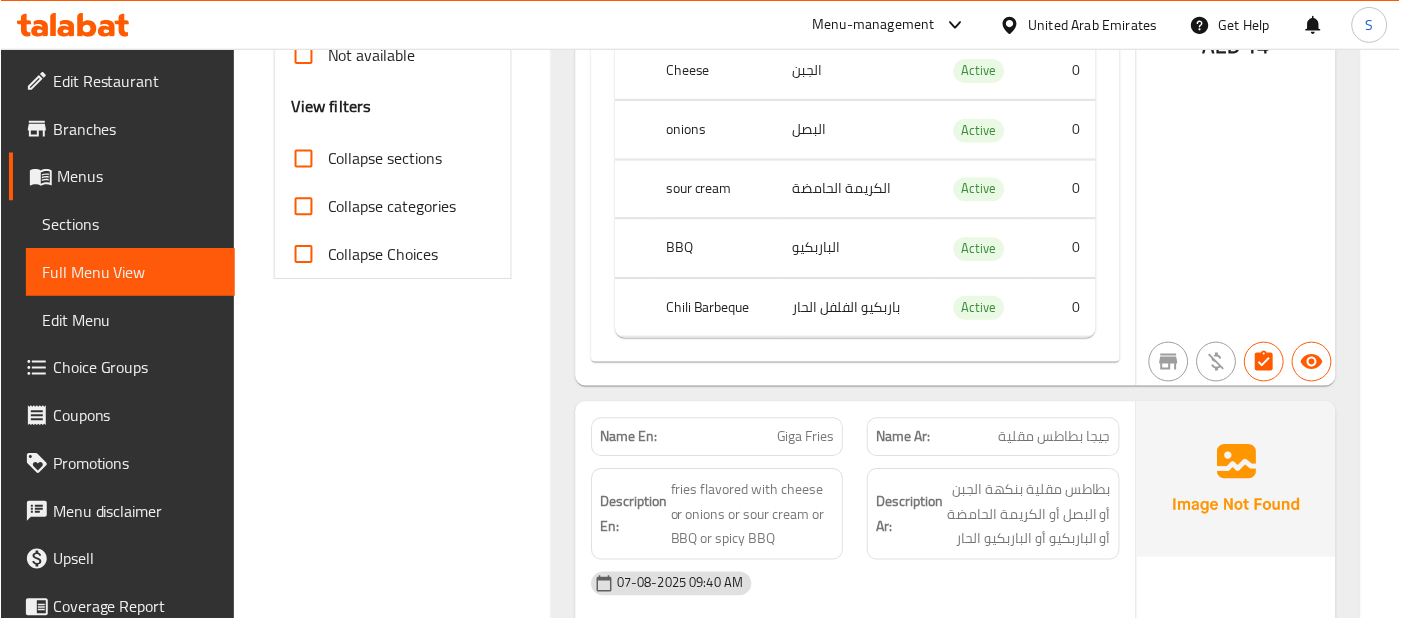 scroll, scrollTop: 0, scrollLeft: 0, axis: both 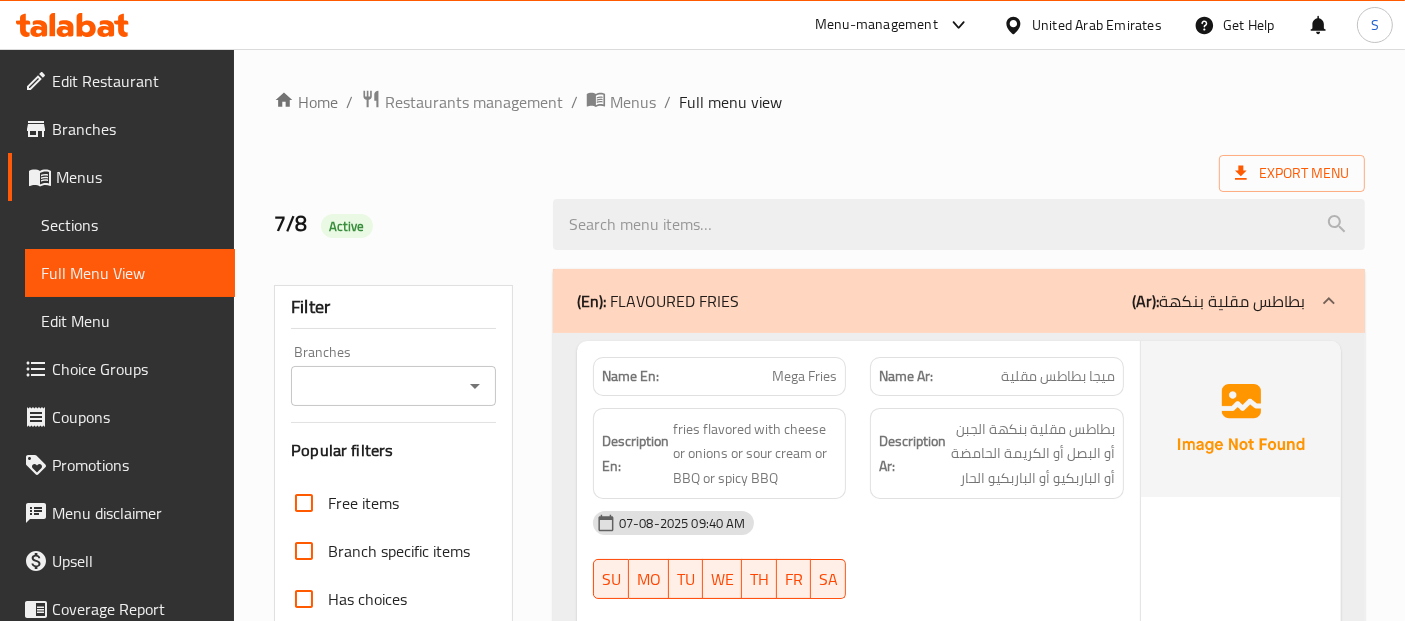 click on "7/8   Active" at bounding box center (401, 224) 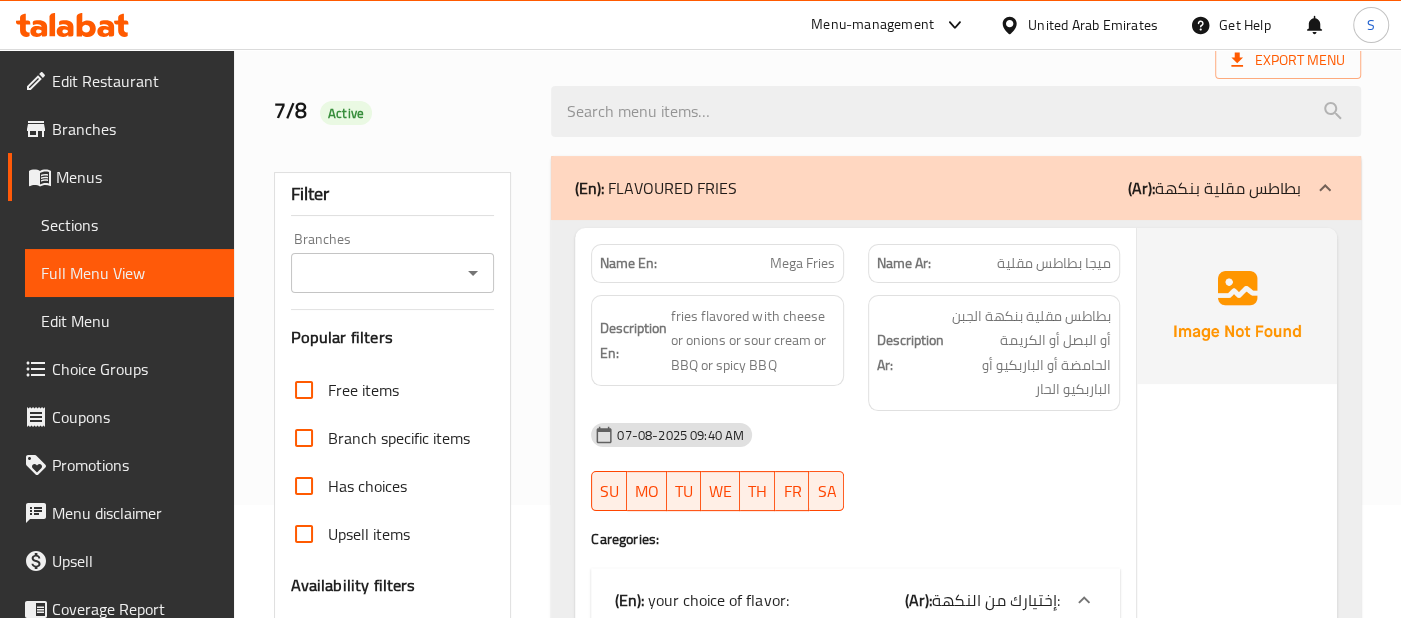 scroll, scrollTop: 166, scrollLeft: 0, axis: vertical 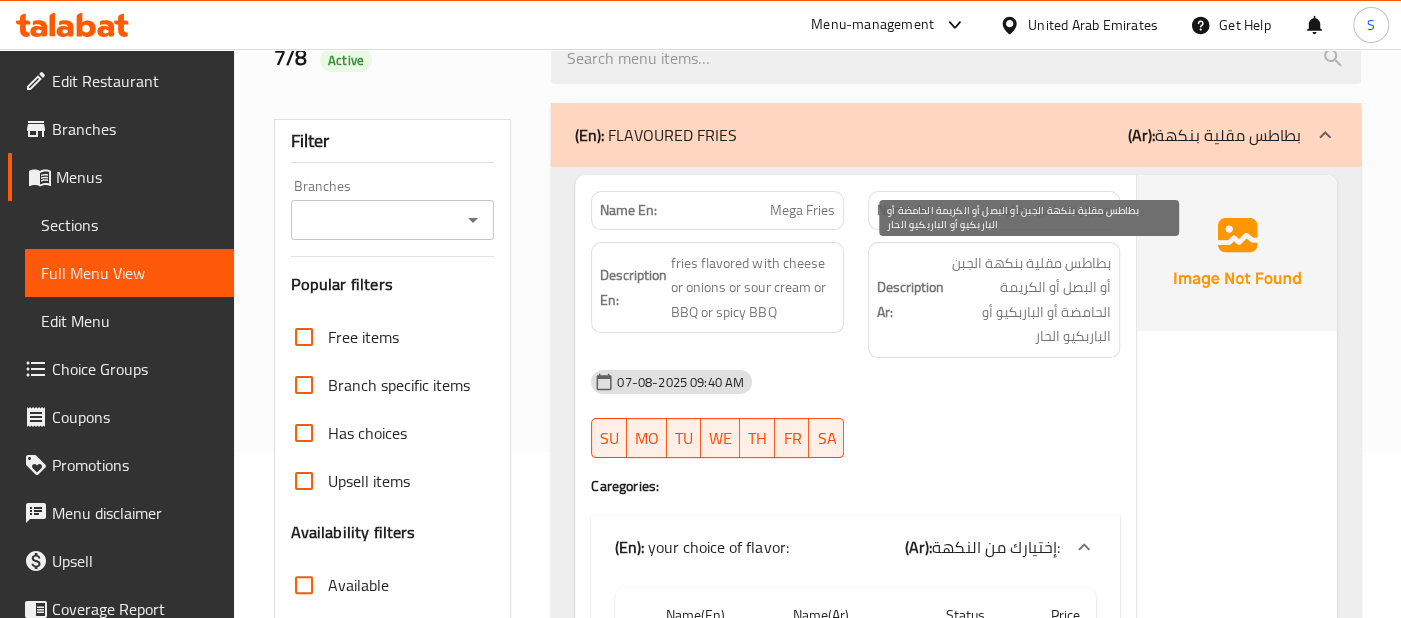 click on "بطاطس مقلية بنكهة الجبن أو البصل أو الكريمة الحامضة أو الباربكيو أو الباربكيو الحار" at bounding box center [1029, 300] 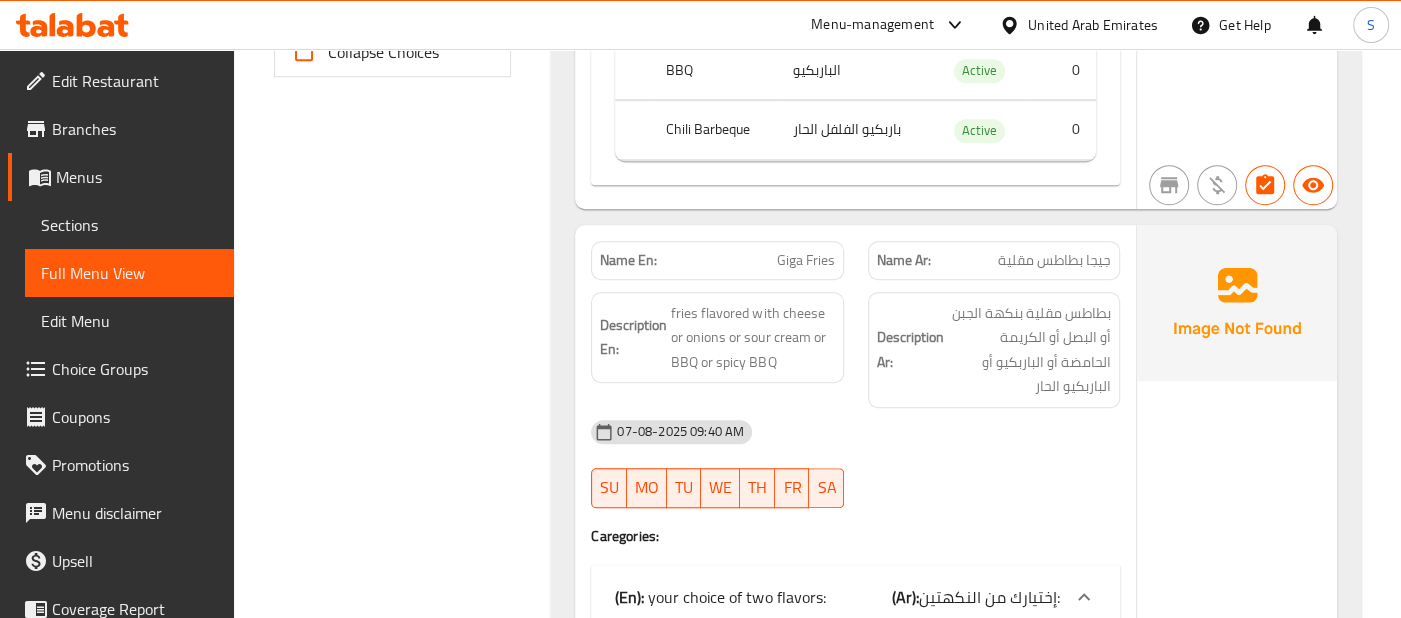scroll, scrollTop: 985, scrollLeft: 0, axis: vertical 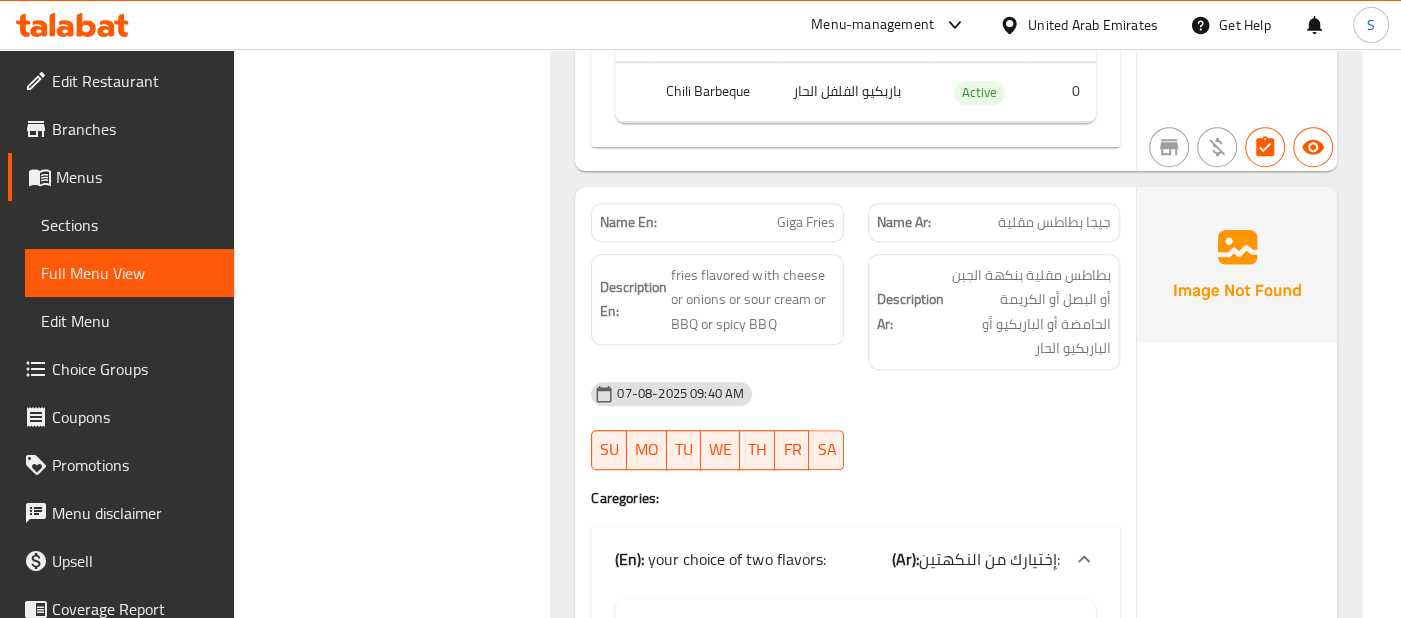 click on "07-08-2025 09:40 AM" at bounding box center [855, 394] 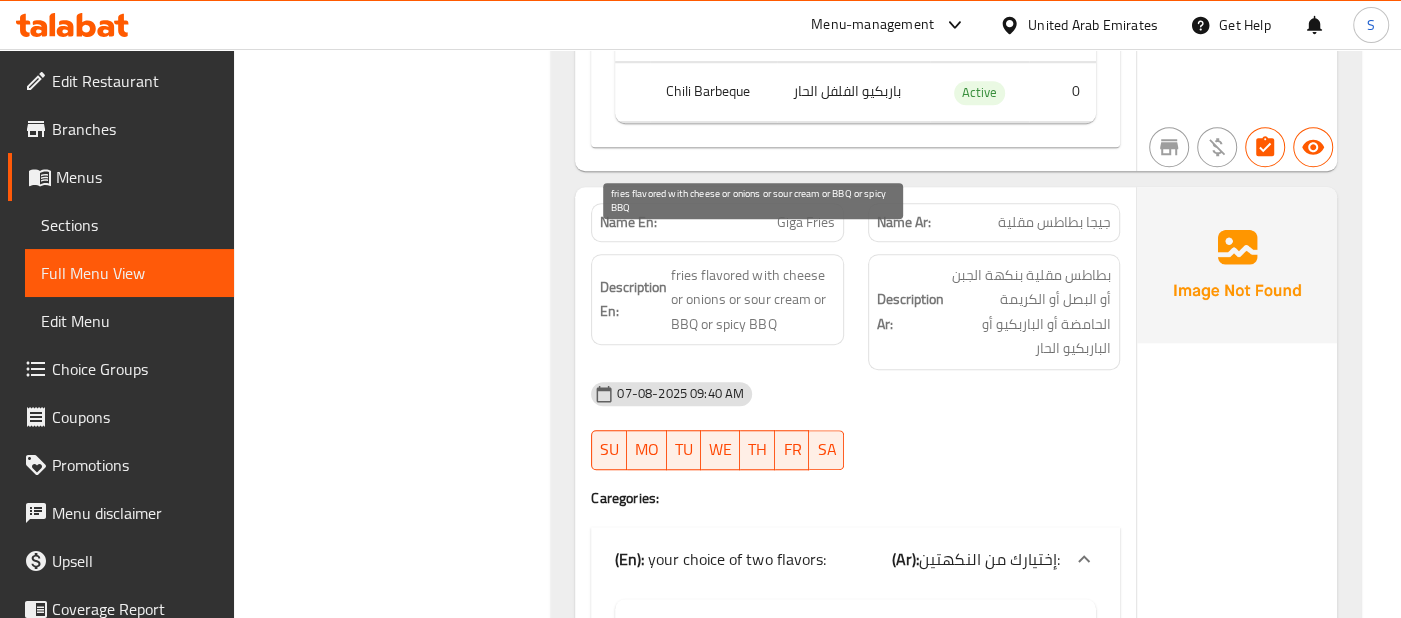 click on "fries flavored with cheese or onions or sour cream or BBQ or spicy BBQ" at bounding box center [752, 300] 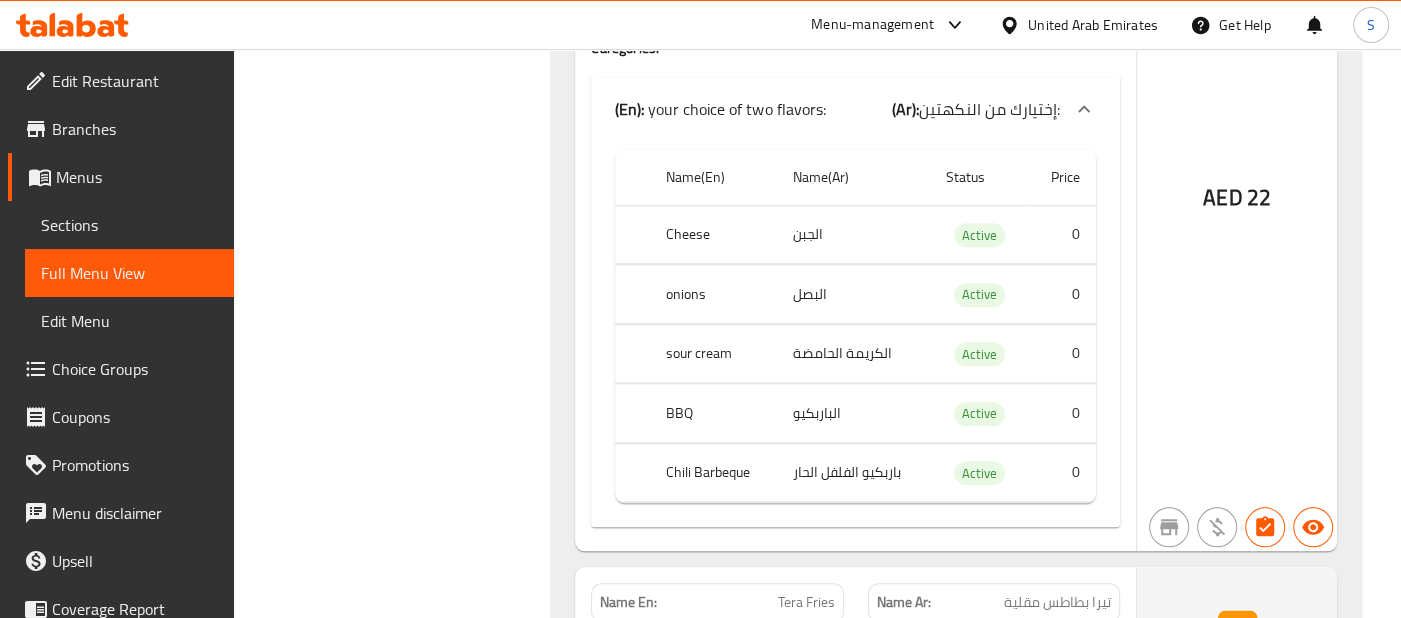 scroll, scrollTop: 1459, scrollLeft: 0, axis: vertical 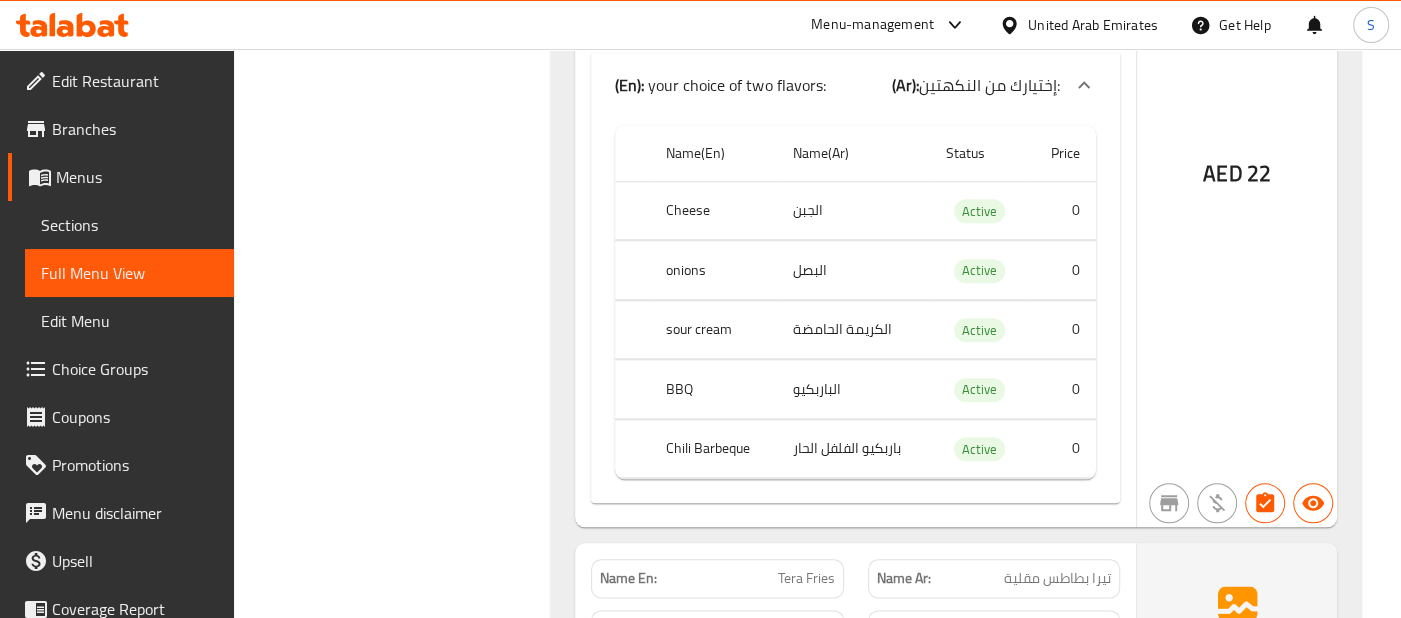 click on "Name En: Tera Fries" at bounding box center (717, 578) 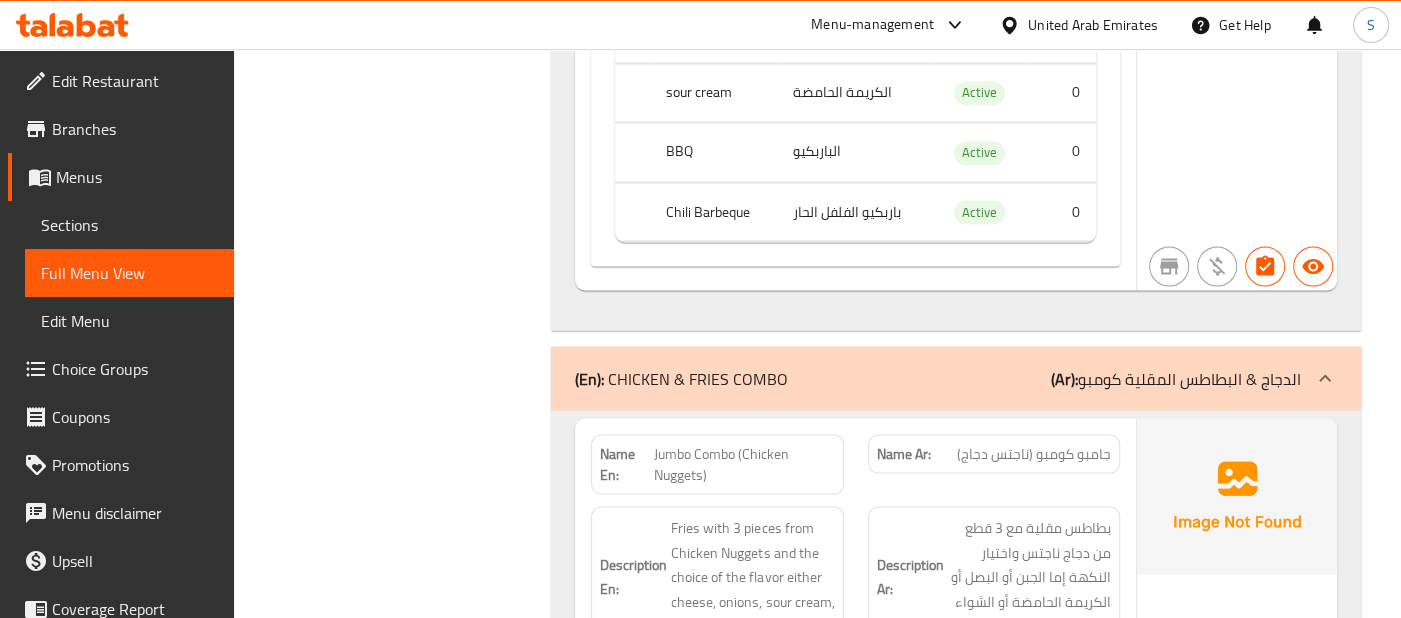 scroll, scrollTop: 2570, scrollLeft: 0, axis: vertical 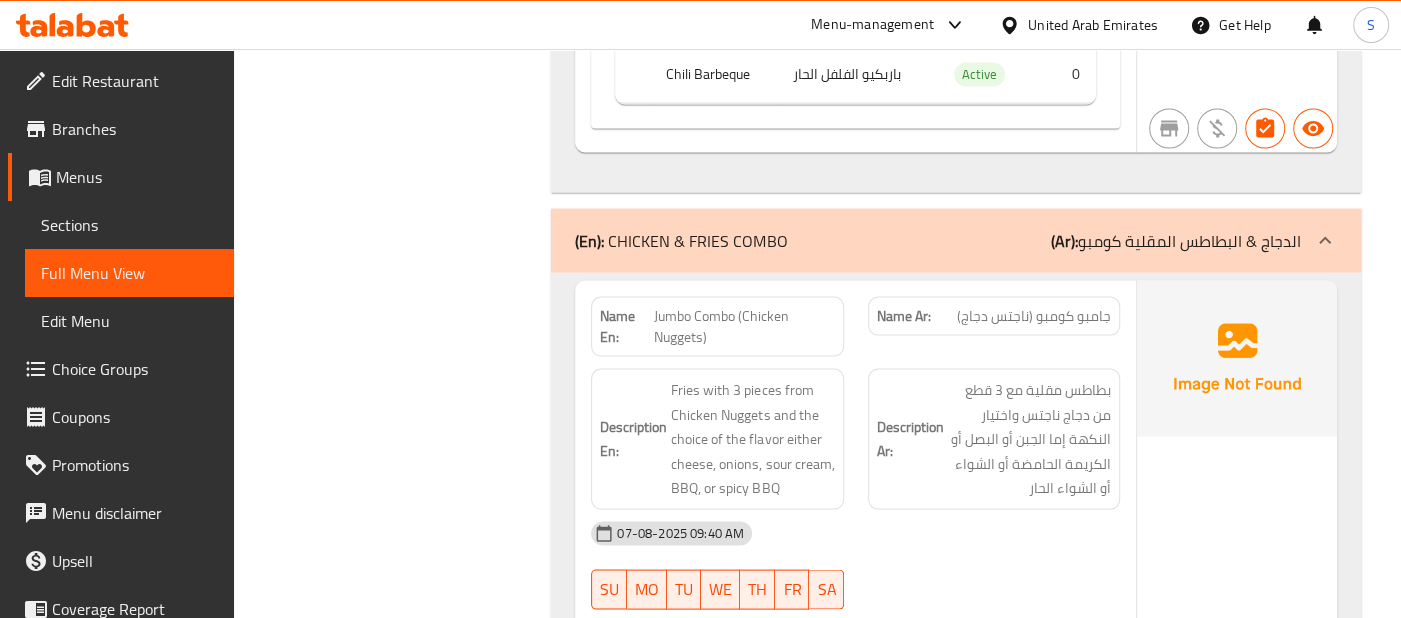 click on "Name Ar: جامبو كومبو  (ناجتس دجاج)" at bounding box center (994, -2289) 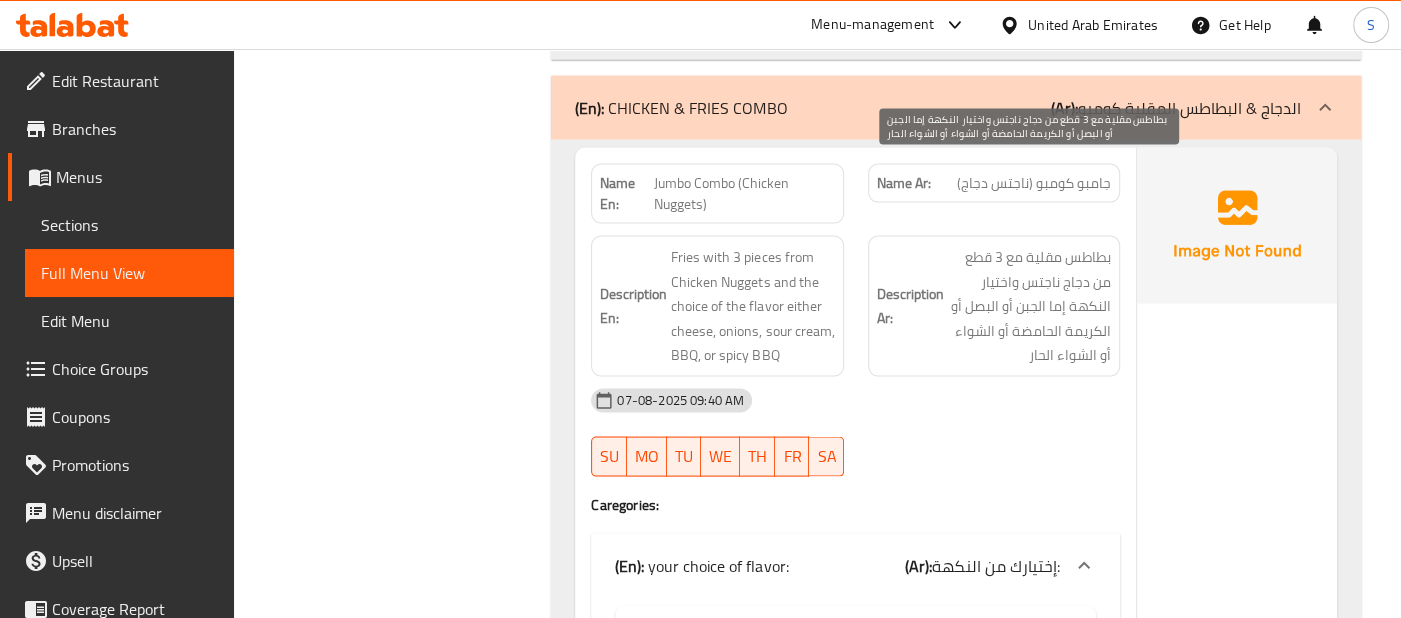 scroll, scrollTop: 2799, scrollLeft: 0, axis: vertical 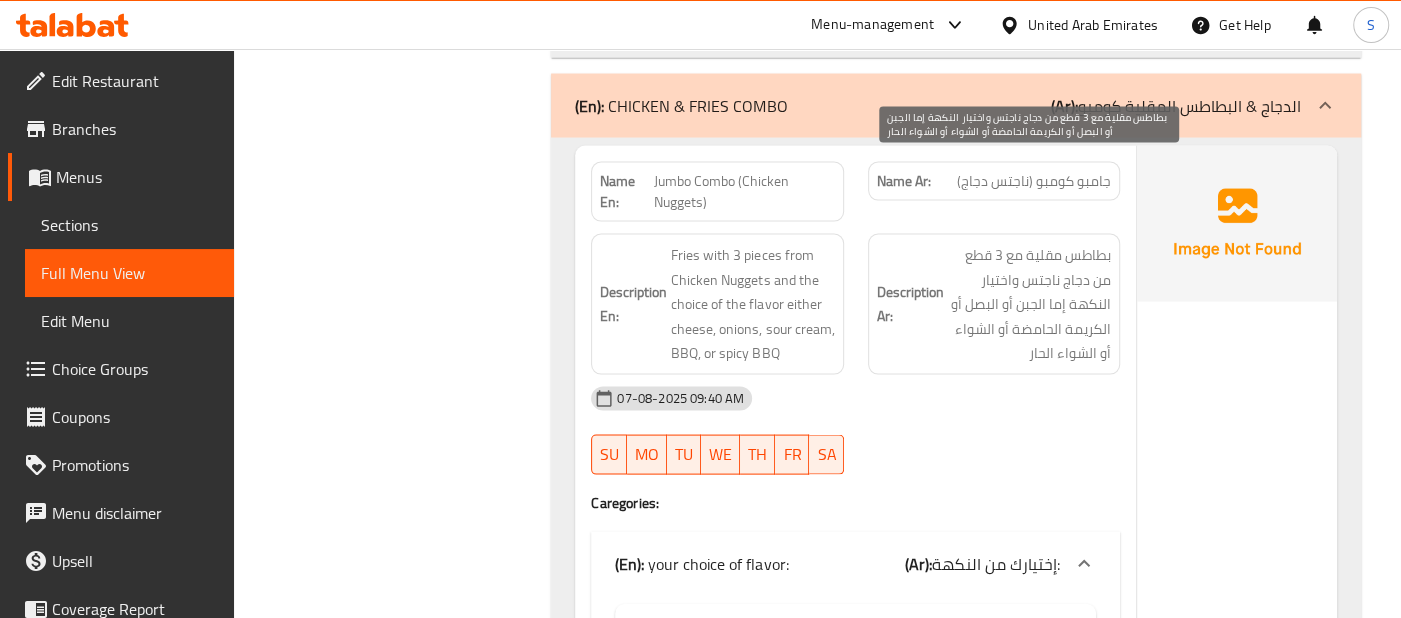 click on "بطاطس مقلية مع 3 قطع من دجاج ناجتس واختيار النكهة إما الجبن أو البصل أو الكريمة الحامضة أو الشواء أو الشواء الحار" at bounding box center (1029, 304) 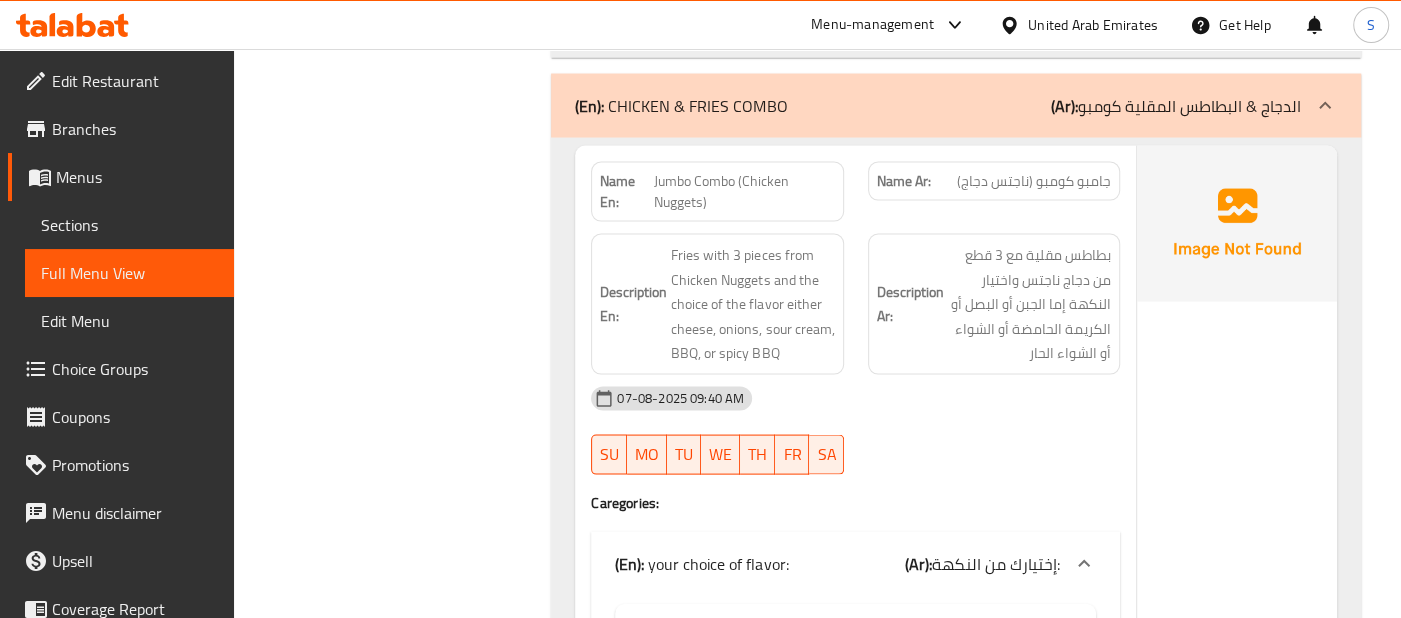 click on "07-08-2025 09:40 AM" at bounding box center [855, -2251] 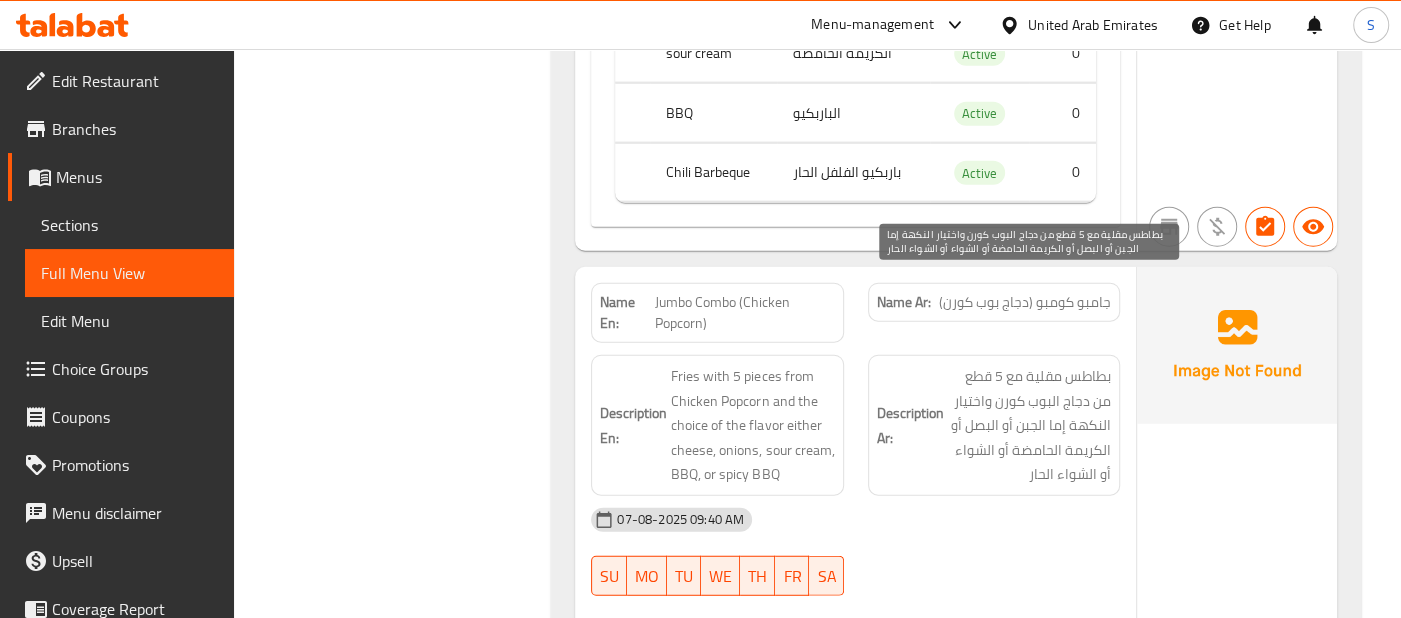 scroll, scrollTop: 3599, scrollLeft: 0, axis: vertical 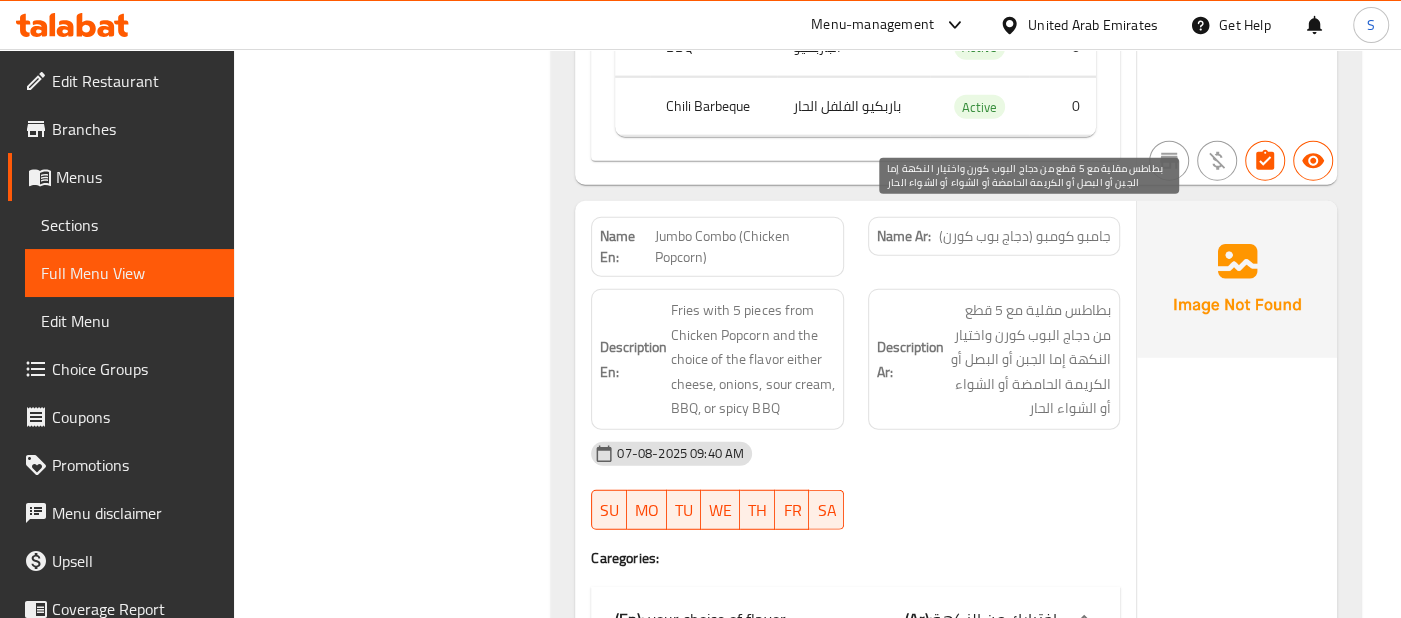 click on "بطاطس مقلية مع 5 قطع من دجاج البوب كورن واختيار النكهة إما الجبن أو البصل أو الكريمة الحامضة أو الشواء أو الشواء الحار" at bounding box center [1029, 359] 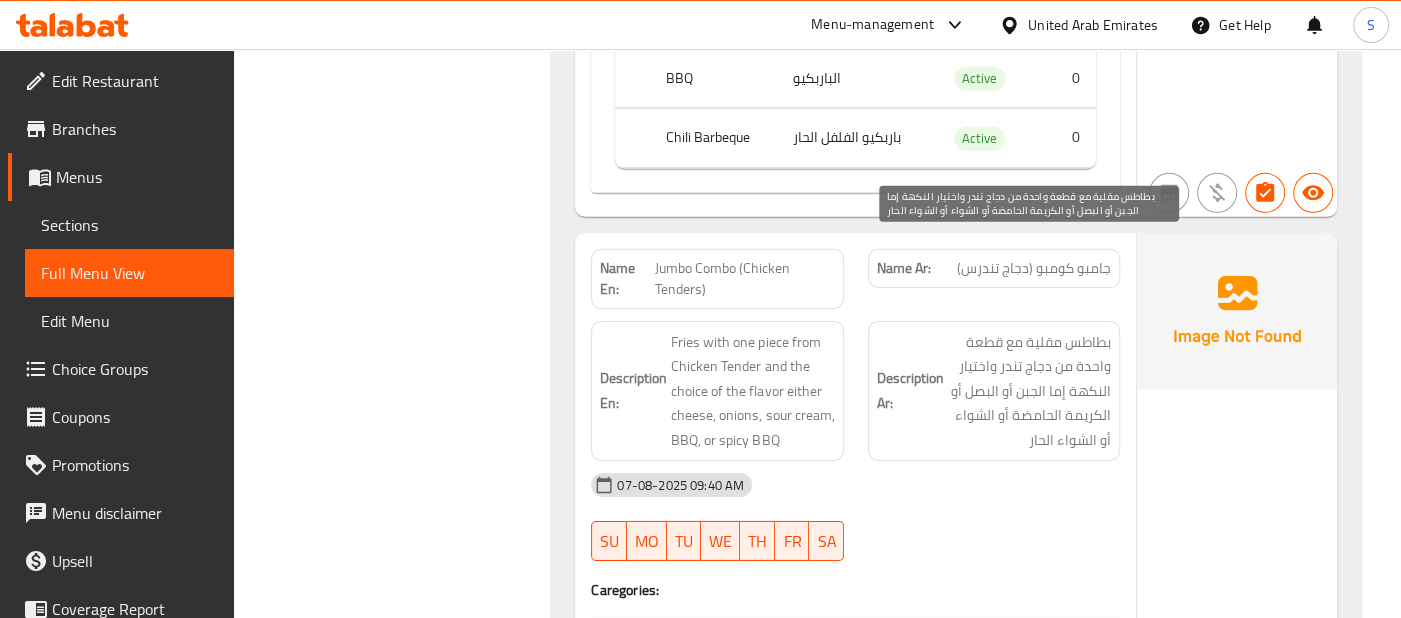 scroll, scrollTop: 4509, scrollLeft: 0, axis: vertical 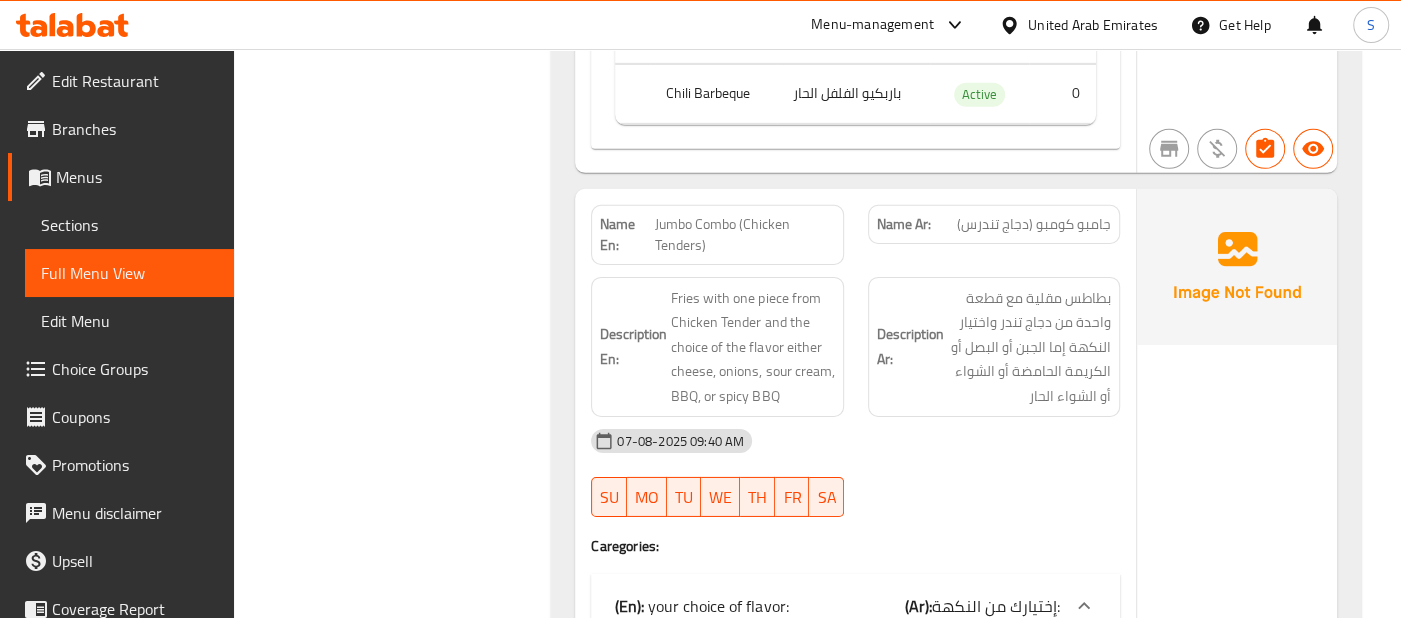 click on "Description Ar: بطاطس مقلية مع قطعة واحدة من دجاج تندر واختيار النكهة إما الجبن أو البصل أو الكريمة الحامضة أو الشواء أو الشواء الحار" at bounding box center [994, -2382] 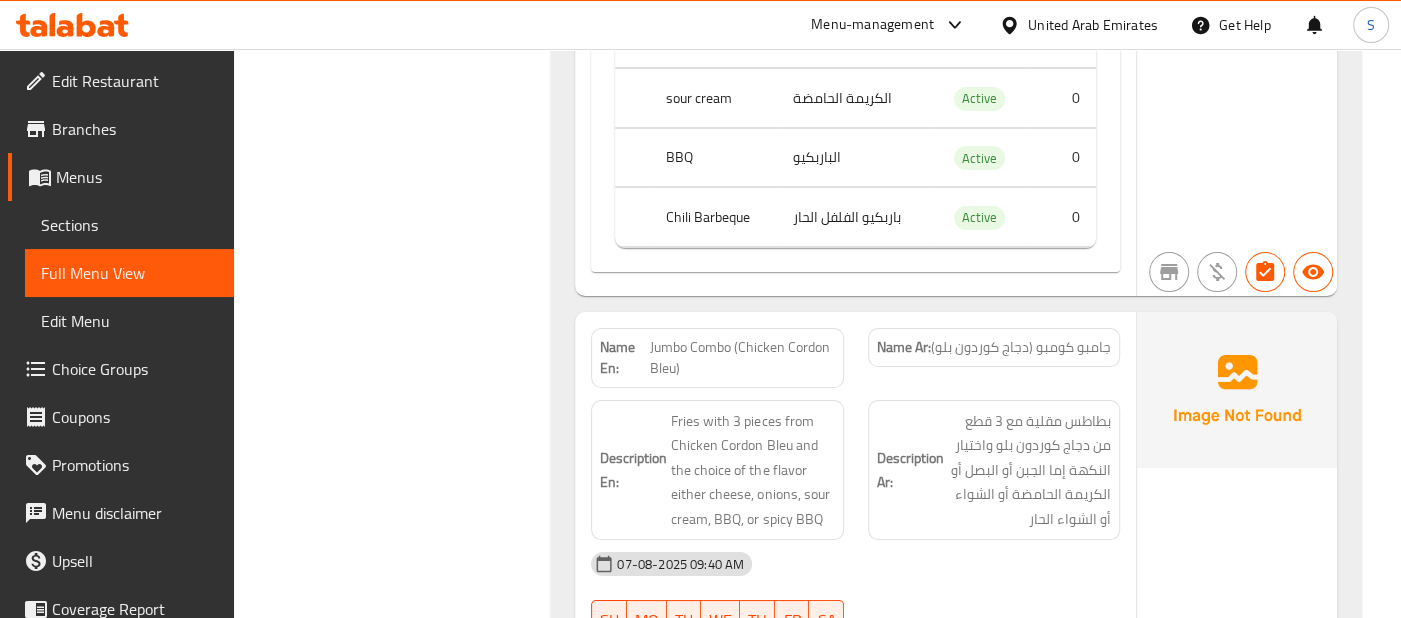 scroll, scrollTop: 5265, scrollLeft: 0, axis: vertical 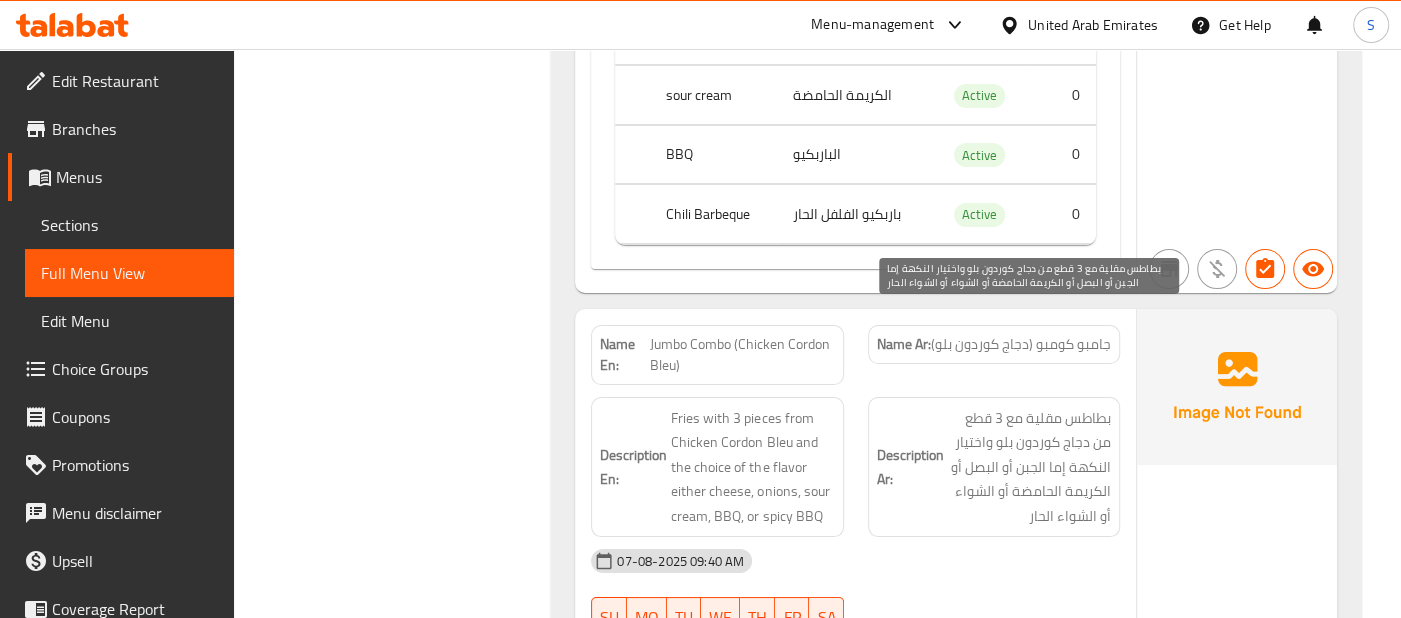 click on "بطاطس مقلية مع 3 قطع من دجاج كوردون بلو واختيار النكهة إما الجبن أو البصل أو الكريمة الحامضة أو الشواء أو الشواء الحار" at bounding box center [1029, 467] 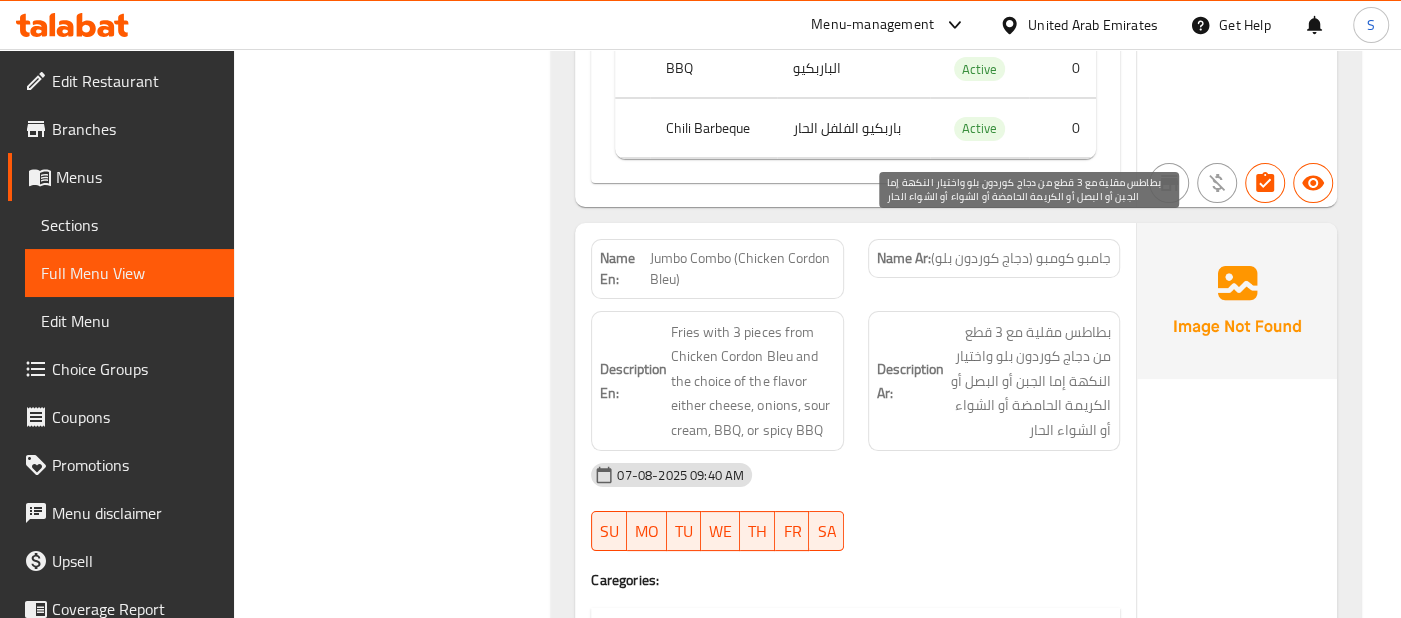 scroll, scrollTop: 5354, scrollLeft: 0, axis: vertical 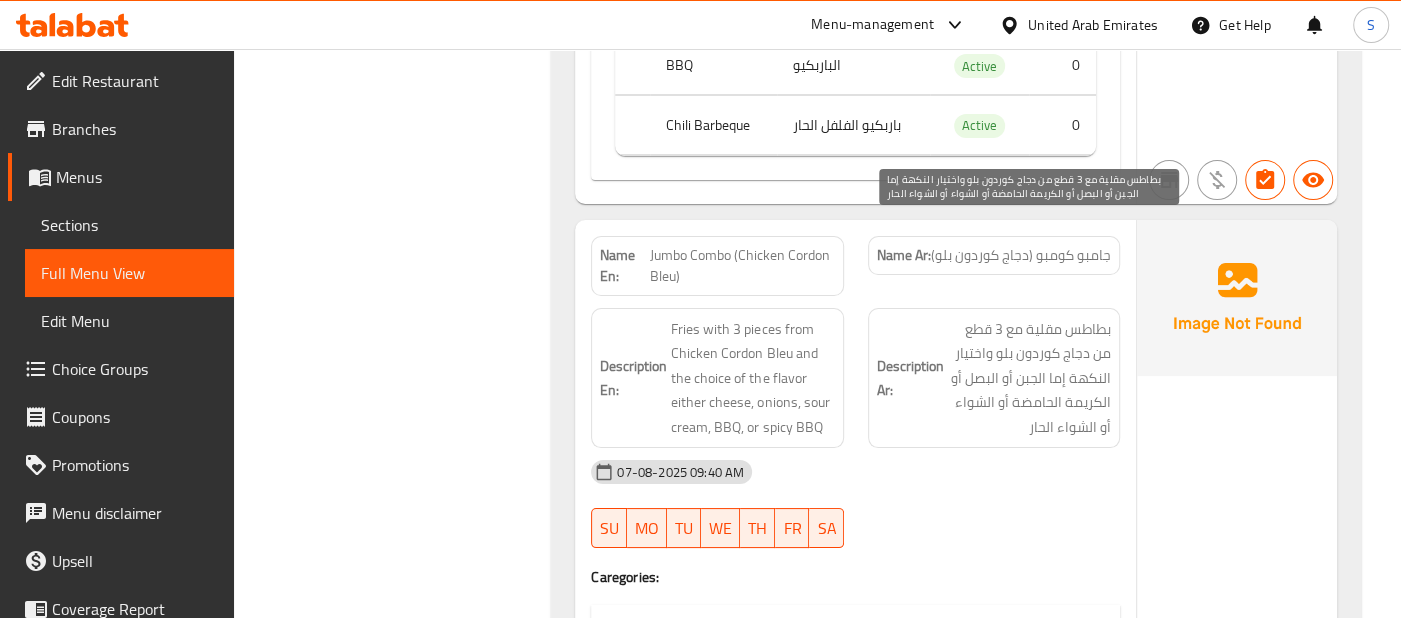 click on "بطاطس مقلية مع 3 قطع من دجاج كوردون بلو واختيار النكهة إما الجبن أو البصل أو الكريمة الحامضة أو الشواء أو الشواء الحار" at bounding box center [1029, 378] 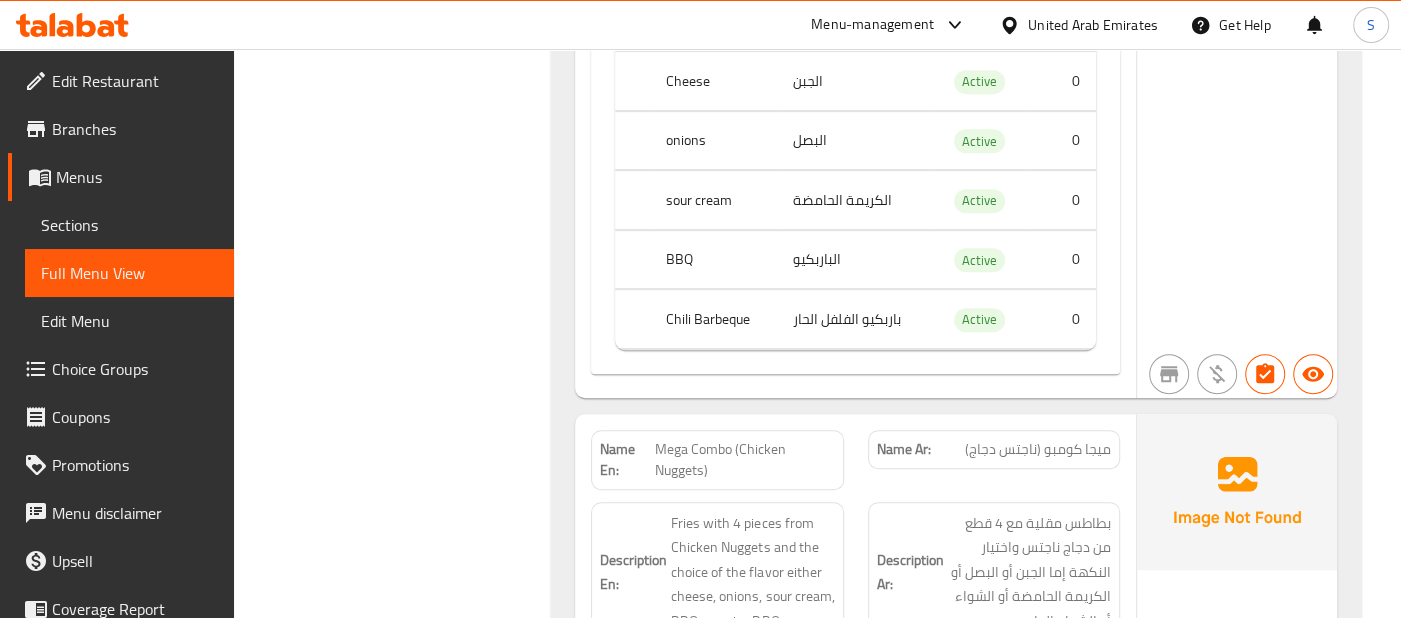 scroll, scrollTop: 6039, scrollLeft: 0, axis: vertical 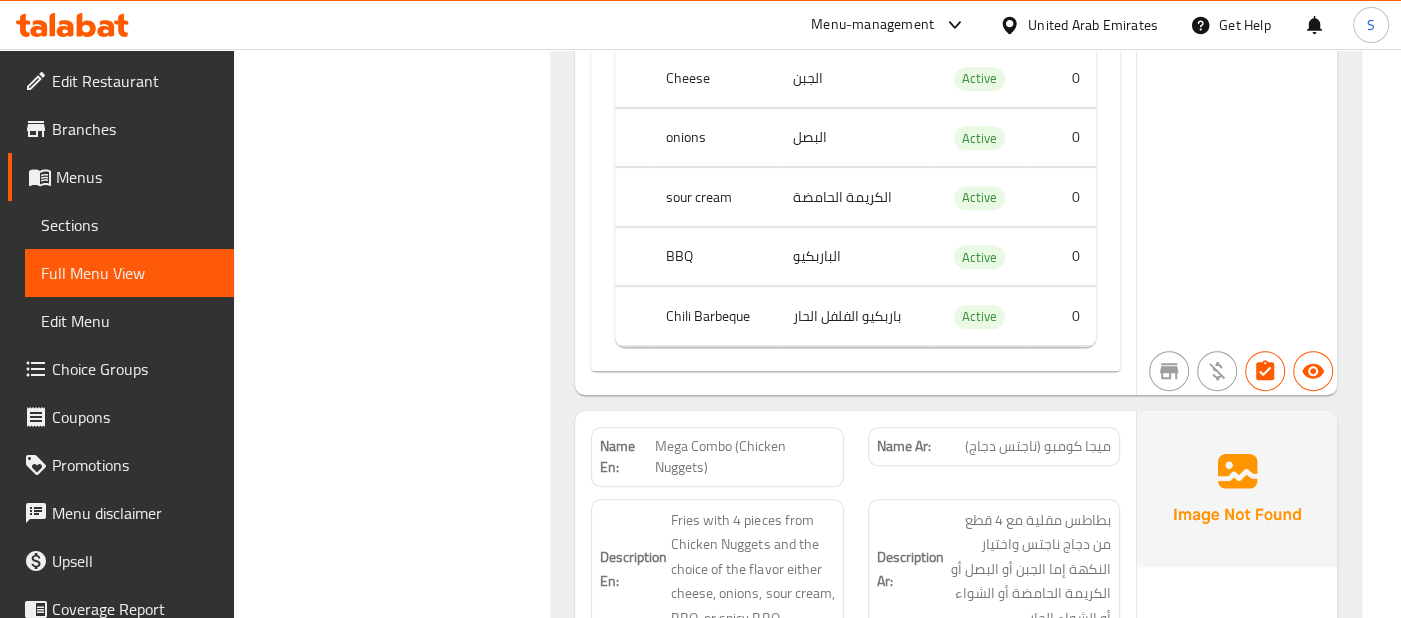 click on "Name Ar: ميجا كومبو (ناجتس دجاج)" at bounding box center [994, 457] 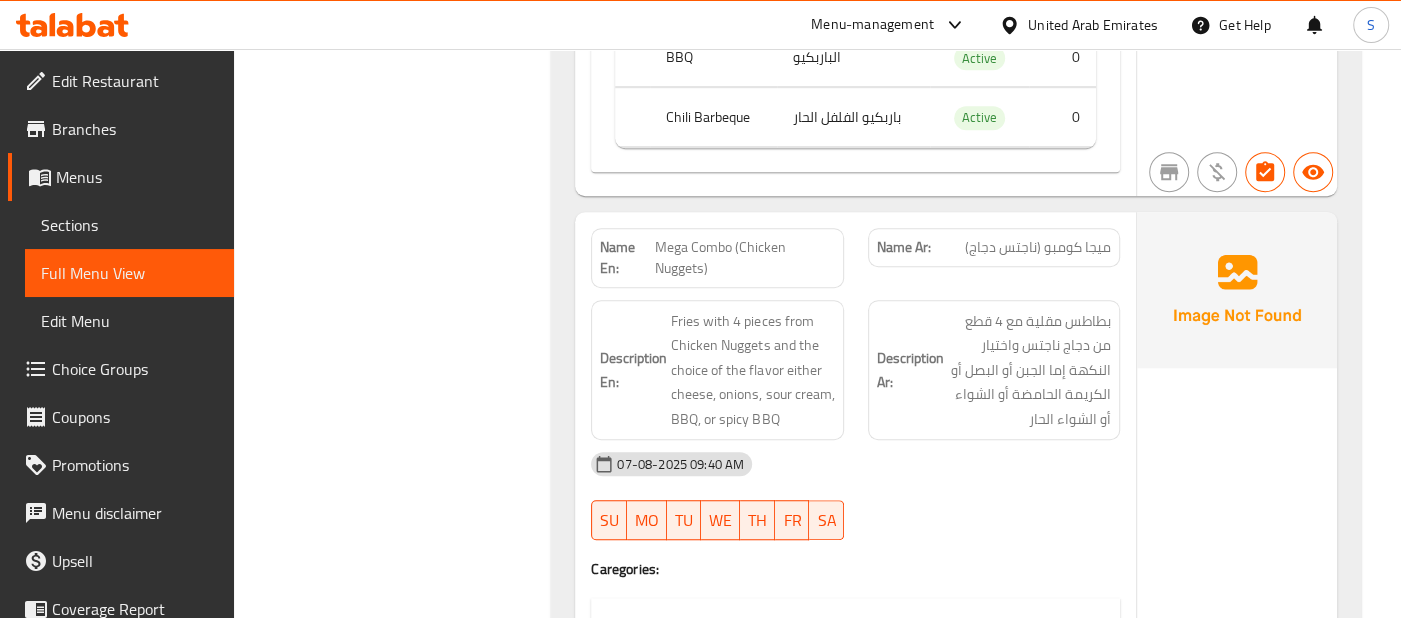 scroll, scrollTop: 6261, scrollLeft: 0, axis: vertical 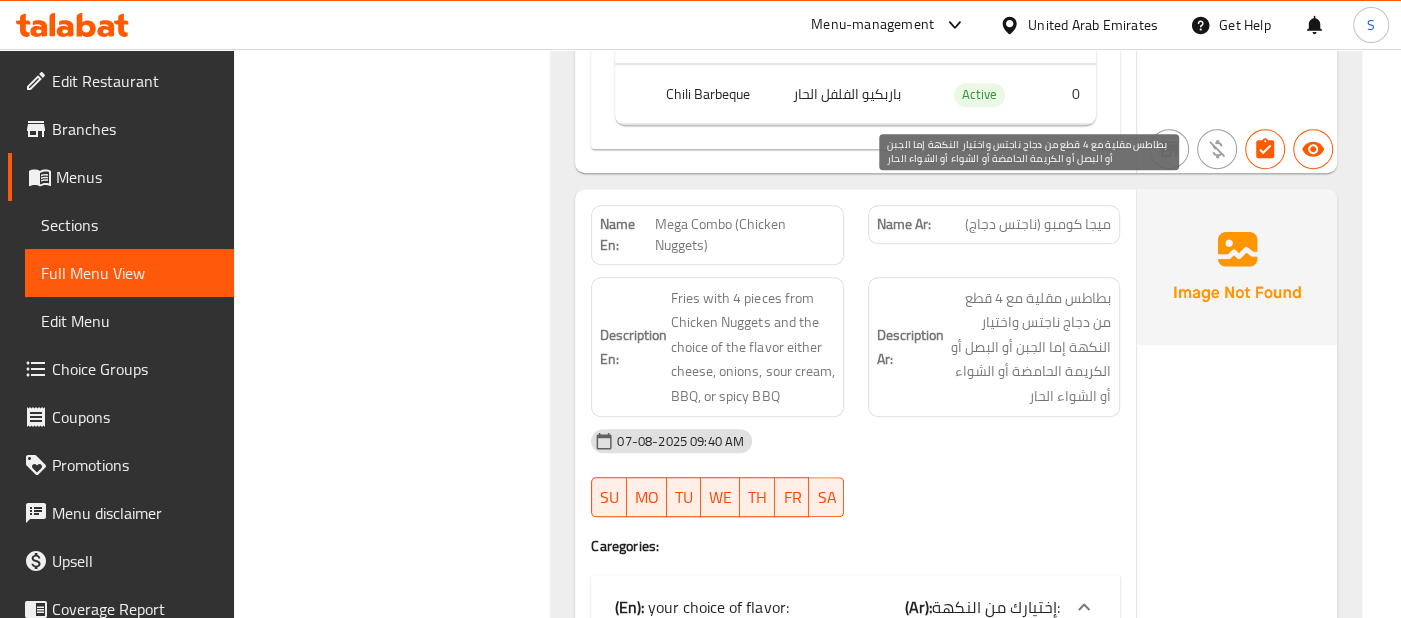 click on "بطاطس مقلية مع 4 قطع من دجاج ناجتس واختيار النكهة إما الجبن أو البصل أو الكريمة الحامضة أو الشواء أو الشواء الحار" at bounding box center (1029, 347) 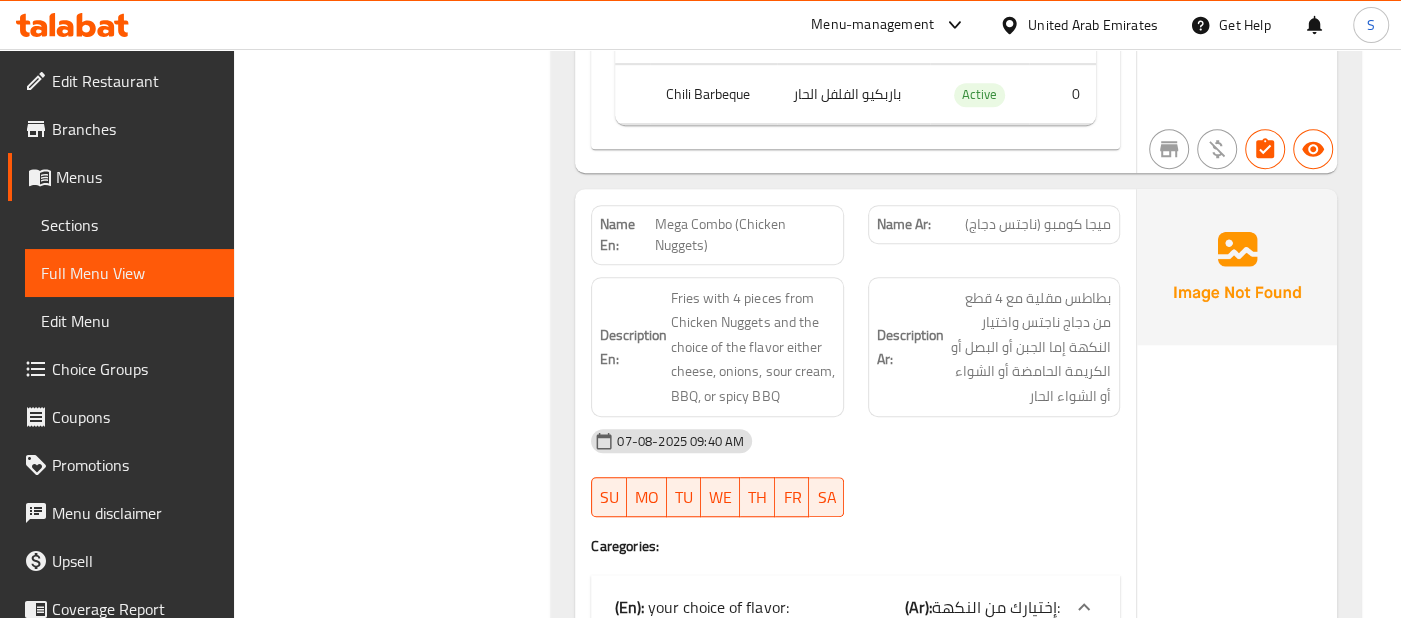 click on "AED 20" at bounding box center [1237, 619] 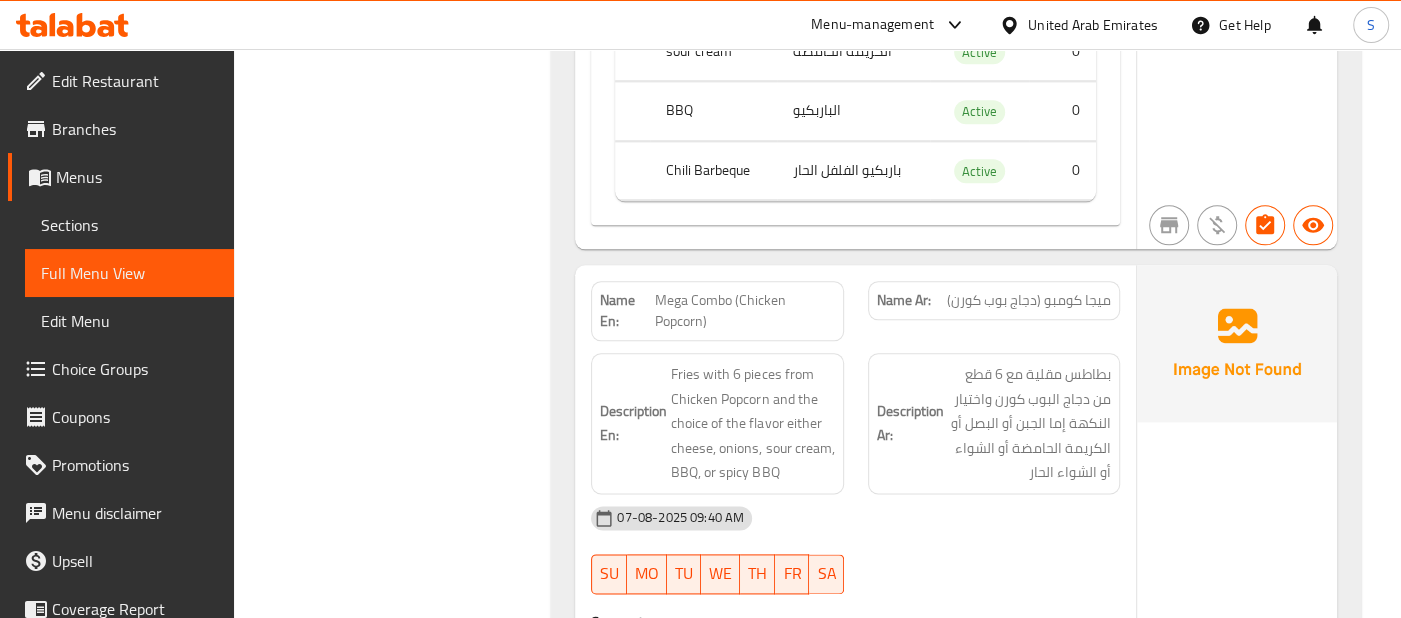 scroll, scrollTop: 7105, scrollLeft: 0, axis: vertical 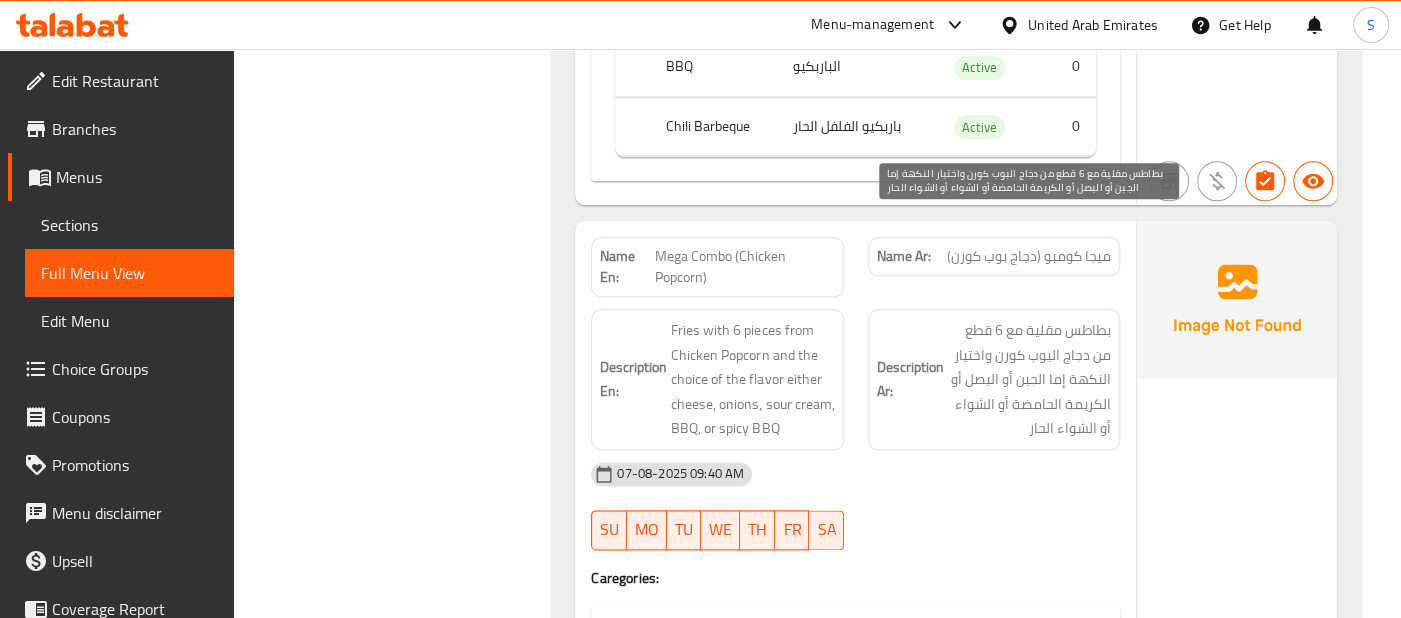 click on "بطاطس مقلية مع 6 قطع من دجاج البوب كورن واختيار النكهة إما الجبن أو البصل أو الكريمة الحامضة أو الشواء أو الشواء الحار" at bounding box center [1029, 379] 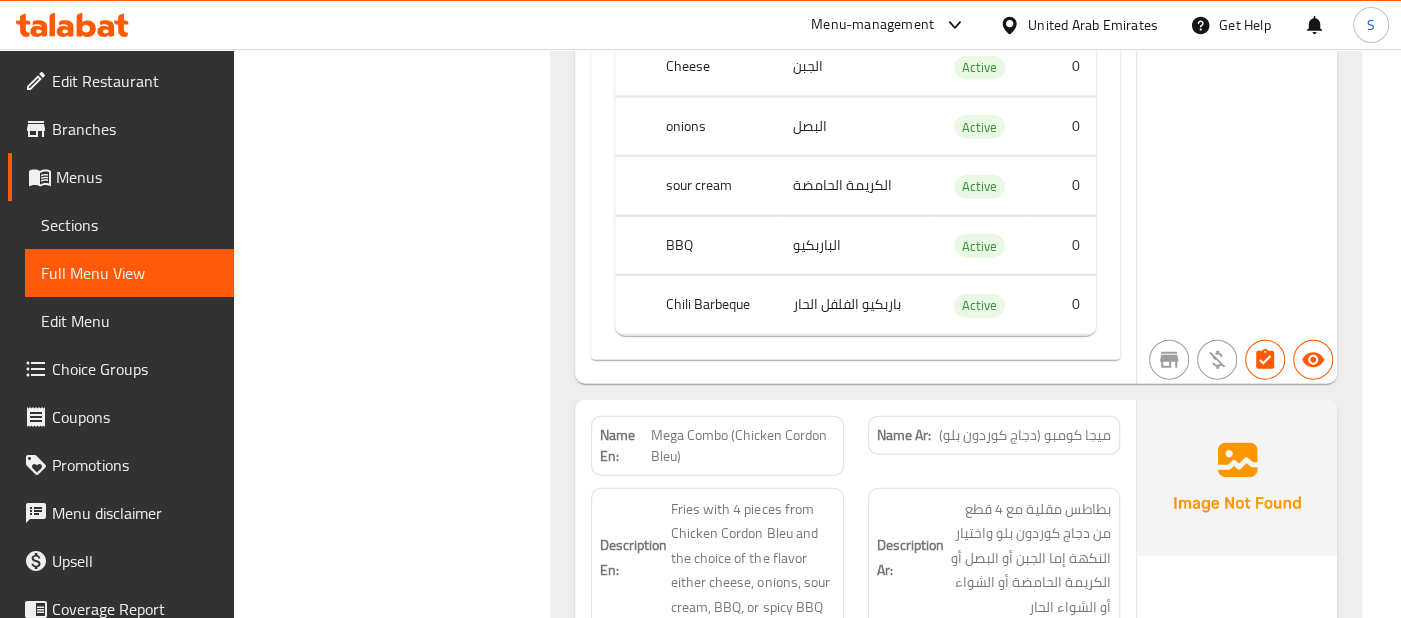 scroll, scrollTop: 8680, scrollLeft: 0, axis: vertical 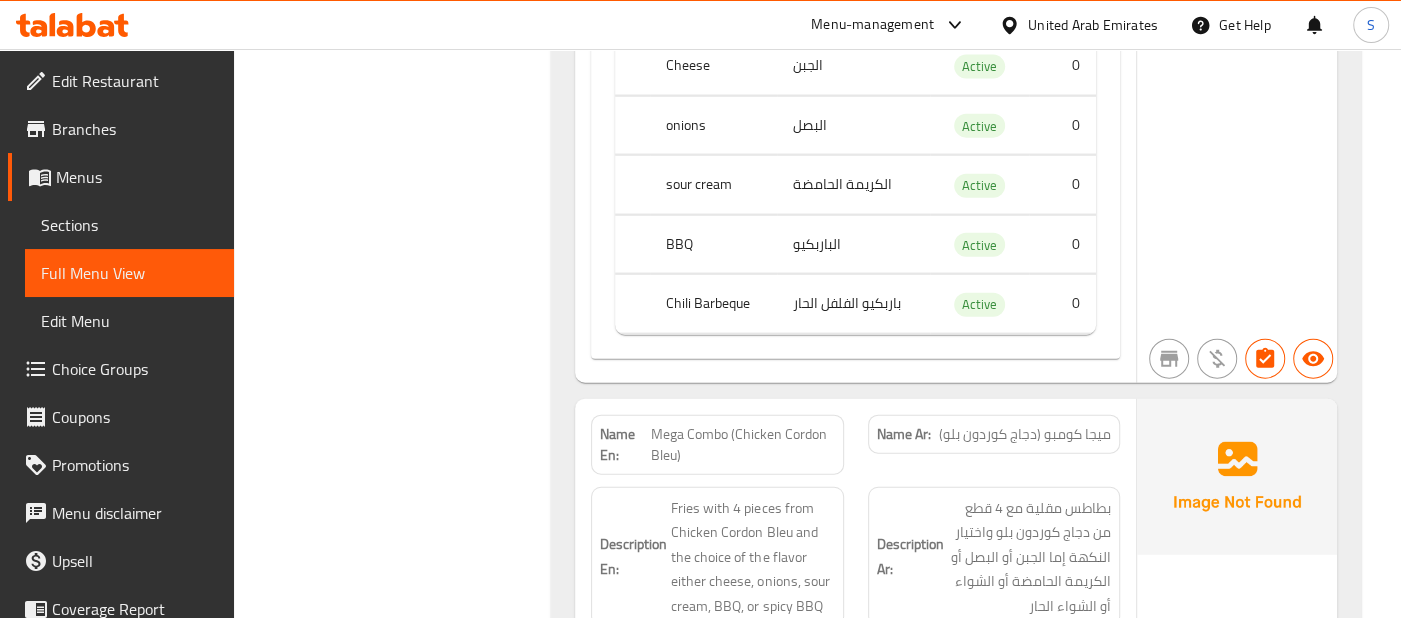 click at bounding box center [1237, 477] 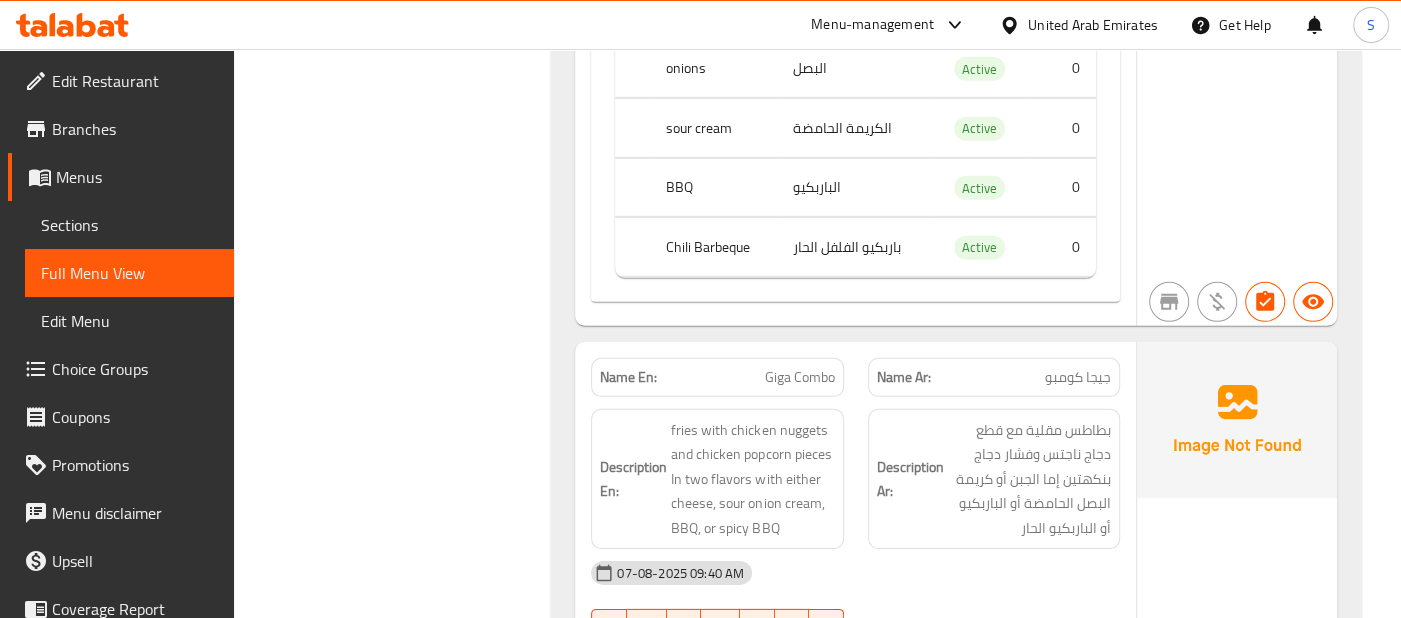 scroll, scrollTop: 9657, scrollLeft: 0, axis: vertical 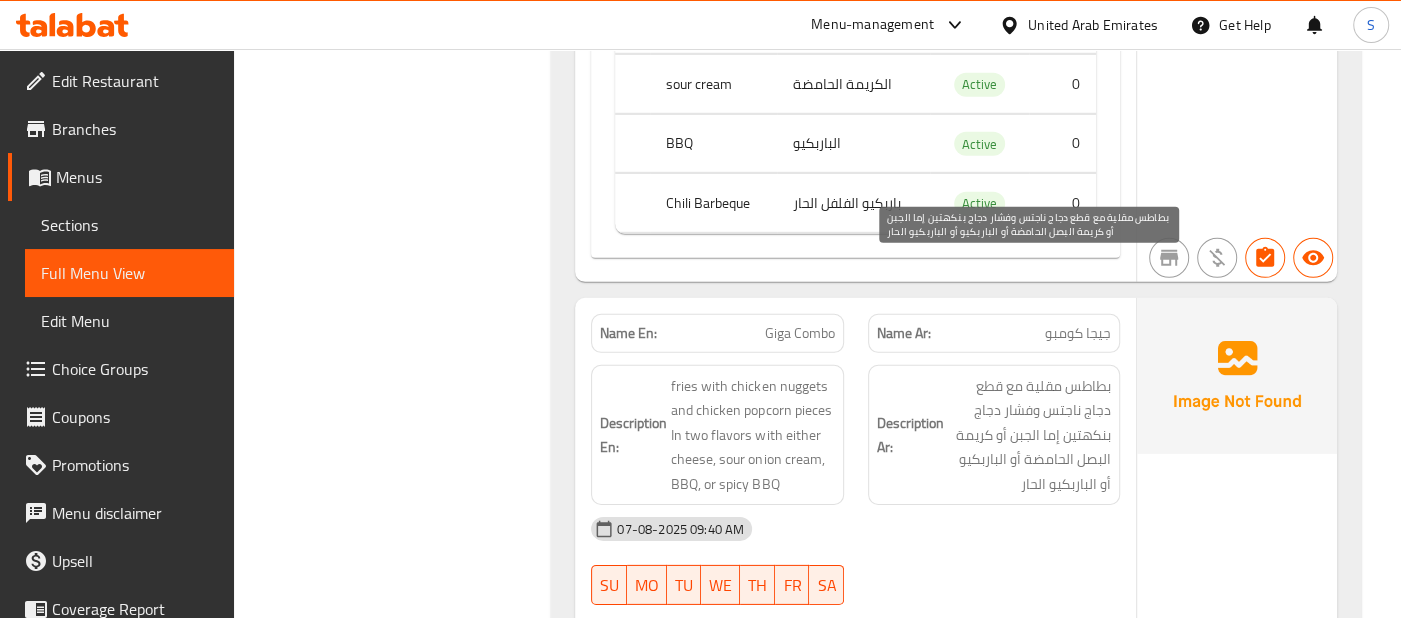 click on "بطاطس مقلية مع قطع دجاج ناجتس وفشار دجاج بنكهتين إما الجبن أو كريمة البصل الحامضة أو الباربكيو أو الباربكيو الحار" at bounding box center (1029, 435) 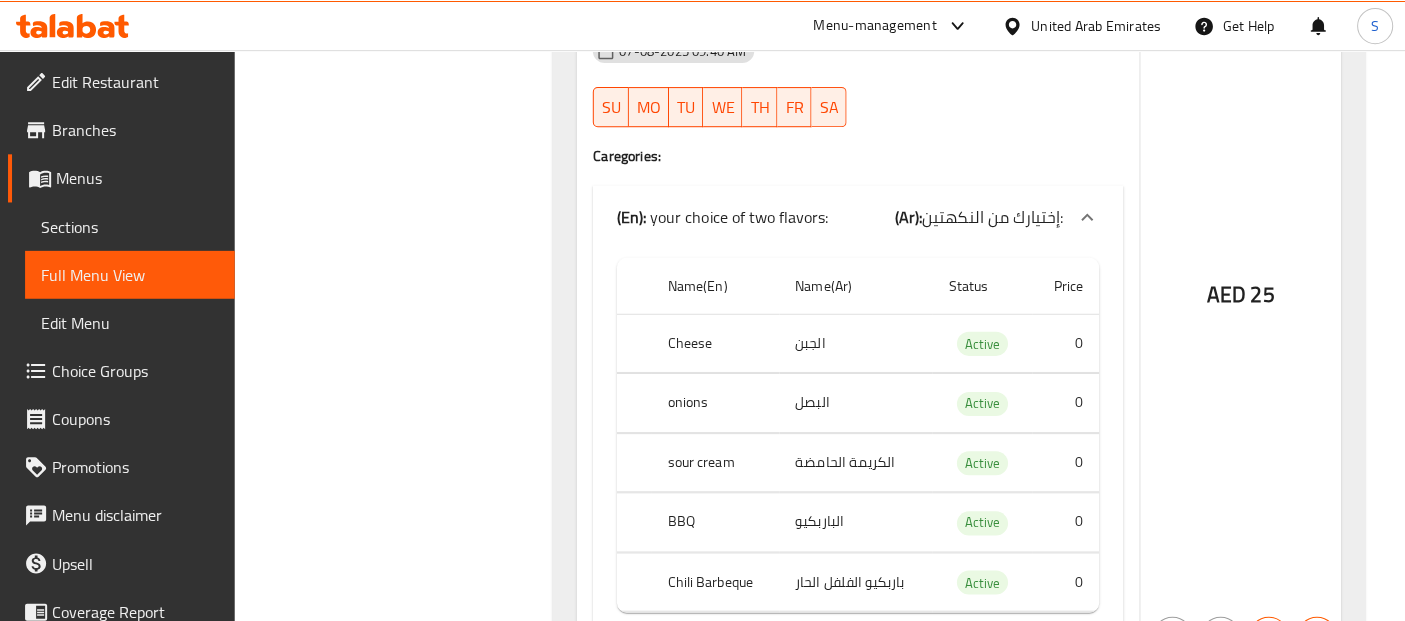 scroll, scrollTop: 10132, scrollLeft: 0, axis: vertical 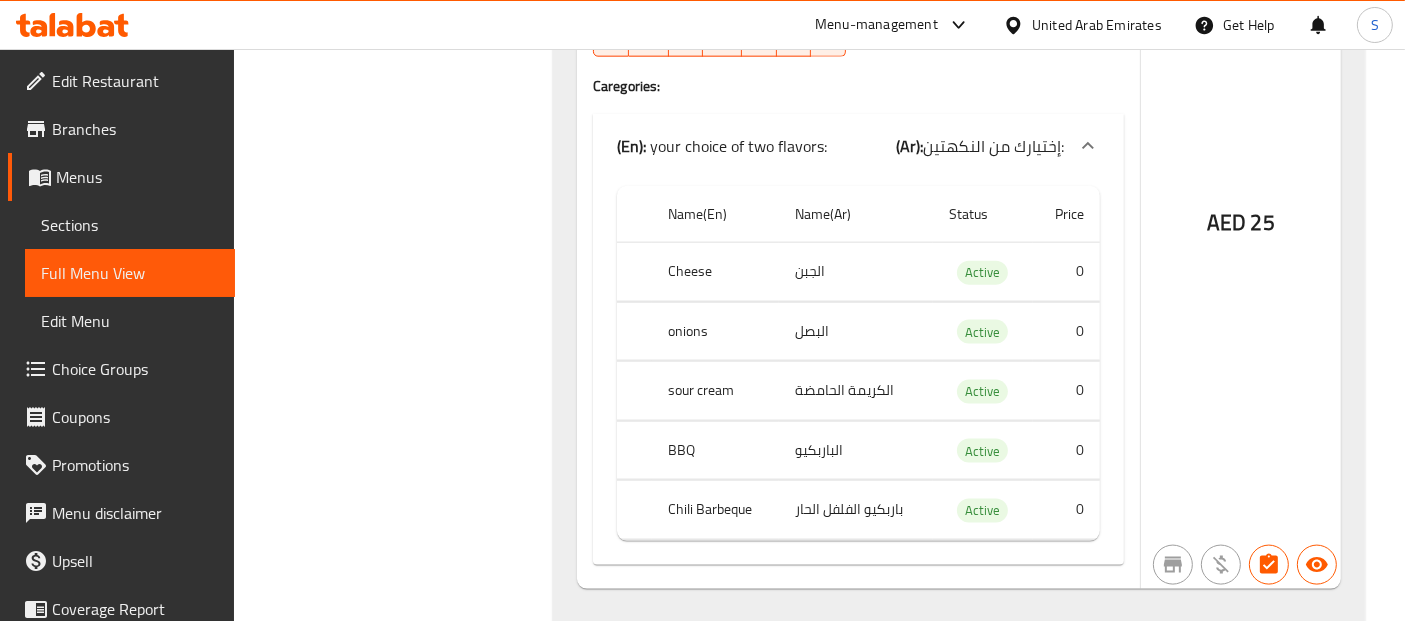 click on "Edit Restaurant" at bounding box center [135, 81] 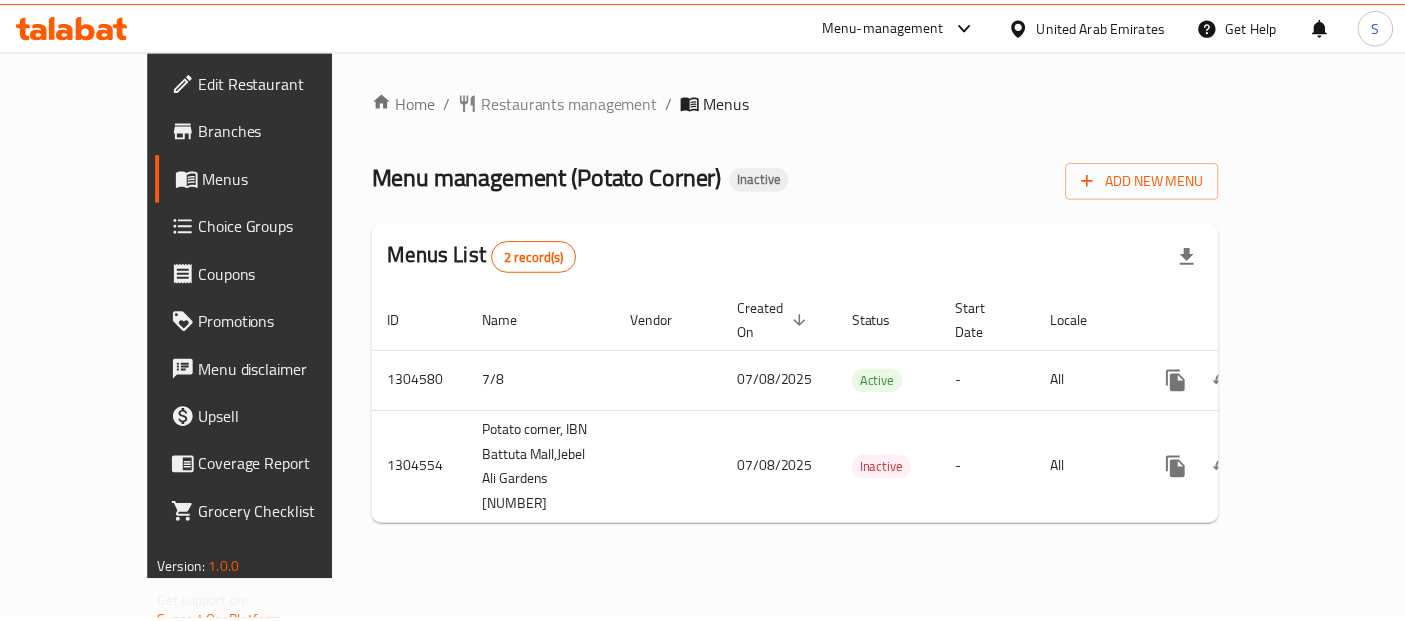 scroll, scrollTop: 0, scrollLeft: 0, axis: both 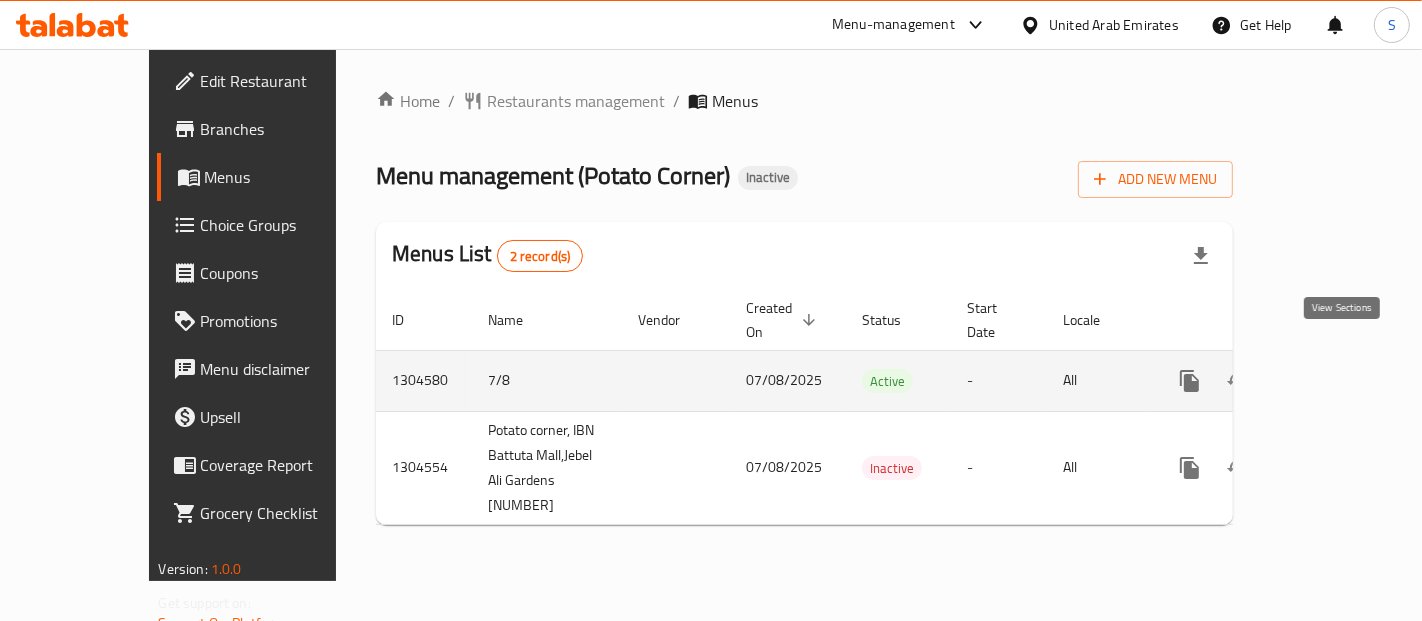 click 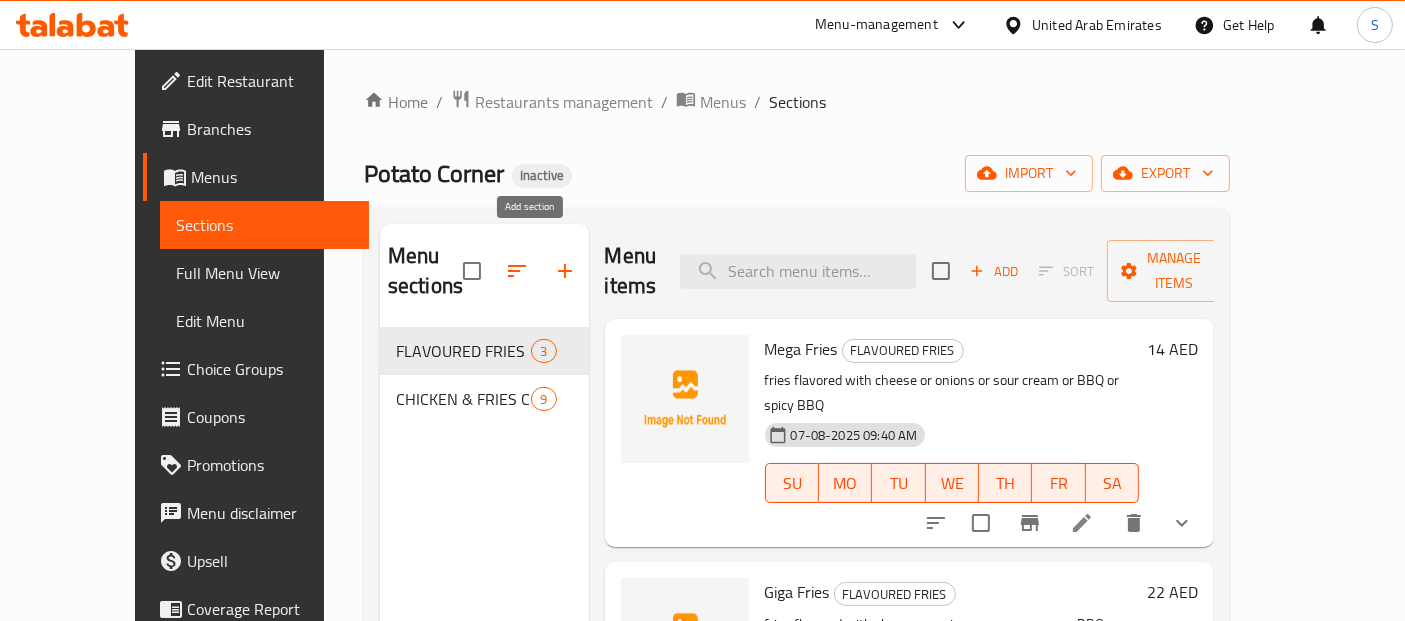 click 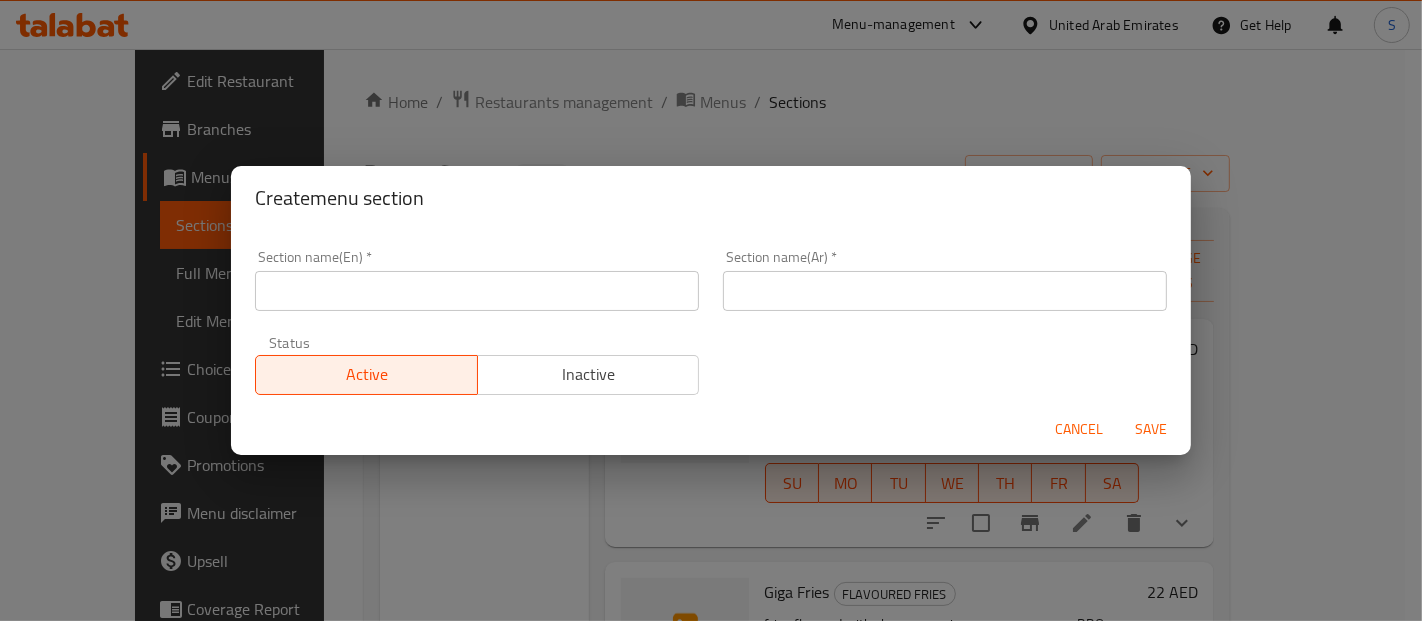 click at bounding box center (477, 291) 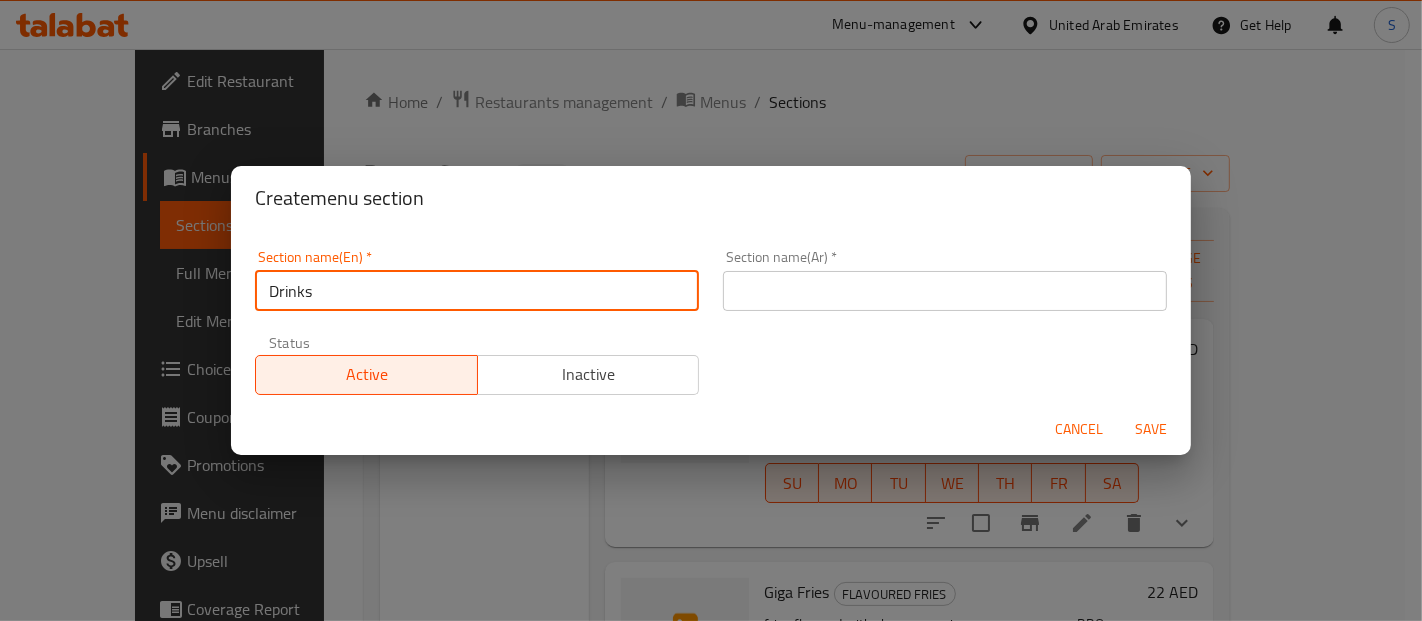 type on "Drinks" 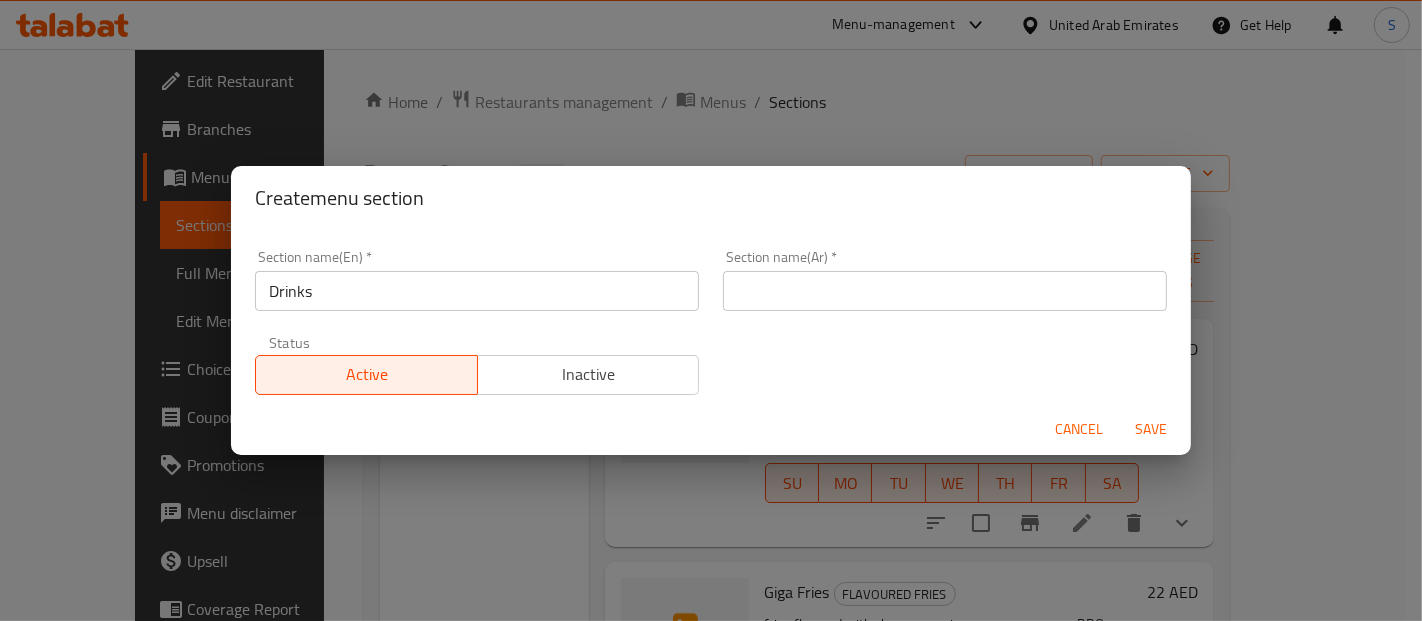 click on "Drinks" at bounding box center (477, 291) 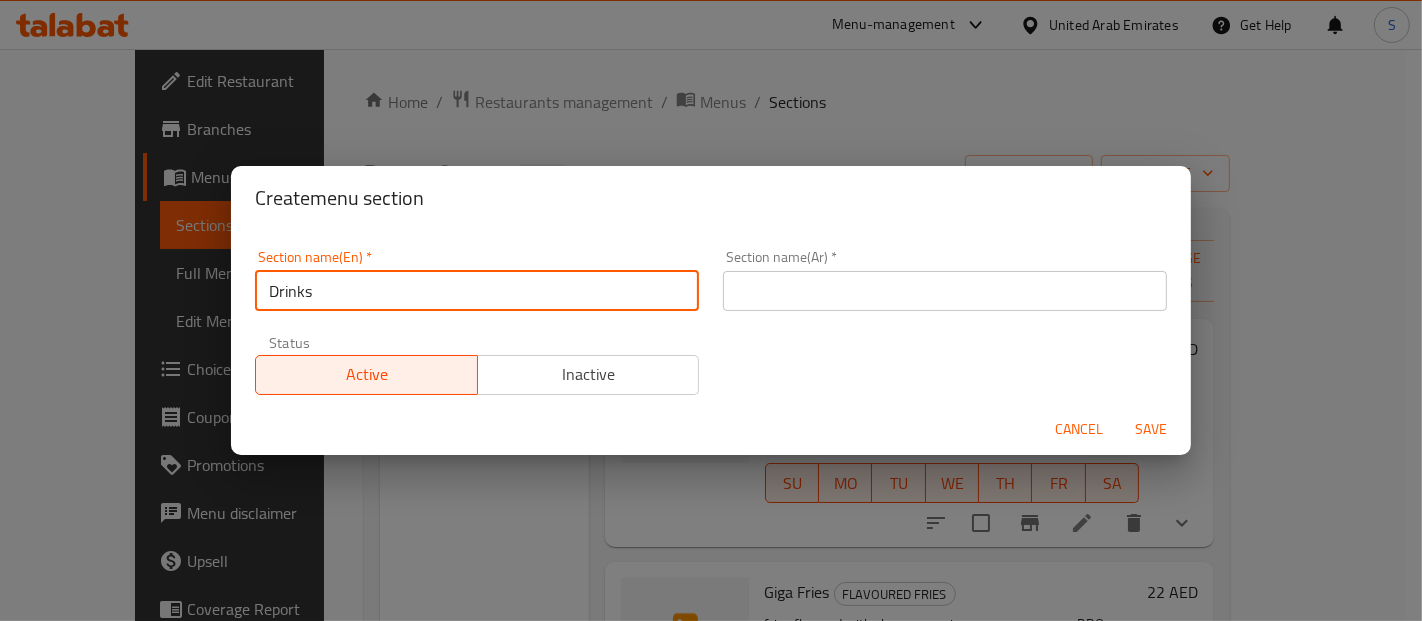click on "Drinks" at bounding box center [477, 291] 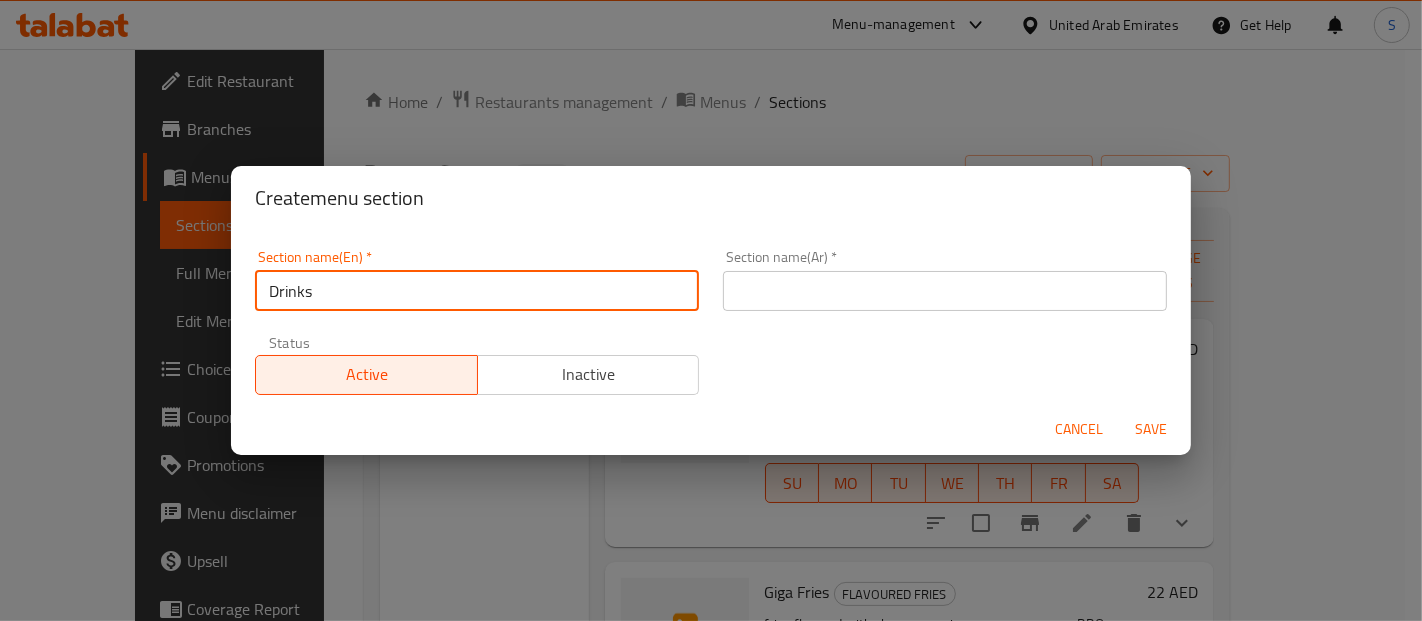 click at bounding box center (945, 291) 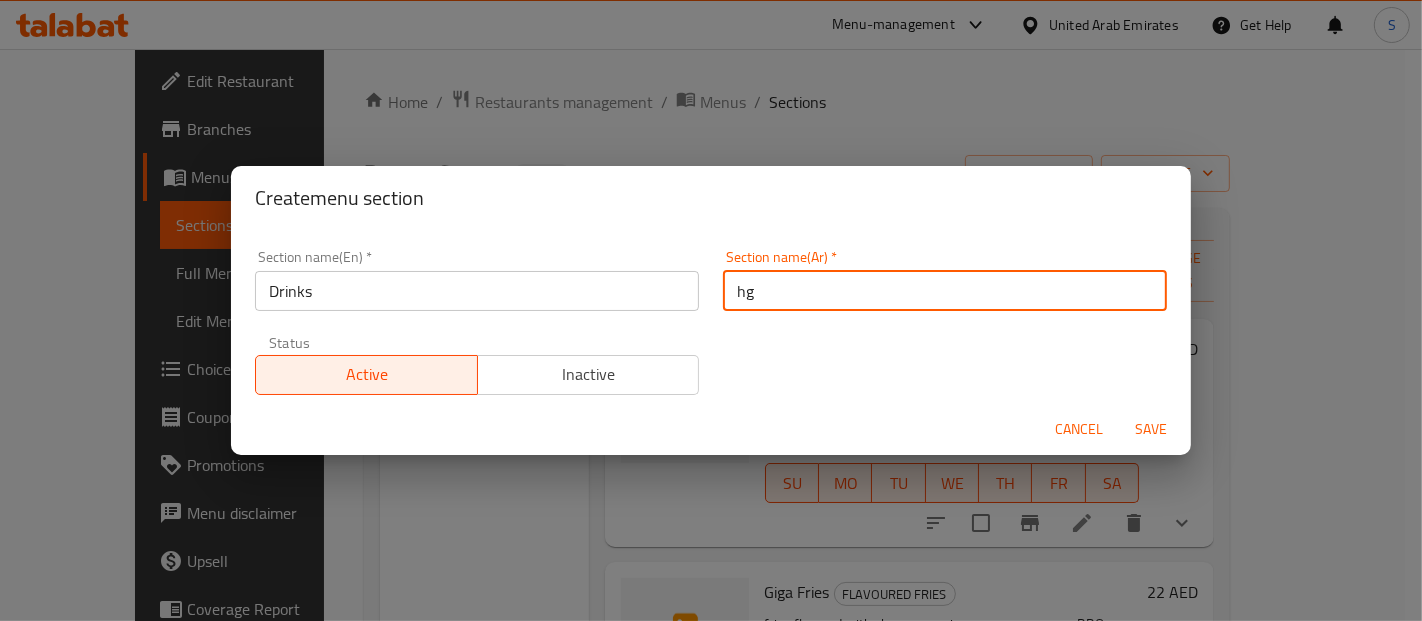 type on "h" 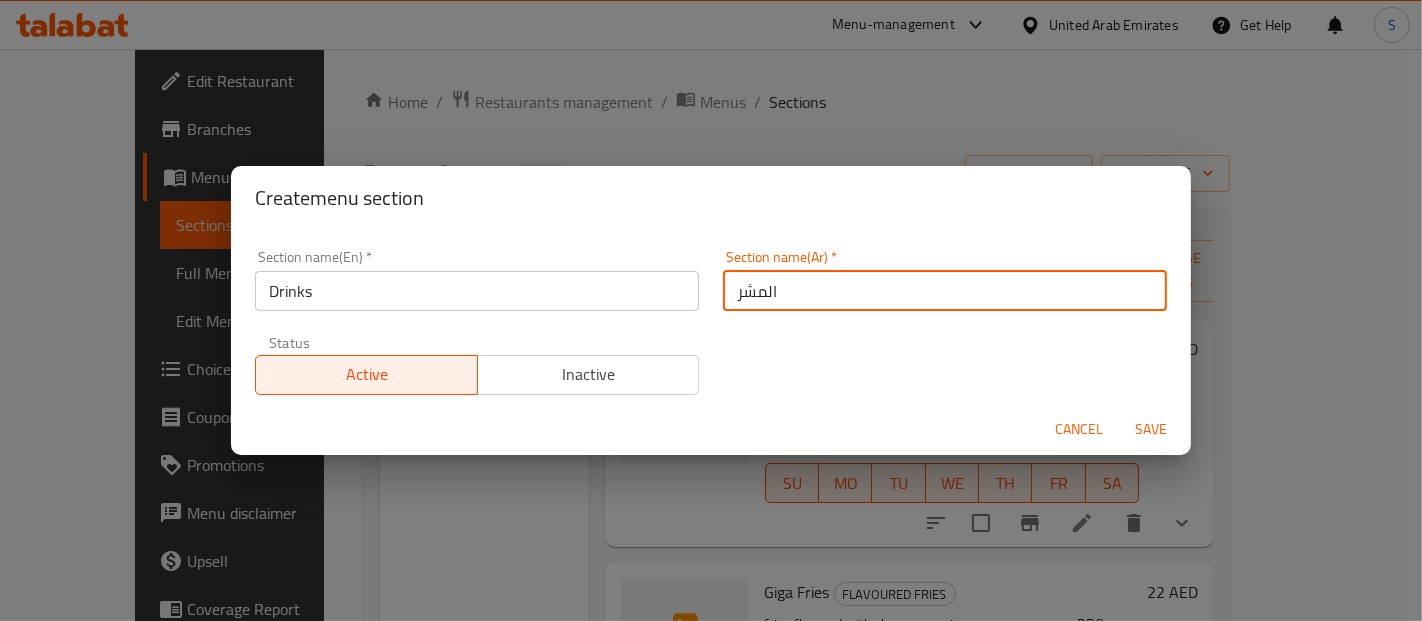 type on "المشروبات" 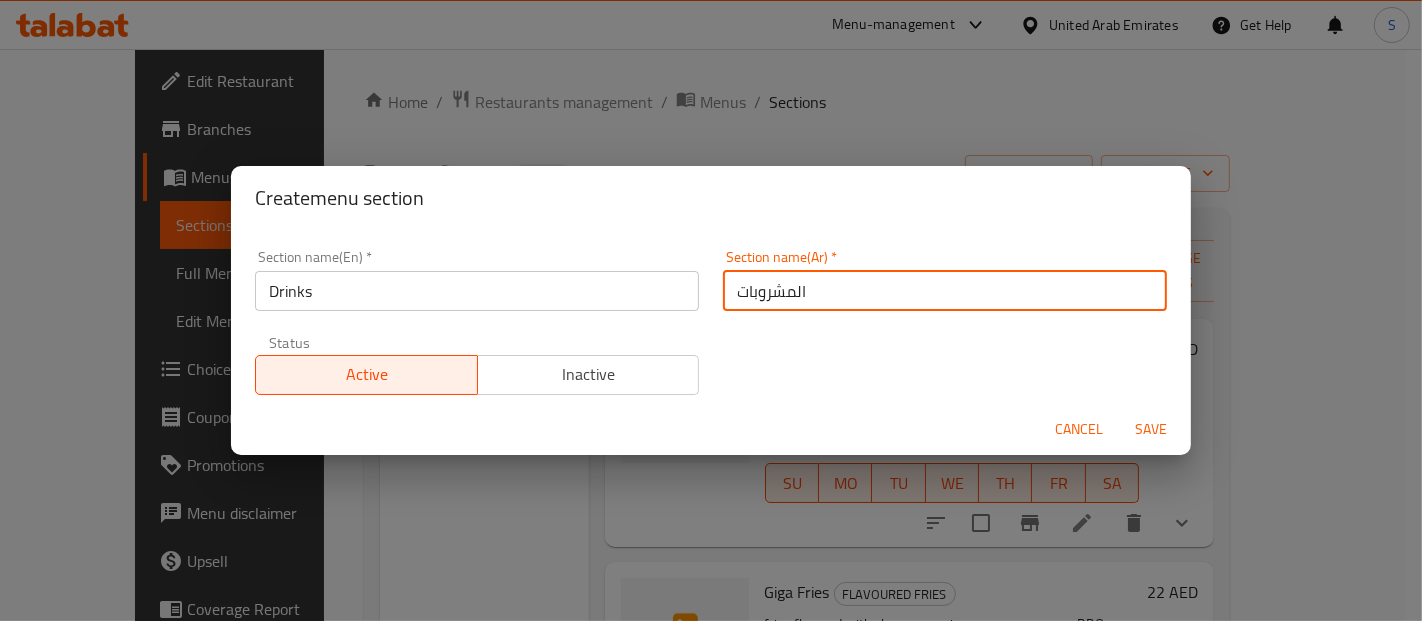 click on "Save" at bounding box center [1151, 429] 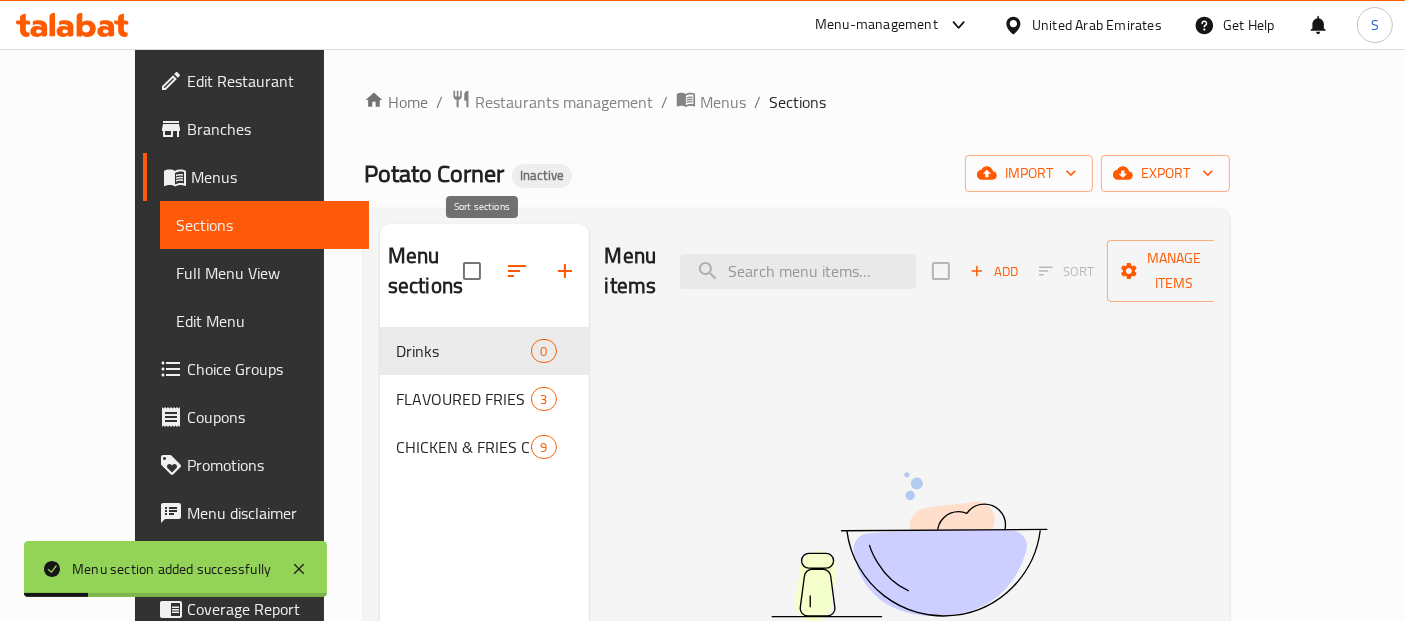 click 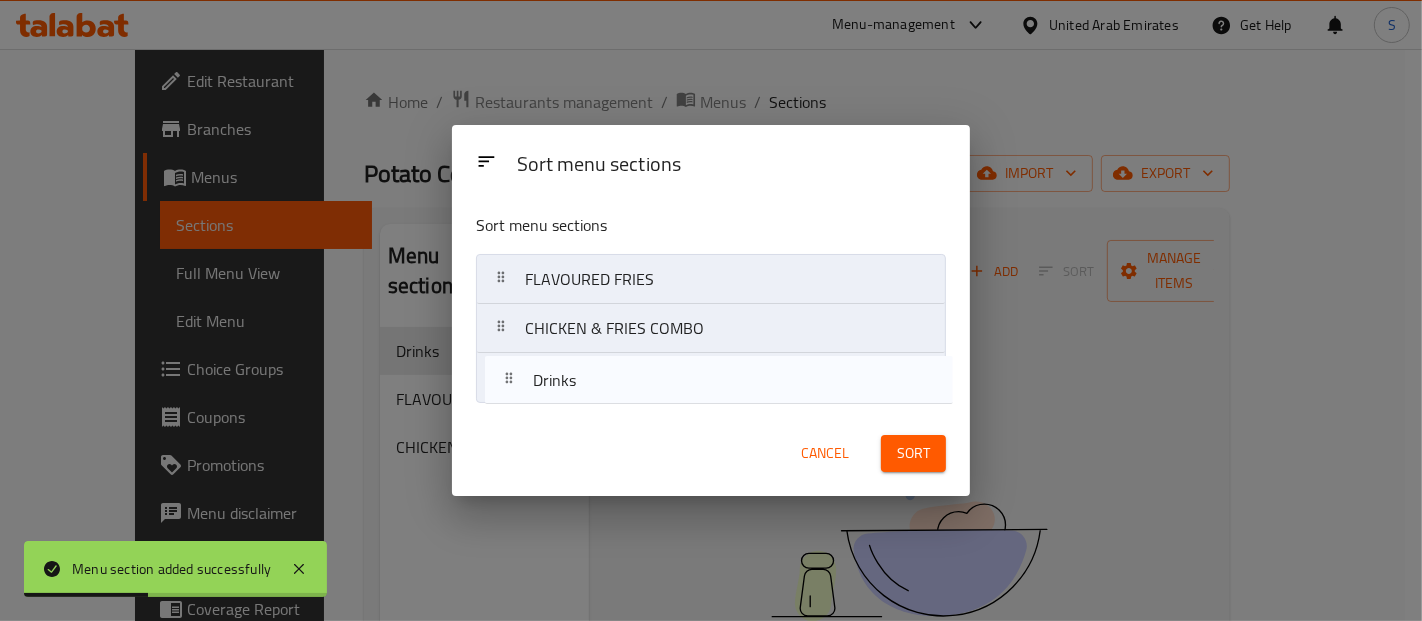 drag, startPoint x: 550, startPoint y: 293, endPoint x: 559, endPoint y: 398, distance: 105.38501 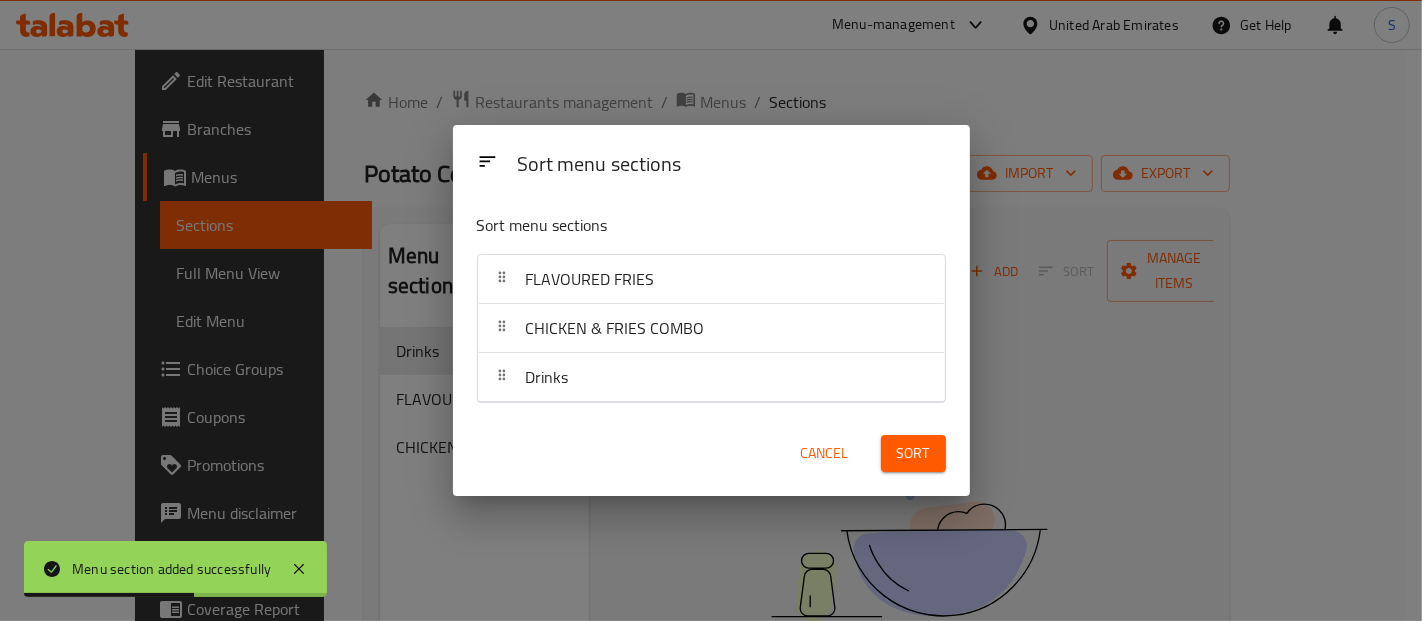 click on "Sort" at bounding box center (913, 453) 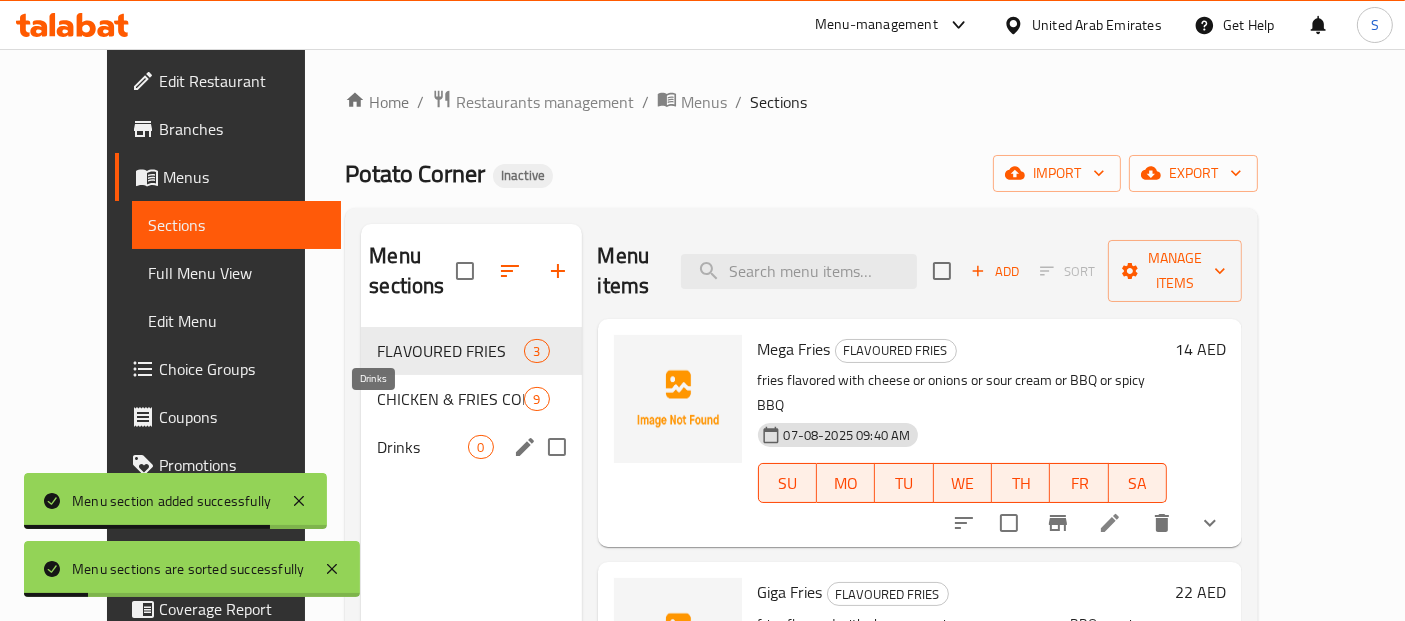 click on "Drinks" at bounding box center [422, 447] 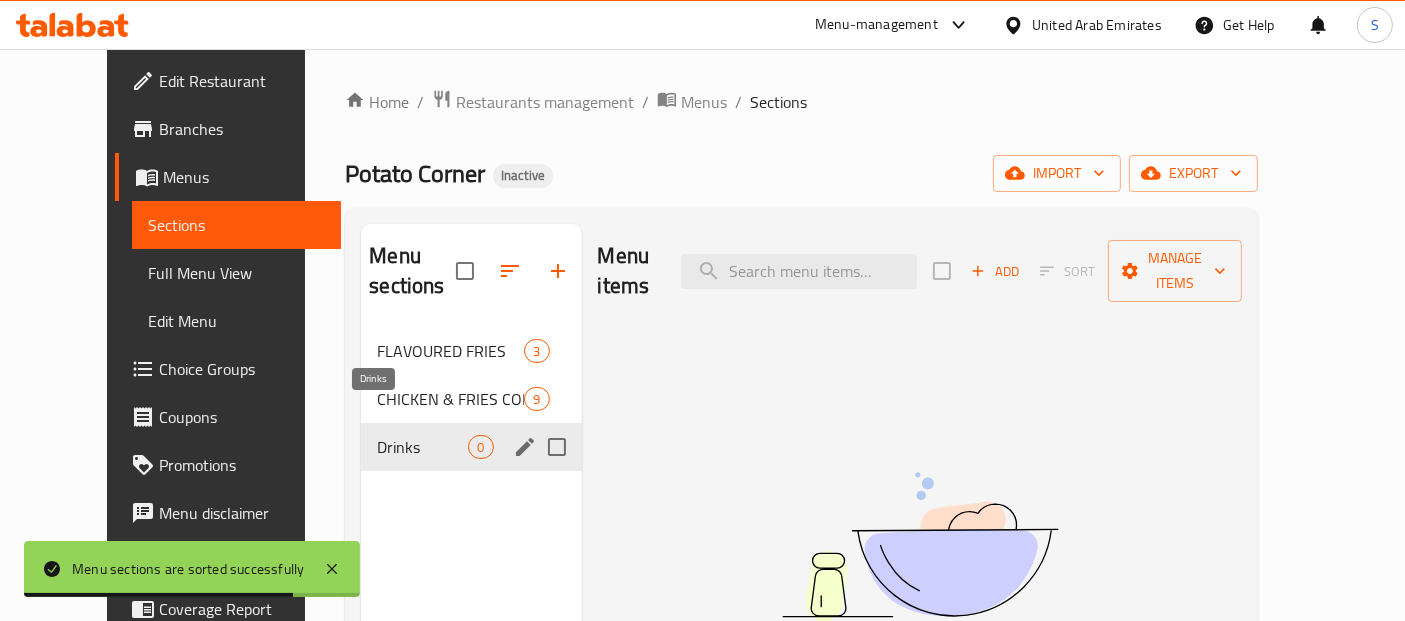 click on "Drinks" at bounding box center (422, 447) 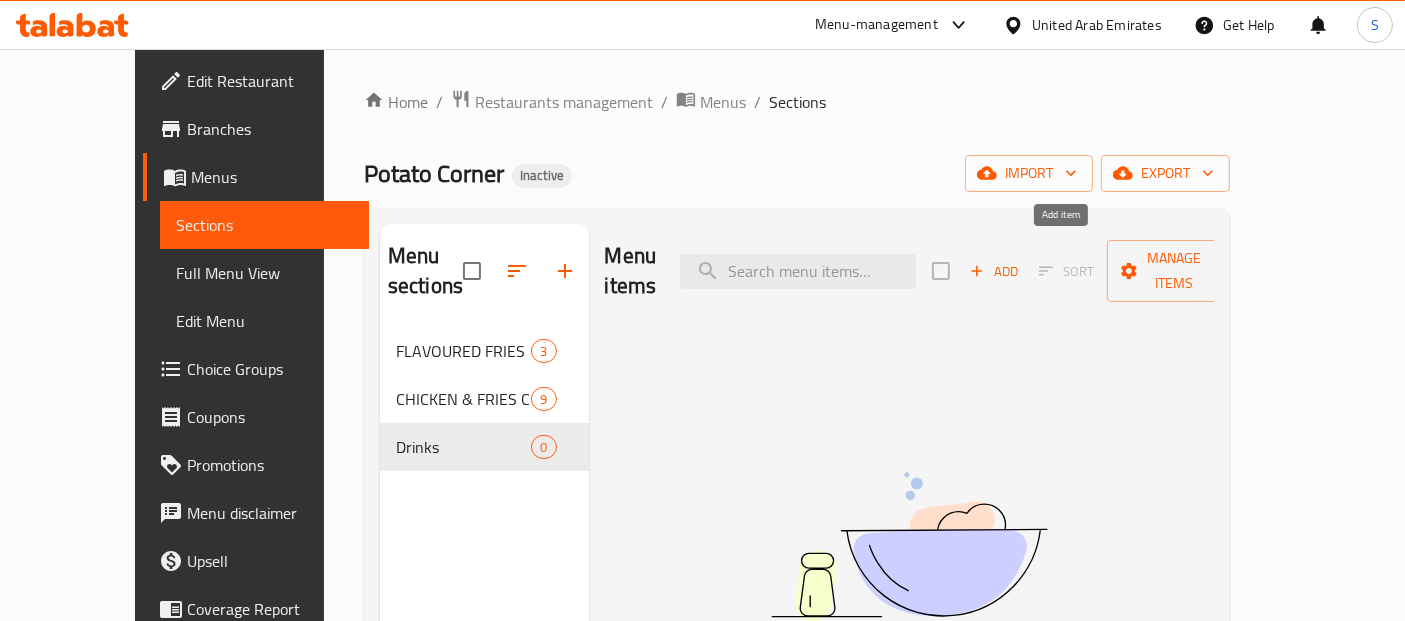click on "Add" at bounding box center (994, 271) 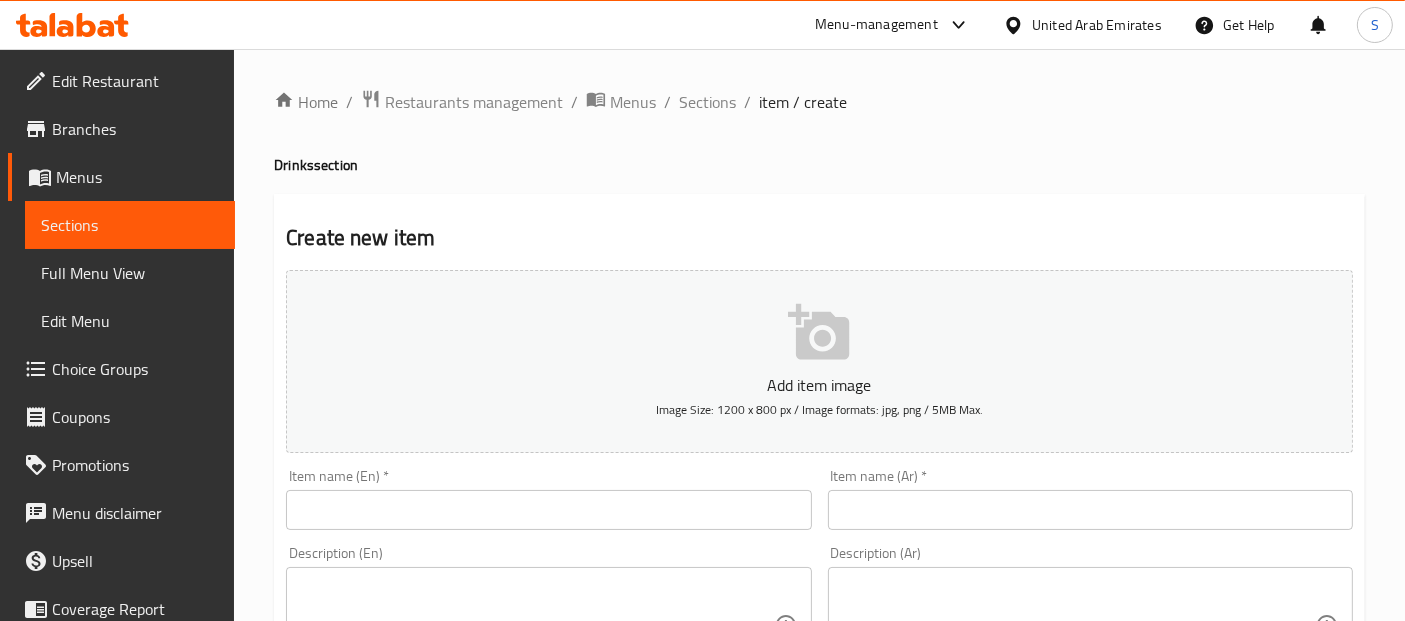click at bounding box center (548, 510) 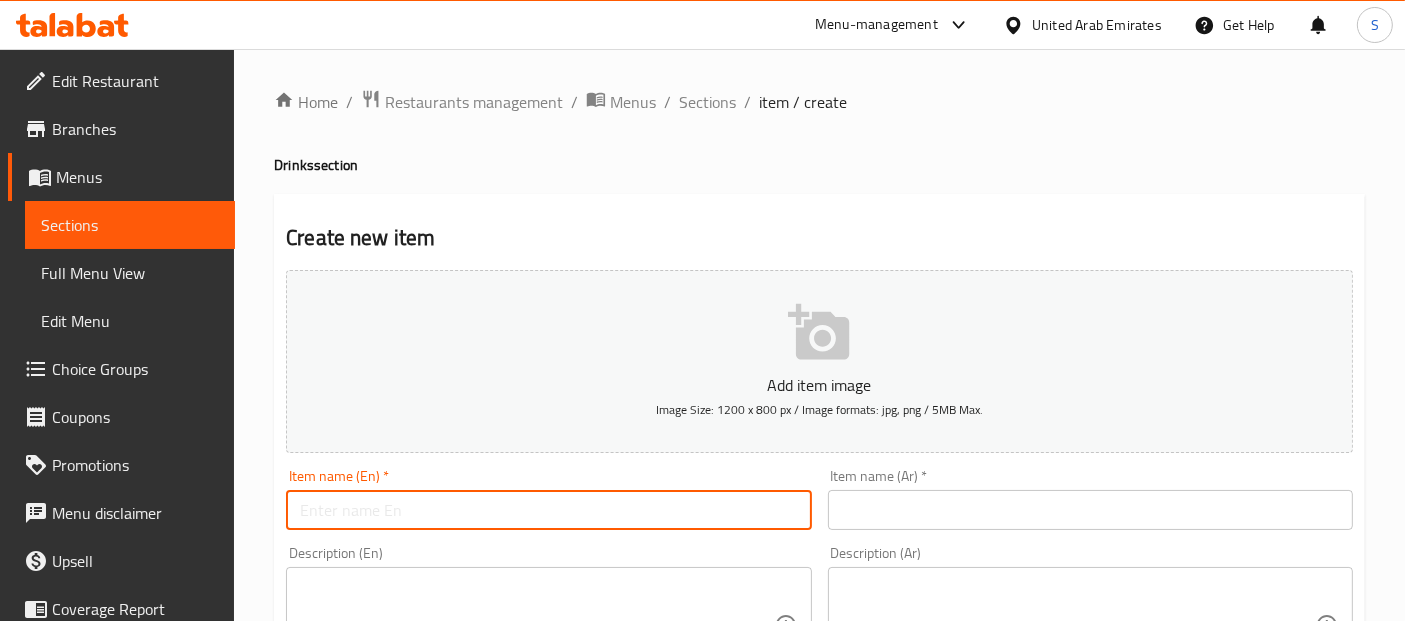 paste on "Pepsi" 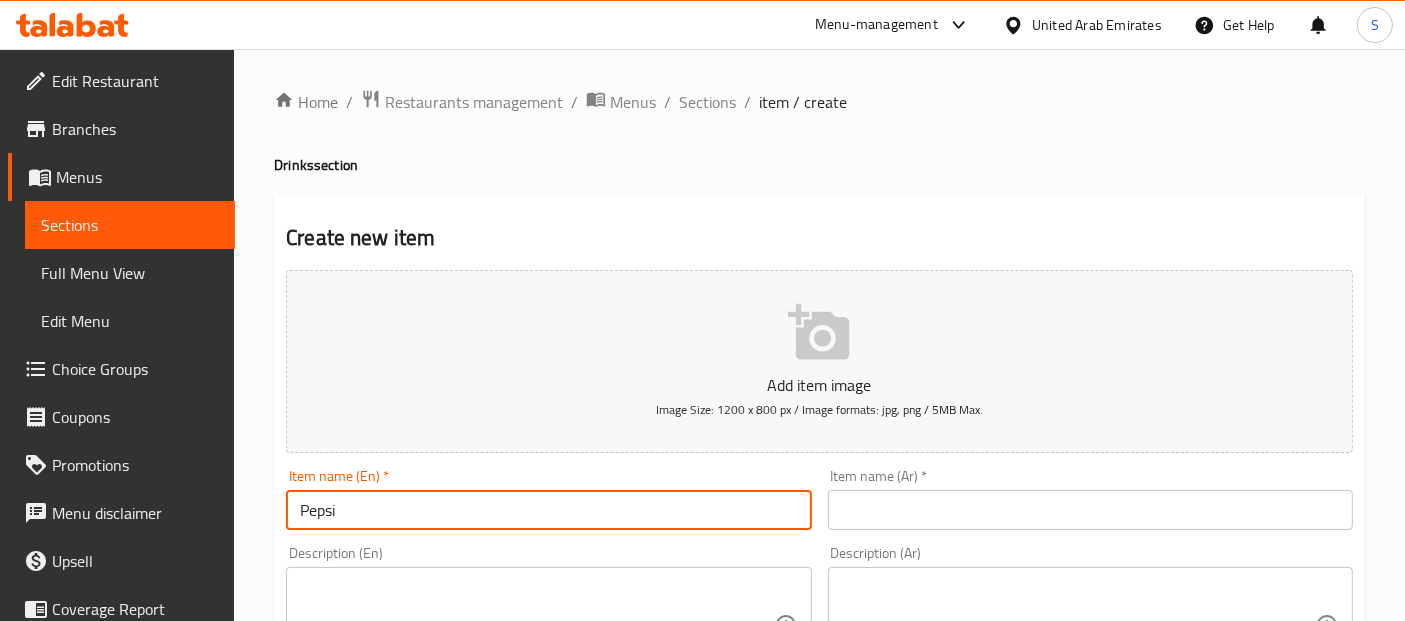 type on "Pepsi" 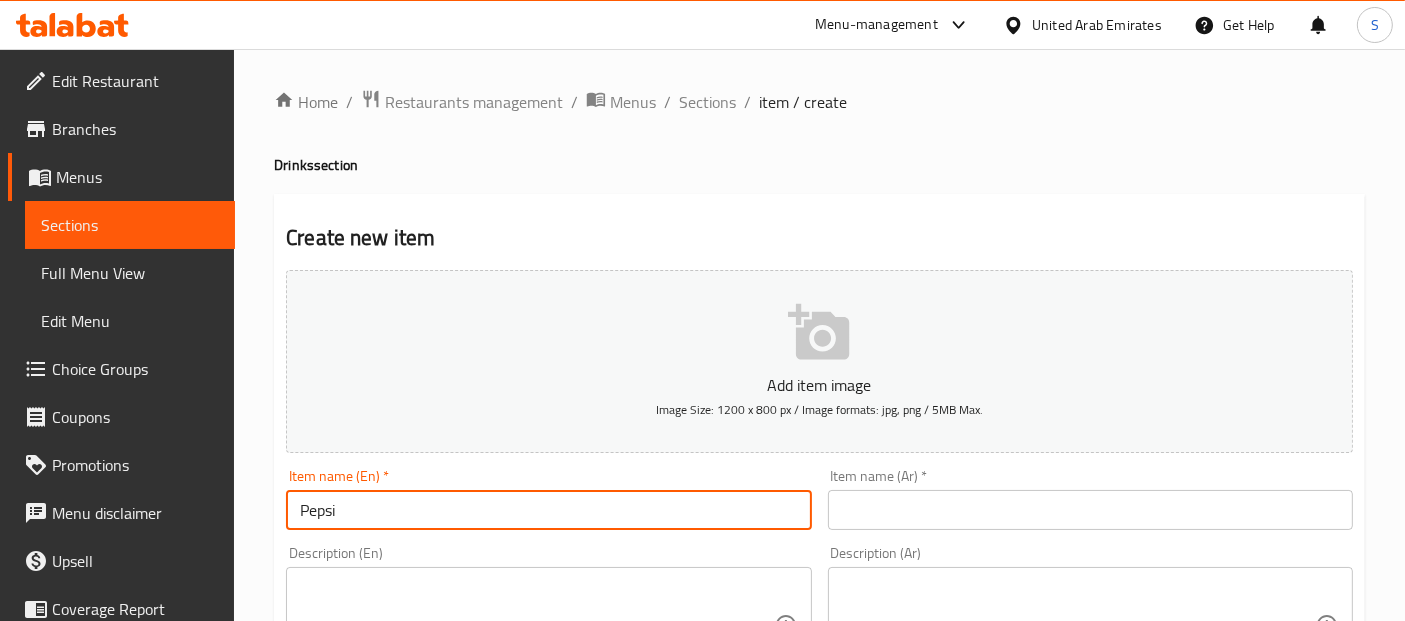 click on "Item name (Ar)   * Item name (Ar)  *" at bounding box center (1090, 499) 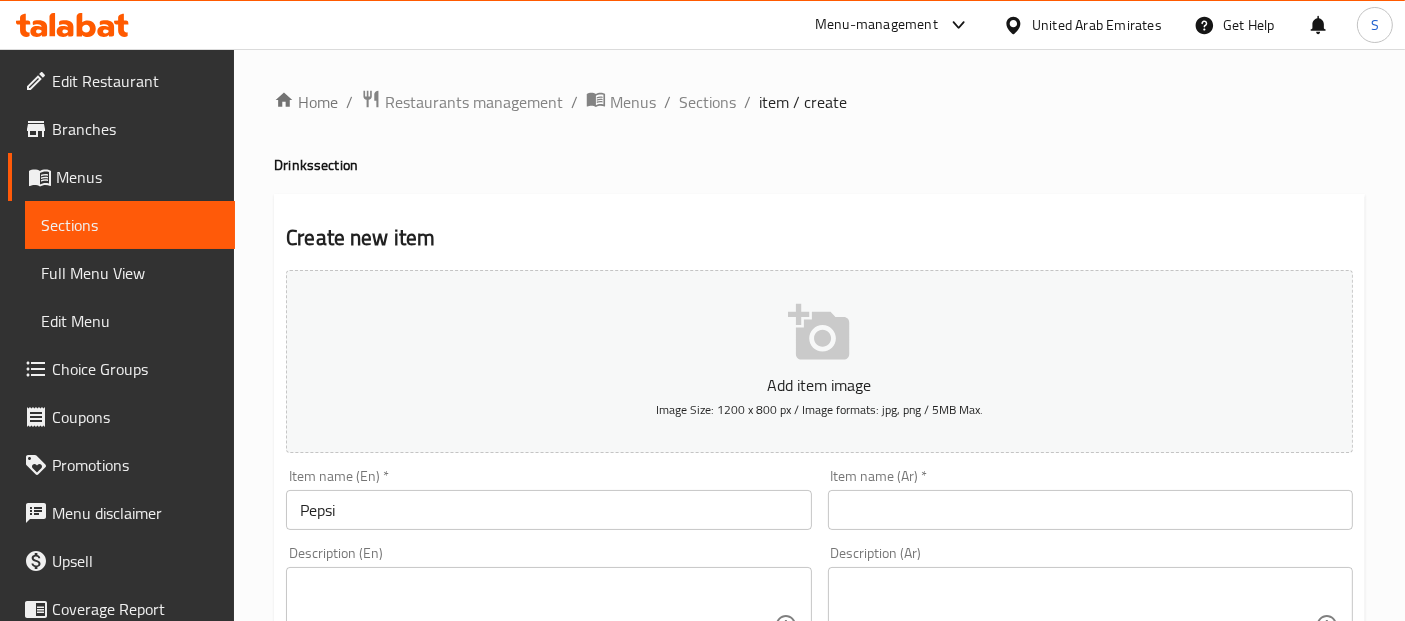 click at bounding box center [1090, 510] 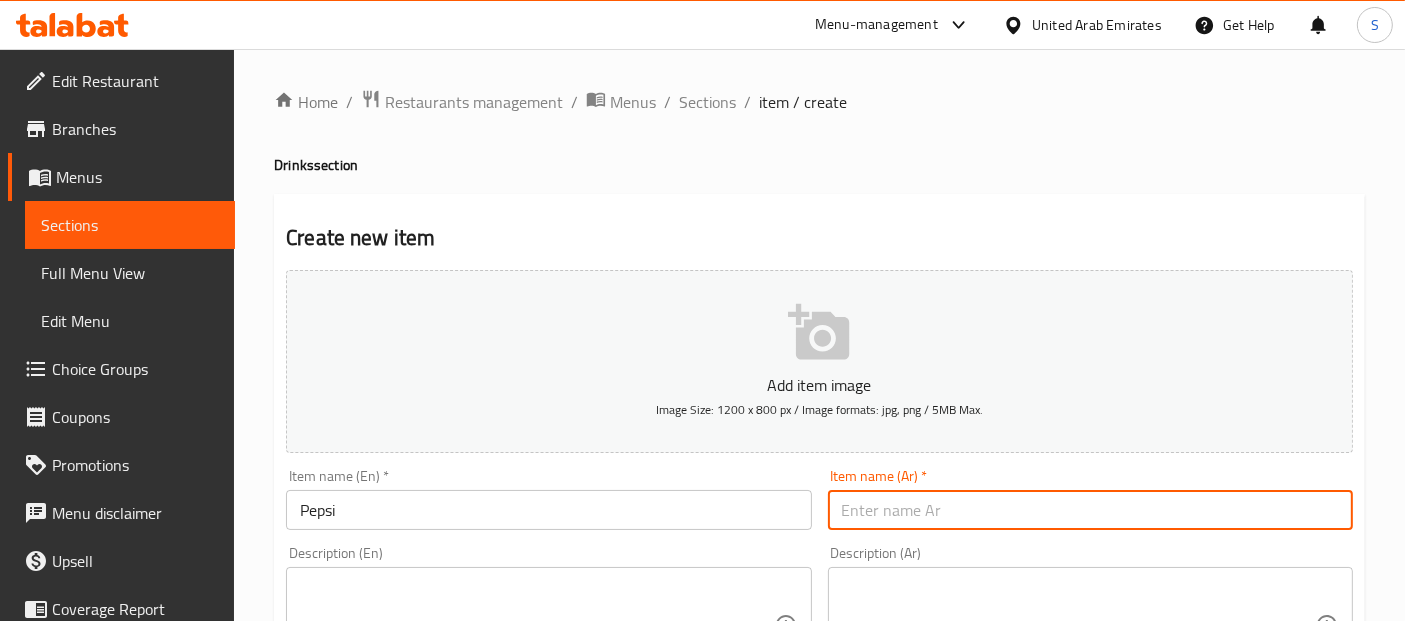 paste on "بيبسي" 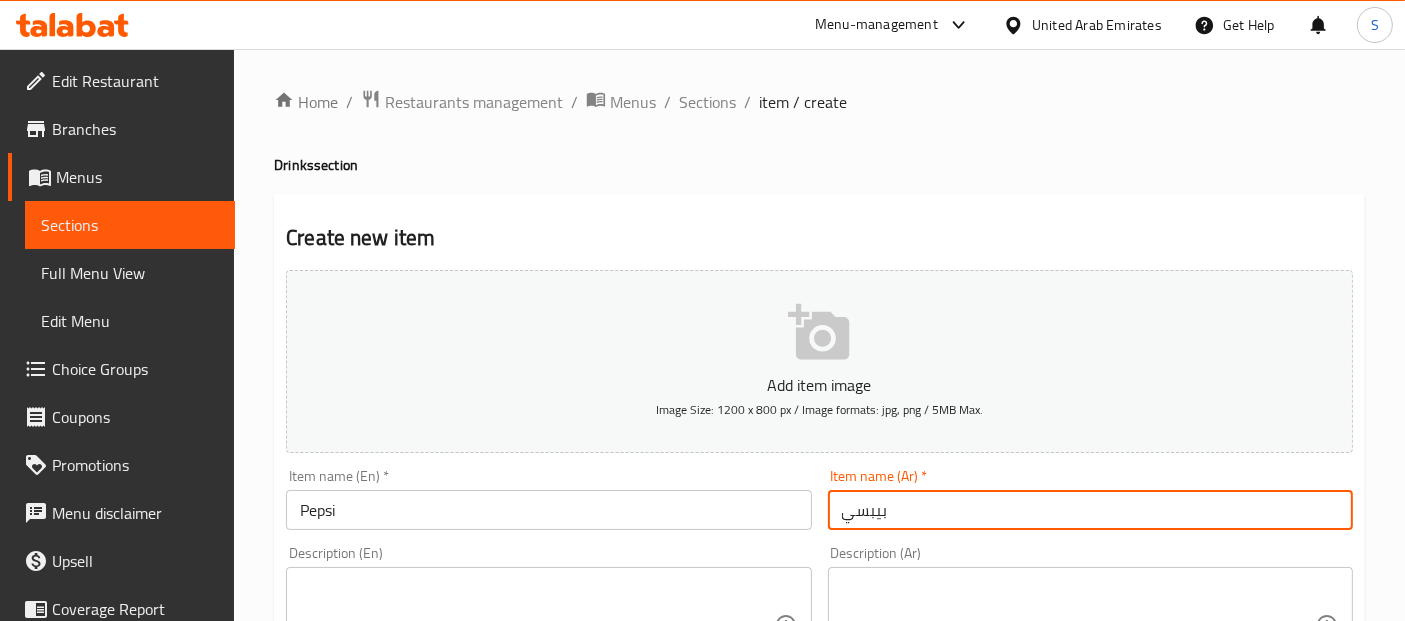 type on "بيبسي" 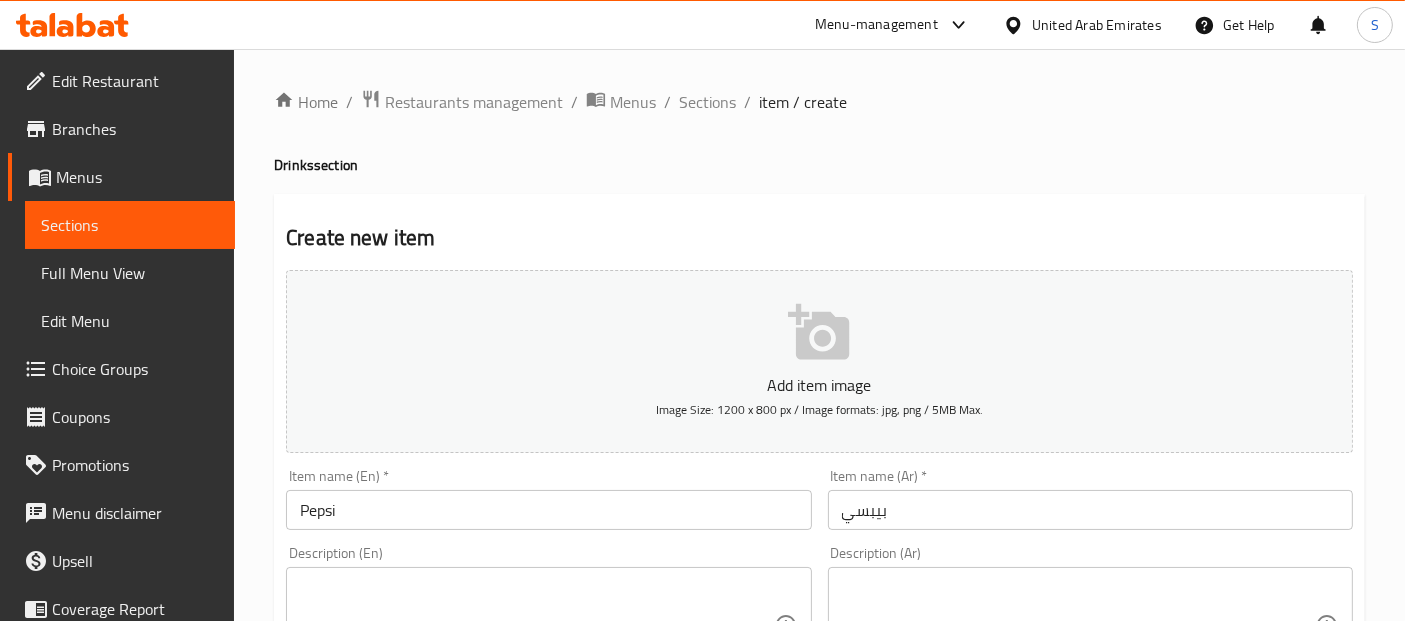 click on "Home / Restaurants management / Menus / Sections / item / create Drinks  section Create new item Add item image Image Size: 1200 x 800 px / Image formats: jpg, png / 5MB Max. Item name (En)   * Pepsi Item name (En)  * Item name (Ar)   * بيبسي Item name (Ar)  * Description (En) Description (En) Description (Ar) Description (Ar) Product barcode Product barcode Product sku Product sku Price   * AED 0 Price  * Price on selection Free item Start Date Start Date End Date End Date Available Days SU MO TU WE TH FR SA Available from ​ ​ Available to ​ ​ Status Active Inactive Exclude from GEM Variations & Choices Add variant ASSIGN CHOICE GROUP Create" at bounding box center (819, 731) 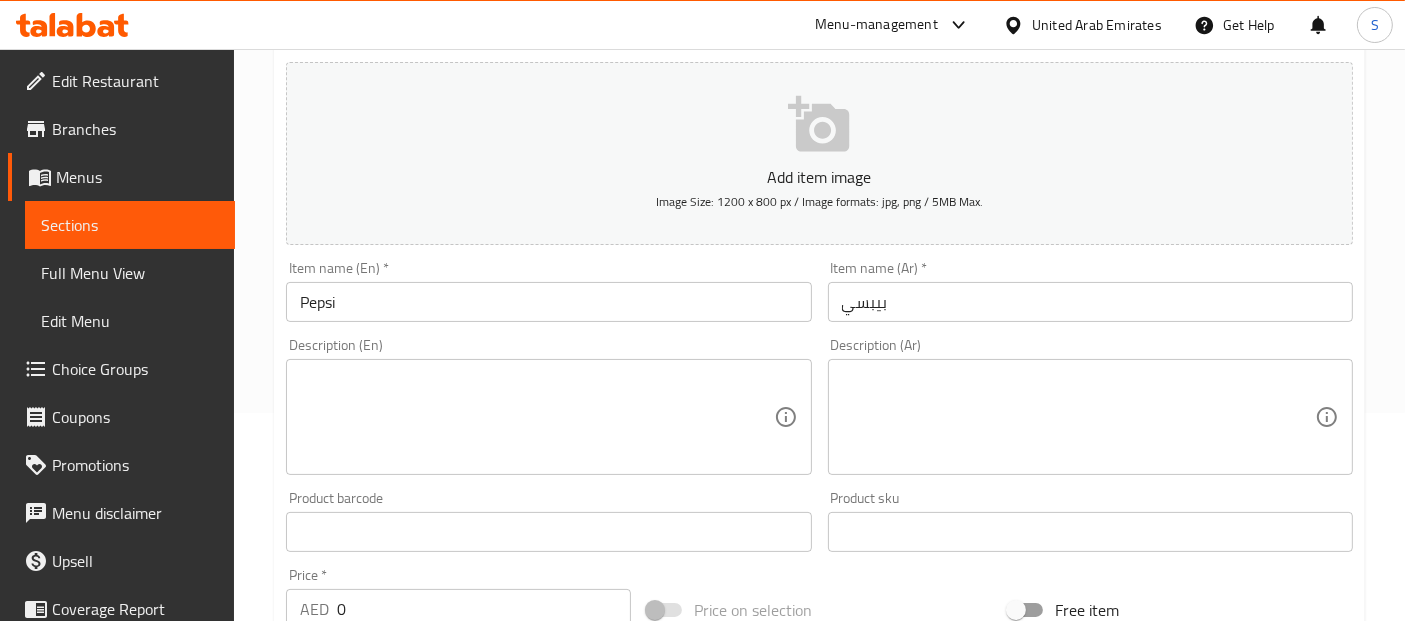 scroll, scrollTop: 259, scrollLeft: 0, axis: vertical 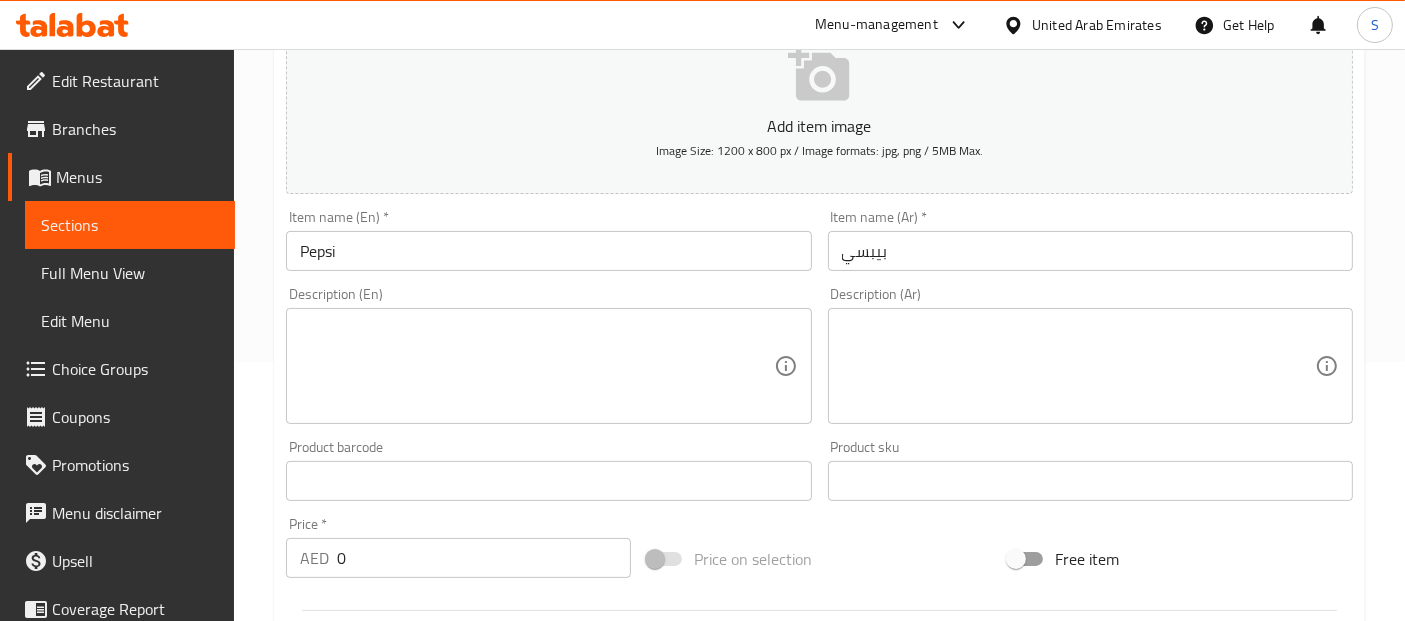 drag, startPoint x: 371, startPoint y: 551, endPoint x: 314, endPoint y: 557, distance: 57.31492 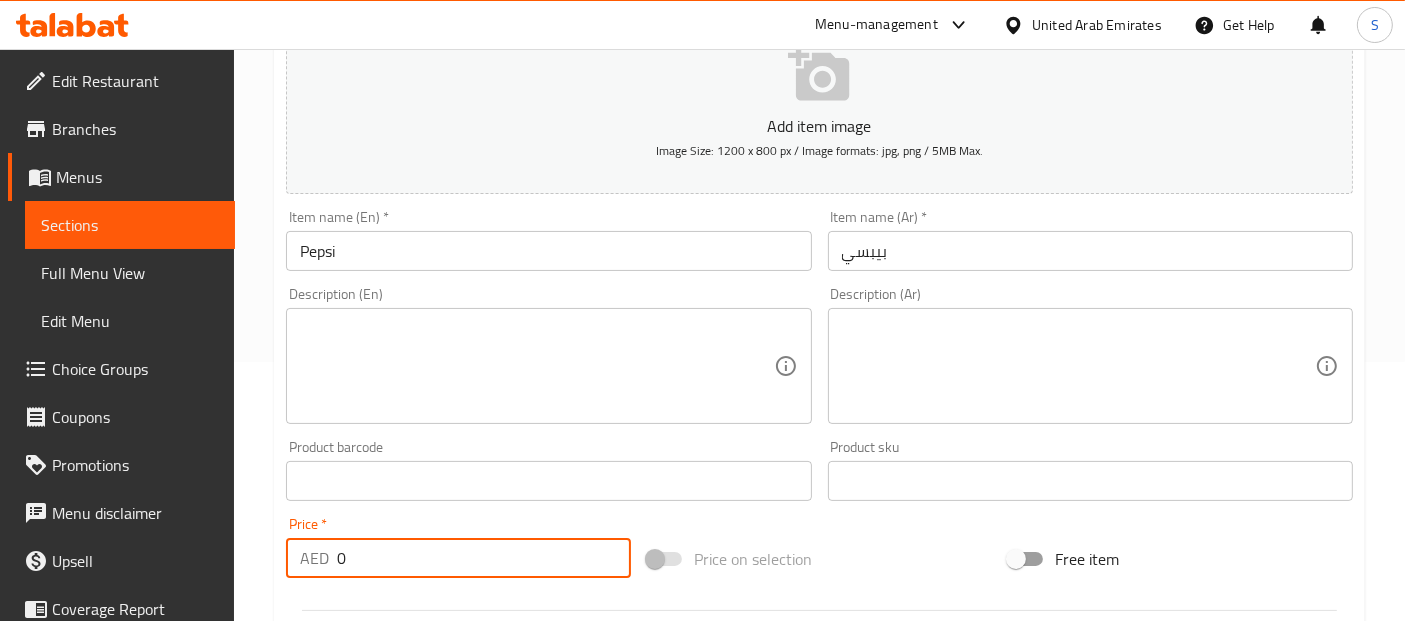 paste on "7" 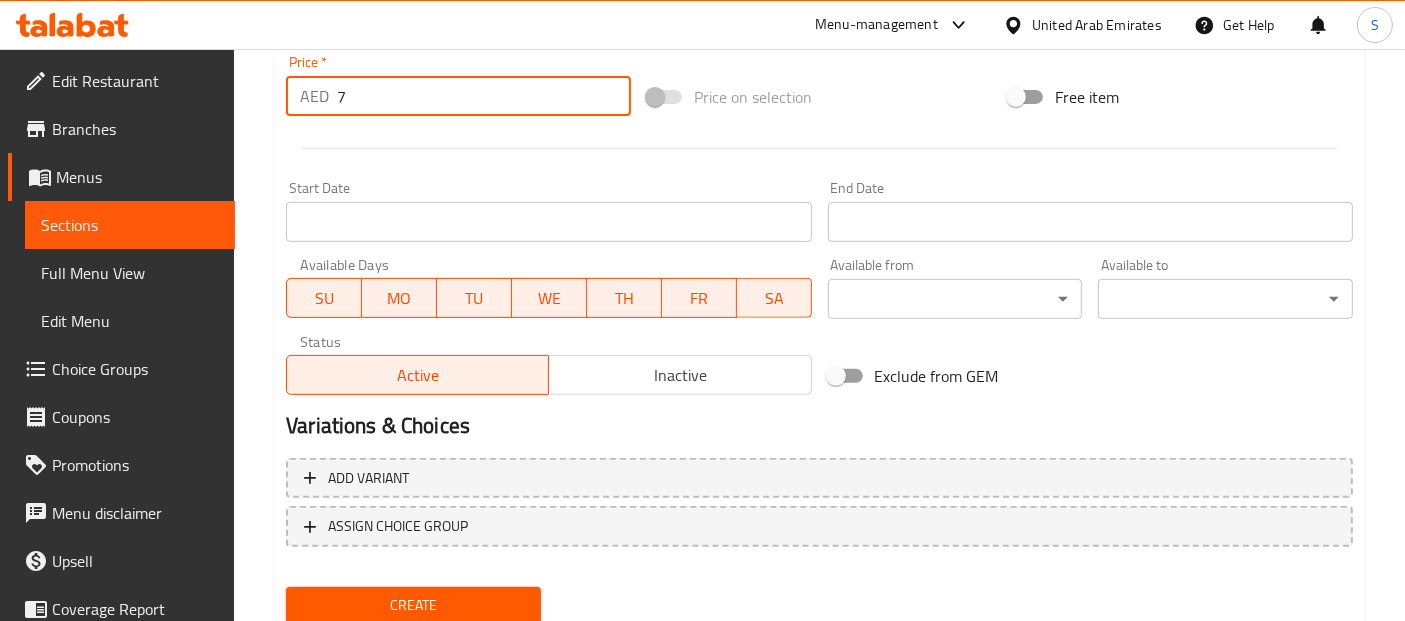 scroll, scrollTop: 722, scrollLeft: 0, axis: vertical 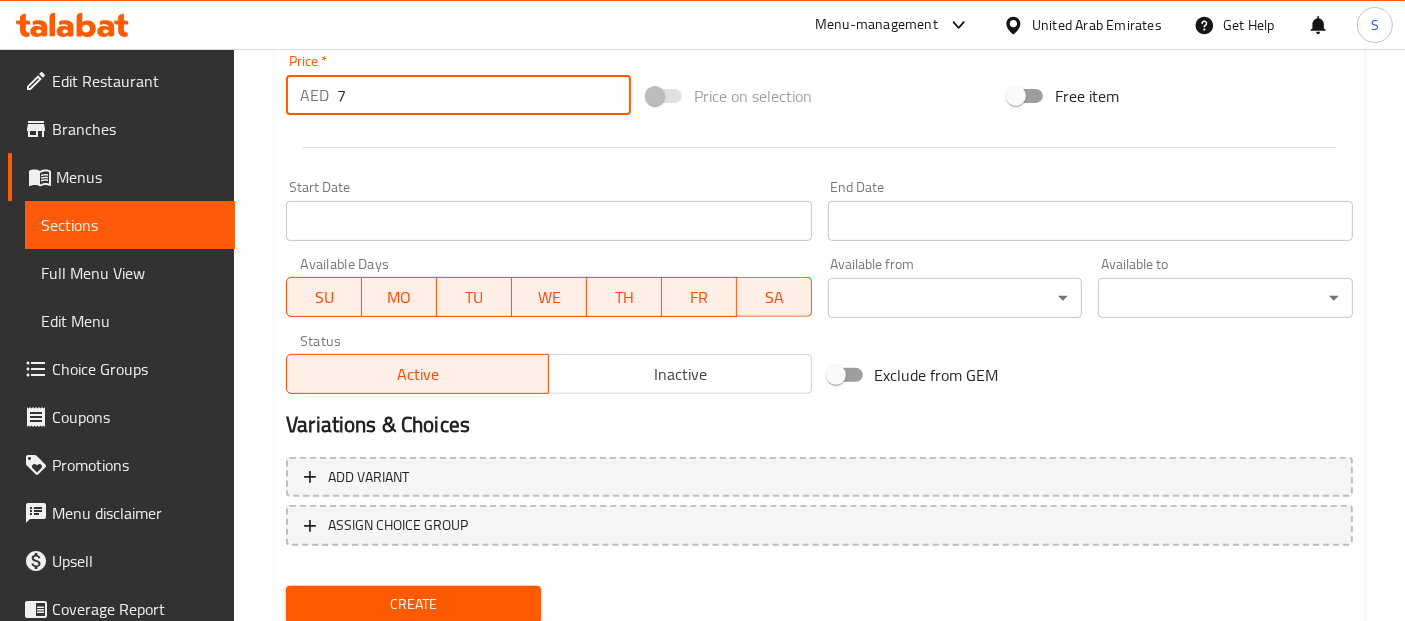 type on "7" 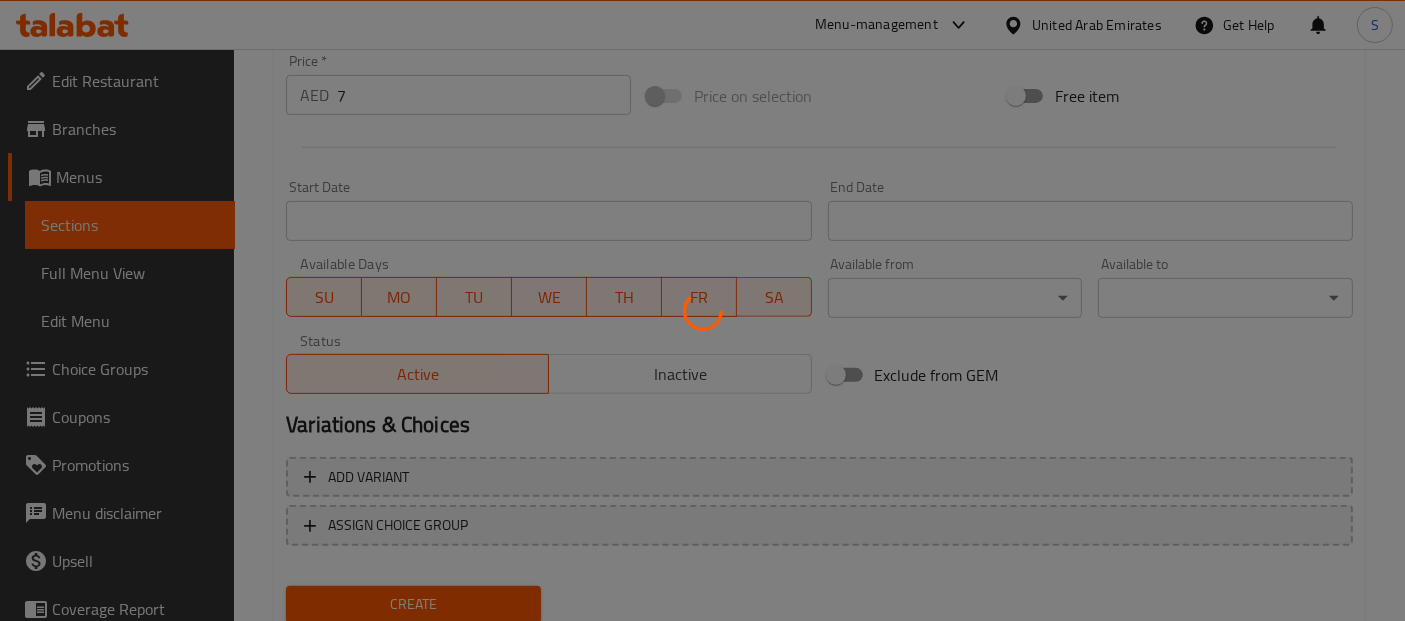 type 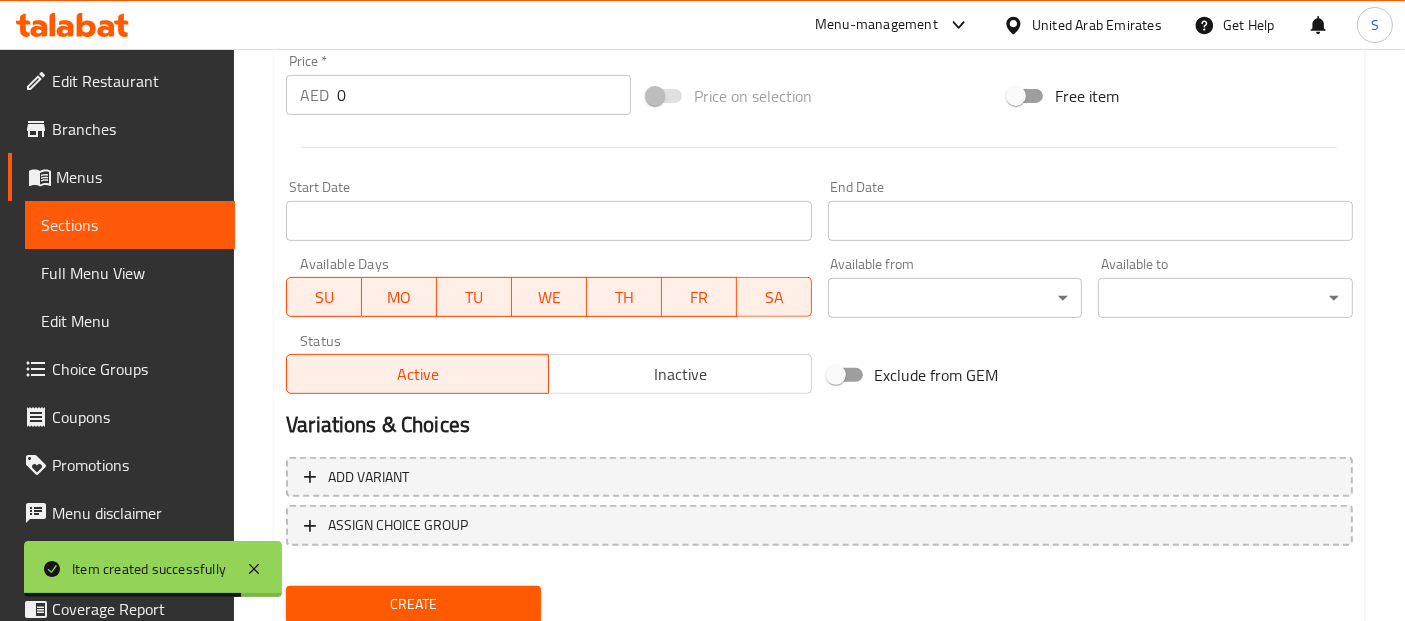 scroll, scrollTop: 0, scrollLeft: 0, axis: both 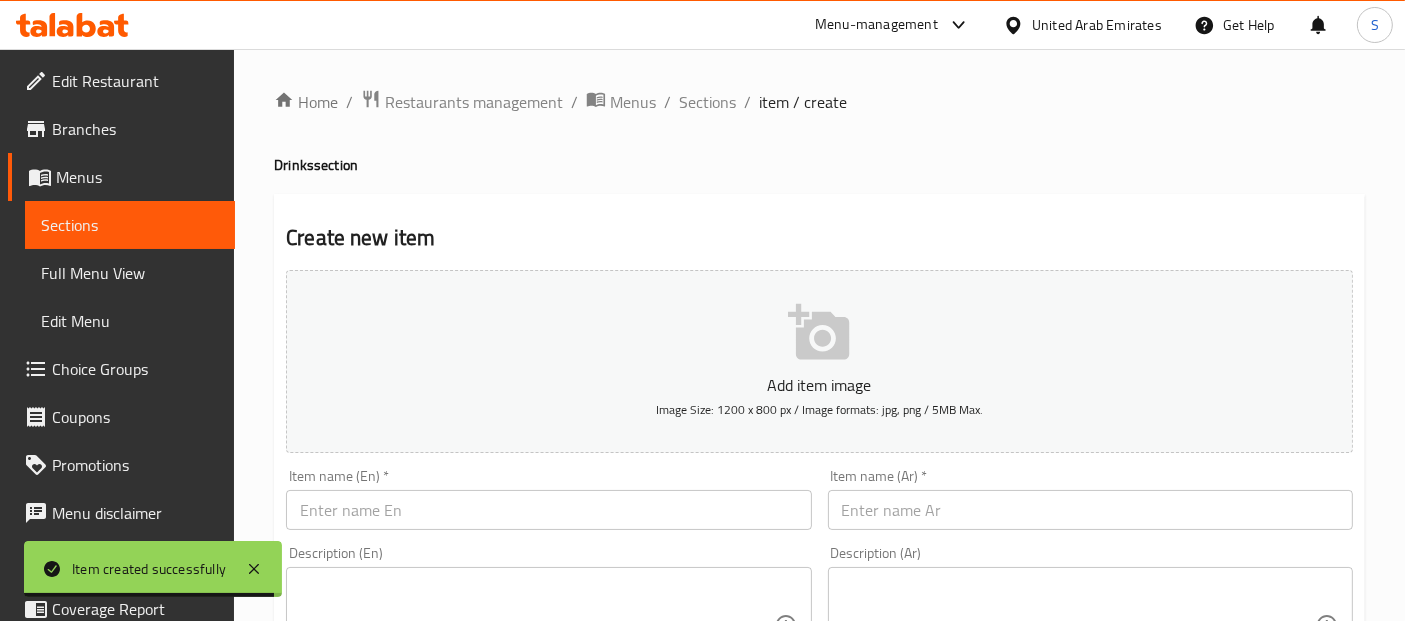 type 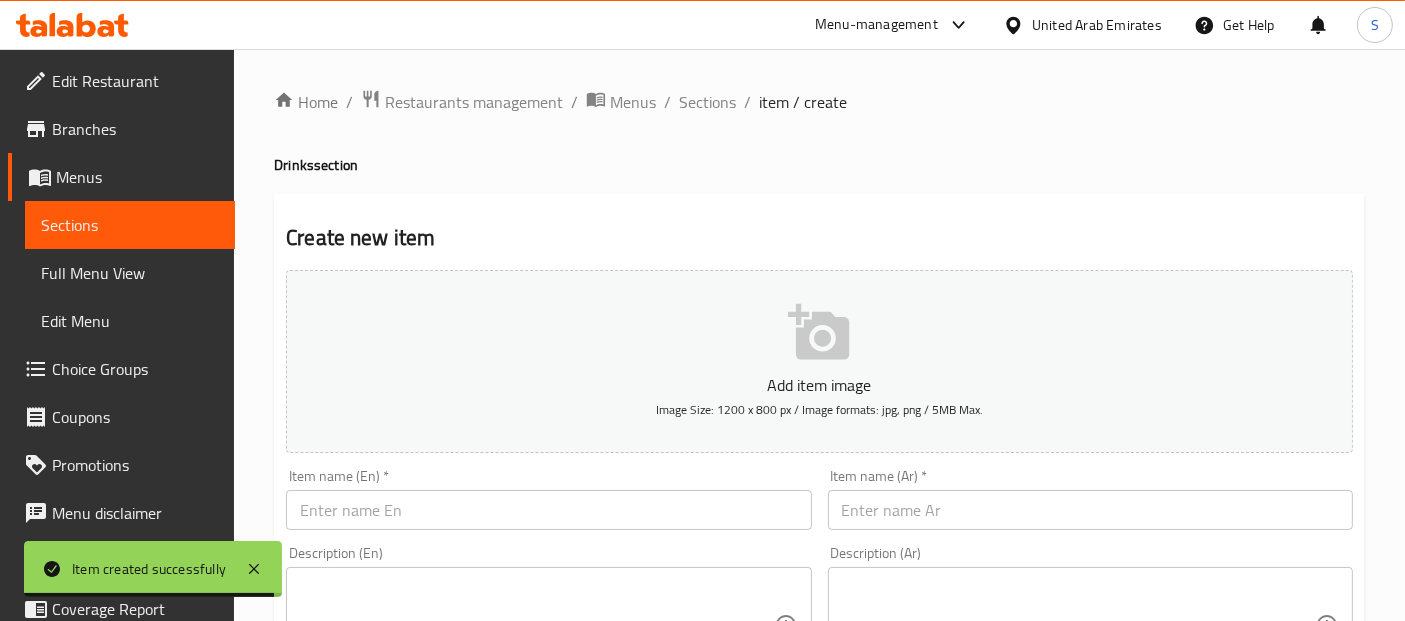 click at bounding box center (548, 510) 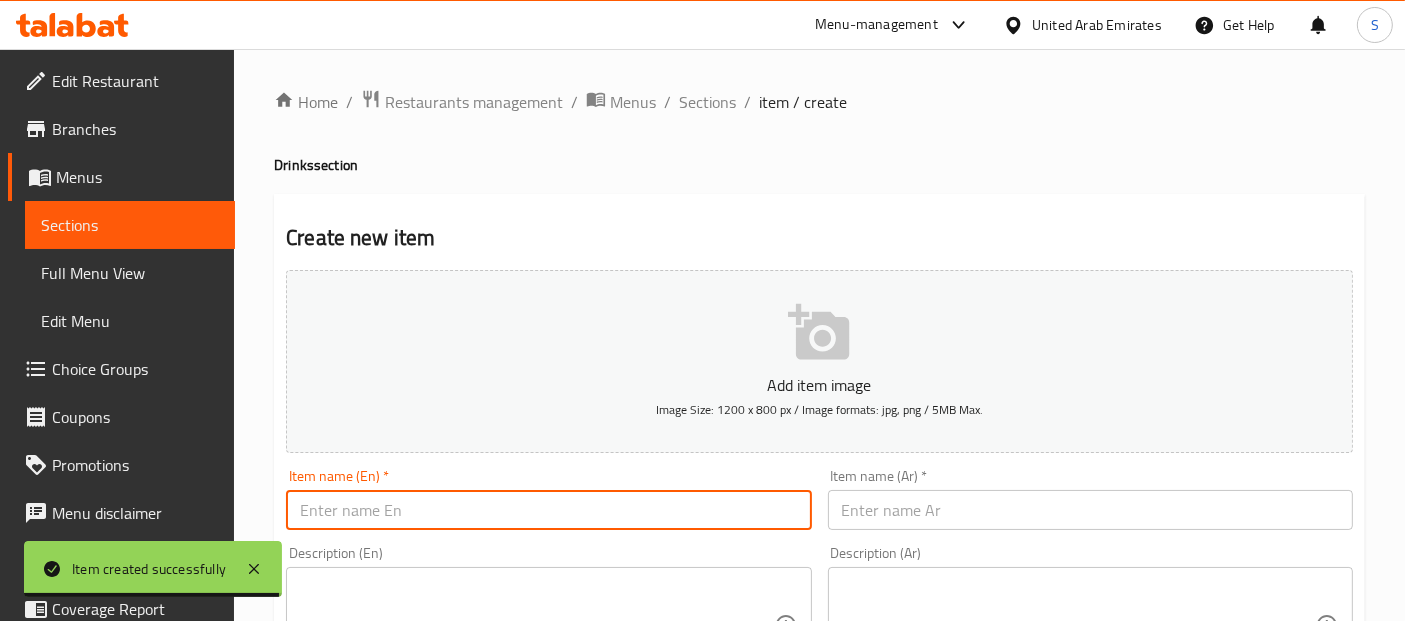 paste on "Mirinda" 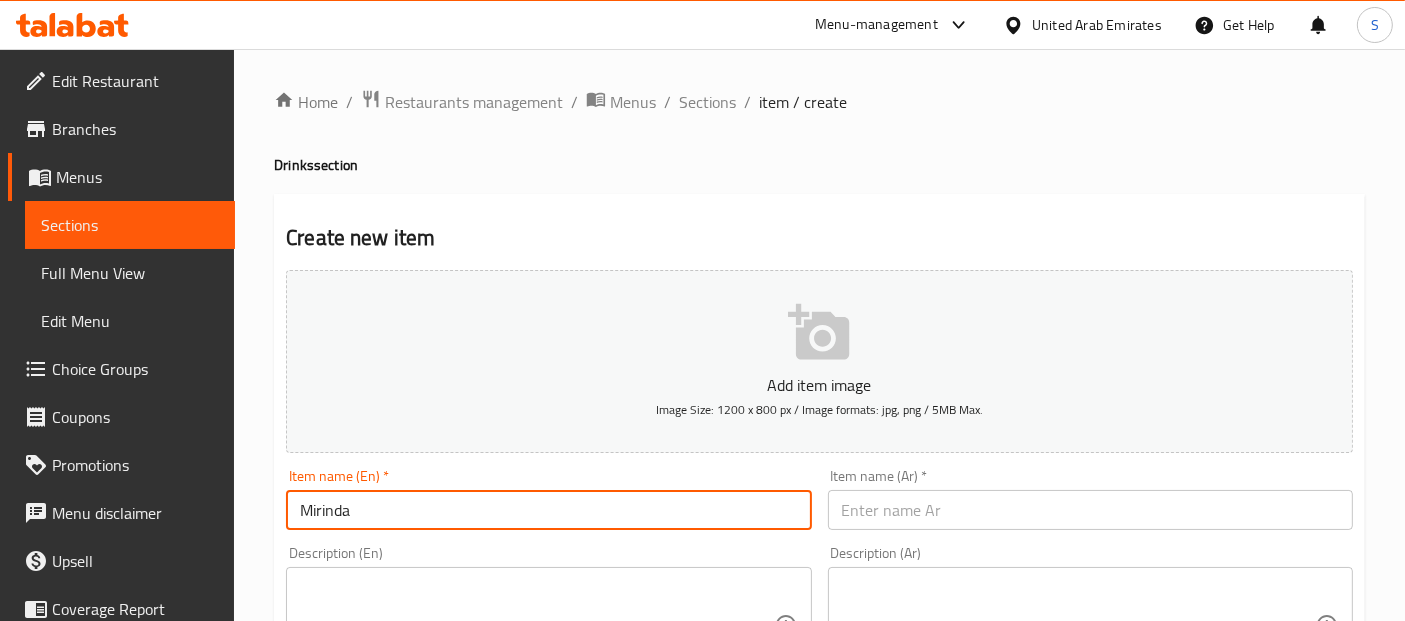 click on "Mirinda" at bounding box center (548, 510) 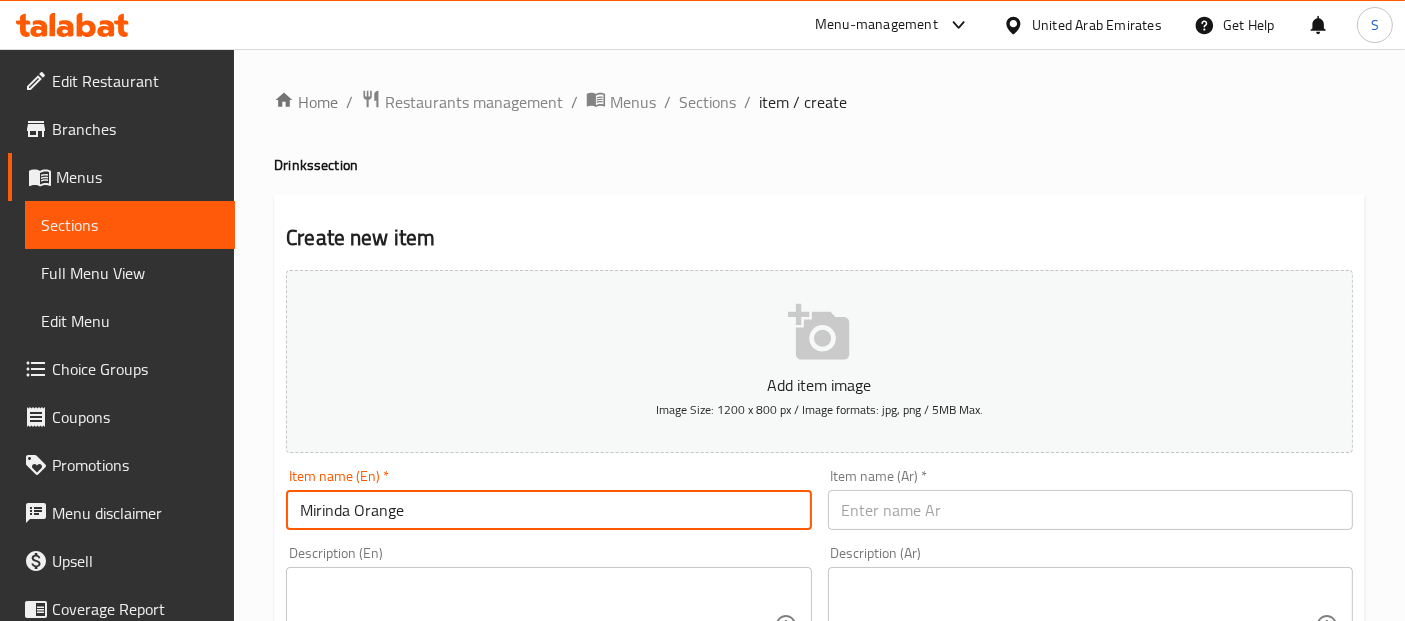 type on "Mirinda Orange" 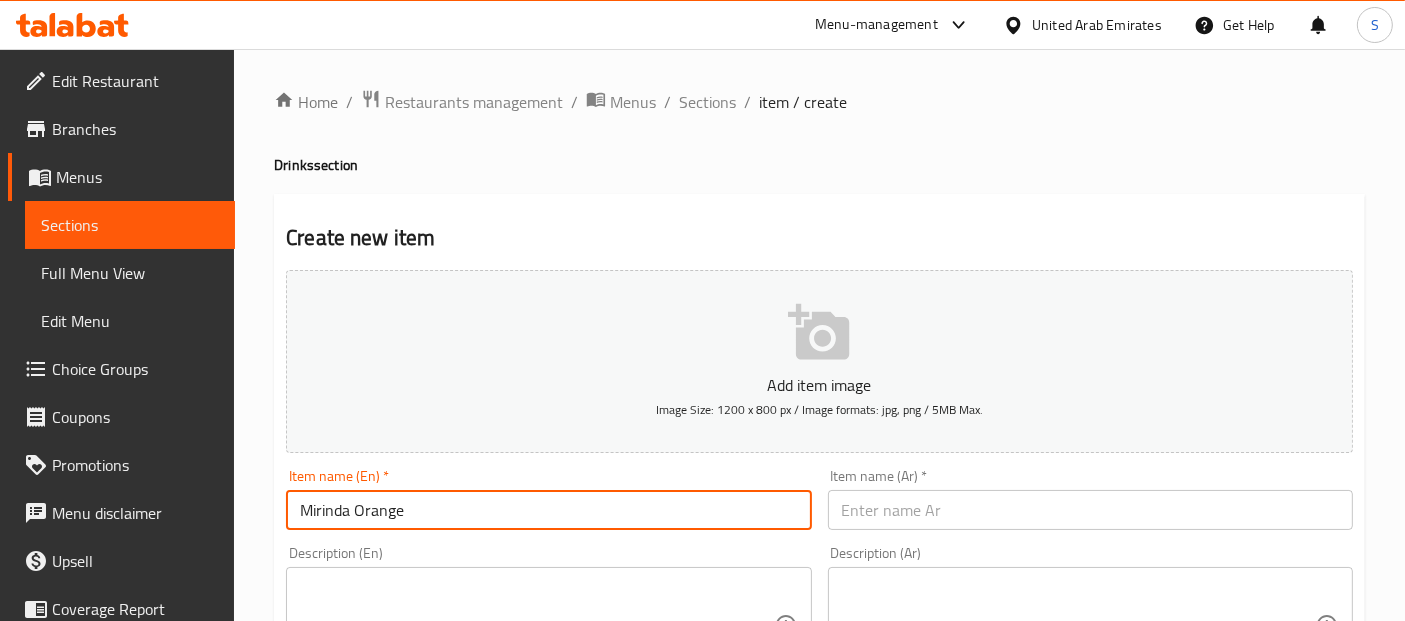 click at bounding box center [1090, 510] 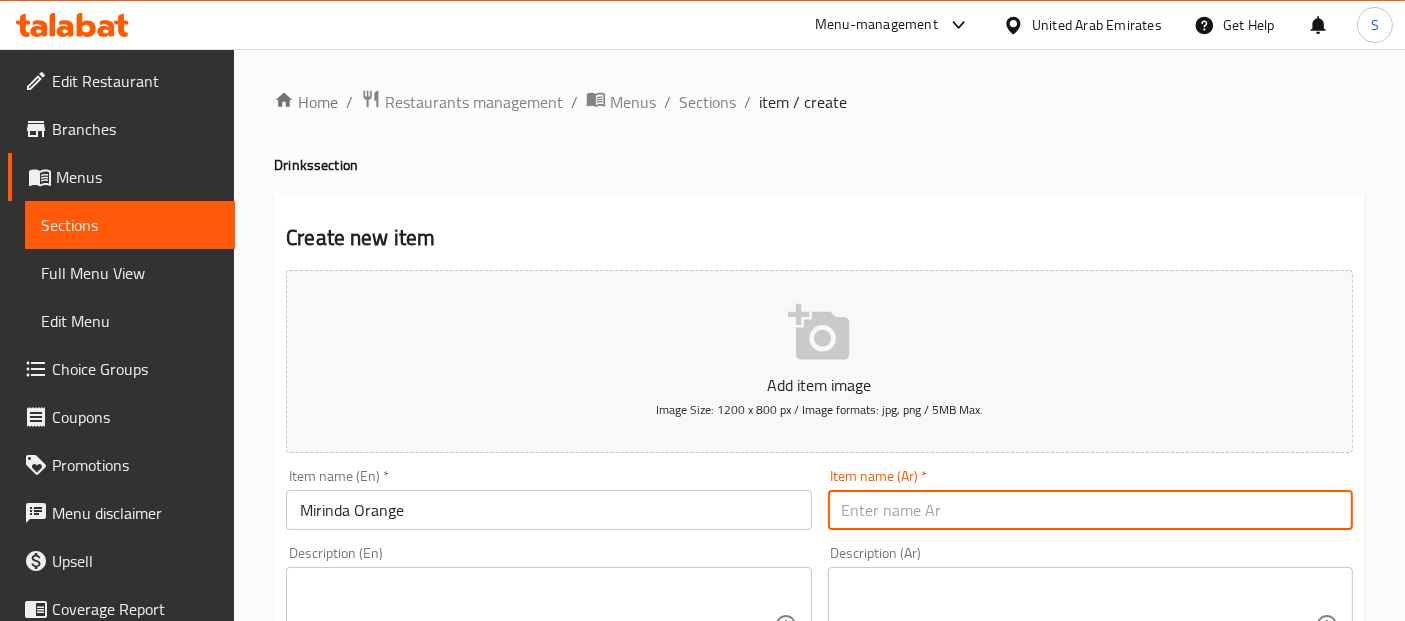 paste on "ميرندا برتقال" 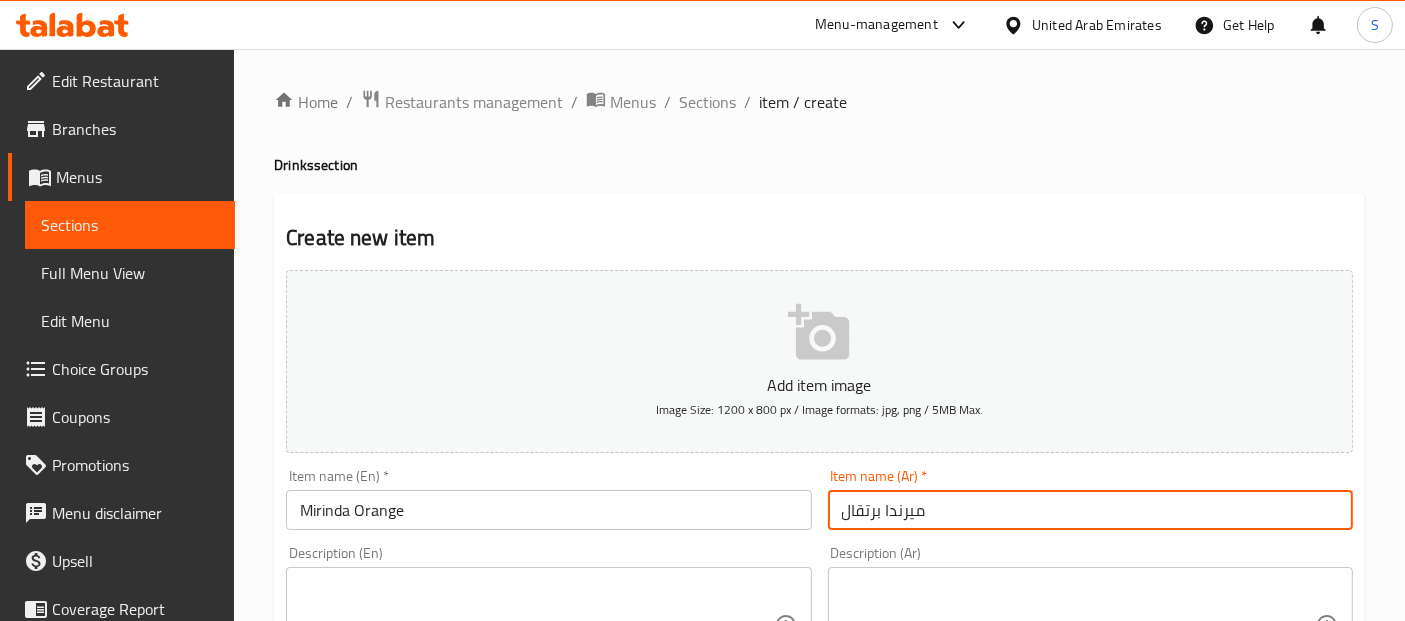 click on "ميرندا برتقال" at bounding box center (1090, 510) 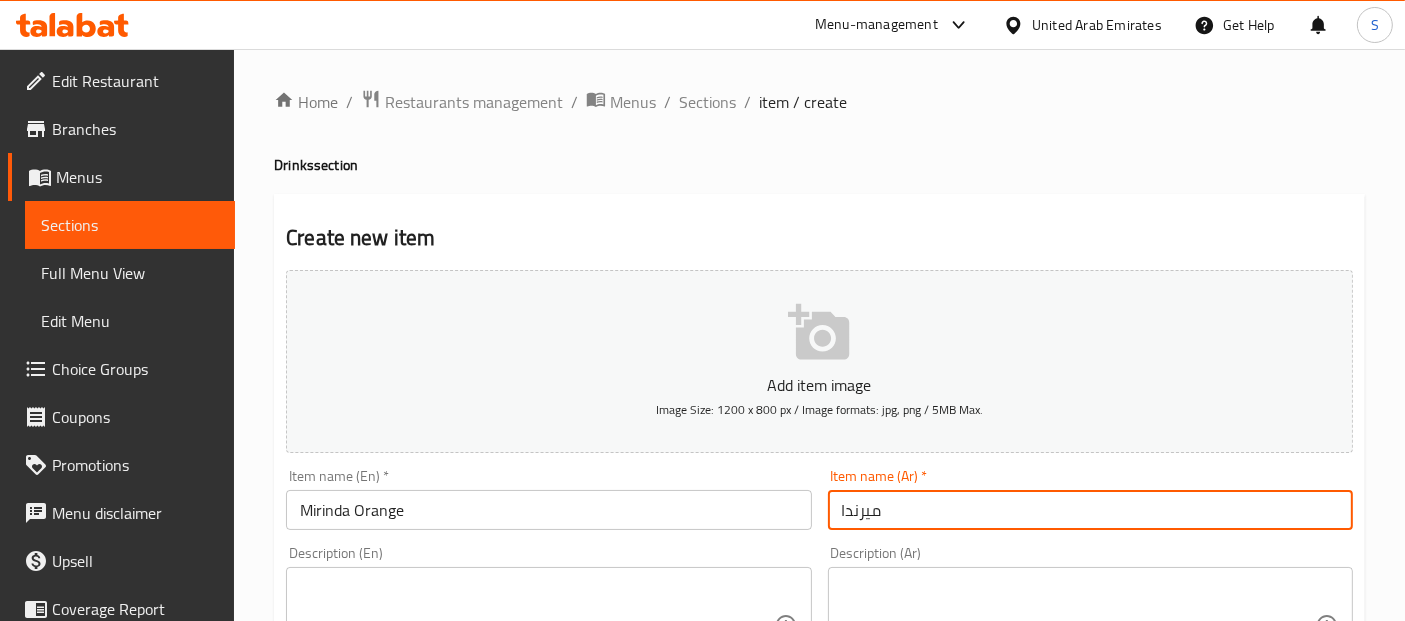 type on "ميرندا" 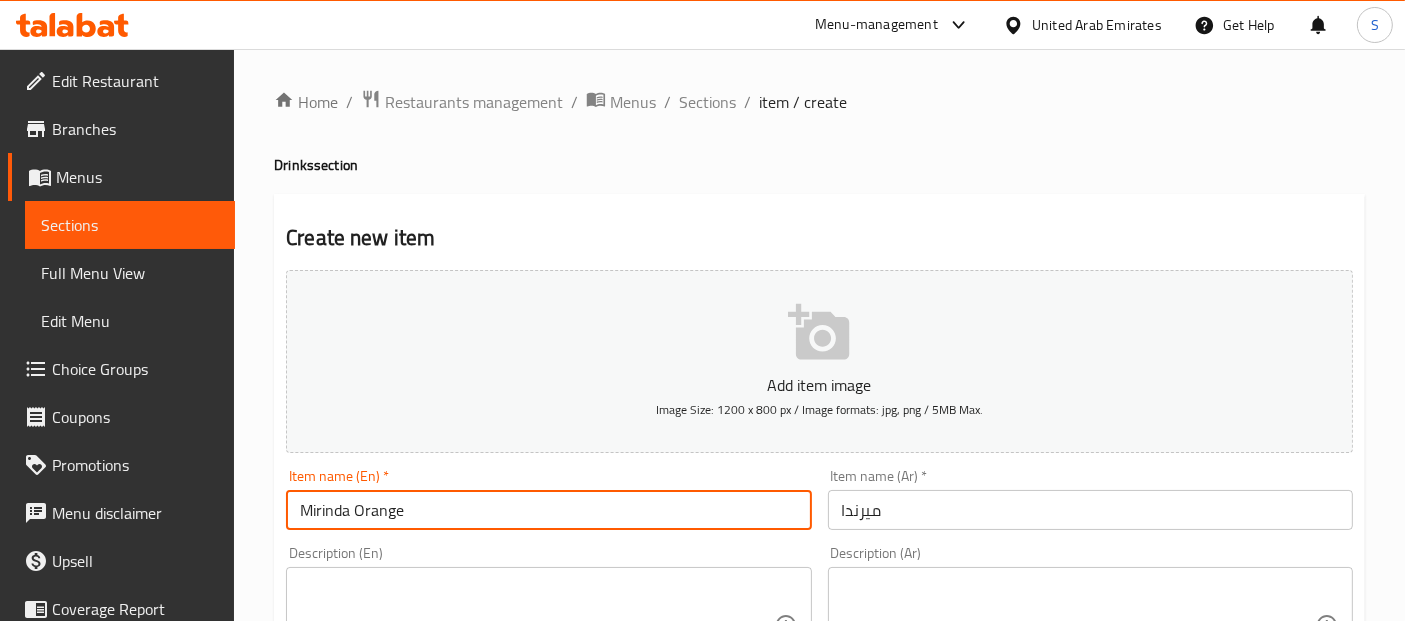 click on "Mirinda Orange" at bounding box center (548, 510) 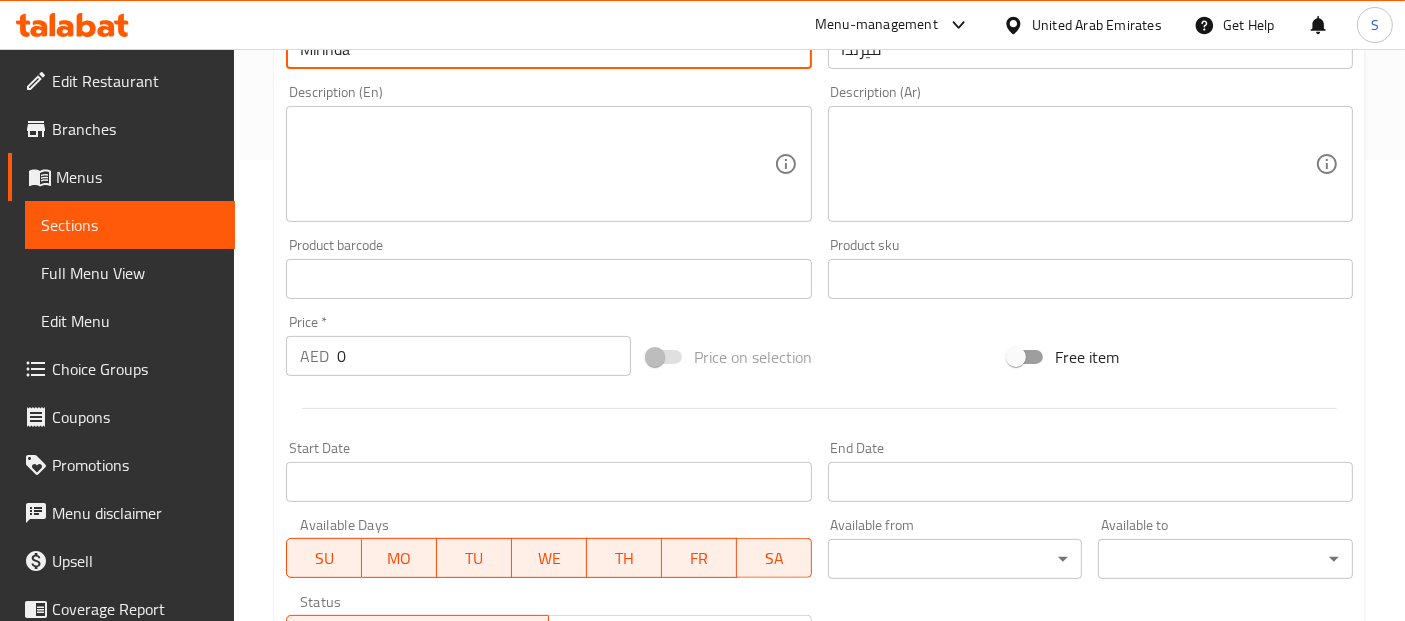 scroll, scrollTop: 462, scrollLeft: 0, axis: vertical 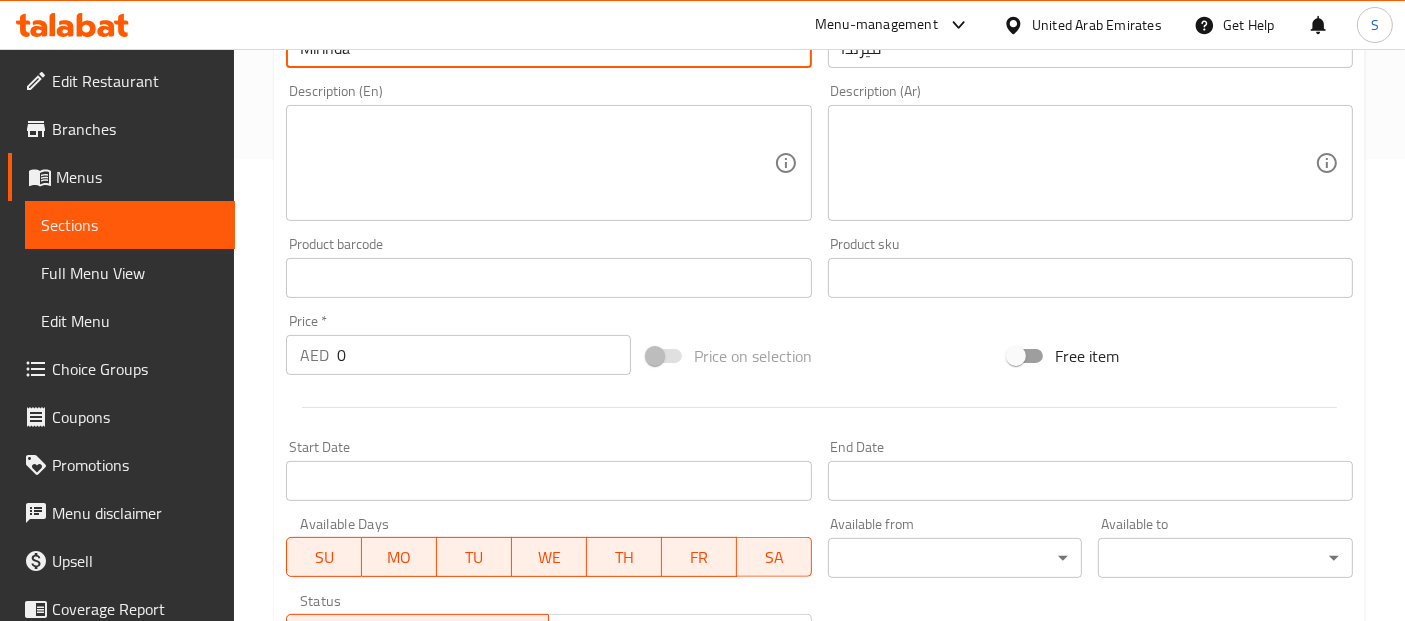 type on "Mirinda" 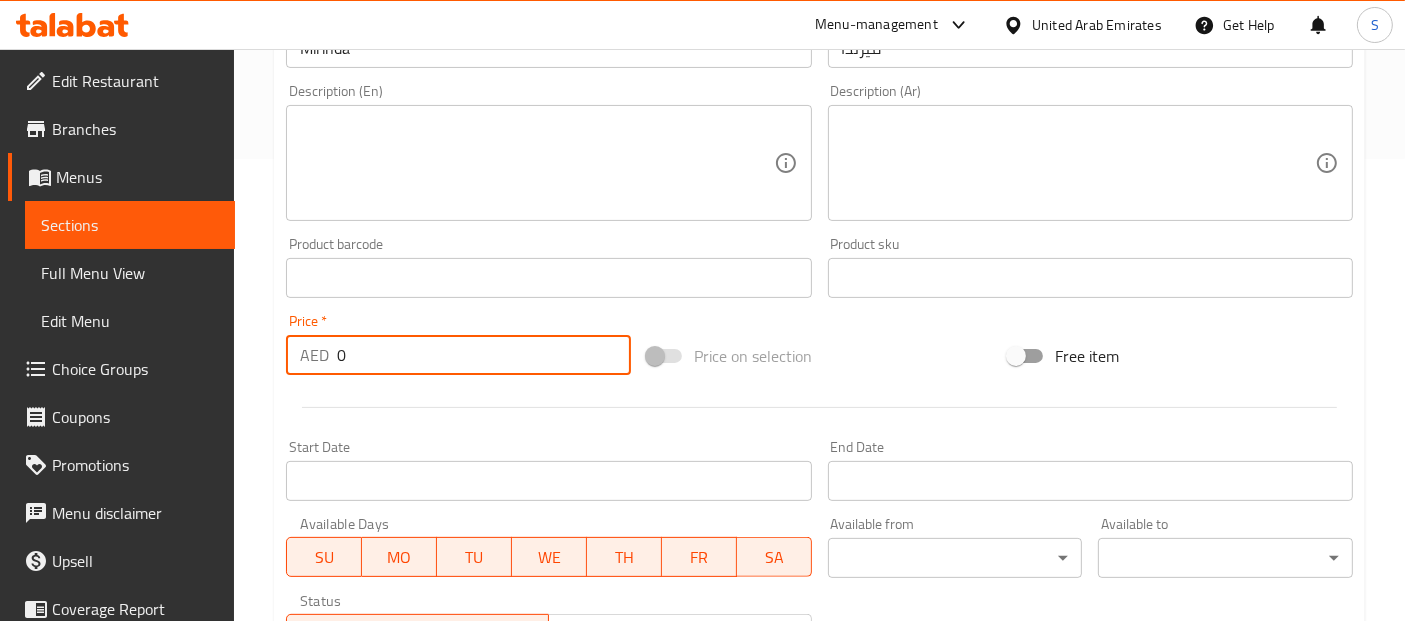 drag, startPoint x: 385, startPoint y: 355, endPoint x: 293, endPoint y: 355, distance: 92 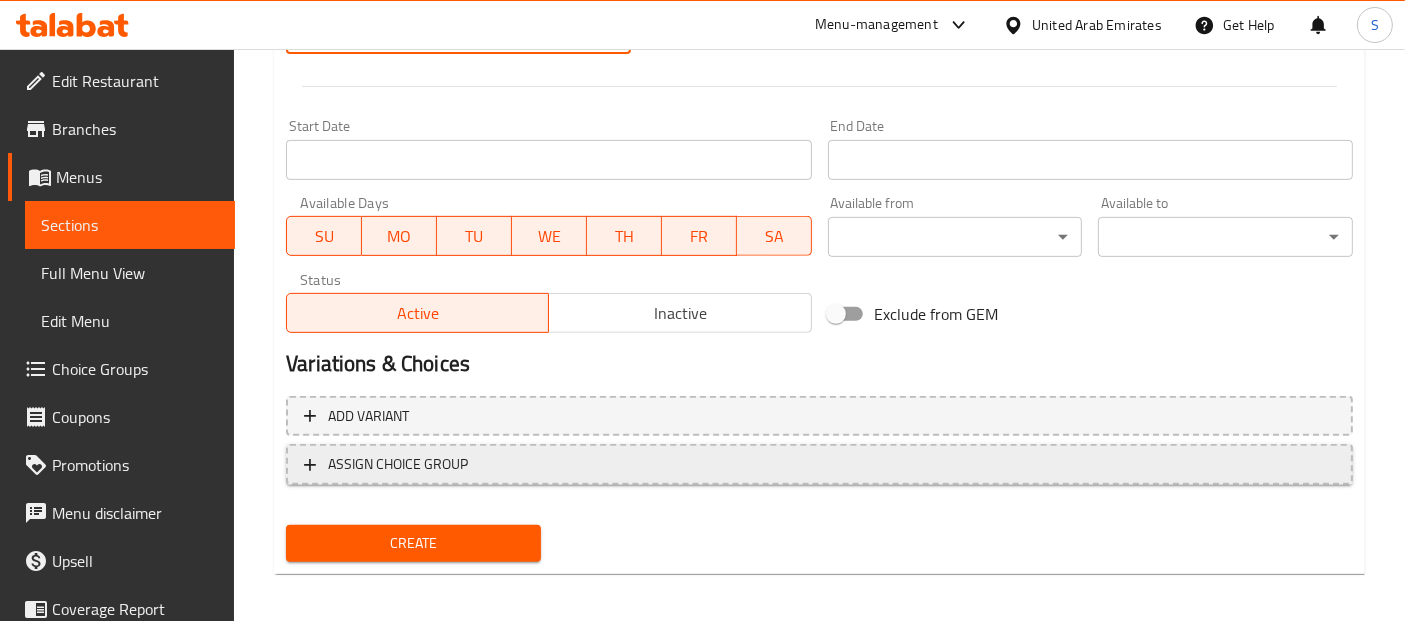 scroll, scrollTop: 788, scrollLeft: 0, axis: vertical 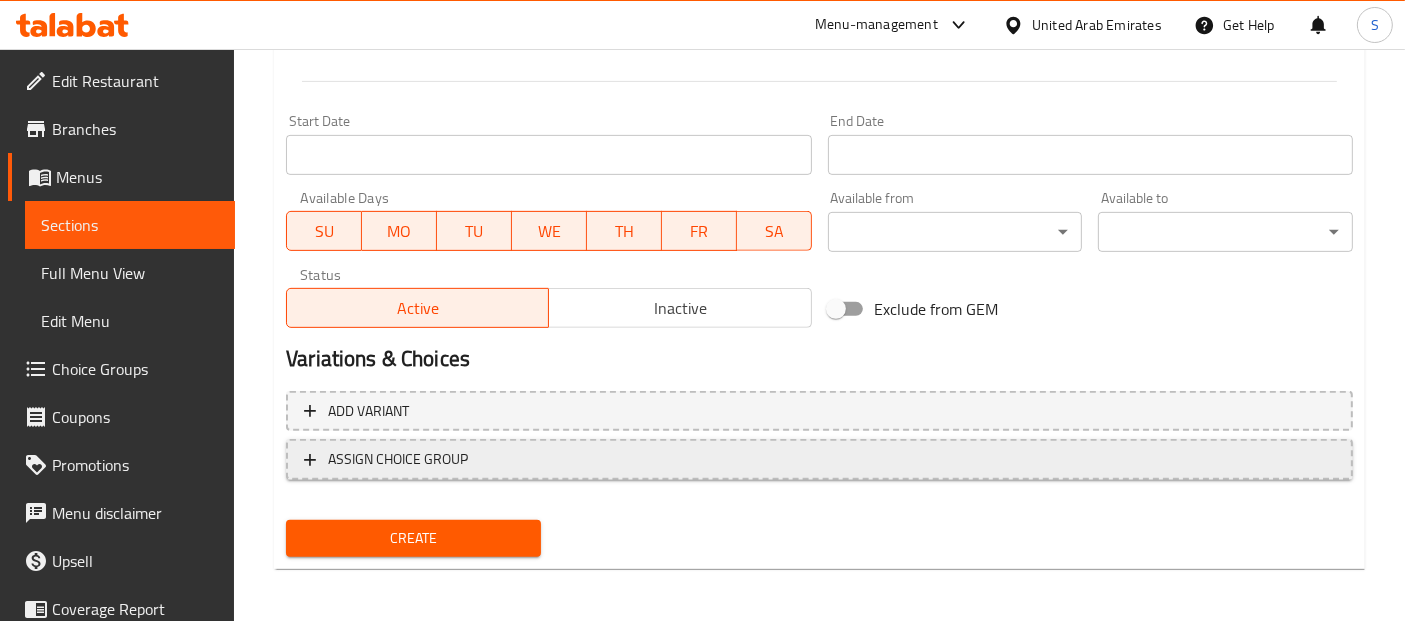 type on "7" 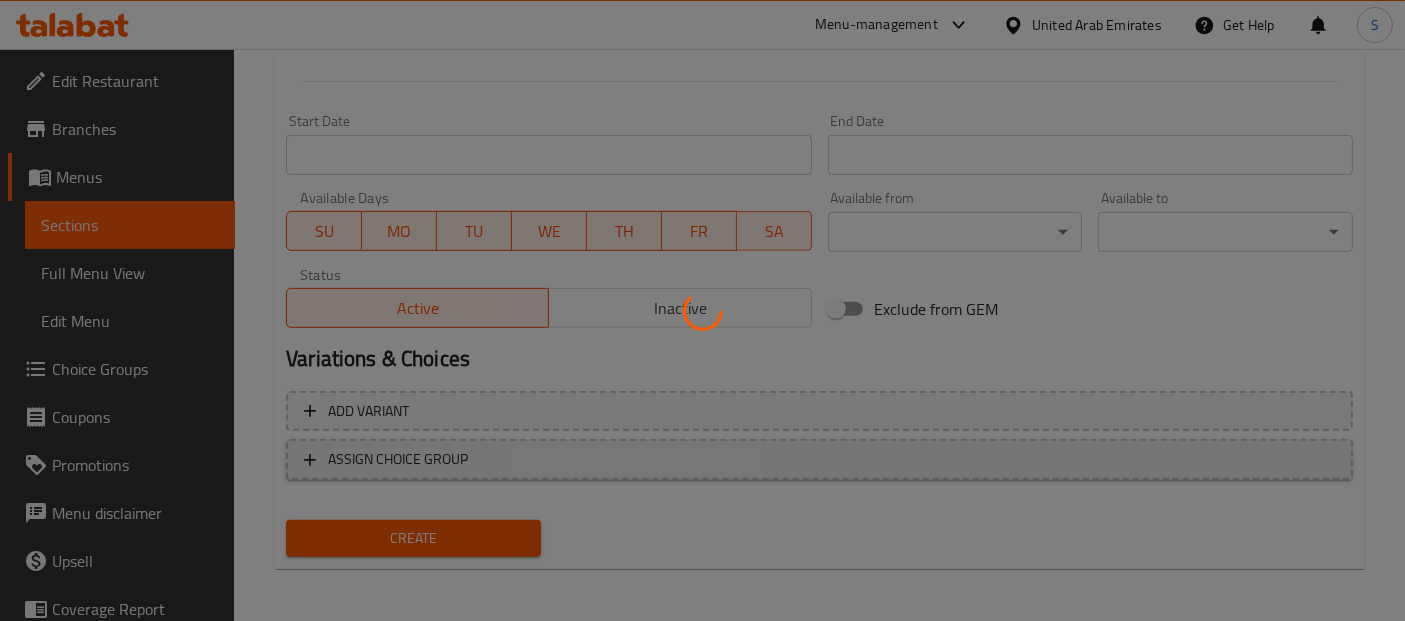 type 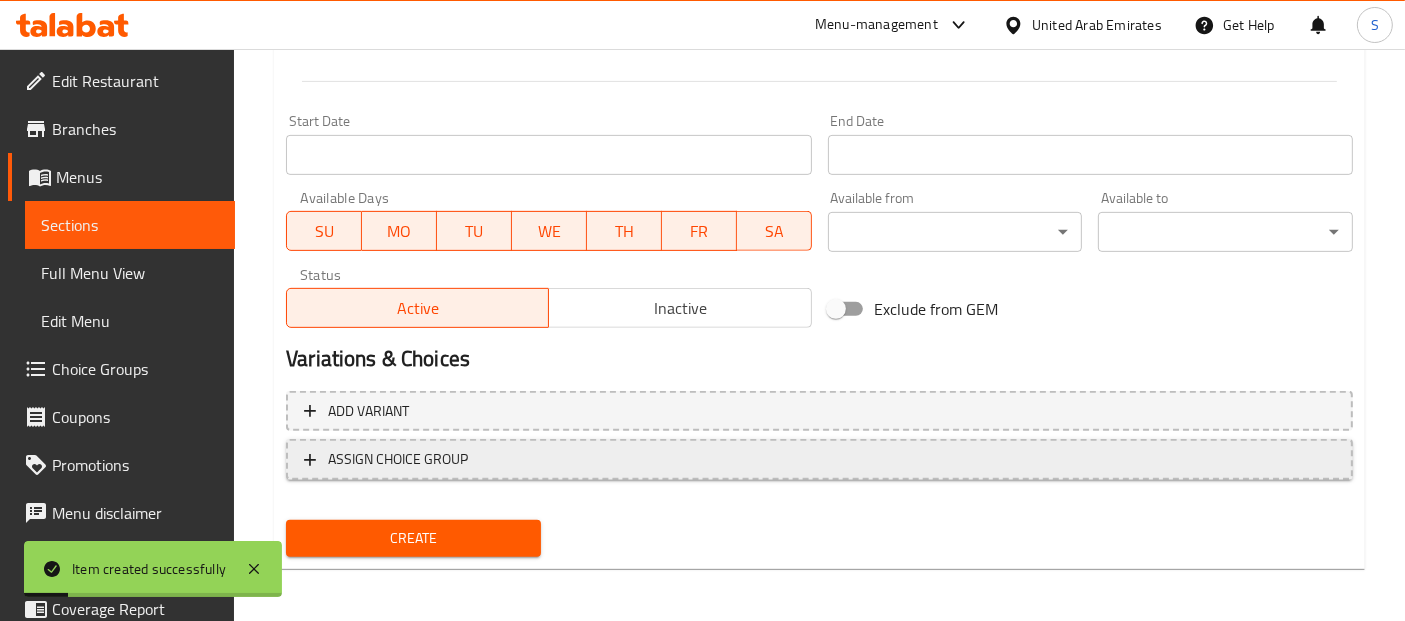 scroll, scrollTop: 251, scrollLeft: 0, axis: vertical 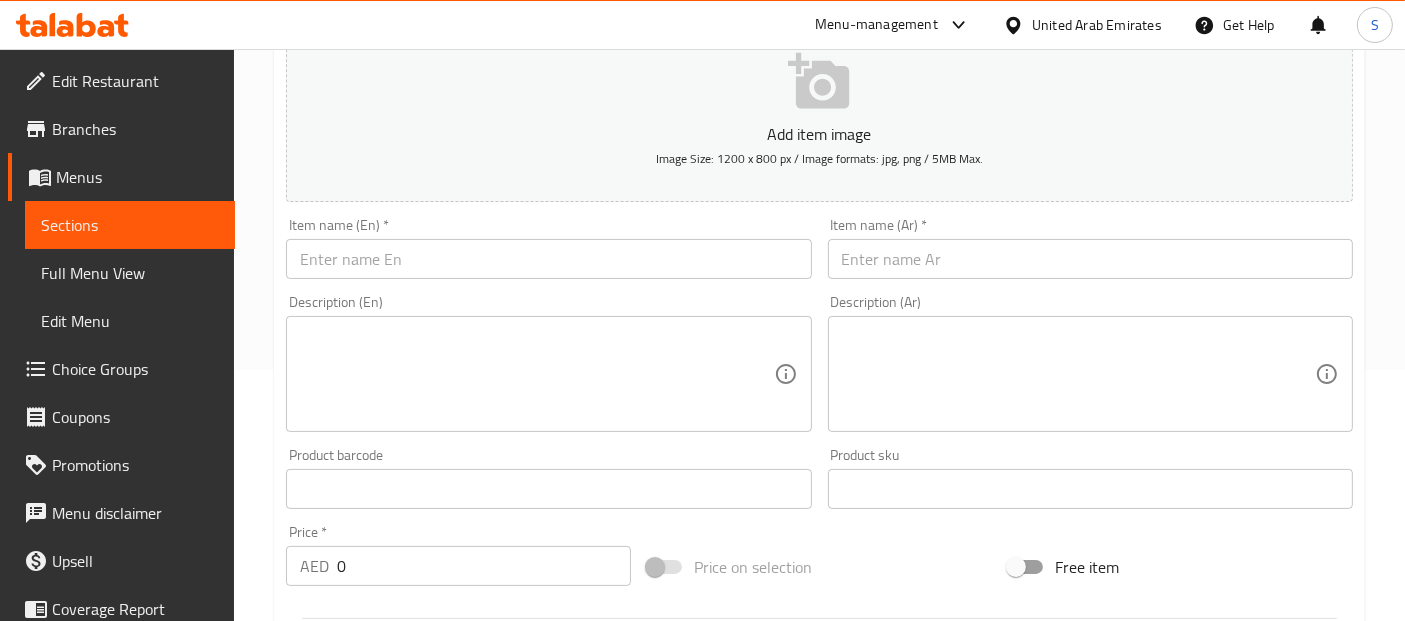 click at bounding box center (548, 259) 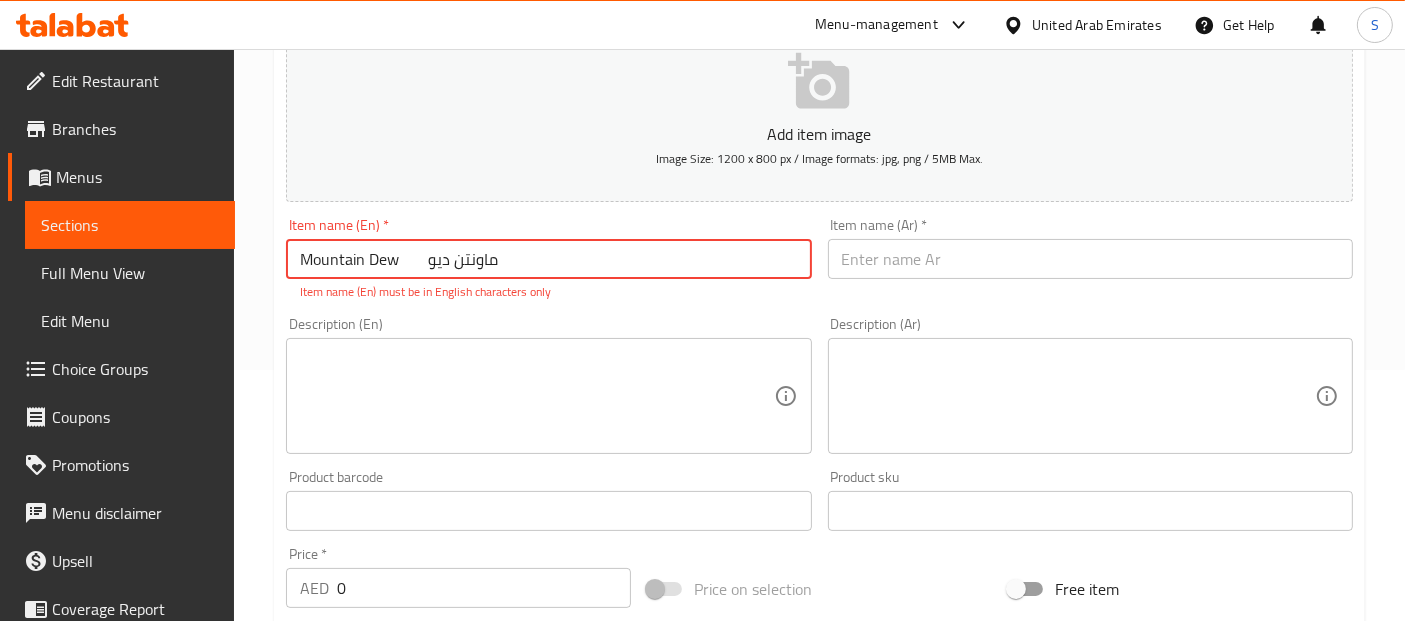 drag, startPoint x: 408, startPoint y: 260, endPoint x: 513, endPoint y: 249, distance: 105.574615 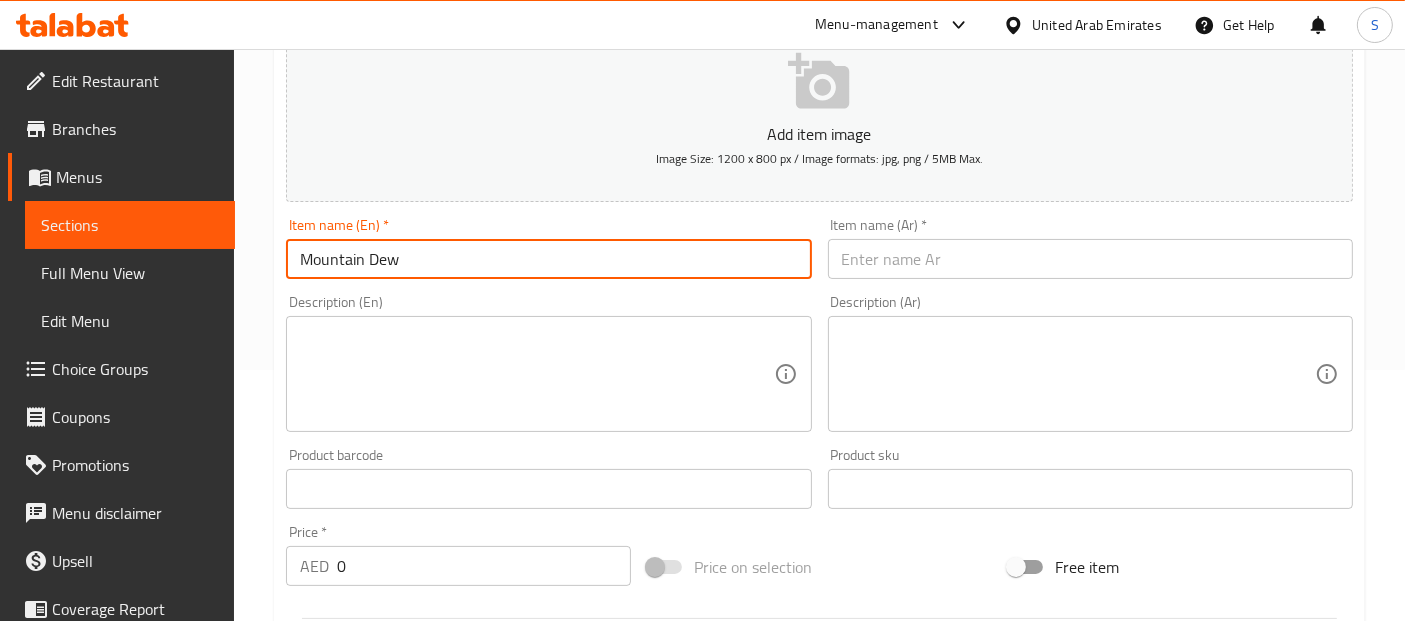 type on "Mountain Dew" 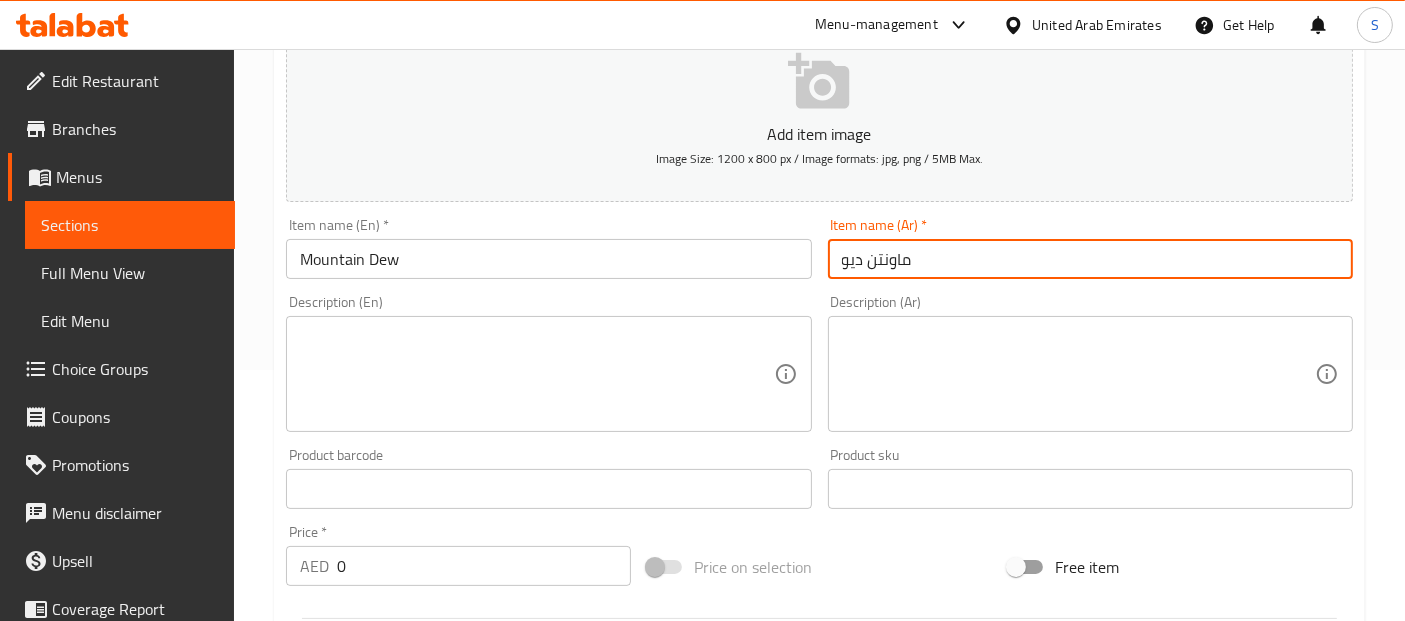 type on "ماونتن ديو" 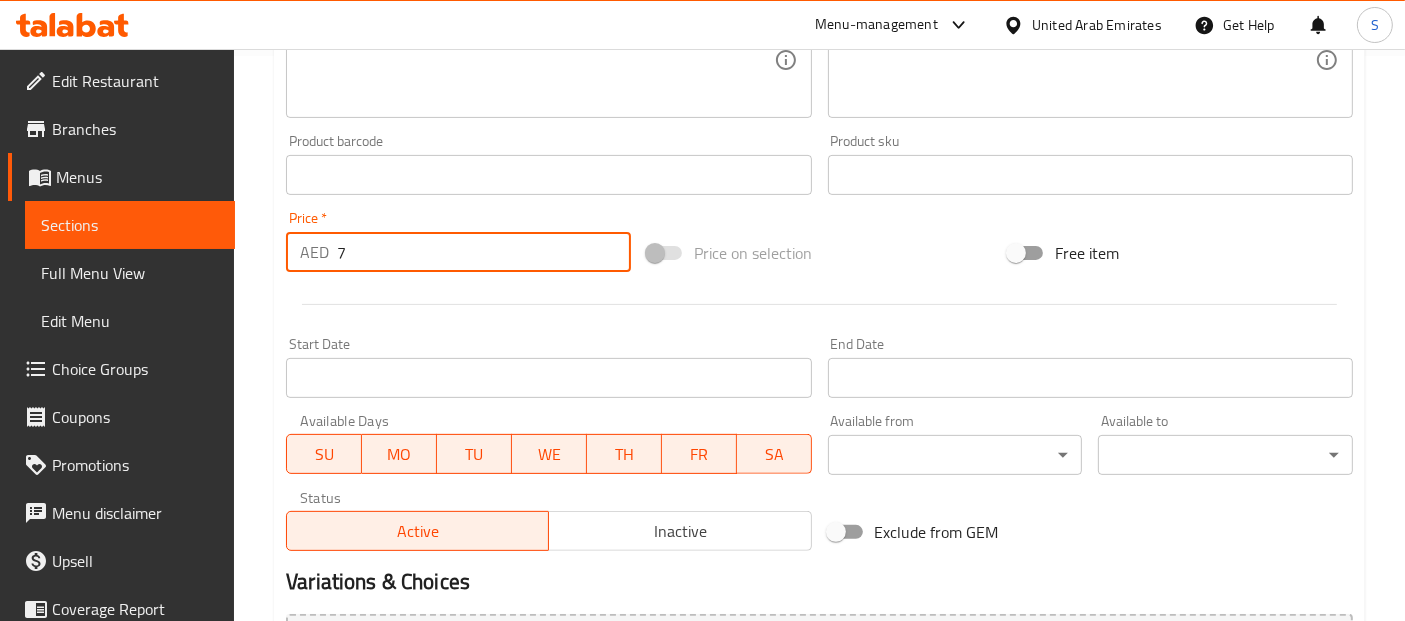 scroll, scrollTop: 0, scrollLeft: 0, axis: both 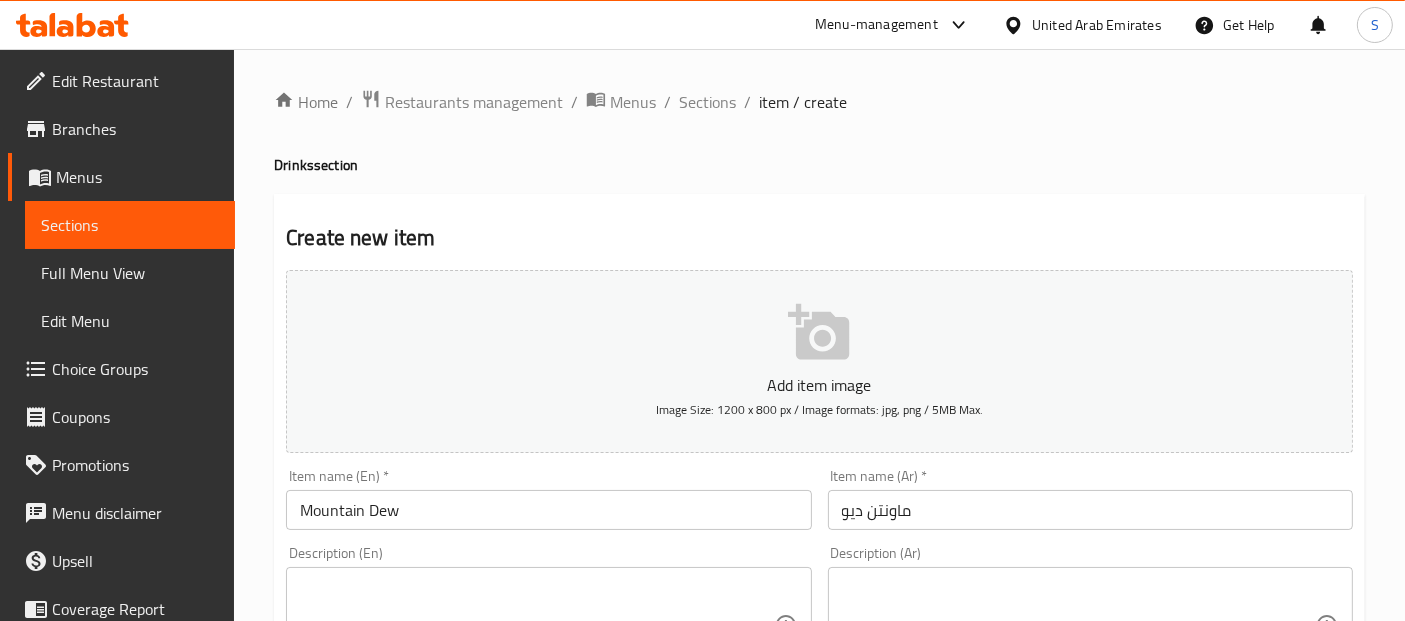 type on "7" 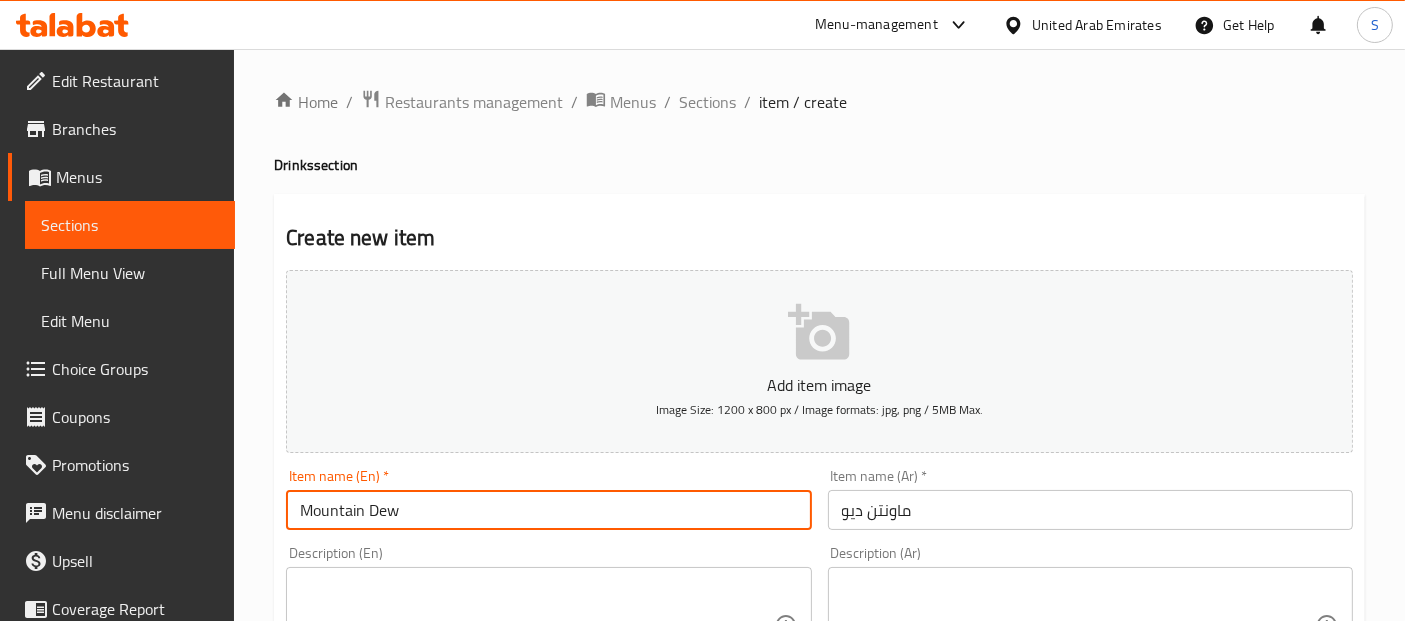 click on "Create" at bounding box center [413, 1326] 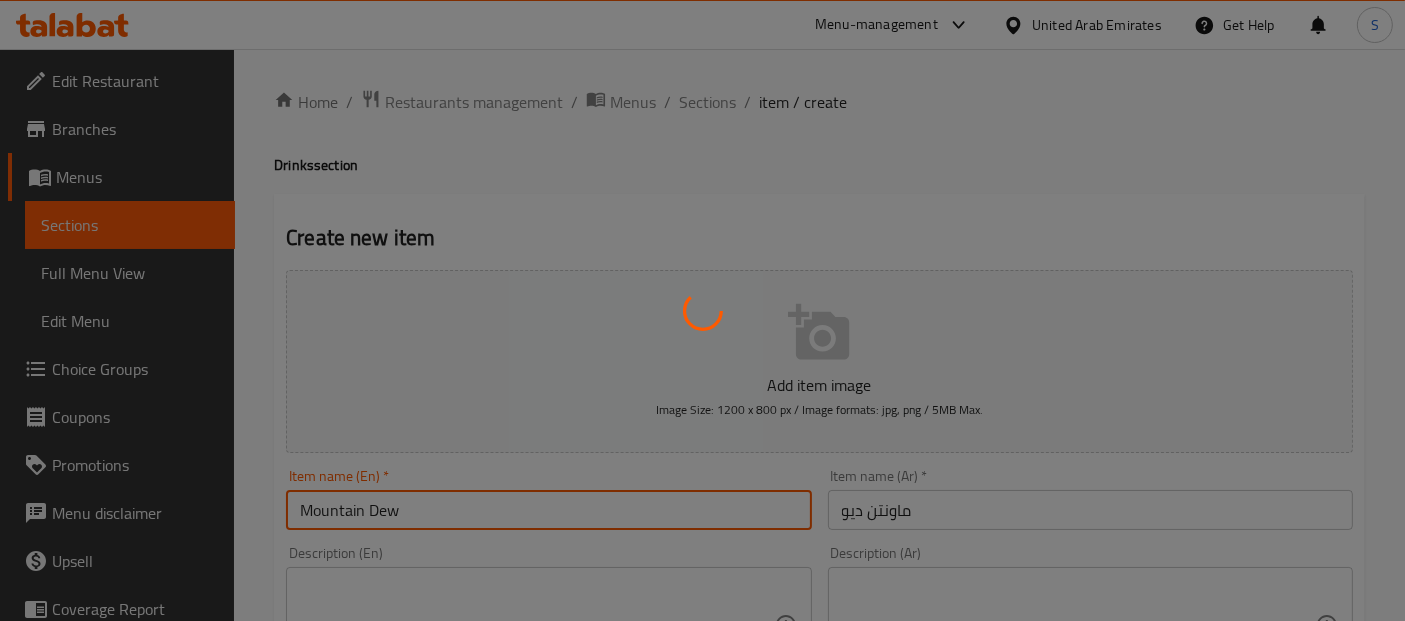 type 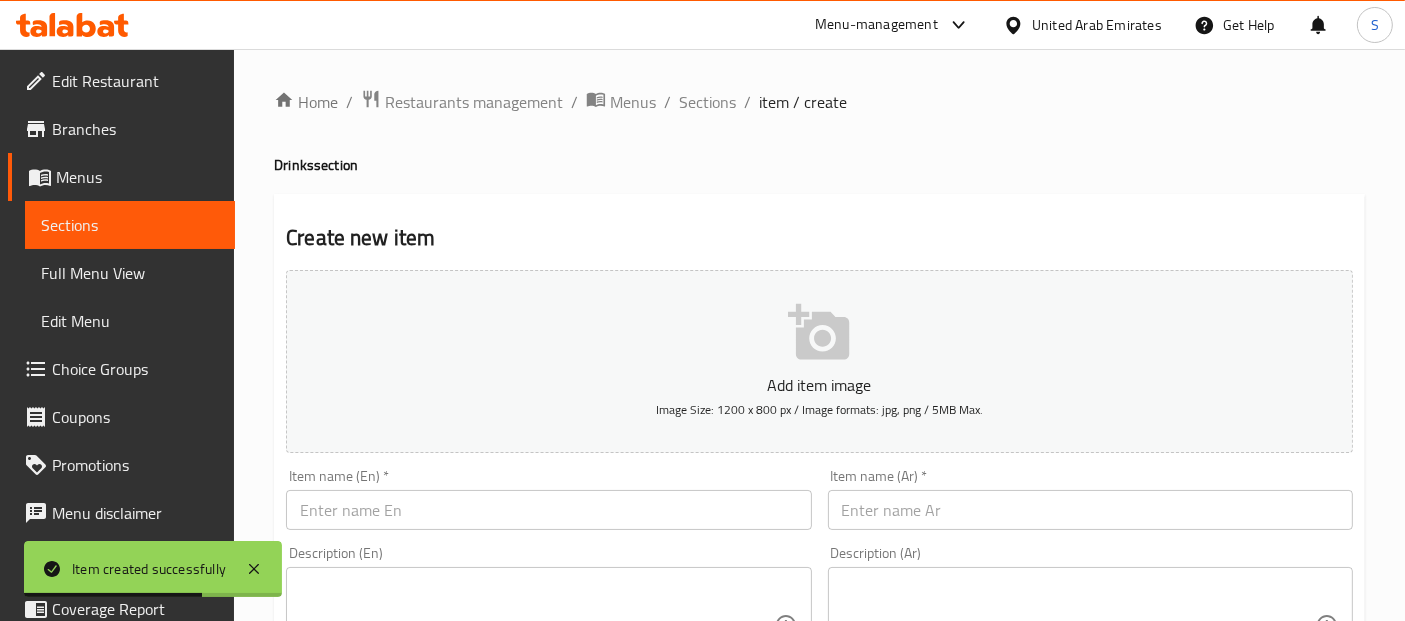 click on "Home / Restaurants management / Menus / Sections / item / create Drinks  section Create new item Add item image Image Size: 1200 x 800 px / Image formats: jpg, png / 5MB Max. Item name (En)   * Item name (En)  * Item name (Ar)   * Item name (Ar)  * Description (En) Description (En) Description (Ar) Description (Ar) Product barcode Product barcode Product sku Product sku Price   * AED 0 Price  * Price on selection Free item Start Date Start Date End Date End Date Available Days SU MO TU WE TH FR SA Available from ​ ​ Available to ​ ​ Status Active Inactive Exclude from GEM Variations & Choices Add variant ASSIGN CHOICE GROUP Create" at bounding box center (819, 731) 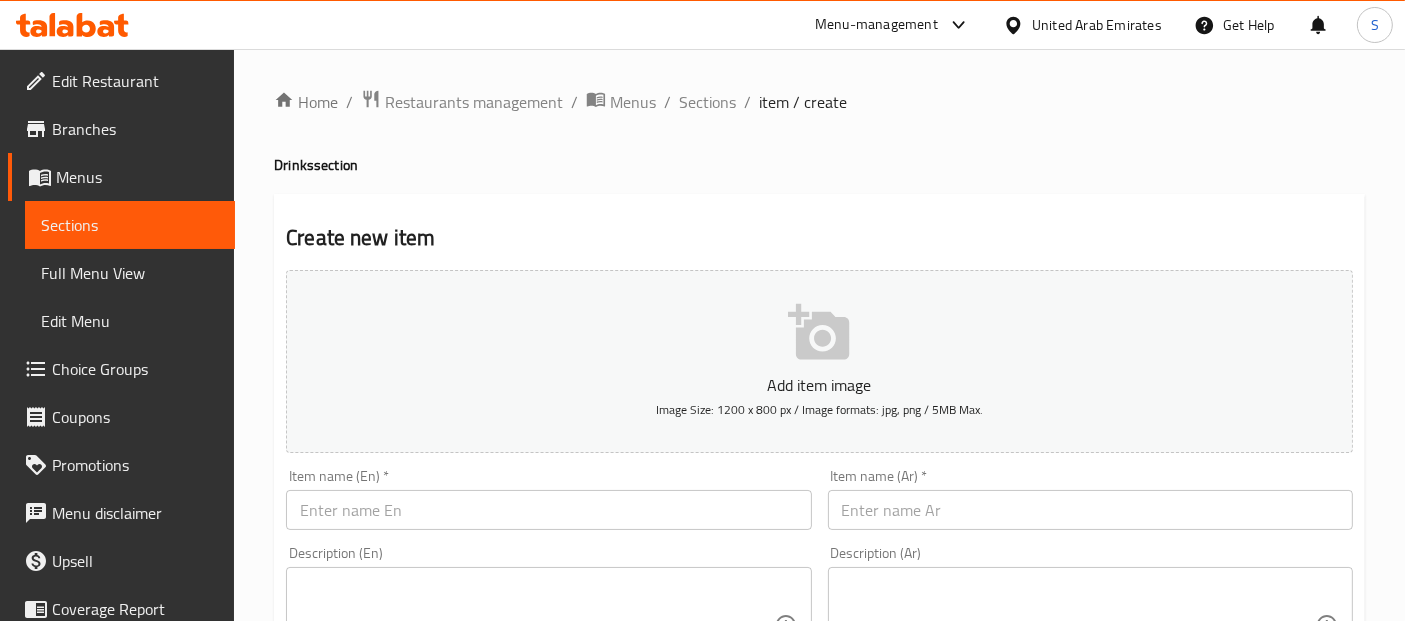 click at bounding box center [548, 510] 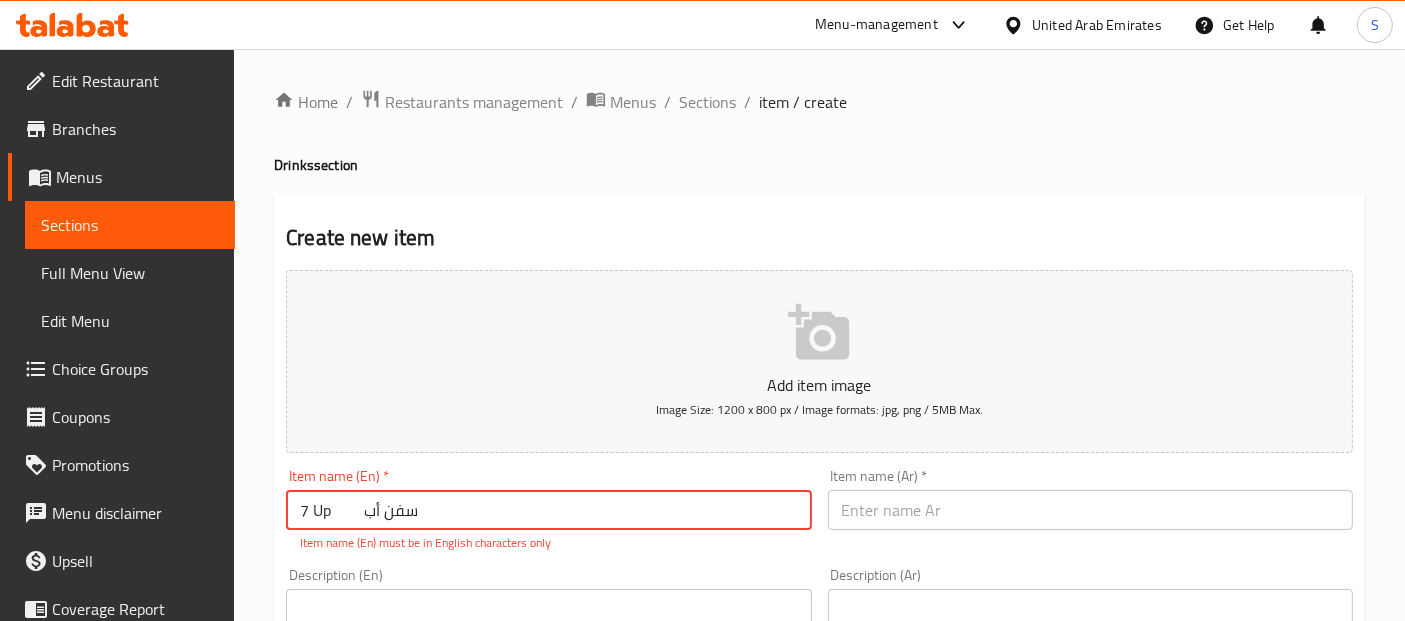 drag, startPoint x: 357, startPoint y: 510, endPoint x: 434, endPoint y: 504, distance: 77.23341 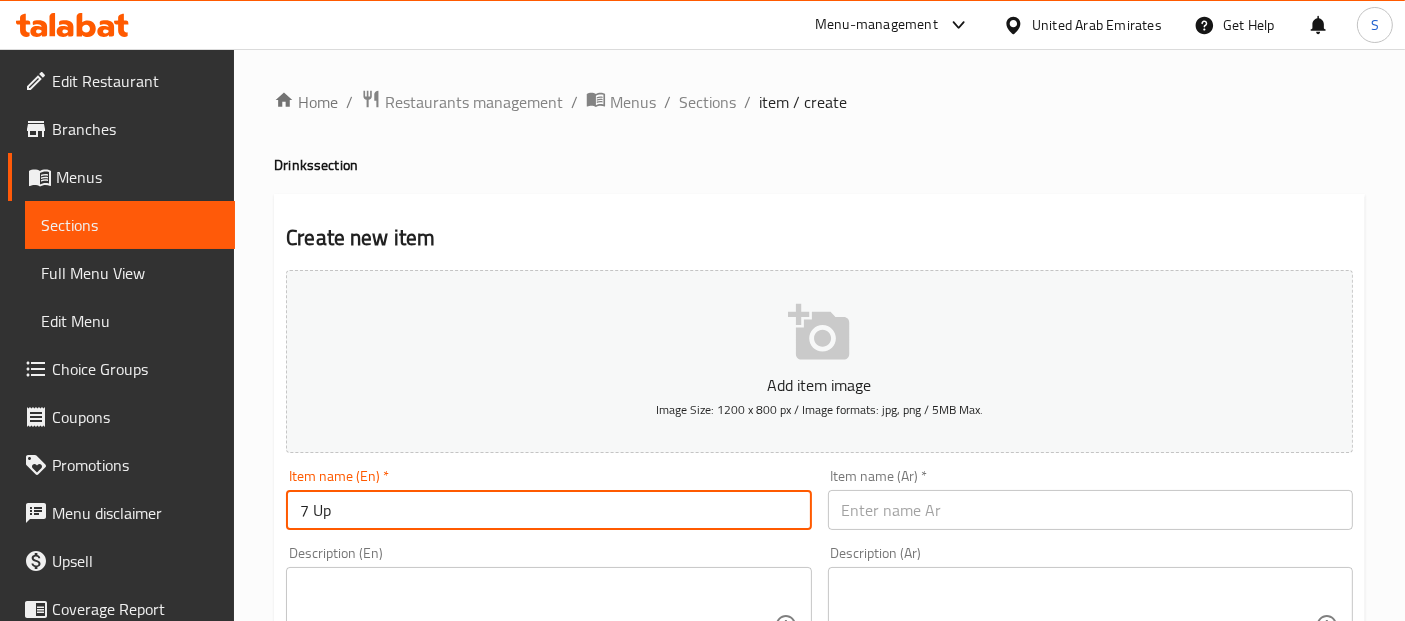 type on "7 Up" 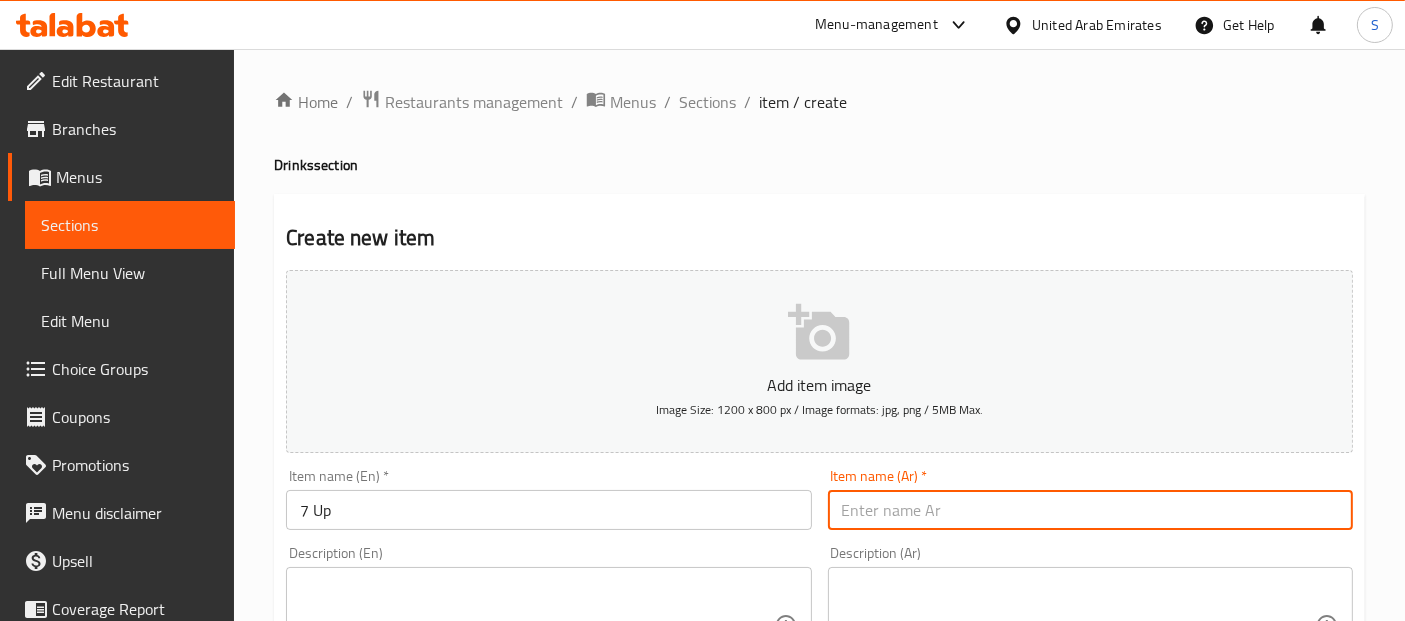 paste on "سفن أب" 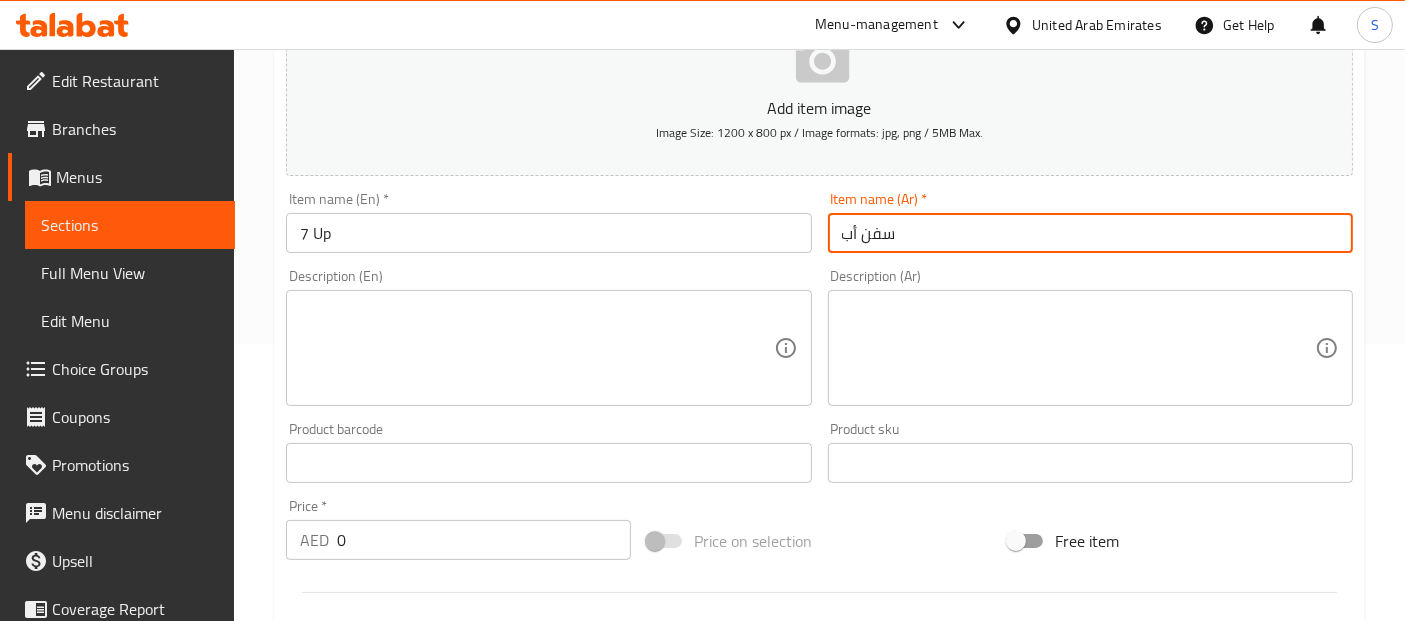 scroll, scrollTop: 277, scrollLeft: 0, axis: vertical 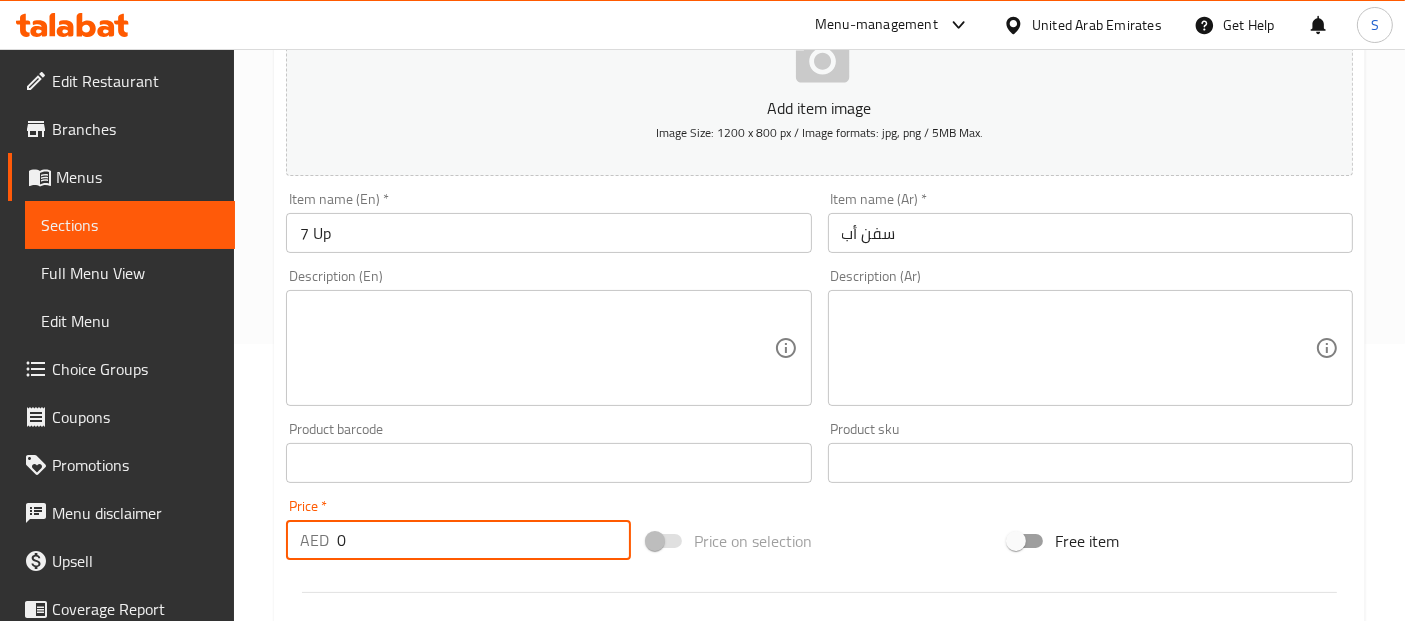 drag, startPoint x: 365, startPoint y: 536, endPoint x: 320, endPoint y: 539, distance: 45.099888 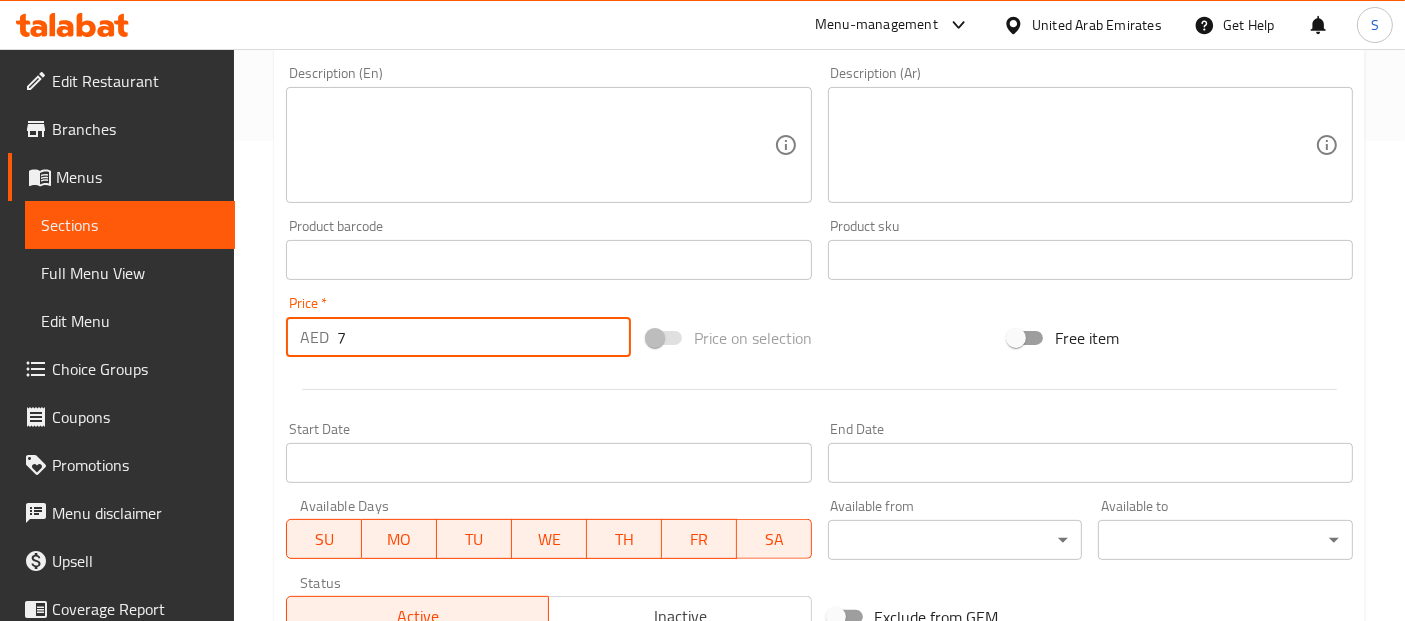 scroll, scrollTop: 259, scrollLeft: 0, axis: vertical 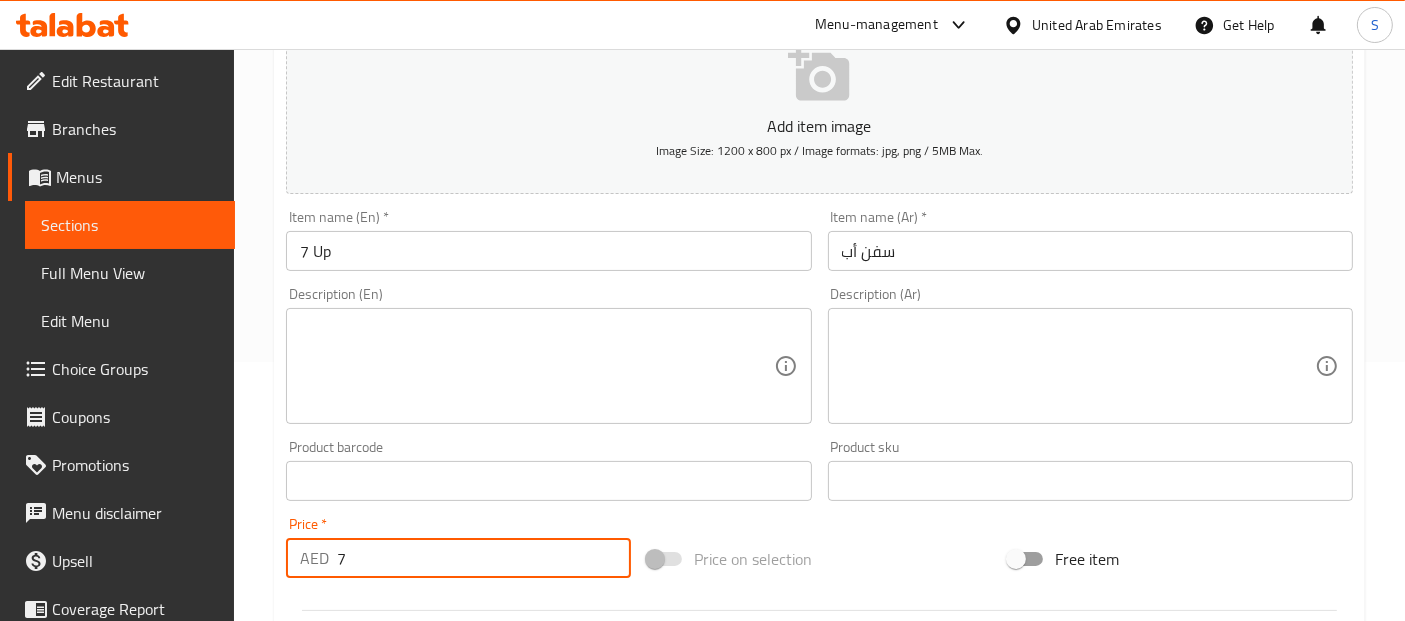 type on "7" 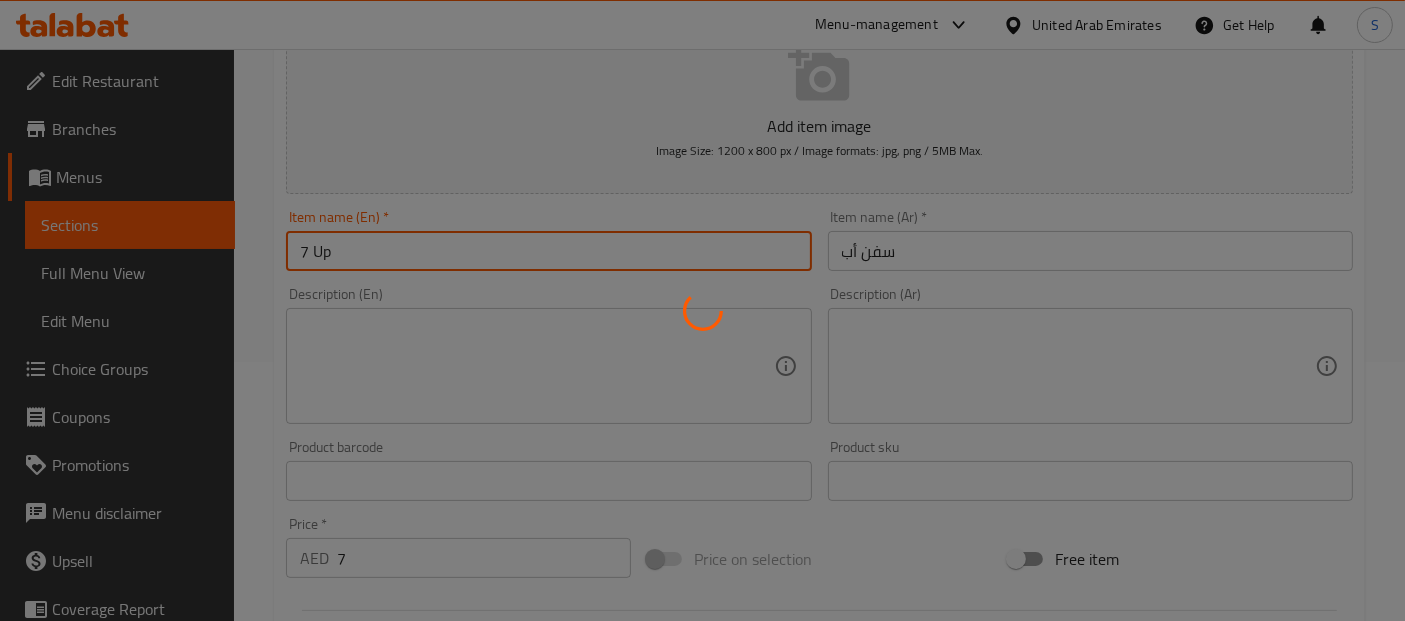type 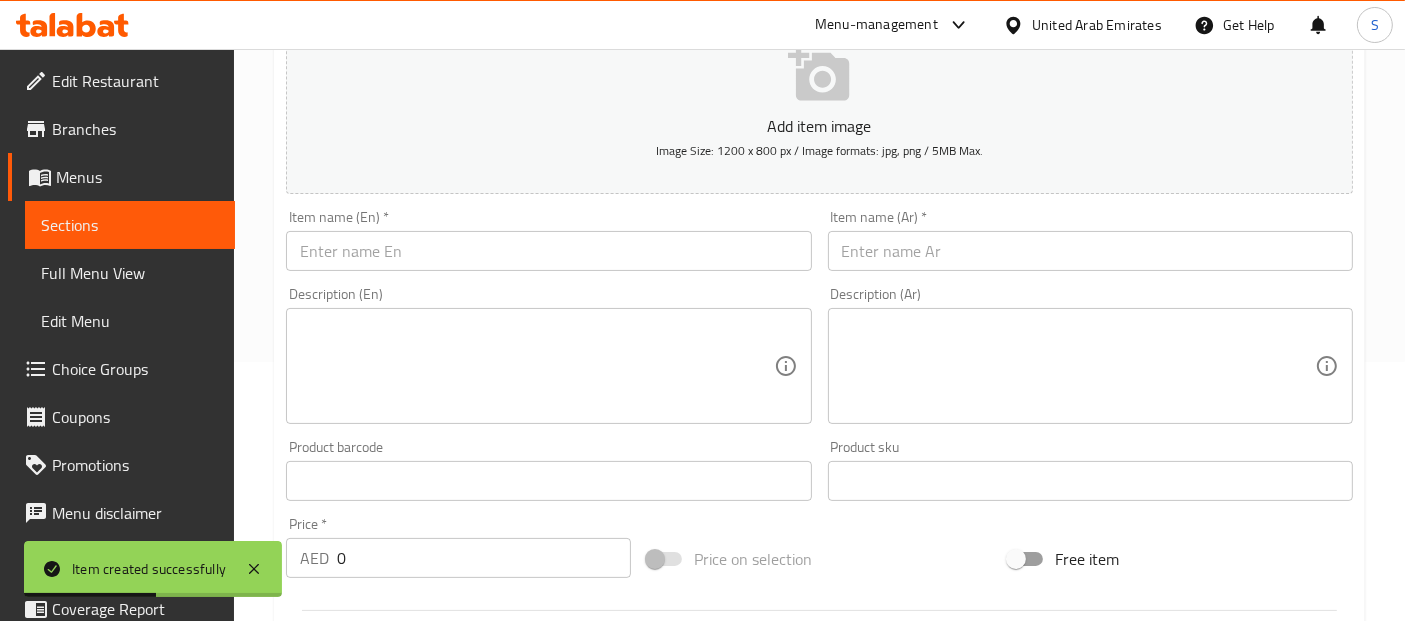 click at bounding box center (548, 251) 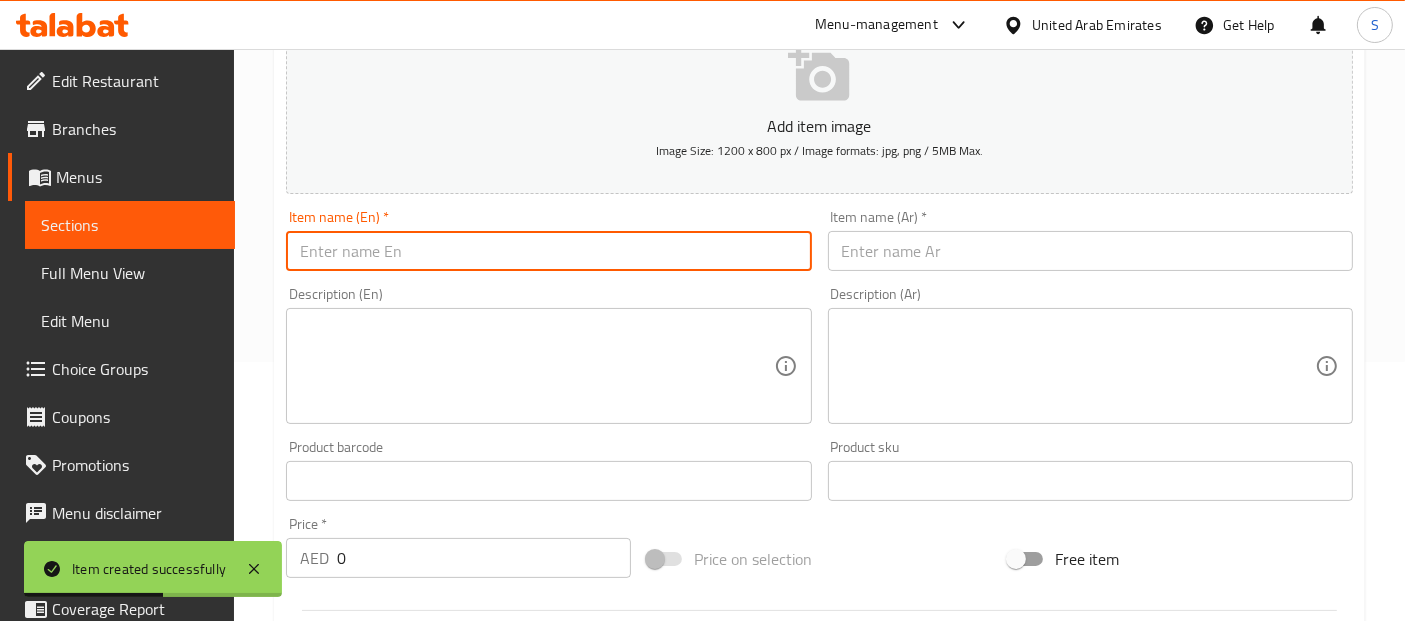 paste on "Iced Tea" 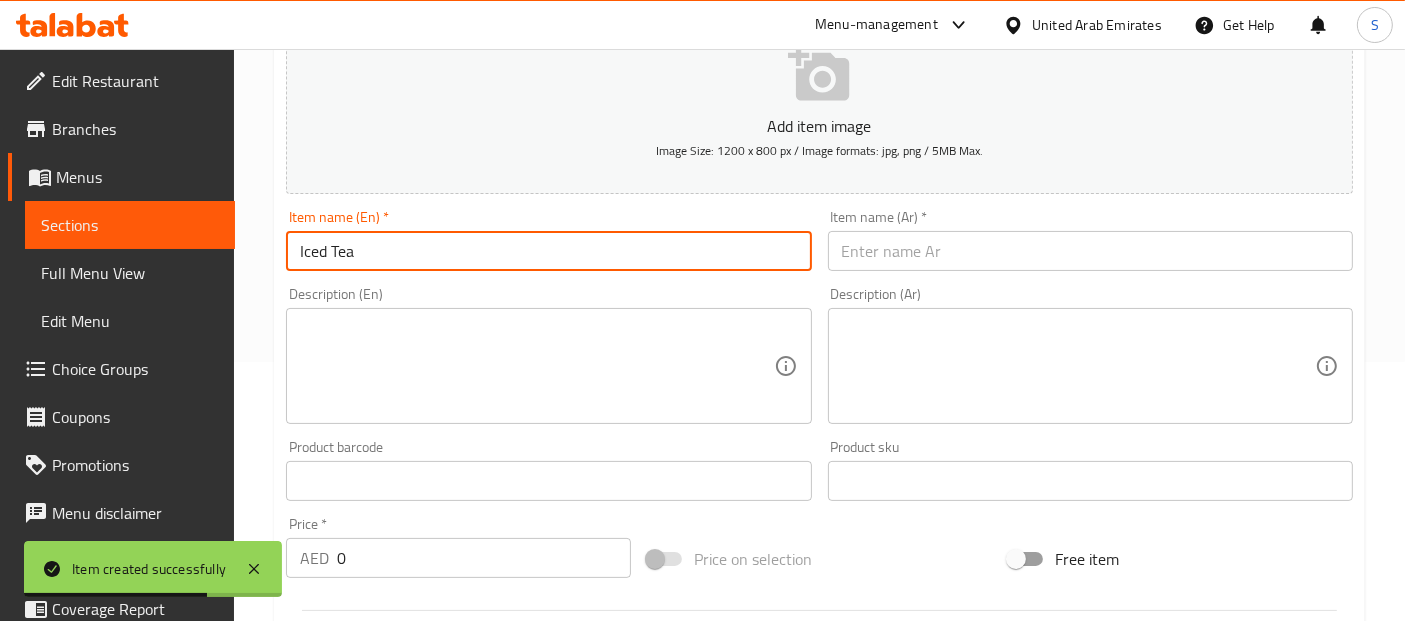 type on "Iced Tea" 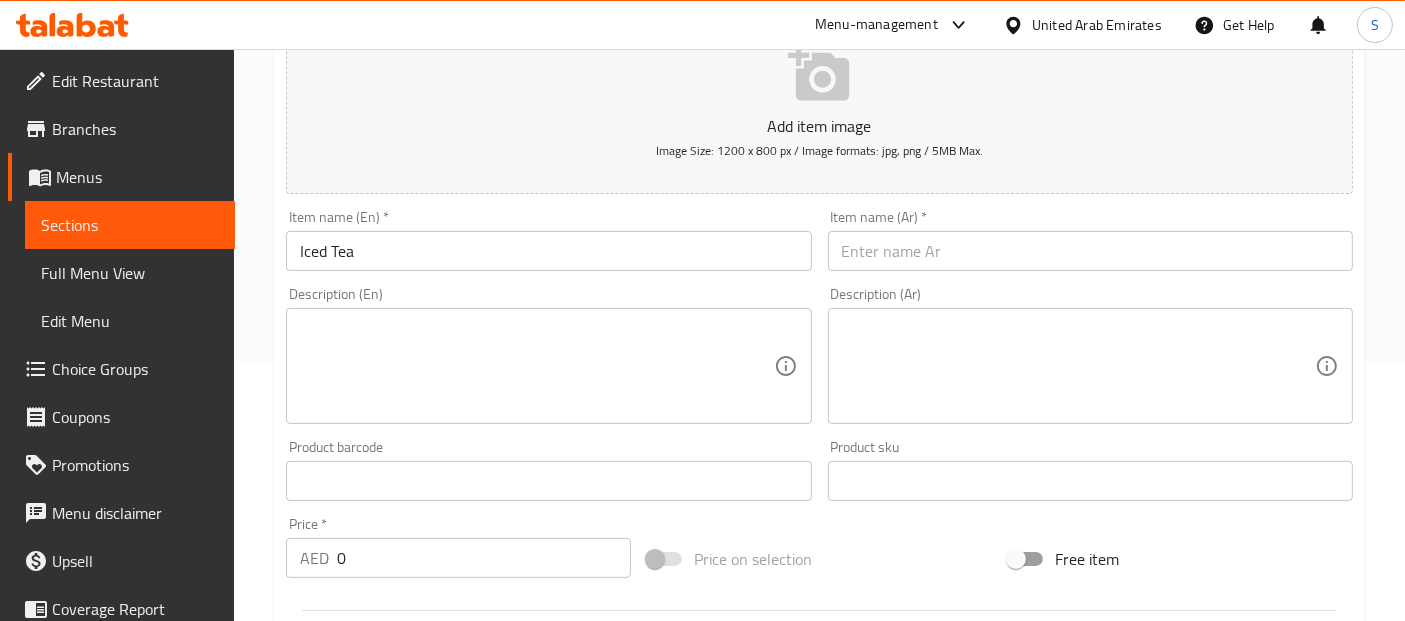 click on "Home / Restaurants management / Menus / Sections / item / create Drinks  section Create new item Add item image Image Size: 1200 x 800 px / Image formats: jpg, png / 5MB Max. Item name (En)   * Iced Tea Item name (En)  * Item name (Ar)   * Item name (Ar)  * Description (En) Description (En) Description (Ar) Description (Ar) Product barcode Product barcode Product sku Product sku Price   * AED 0 Price  * Price on selection Free item Start Date Start Date End Date End Date Available Days SU MO TU WE TH FR SA Available from ​ ​ Available to ​ ​ Status Active Inactive Exclude from GEM Variations & Choices Add variant ASSIGN CHOICE GROUP Create" at bounding box center [819, 472] 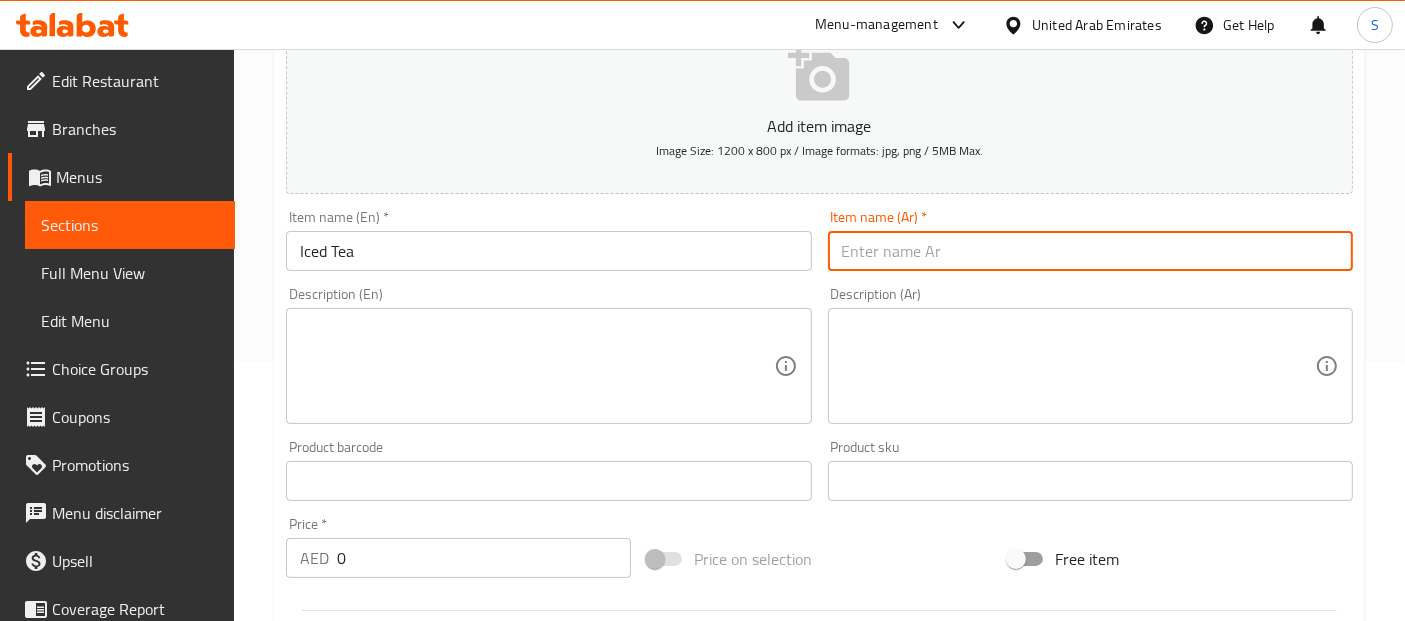 paste on "شاي مثلج" 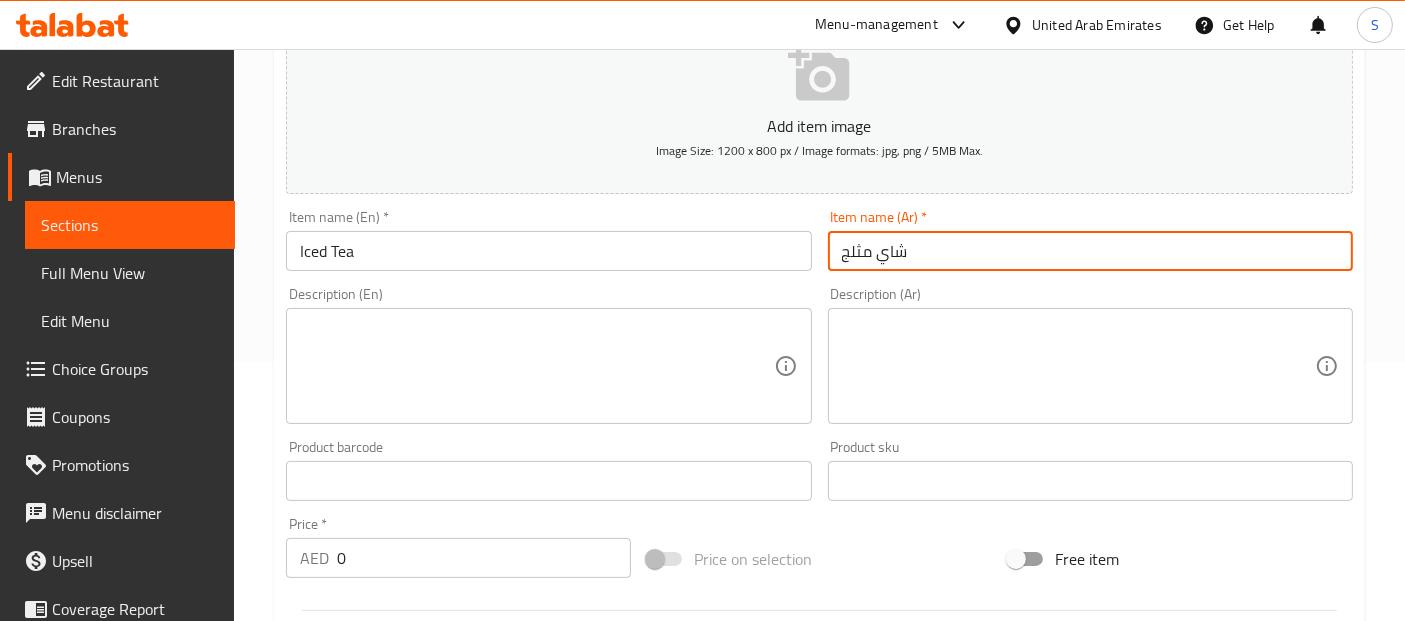 type on "شاي مثلج" 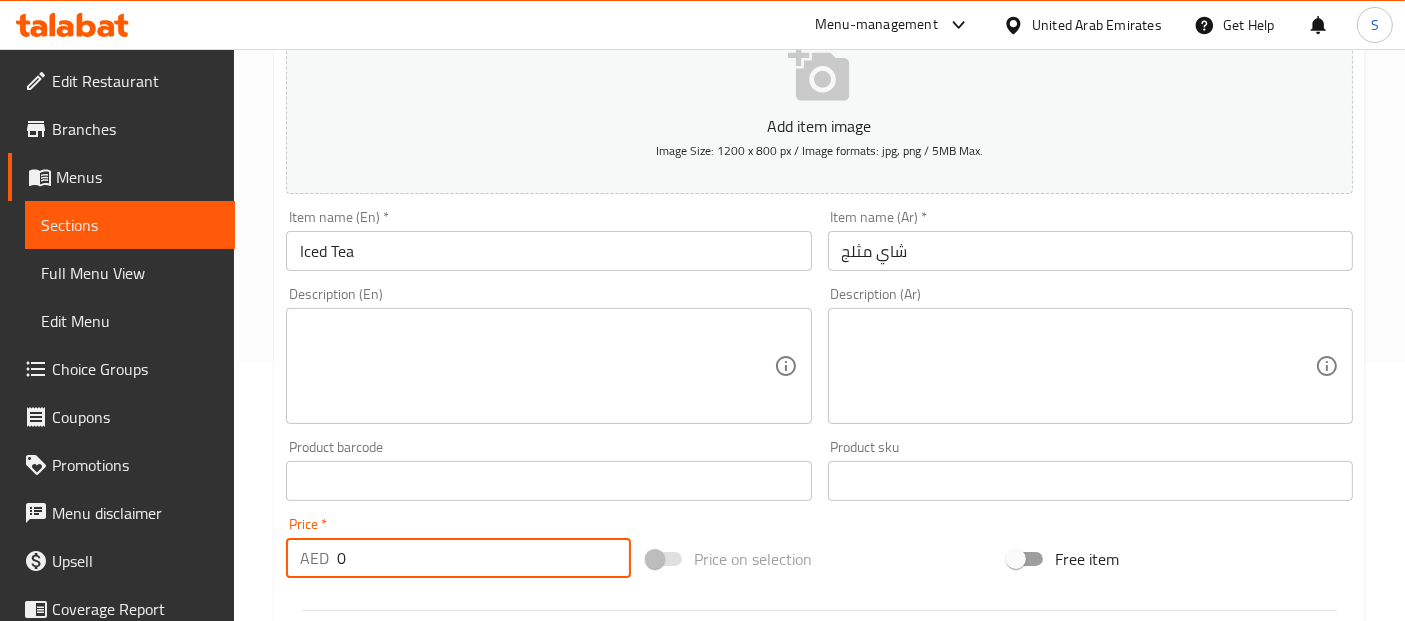 type on "9" 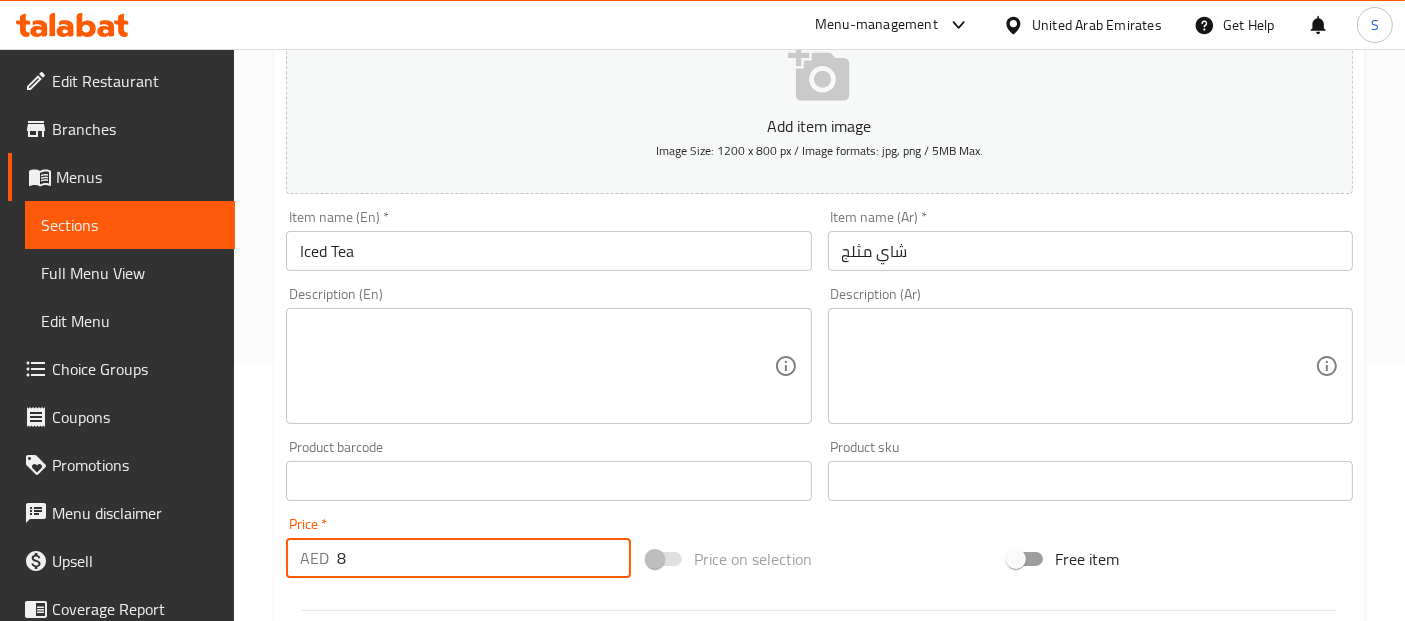 type on "8" 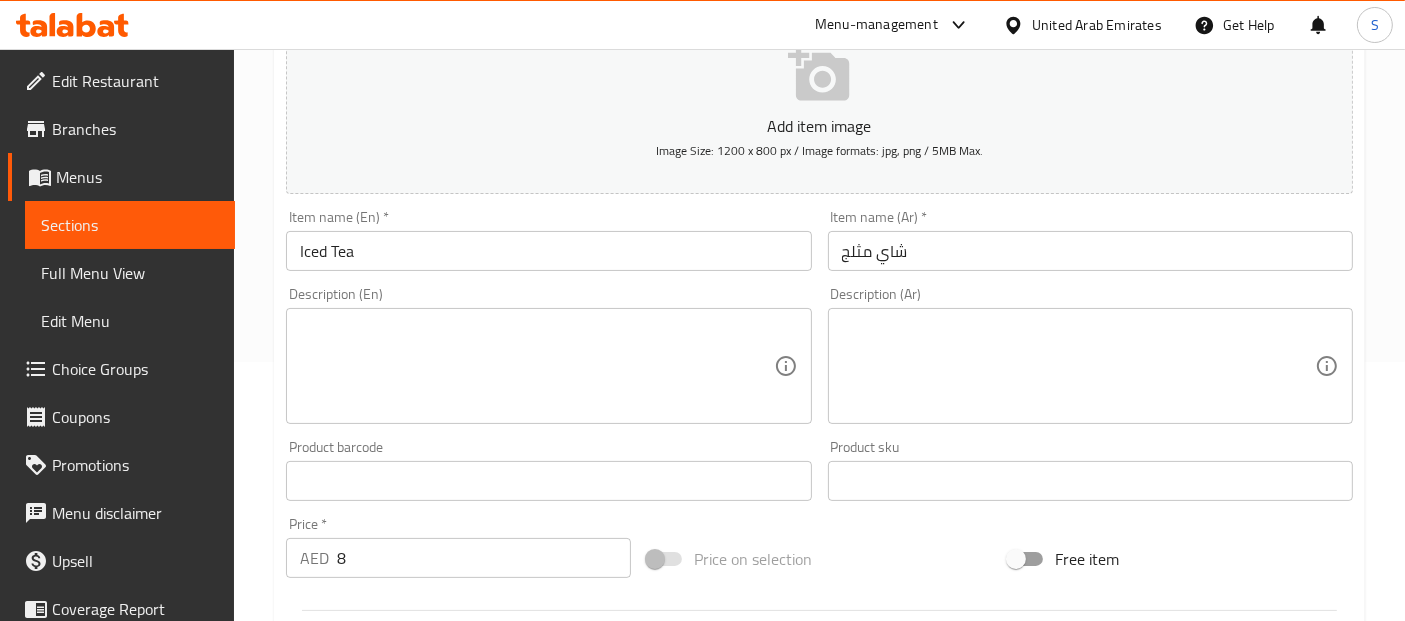 click on "Home / Restaurants management / Menus / Sections / item / create Drinks  section Create new item Add item image Image Size: 1200 x 800 px / Image formats: jpg, png / 5MB Max. Item name (En)   * Iced Tea Item name (En)  * Item name (Ar)   * شاي مثلج Item name (Ar)  * Description (En) Description (En) Description (Ar) Description (Ar) Product barcode Product barcode Product sku Product sku Price   * AED 8 Price  * Price on selection Free item Start Date Start Date End Date End Date Available Days SU MO TU WE TH FR SA Available from ​ ​ Available to ​ ​ Status Active Inactive Exclude from GEM Variations & Choices Add variant ASSIGN CHOICE GROUP Create" at bounding box center [819, 472] 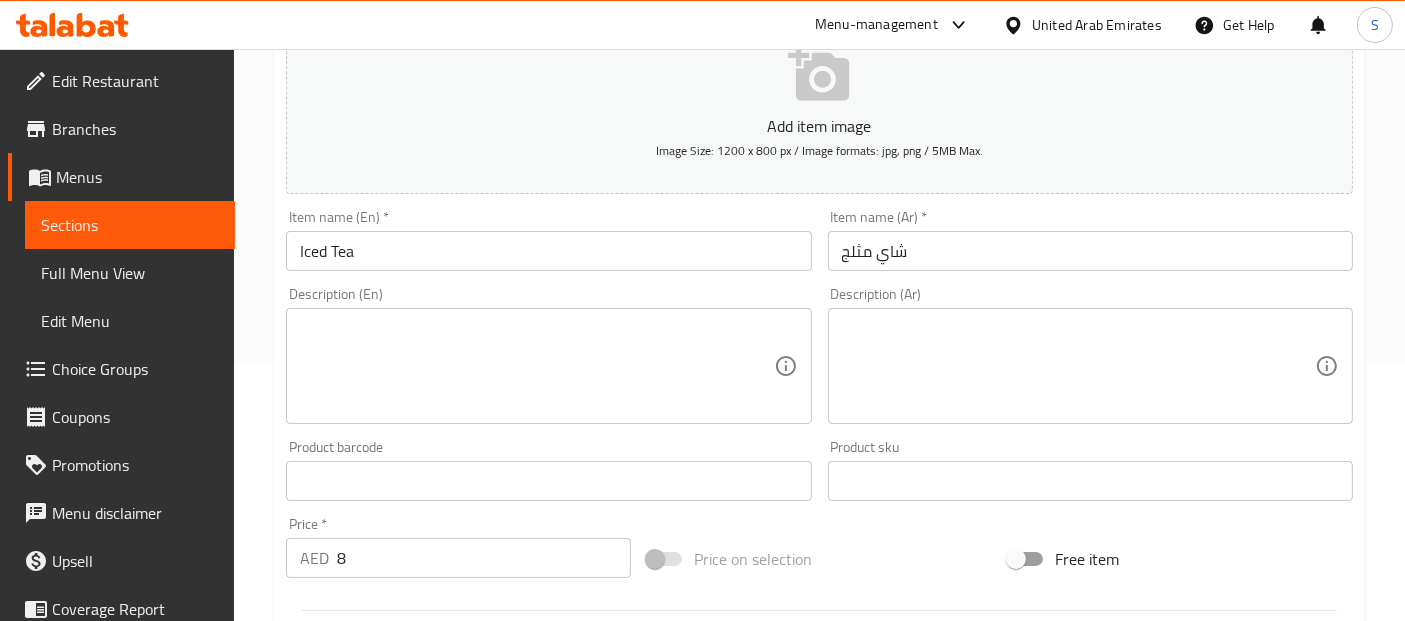click on "Iced Tea" at bounding box center (548, 251) 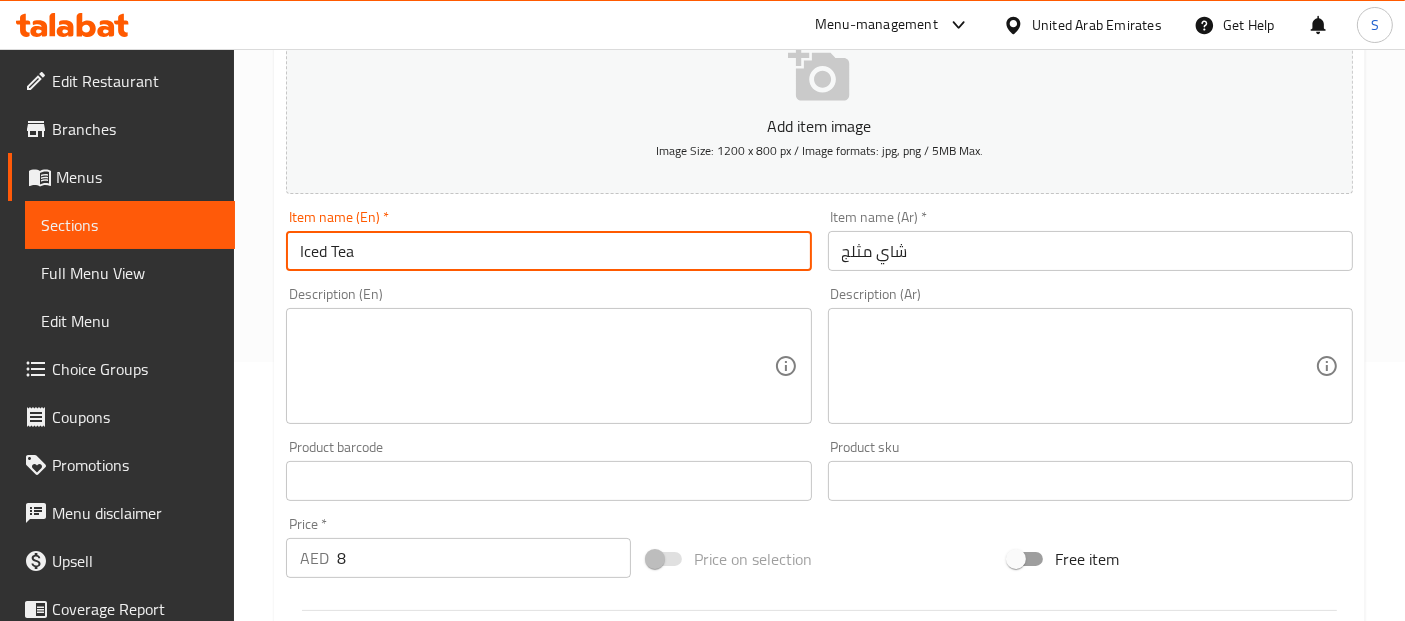 click on "Create" at bounding box center (413, 1067) 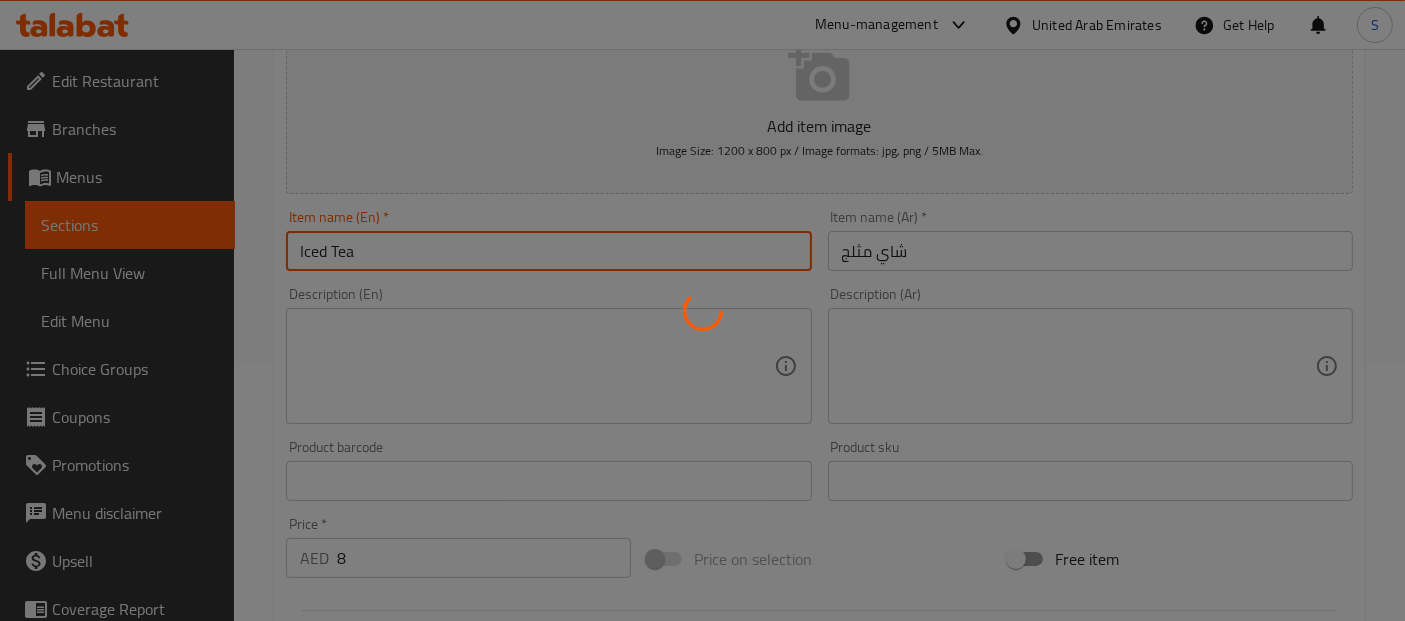 type 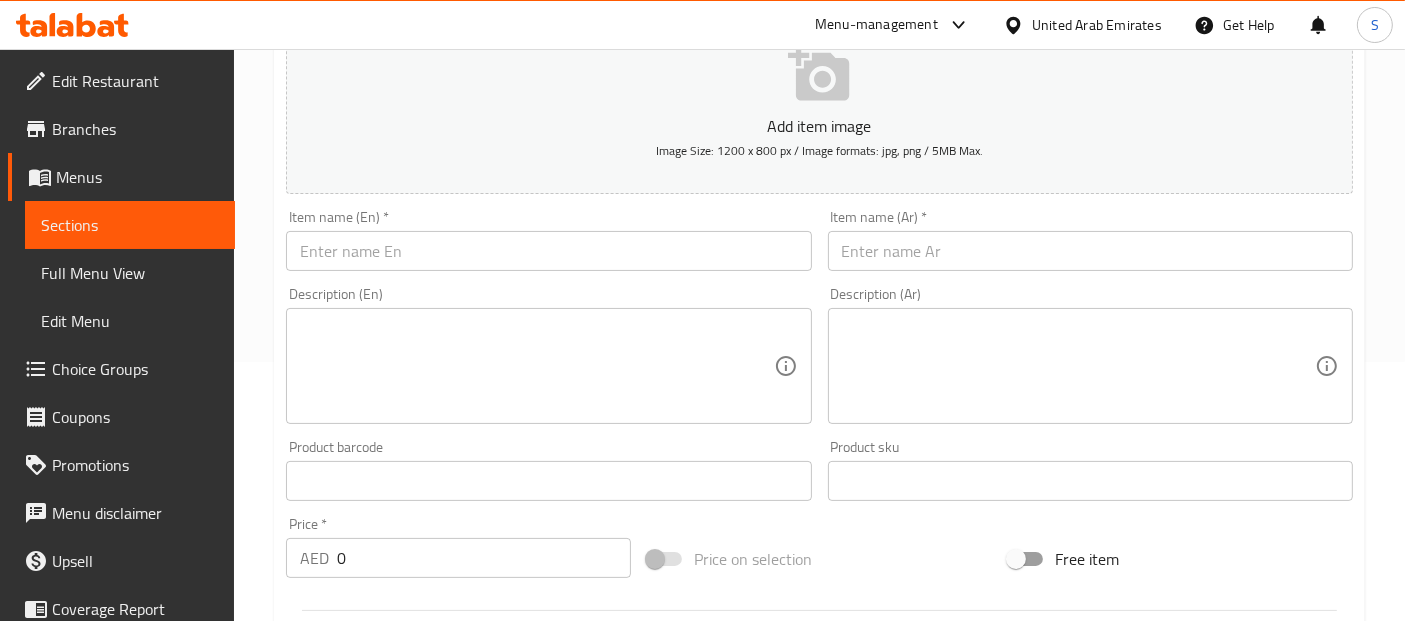 click at bounding box center (548, 251) 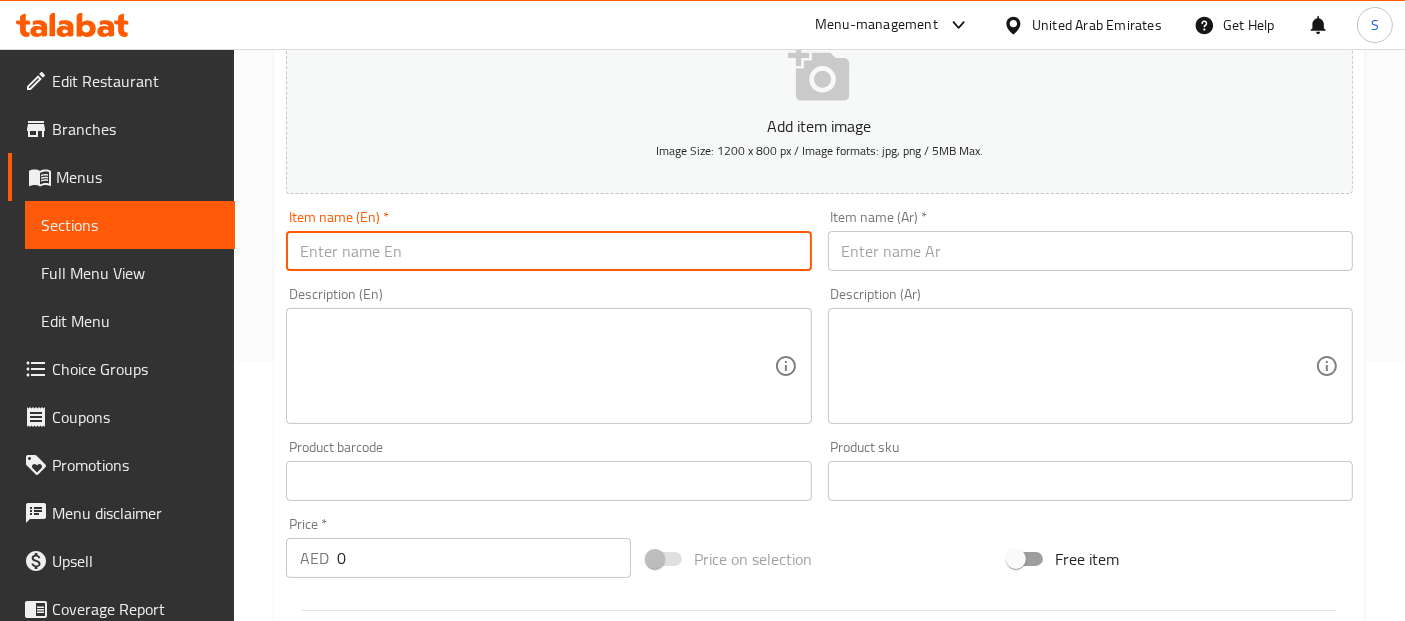 paste on "Bottled Water" 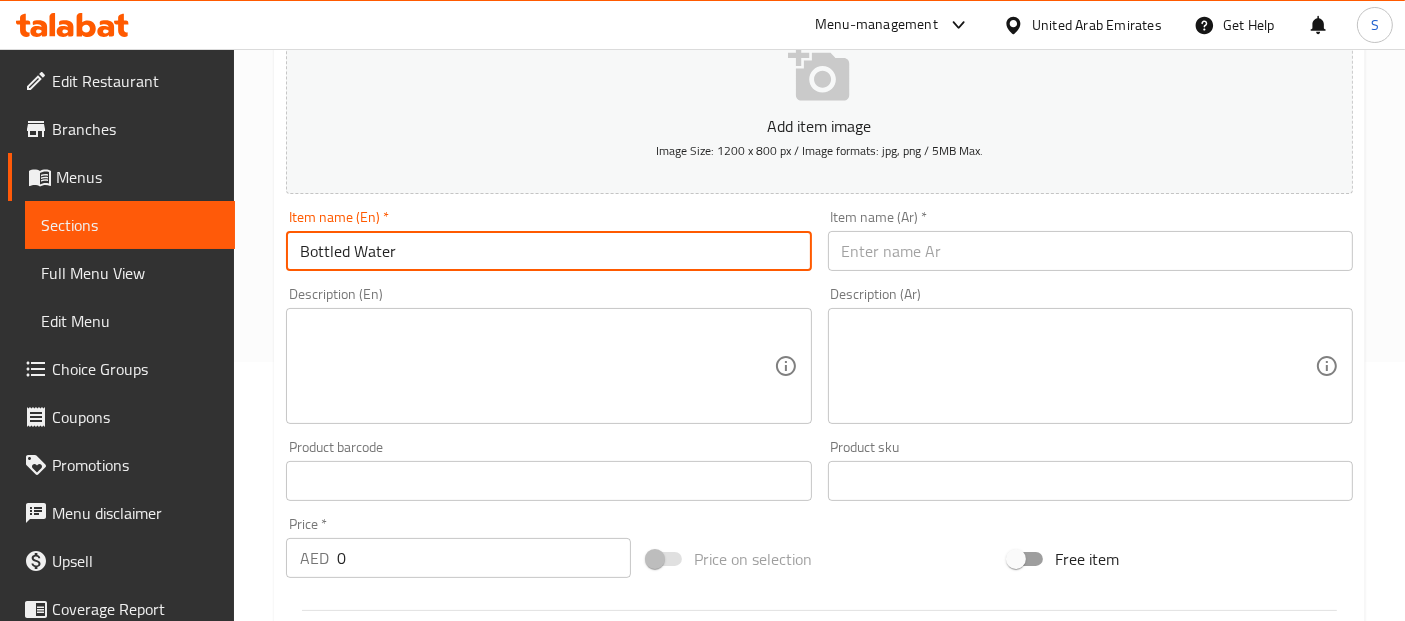 type on "Bottled Water" 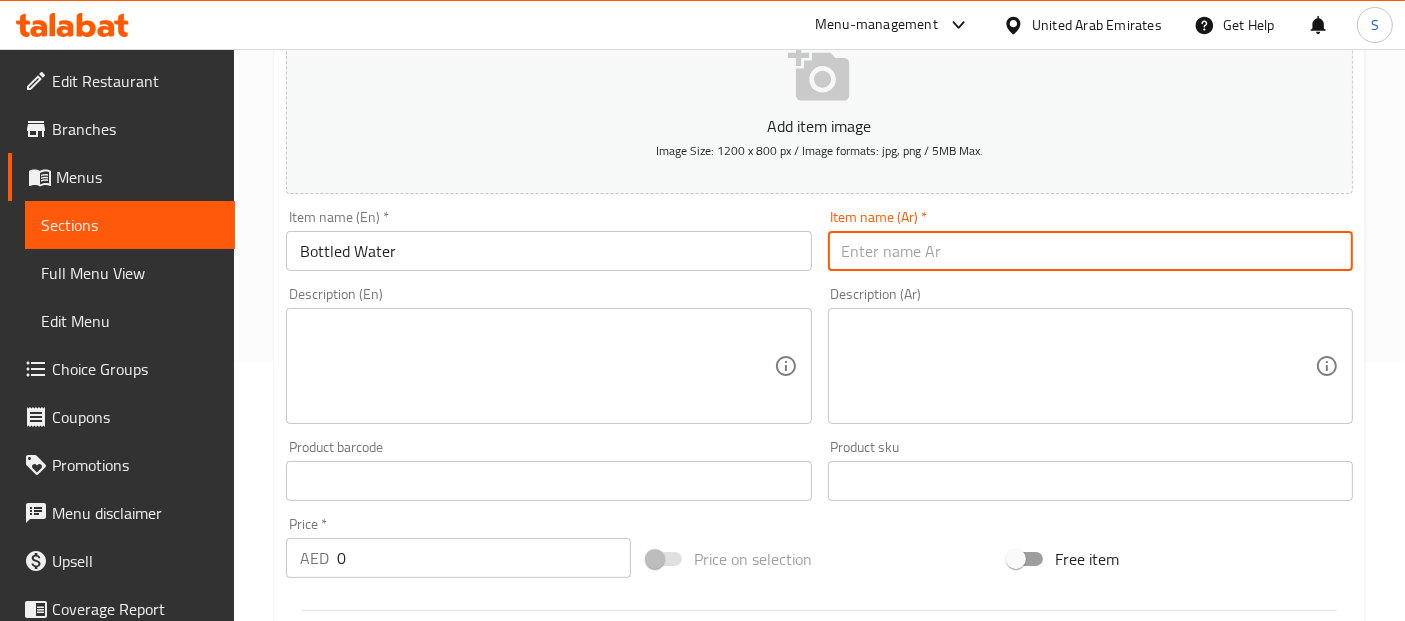 paste on "المياه المعبأة" 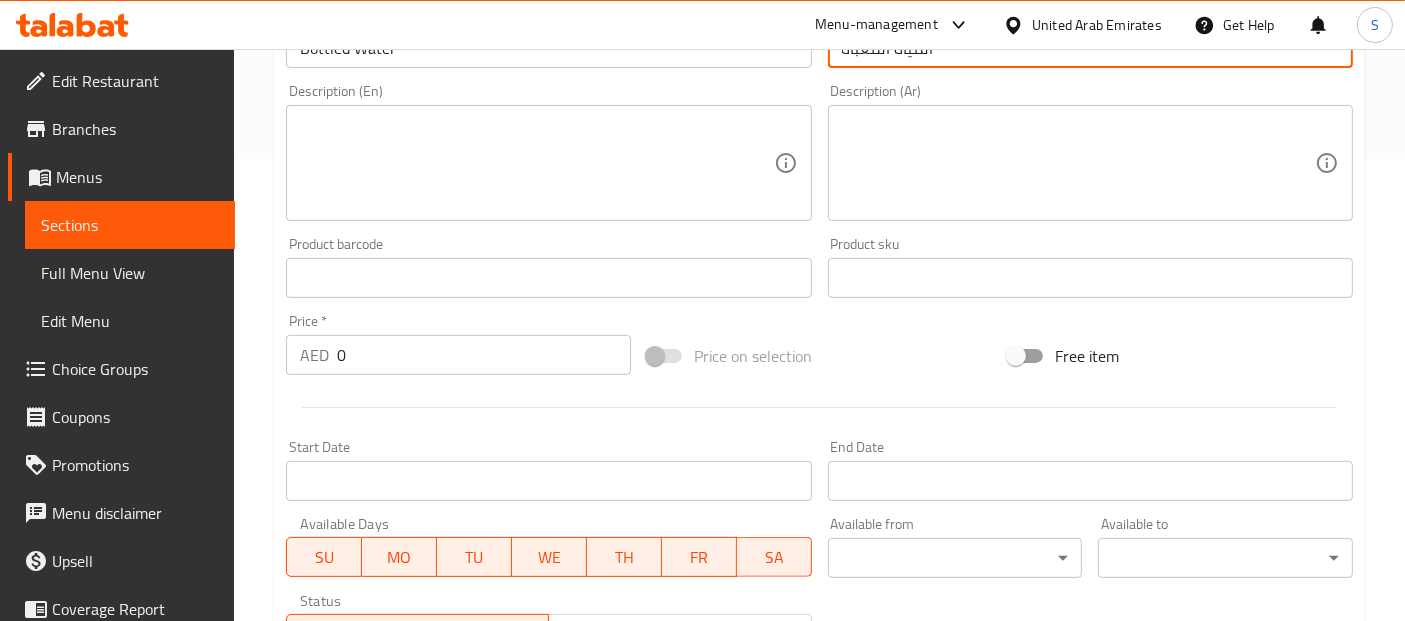 scroll, scrollTop: 462, scrollLeft: 0, axis: vertical 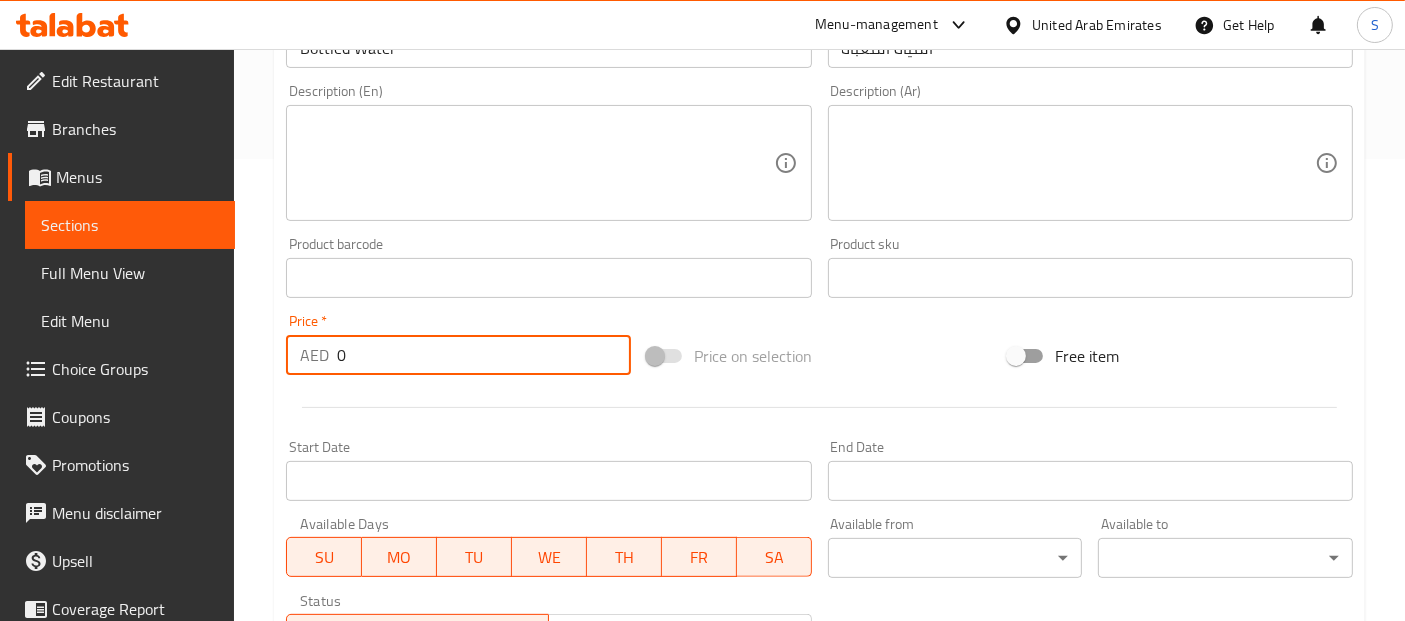 drag, startPoint x: 392, startPoint y: 364, endPoint x: 313, endPoint y: 352, distance: 79.9062 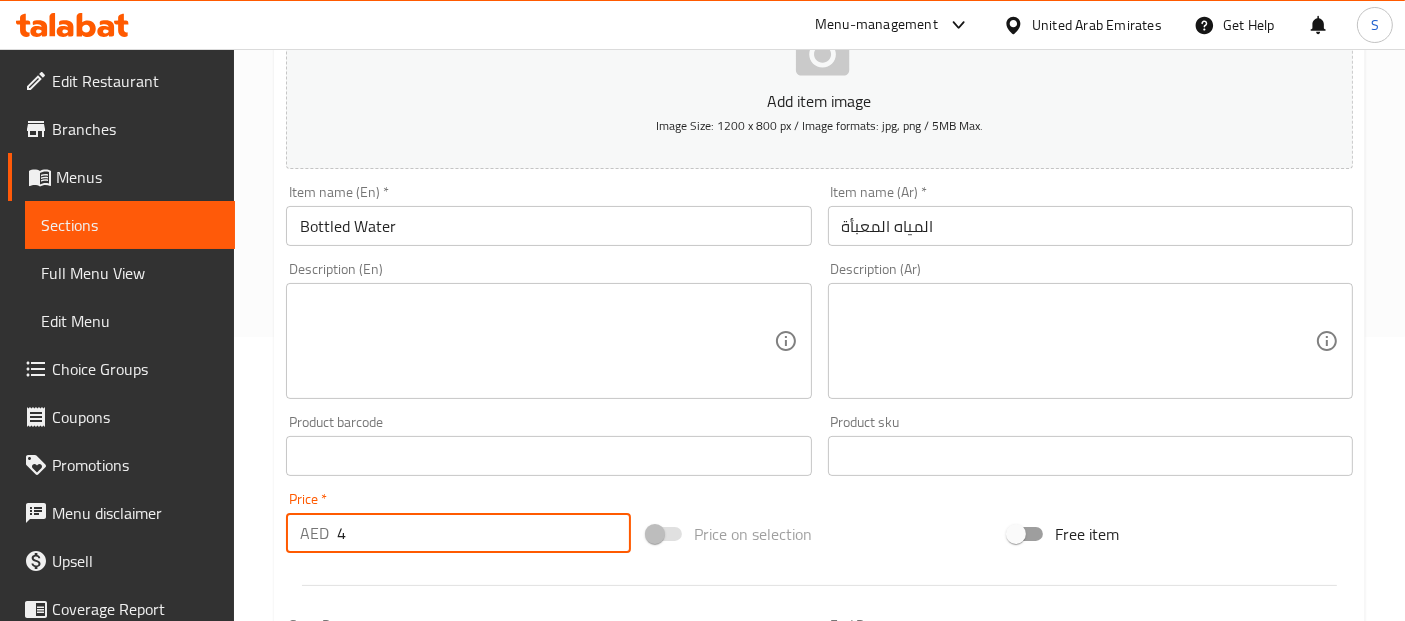 scroll, scrollTop: 240, scrollLeft: 0, axis: vertical 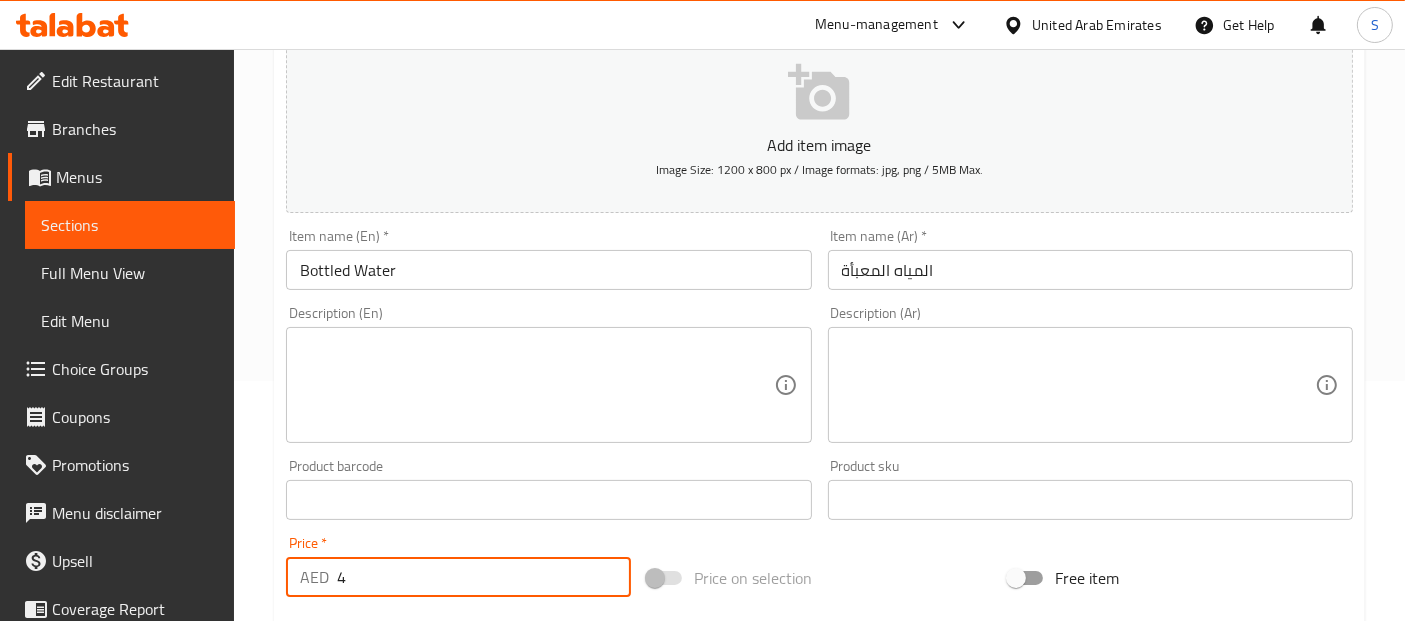 type on "4" 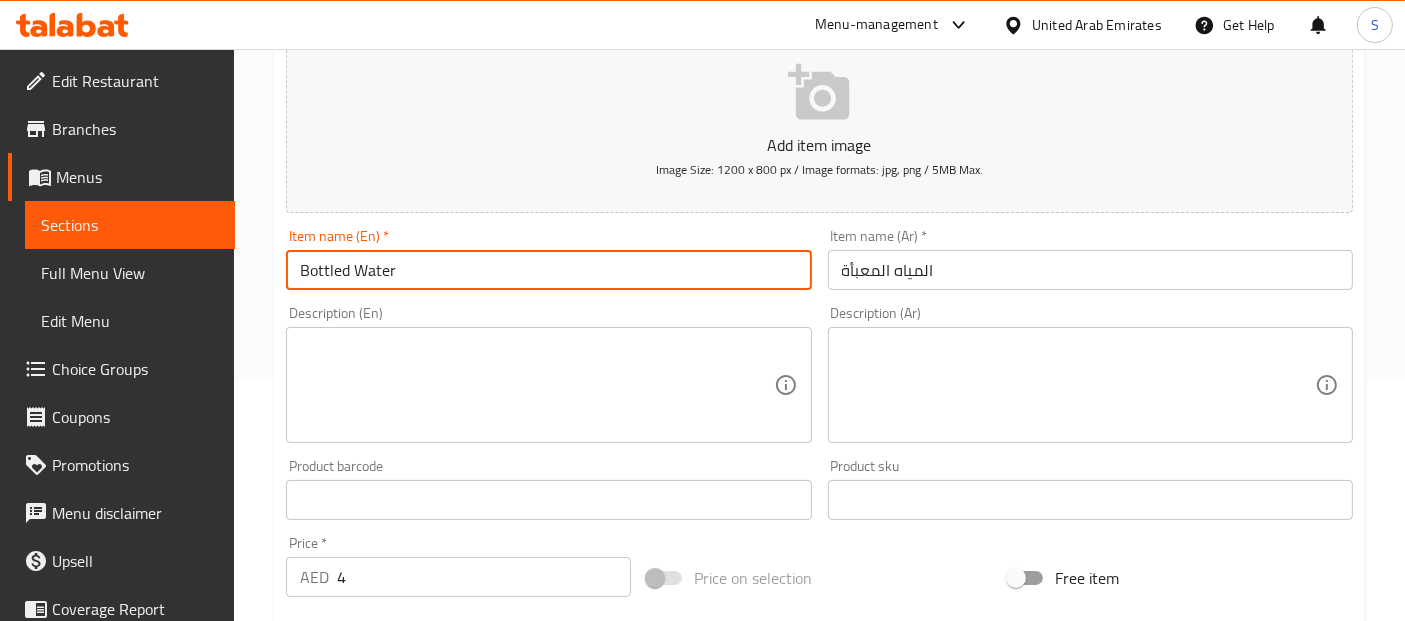 click on "Create" at bounding box center [413, 1086] 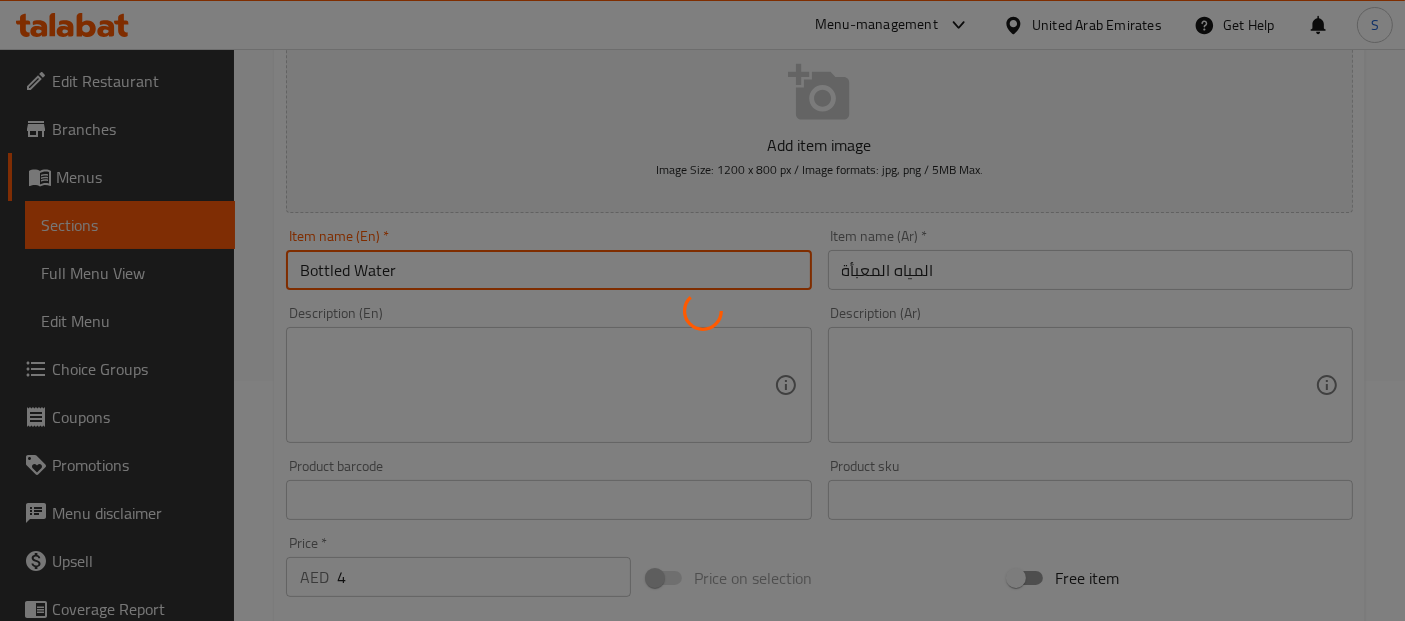 type 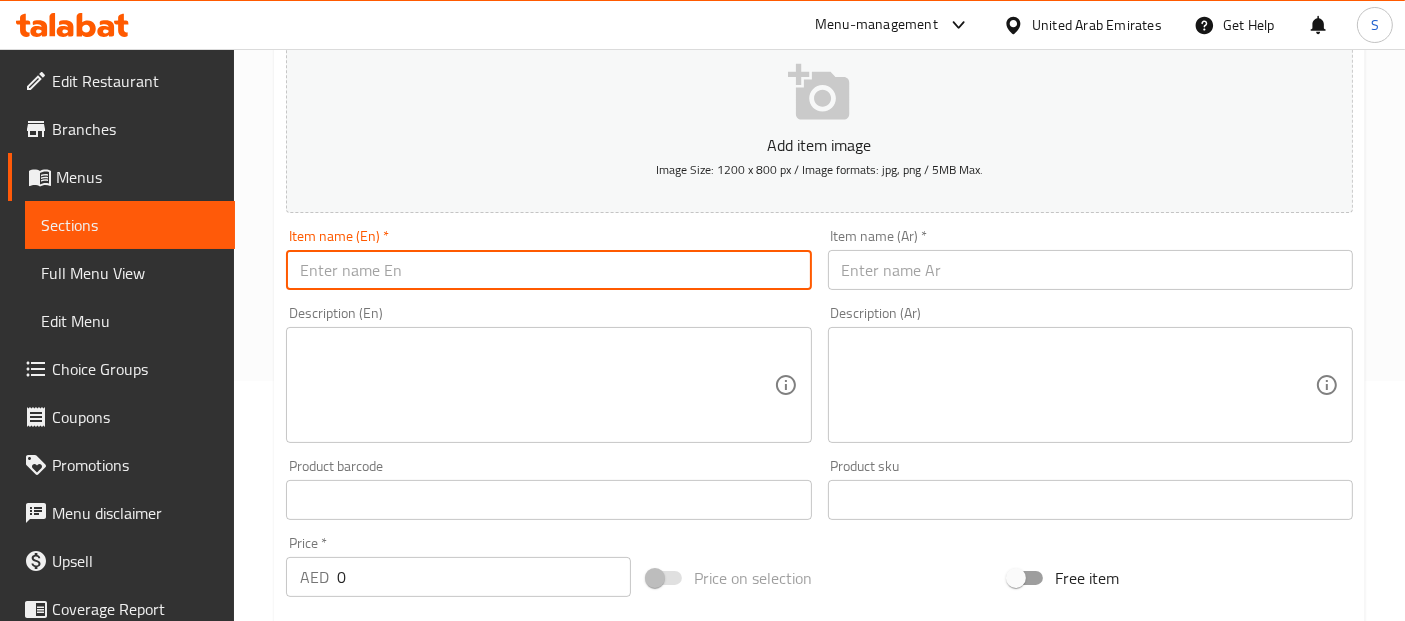 click on "Sections" at bounding box center (130, 225) 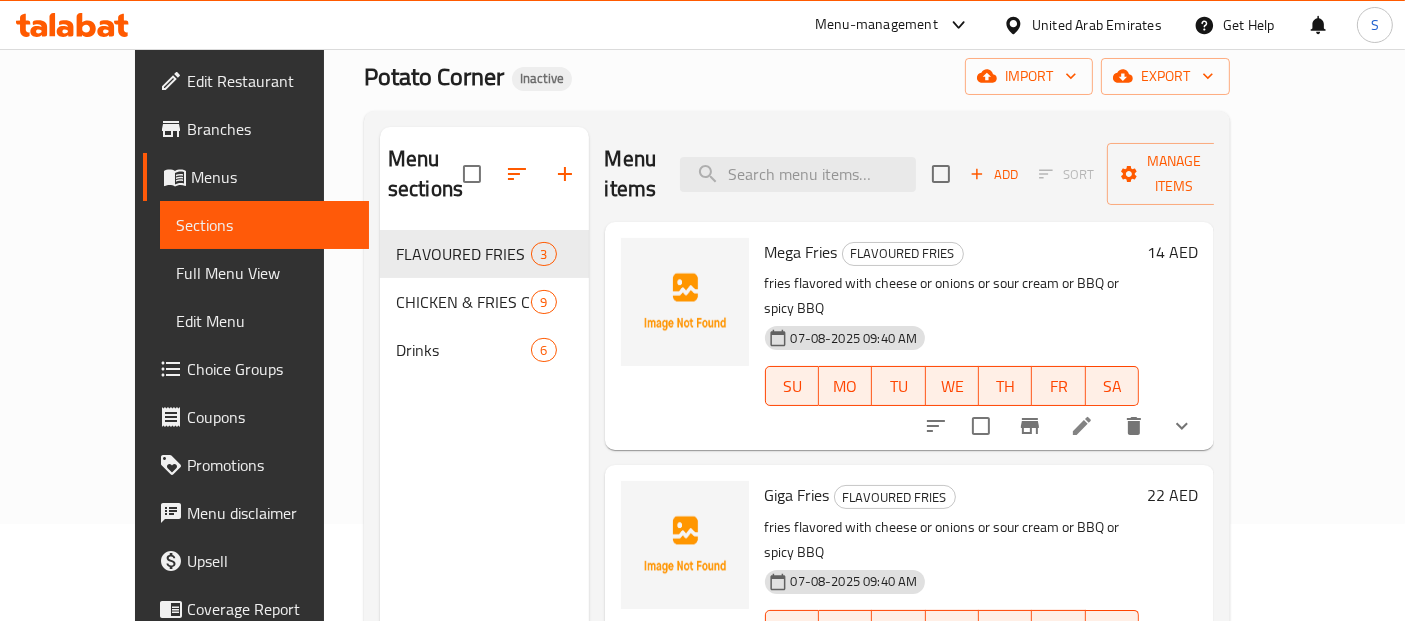 scroll, scrollTop: 148, scrollLeft: 0, axis: vertical 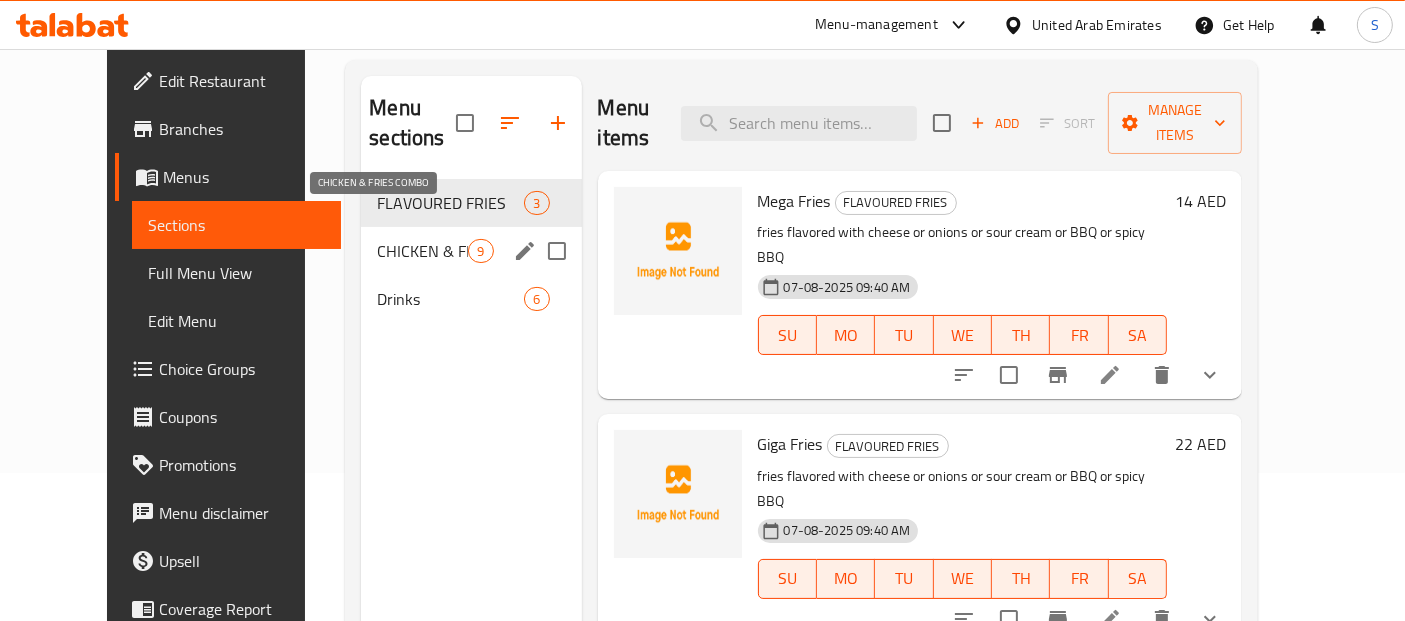 click on "CHICKEN & FRIES COMBO" at bounding box center (422, 251) 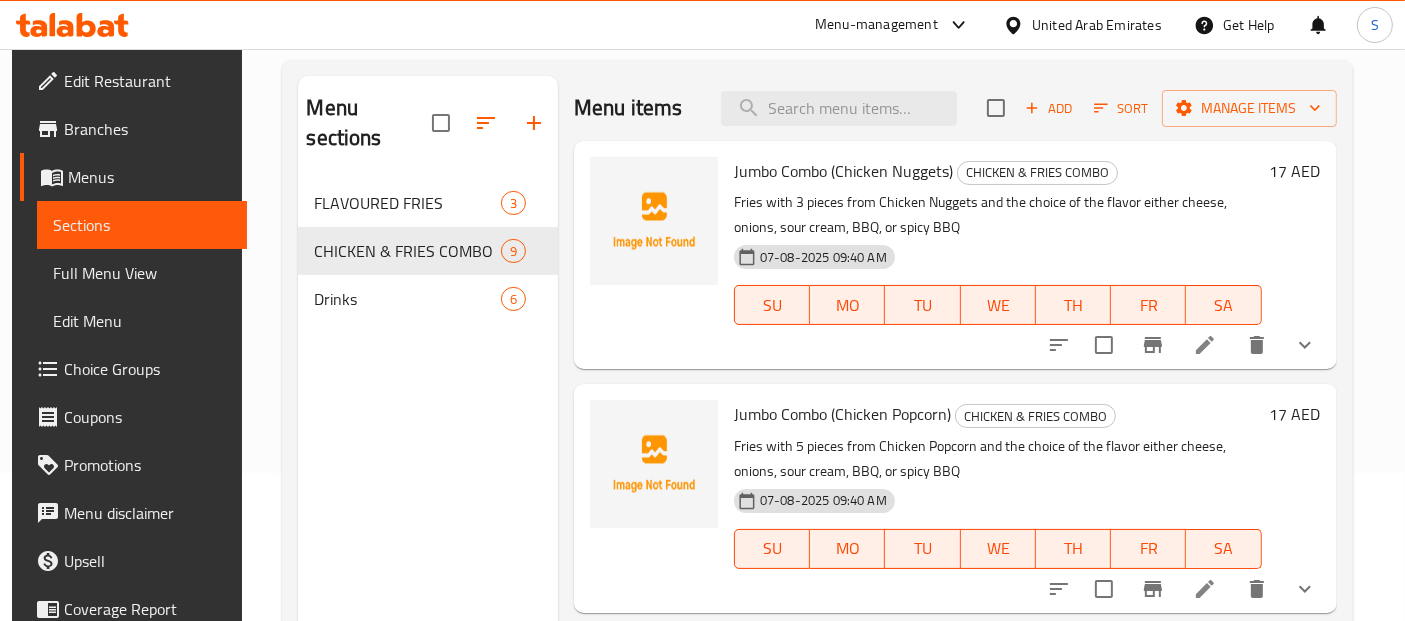 scroll, scrollTop: 1618, scrollLeft: 0, axis: vertical 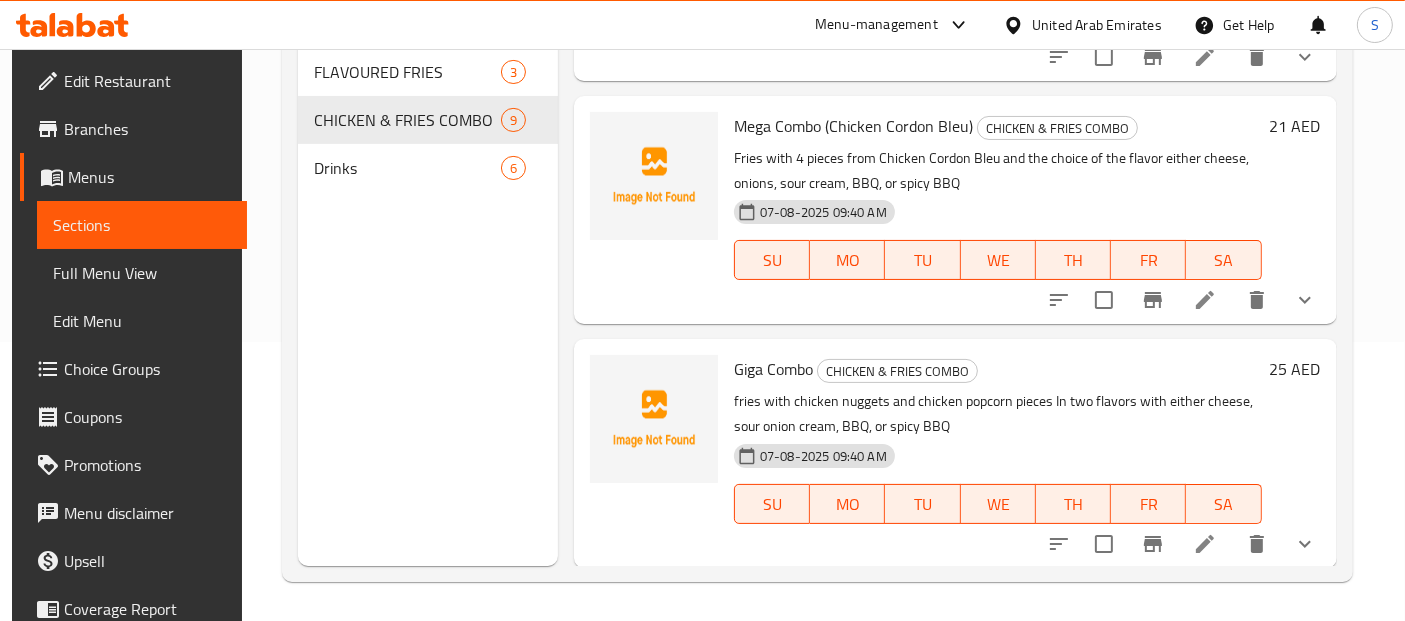 click on "Choice Groups" at bounding box center (147, 369) 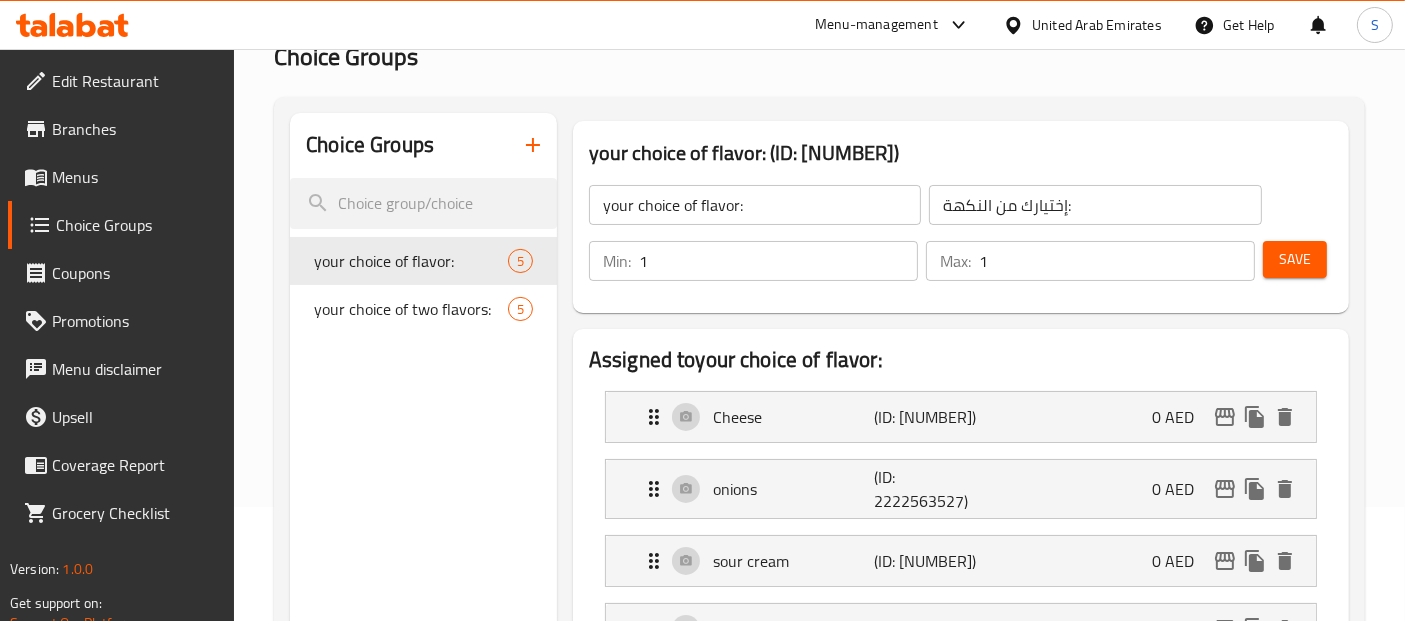 scroll, scrollTop: 112, scrollLeft: 0, axis: vertical 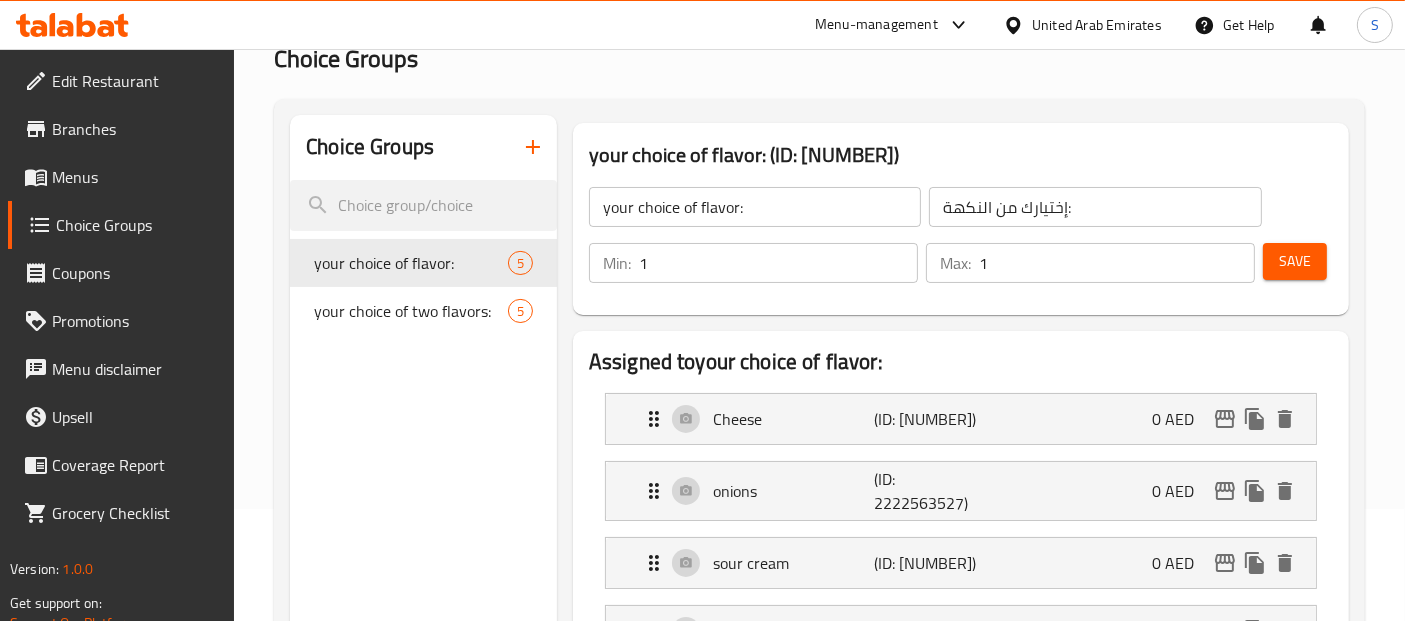click on "Menus" at bounding box center [135, 177] 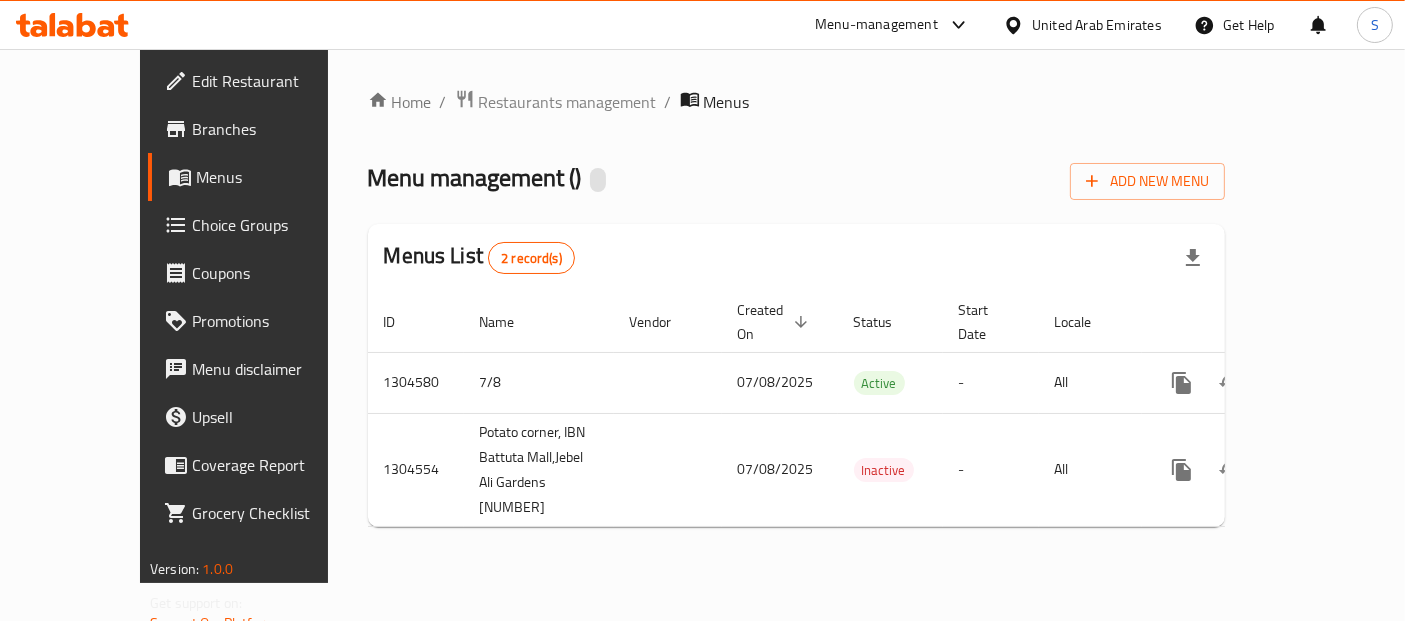 scroll, scrollTop: 0, scrollLeft: 0, axis: both 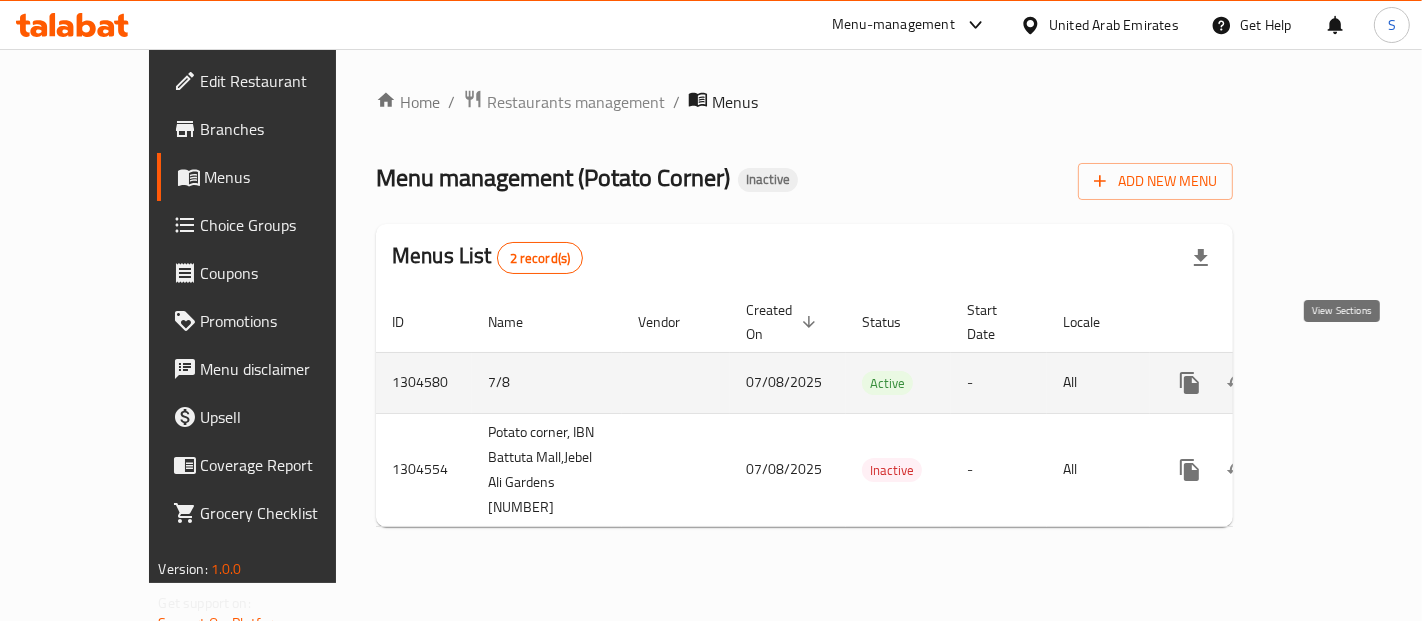 click 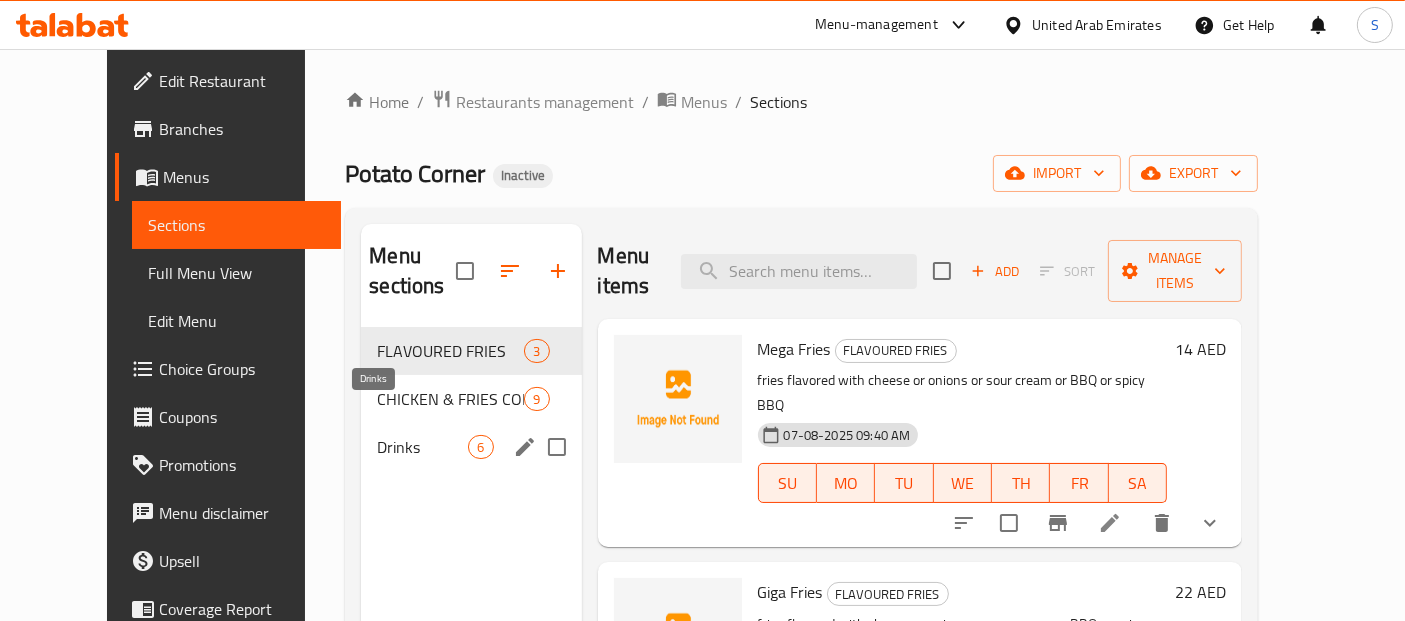 click on "Drinks" at bounding box center [422, 447] 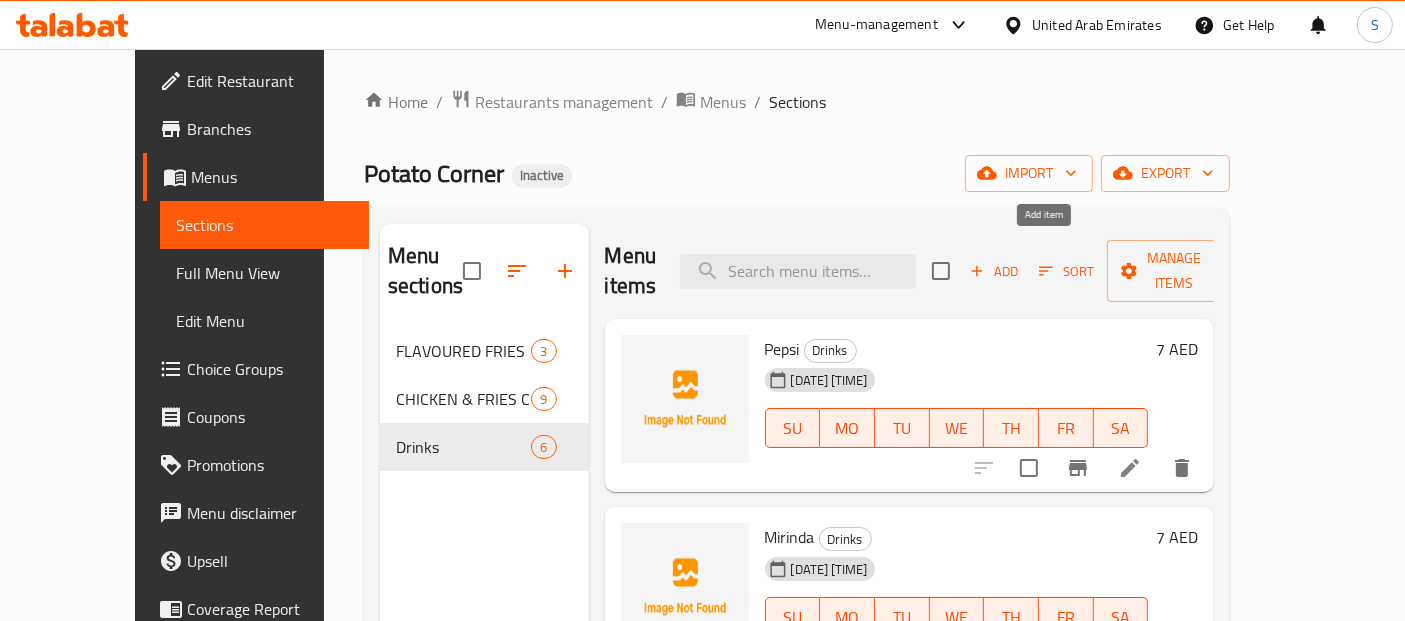 click on "Add" at bounding box center (994, 271) 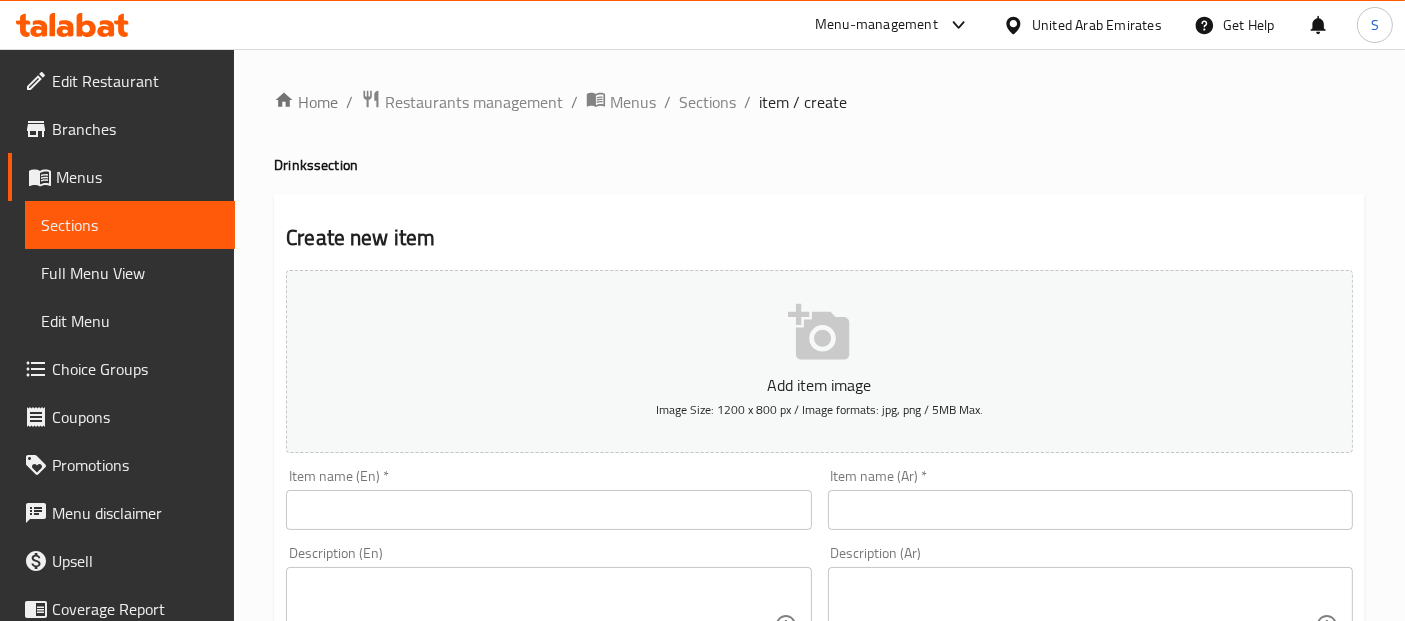 click at bounding box center (548, 510) 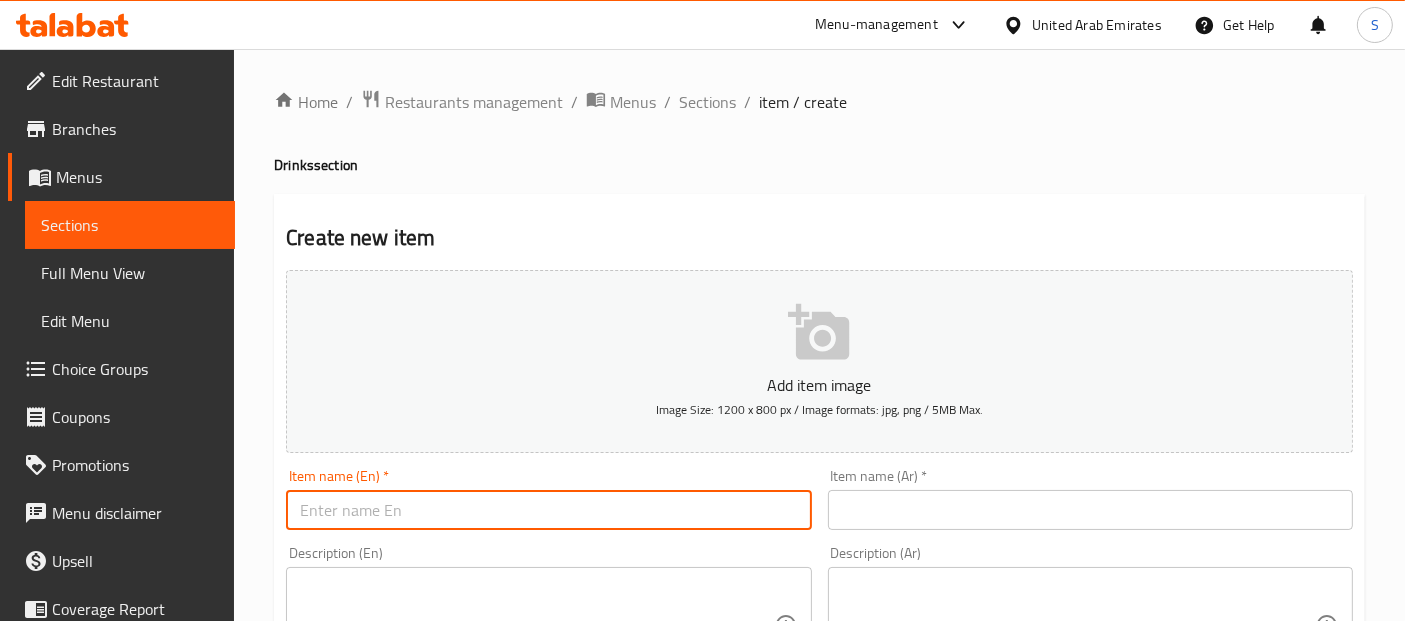 paste on "Pepsi Light" 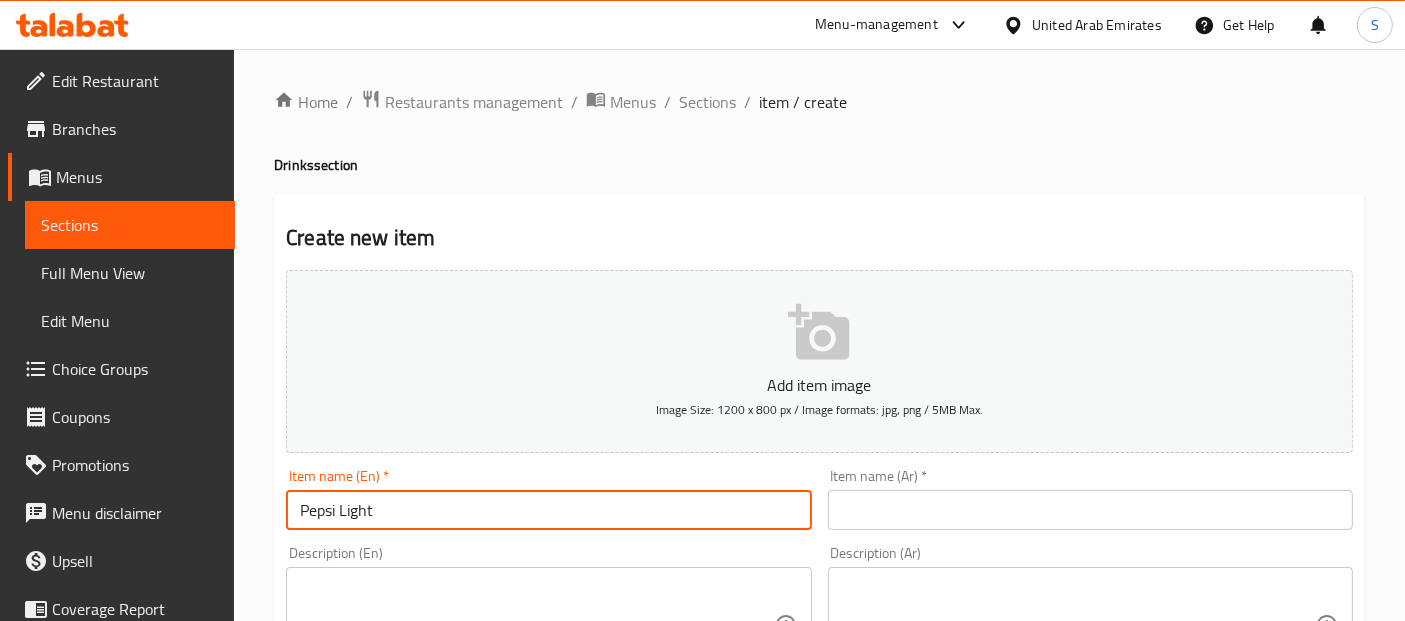 type on "Pepsi Light" 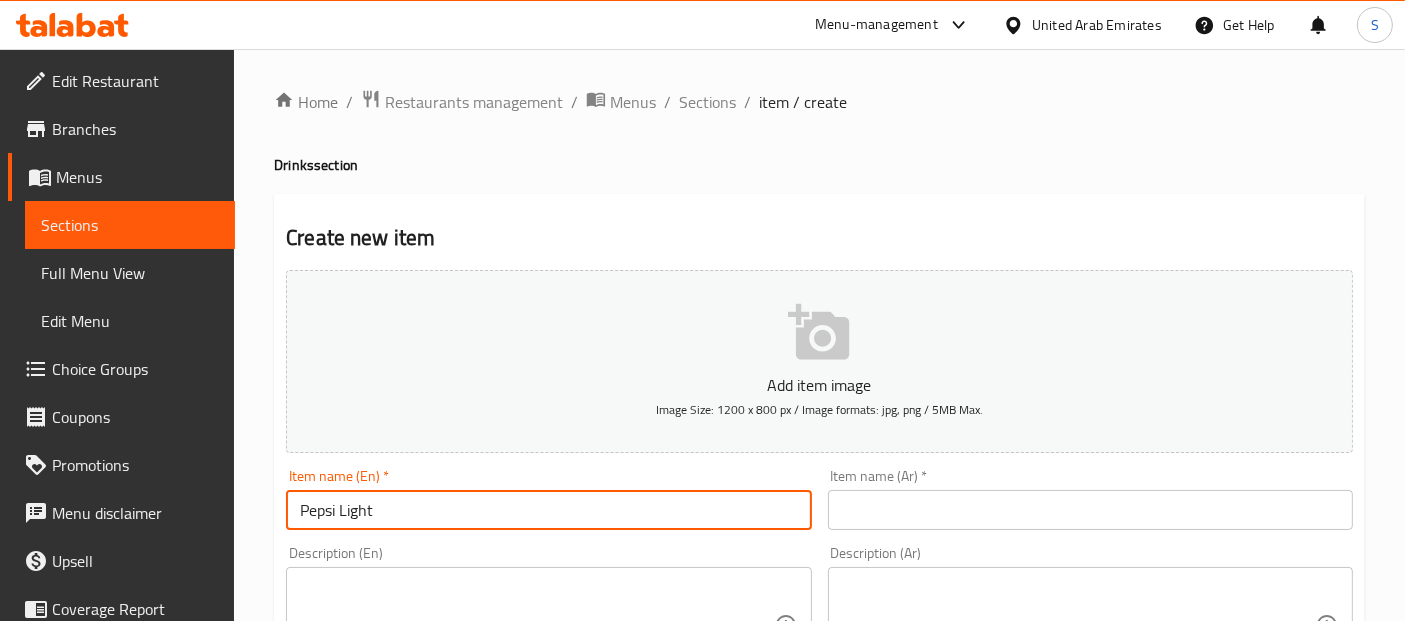 click at bounding box center (1090, 510) 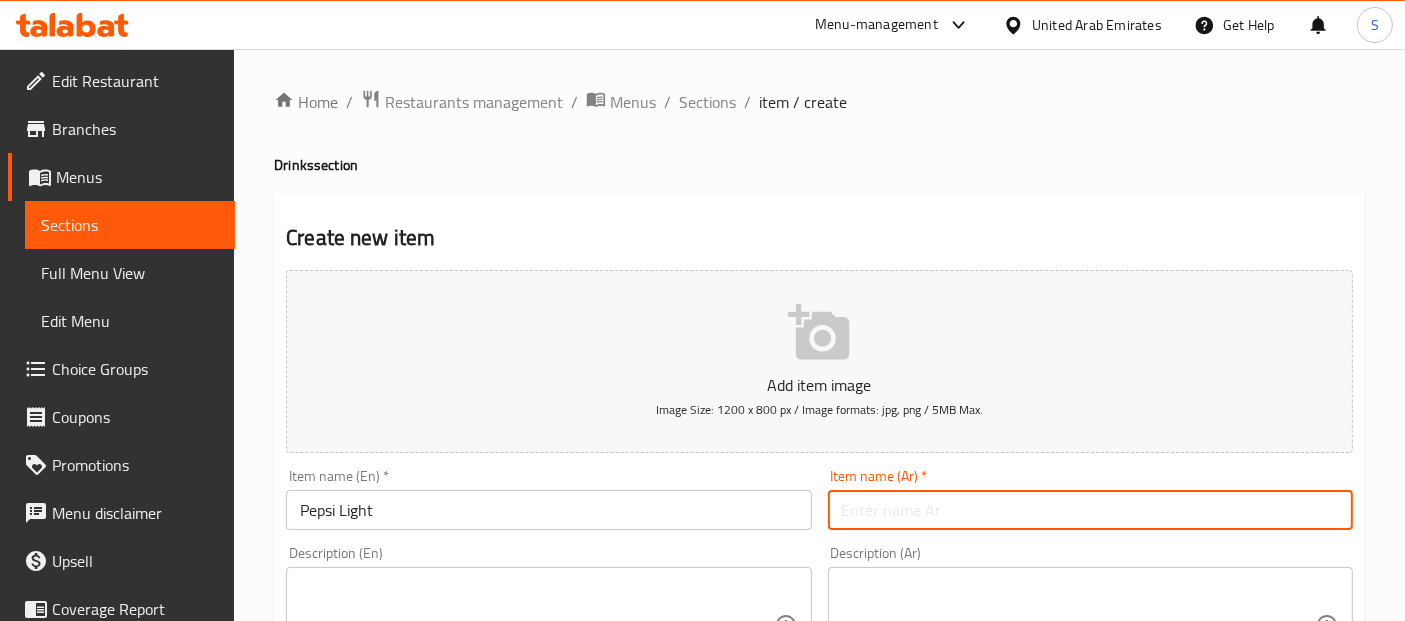 paste on "دايت بيبسي" 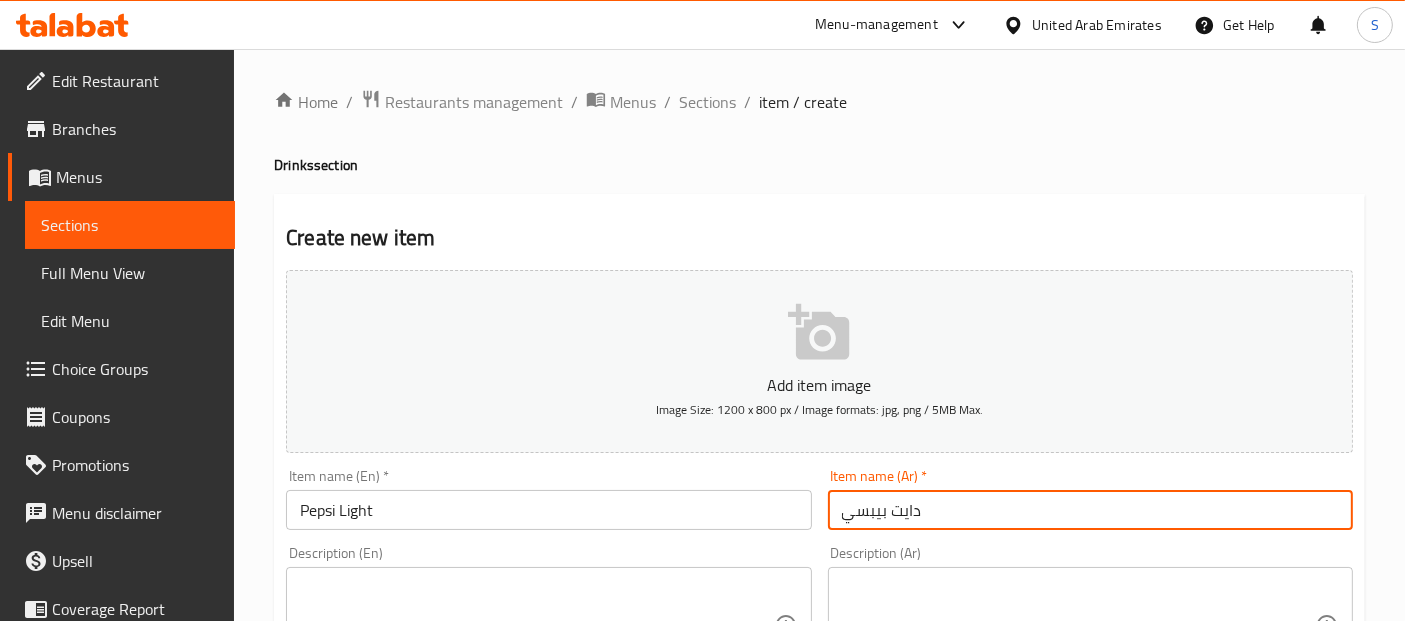click on "دايت بيبسي" at bounding box center (1090, 510) 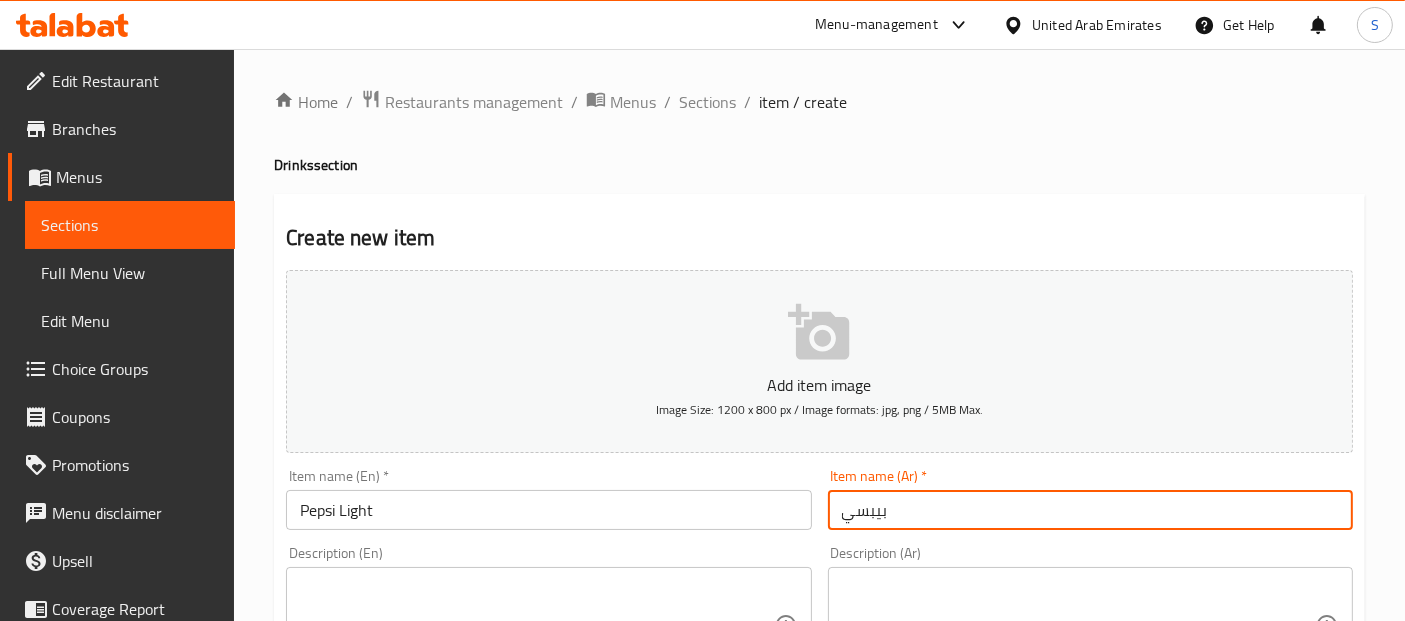 click on "بيبسي" at bounding box center [1090, 510] 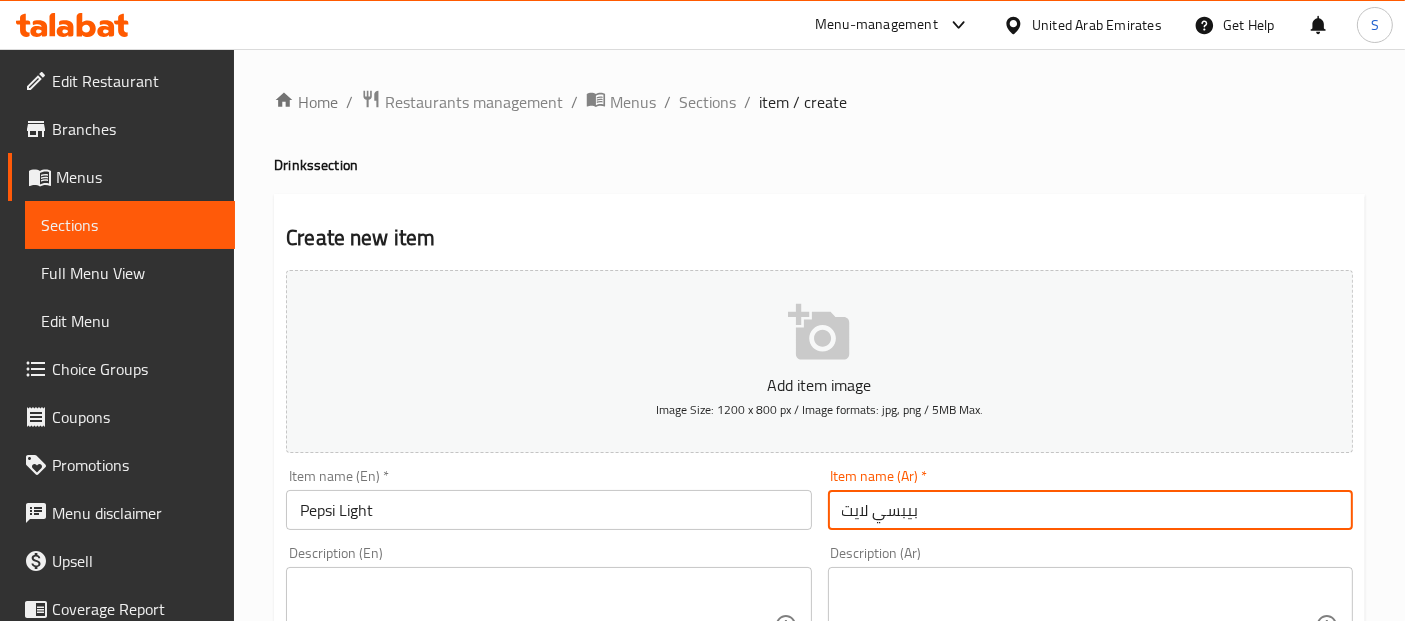 type on "بيبسي لايت" 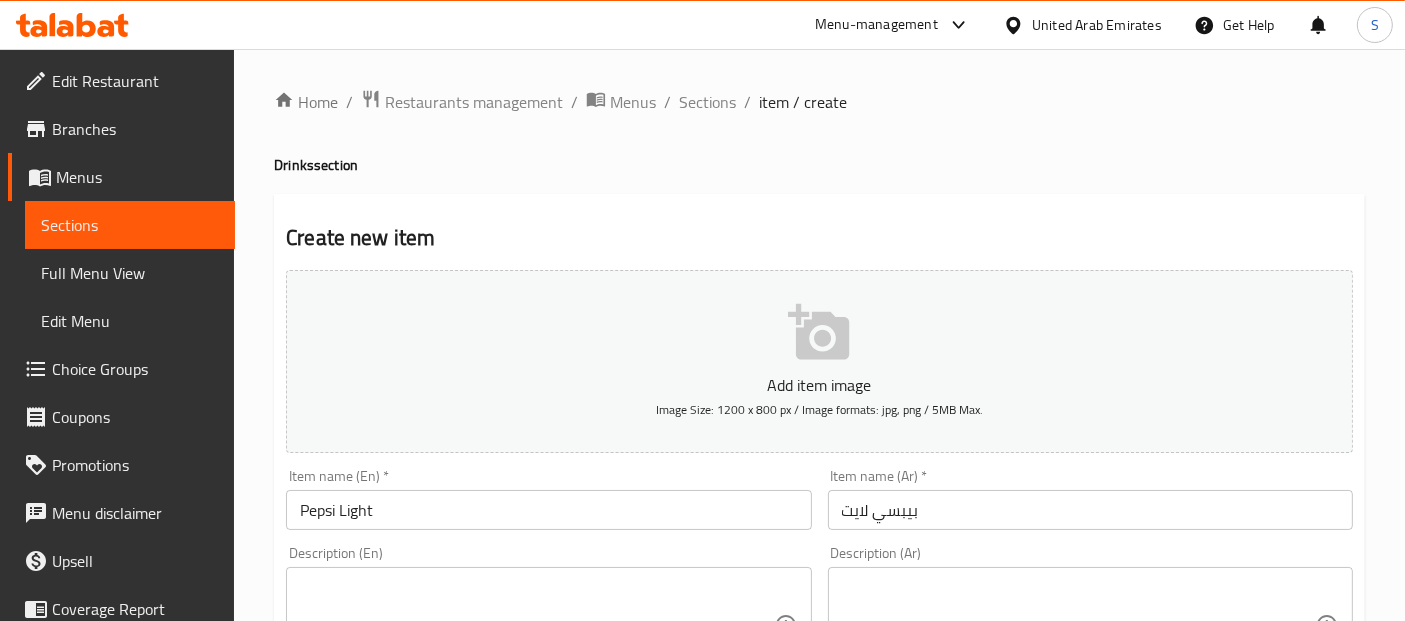 click on "Home / Restaurants management / Menus / Sections / item / create Drinks  section Create new item Add item image Image Size: 1200 x 800 px / Image formats: jpg, png / 5MB Max. Item name (En)   * Pepsi Light Item name (En)  * Item name (Ar)   * بيبسي لايت Item name (Ar)  * Description (En) Description (En) Description (Ar) Description (Ar) Product barcode Product barcode Product sku Product sku Price   * AED 0 Price  * Price on selection Free item Start Date Start Date End Date End Date Available Days SU MO TU WE TH FR SA Available from ​ ​ Available to ​ ​ Status Active Inactive Exclude from GEM Variations & Choices Add variant ASSIGN CHOICE GROUP Create" at bounding box center (819, 731) 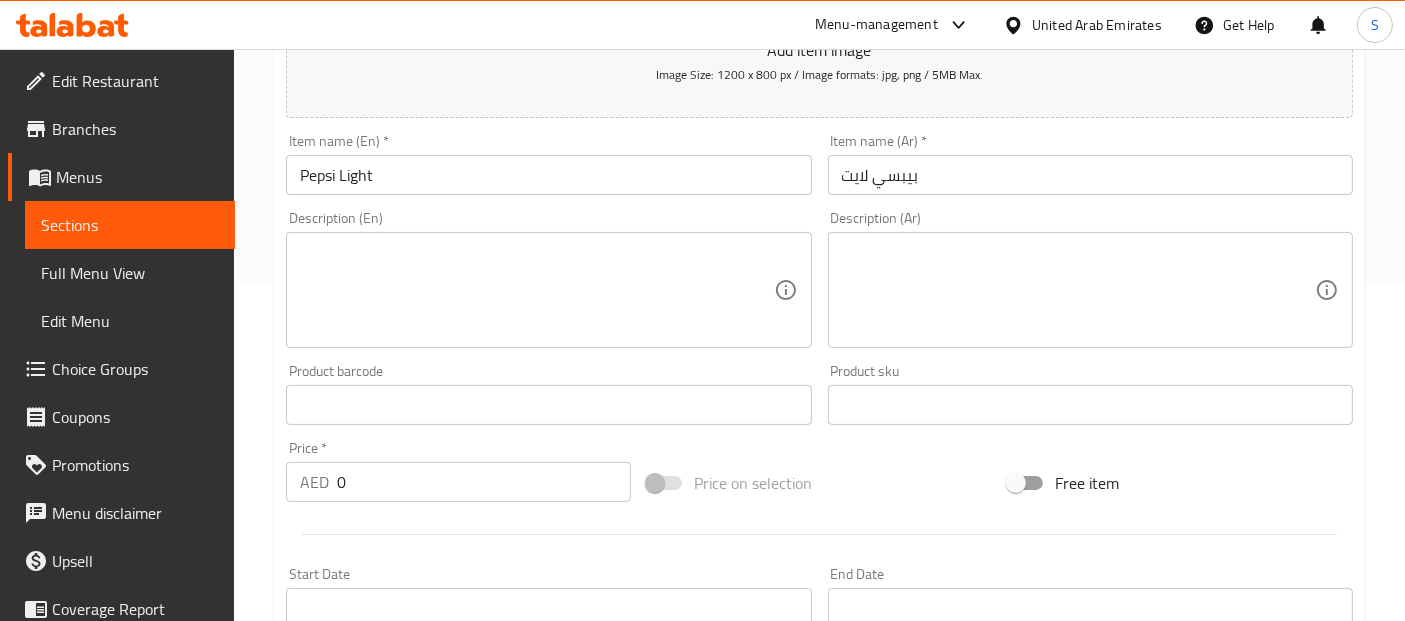 scroll, scrollTop: 370, scrollLeft: 0, axis: vertical 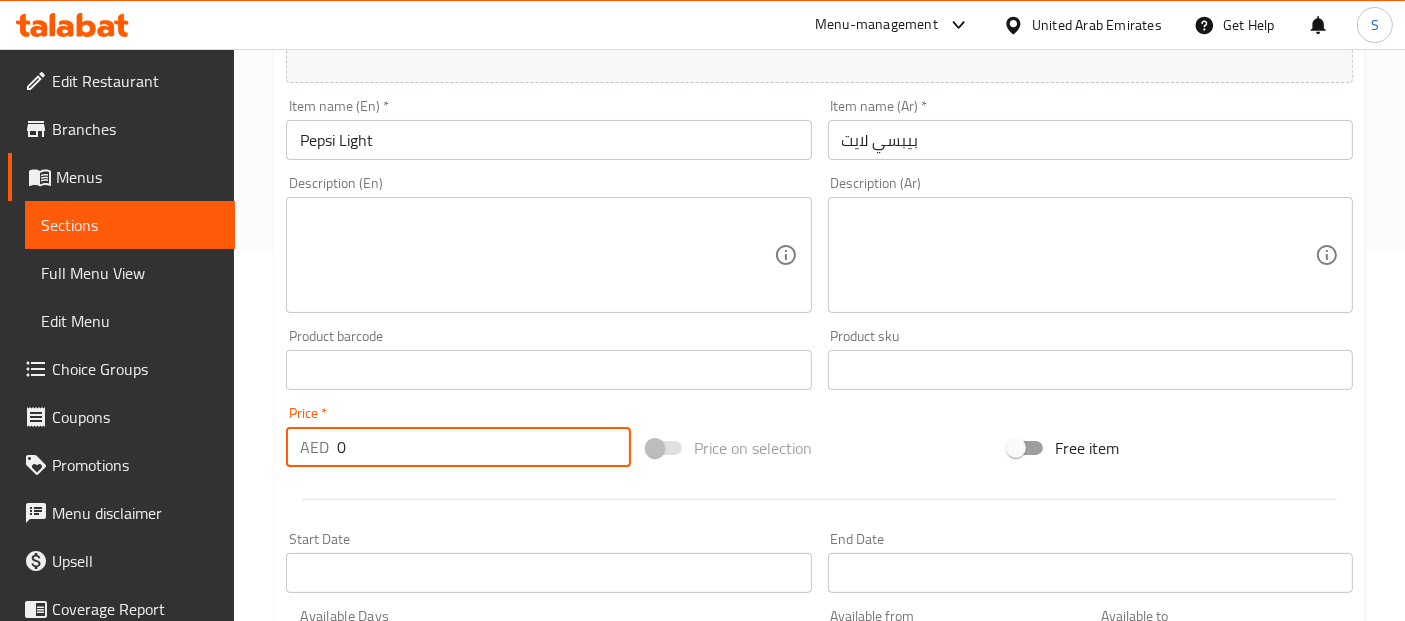 drag, startPoint x: 354, startPoint y: 443, endPoint x: 317, endPoint y: 441, distance: 37.054016 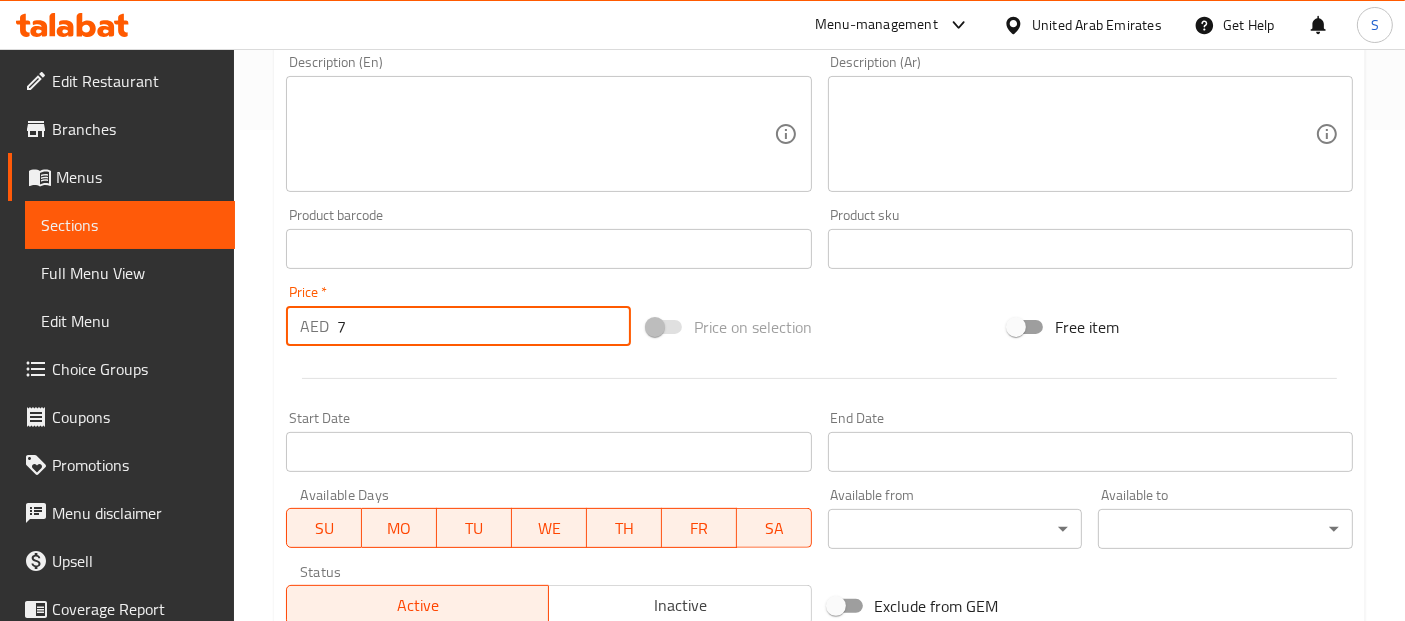 scroll, scrollTop: 788, scrollLeft: 0, axis: vertical 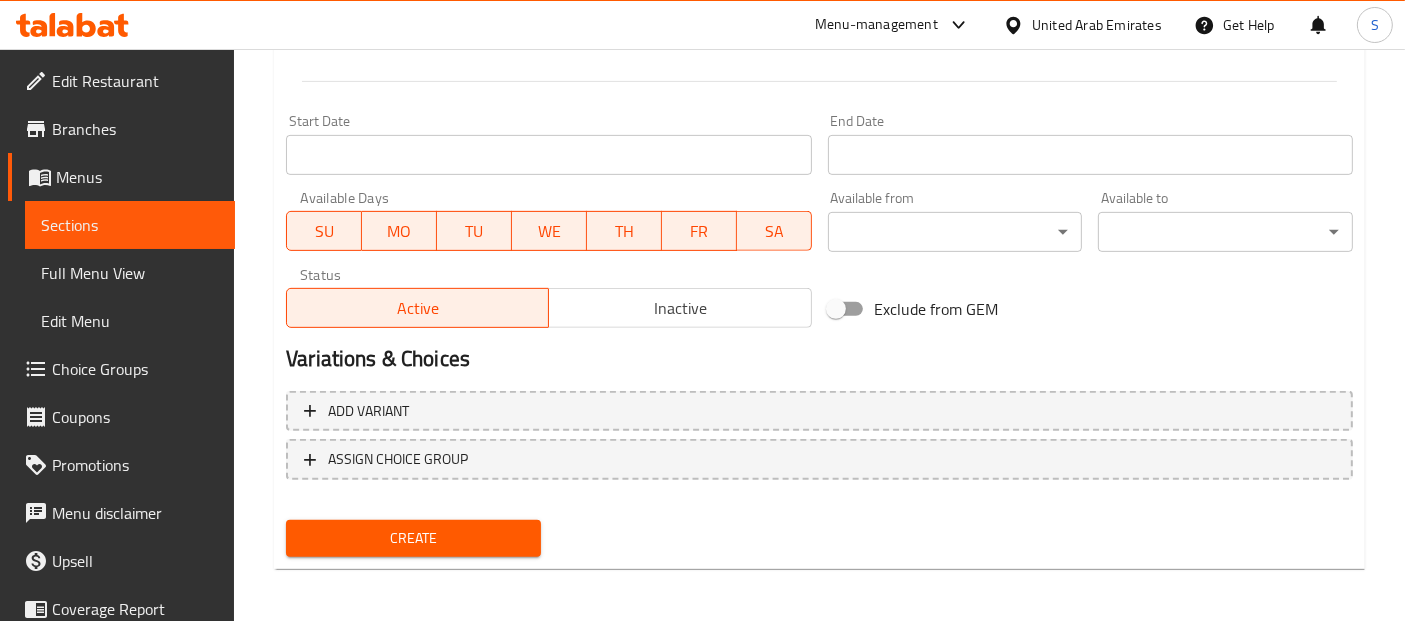 type on "7" 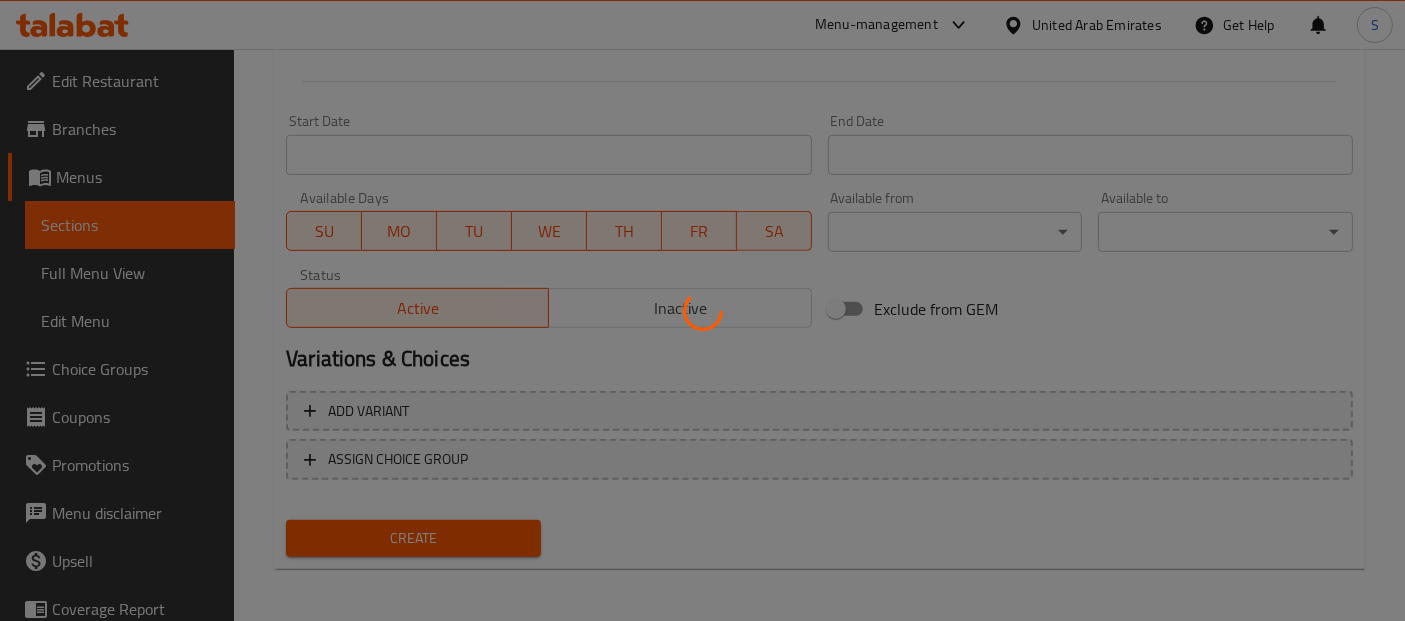 type 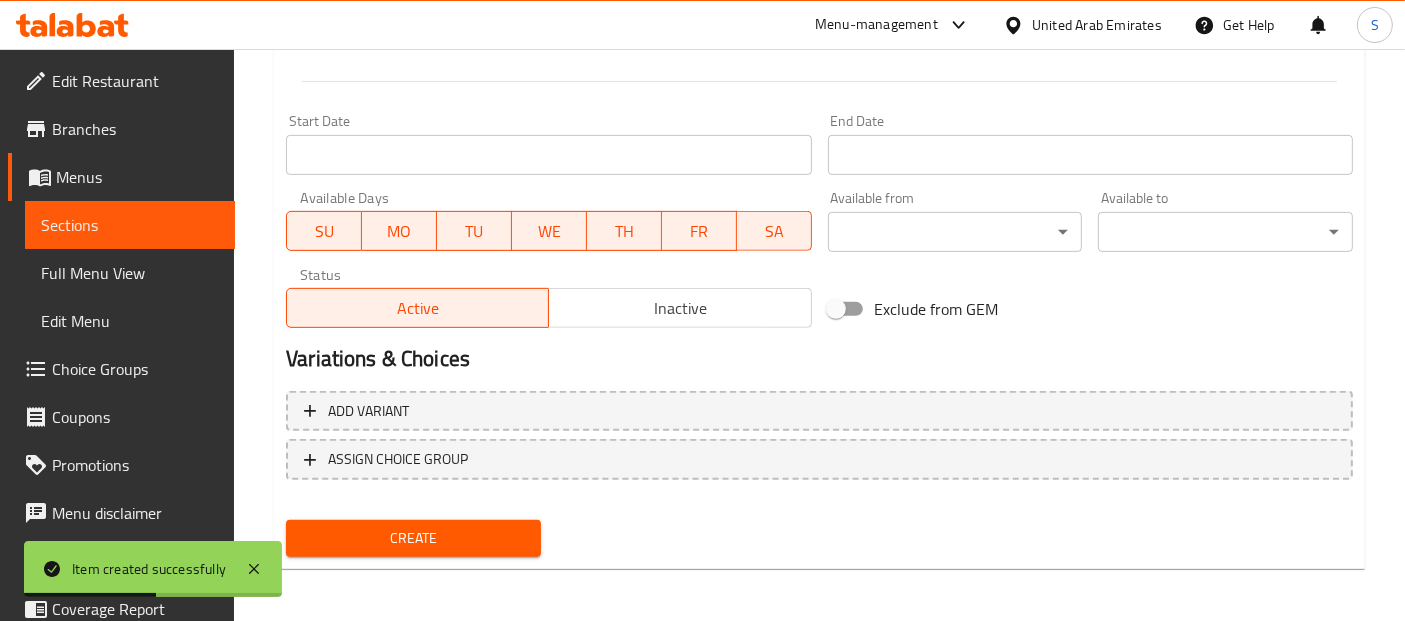 click on "Sections" at bounding box center [130, 225] 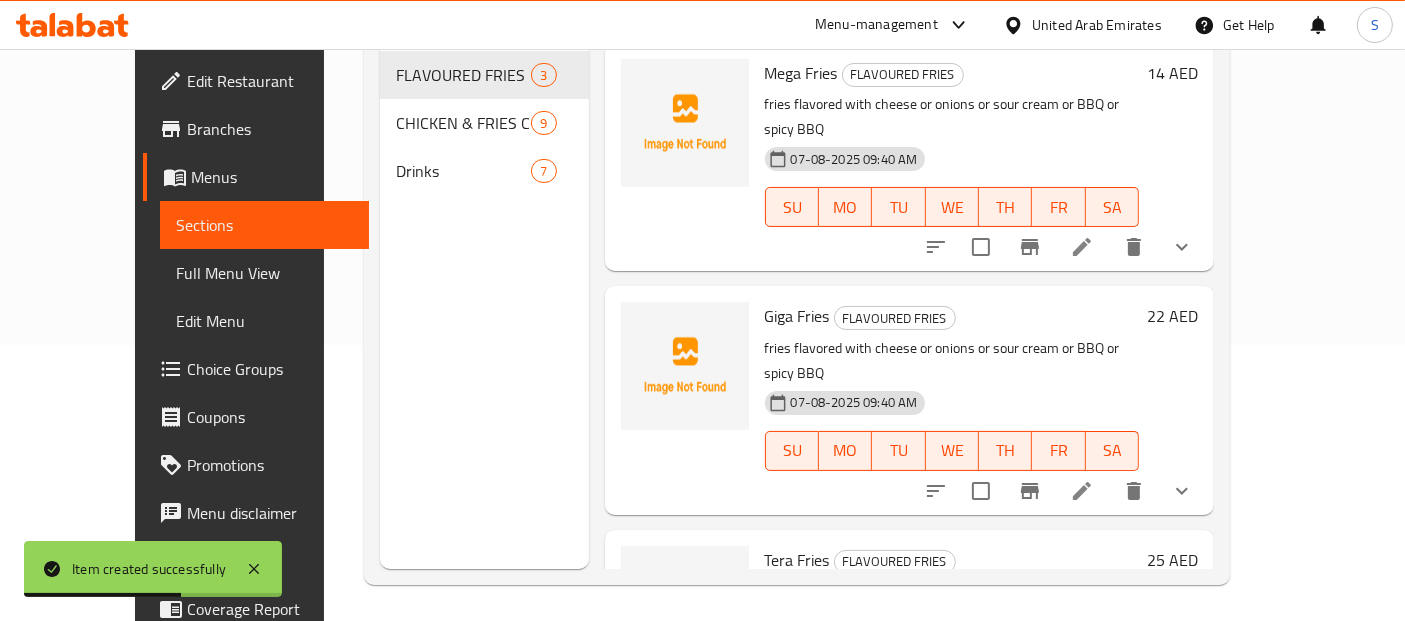 scroll, scrollTop: 0, scrollLeft: 0, axis: both 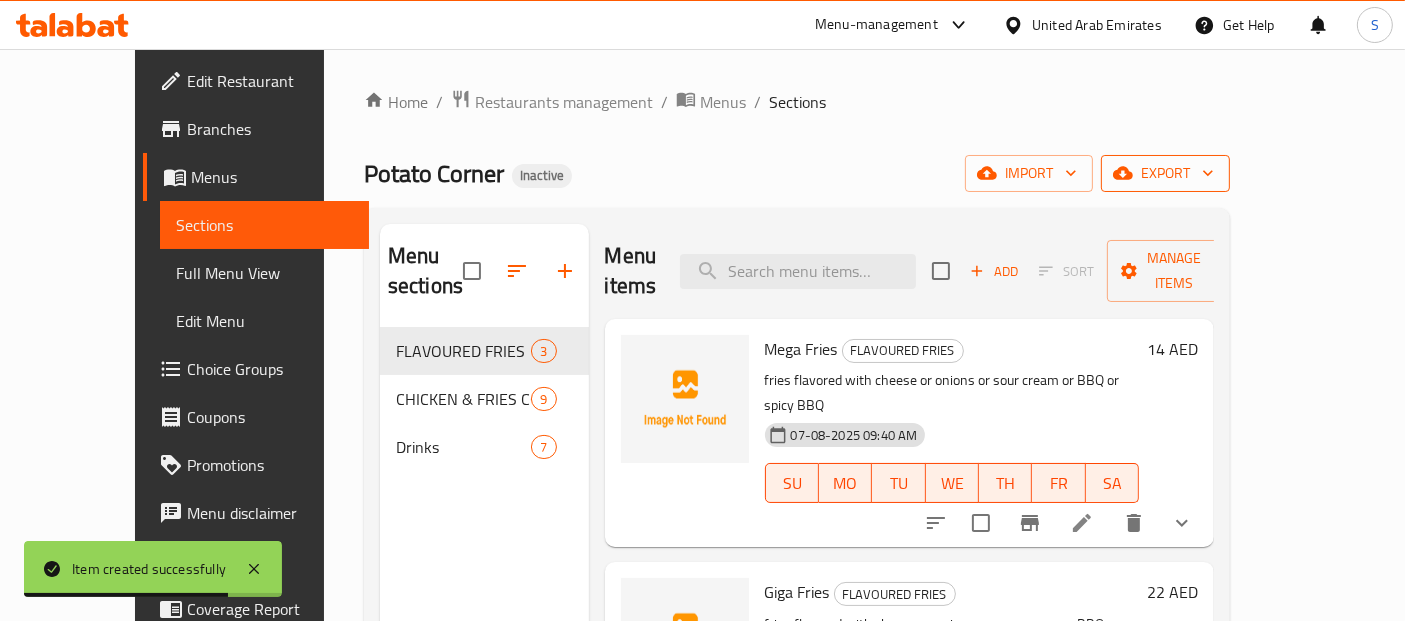 click 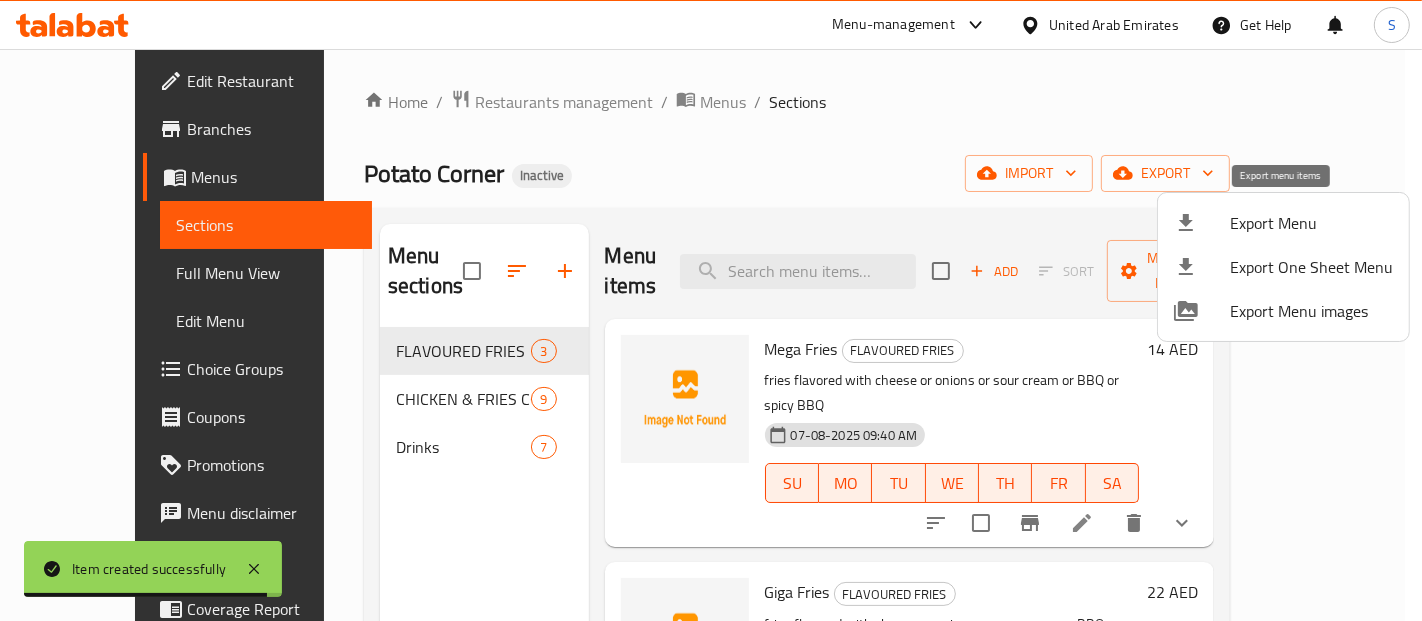click at bounding box center [1202, 223] 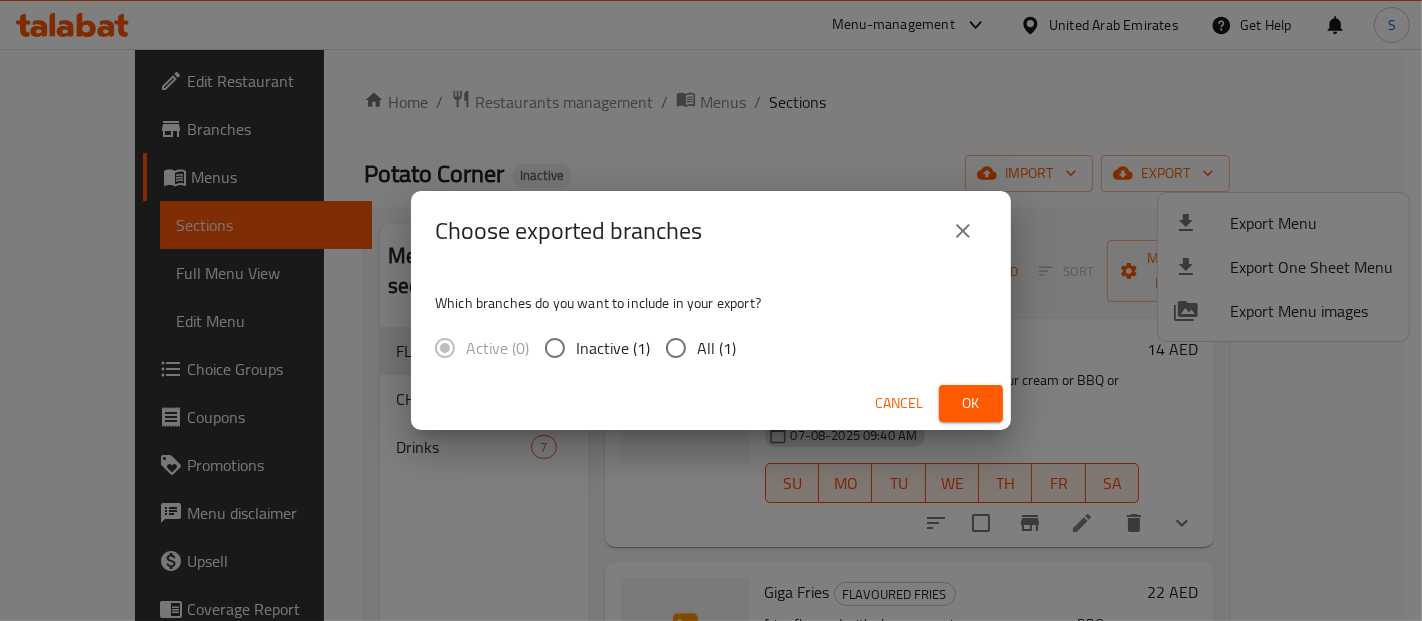 click on "Which branches do you want to include in your export? Active (0) Inactive (1) All (1)" at bounding box center [711, 324] 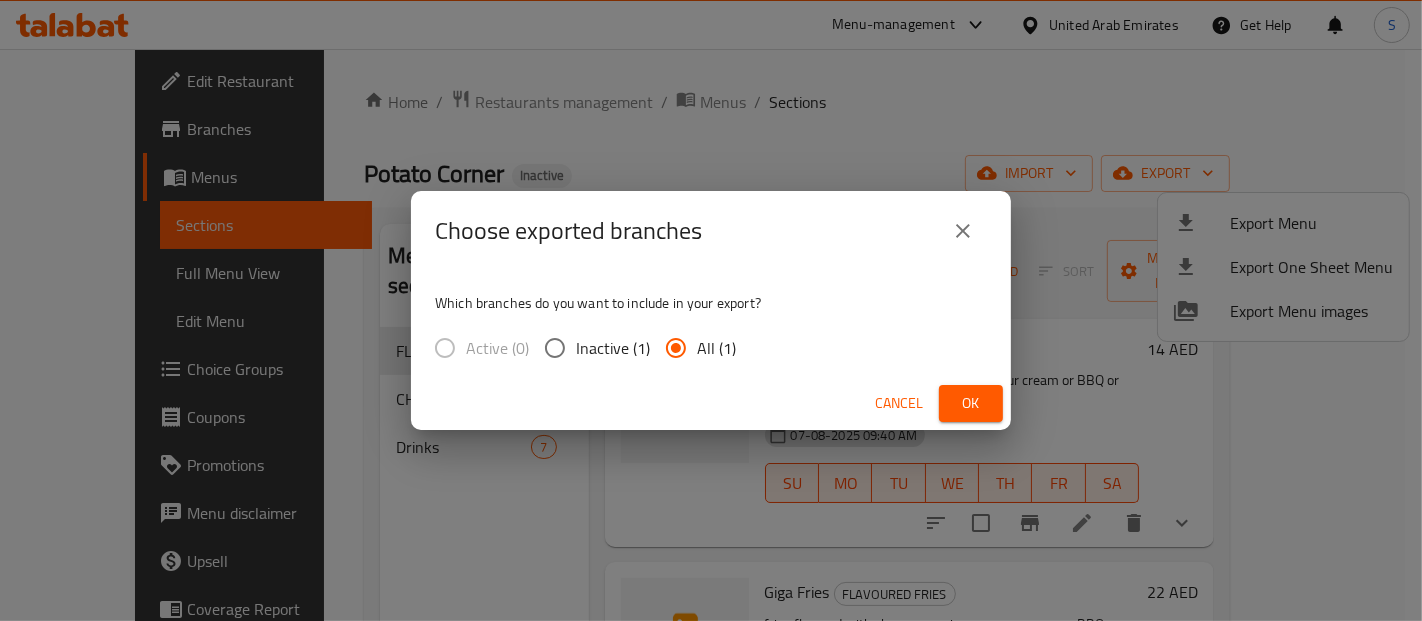 click on "Ok" at bounding box center [971, 403] 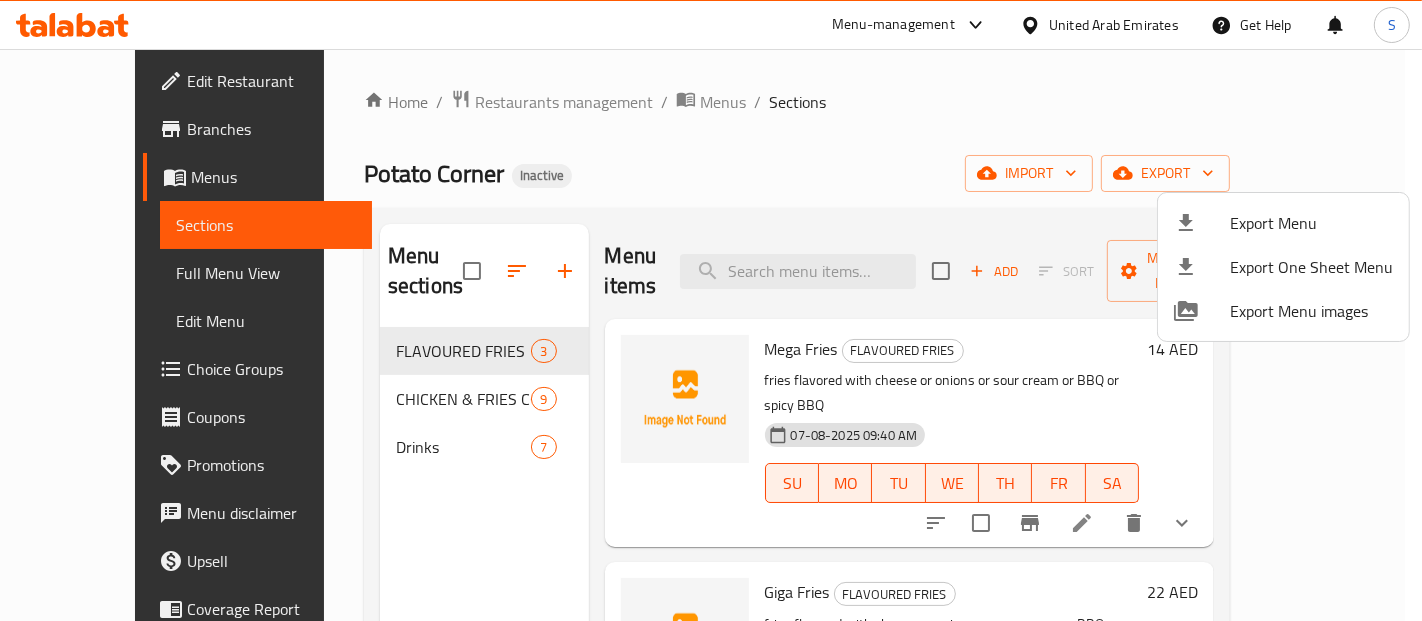 click at bounding box center (711, 310) 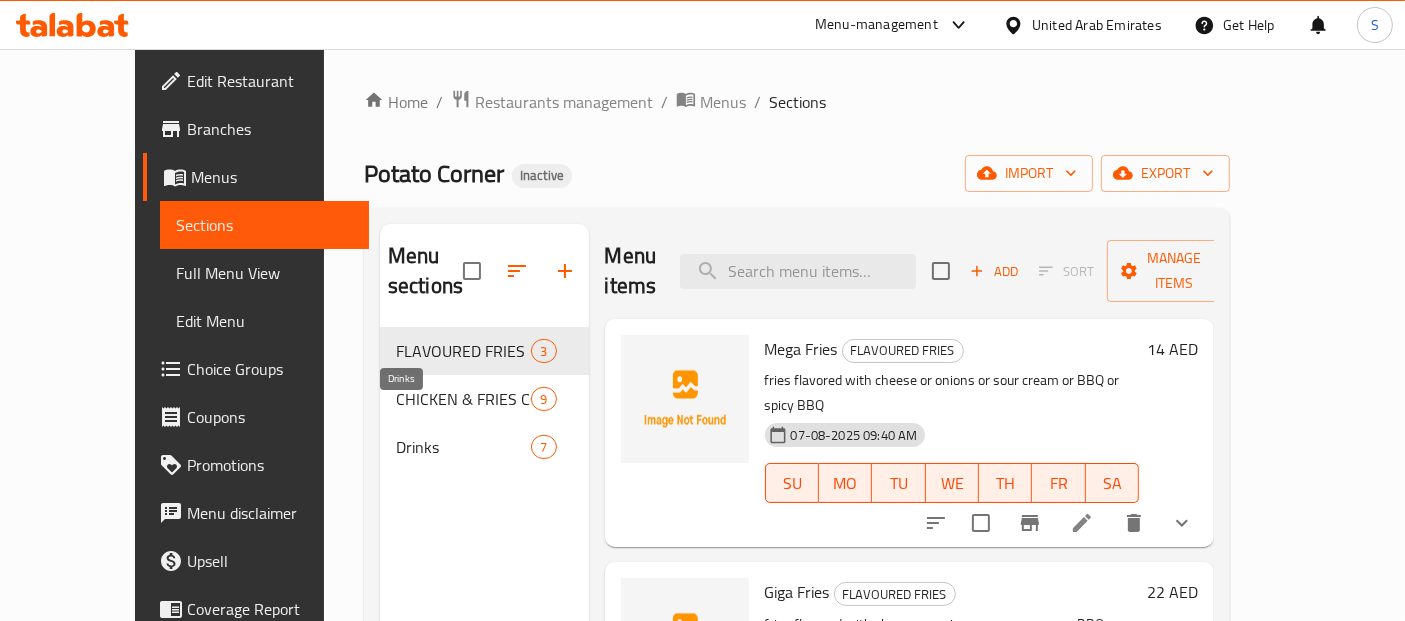 click on "Drinks" at bounding box center [463, 447] 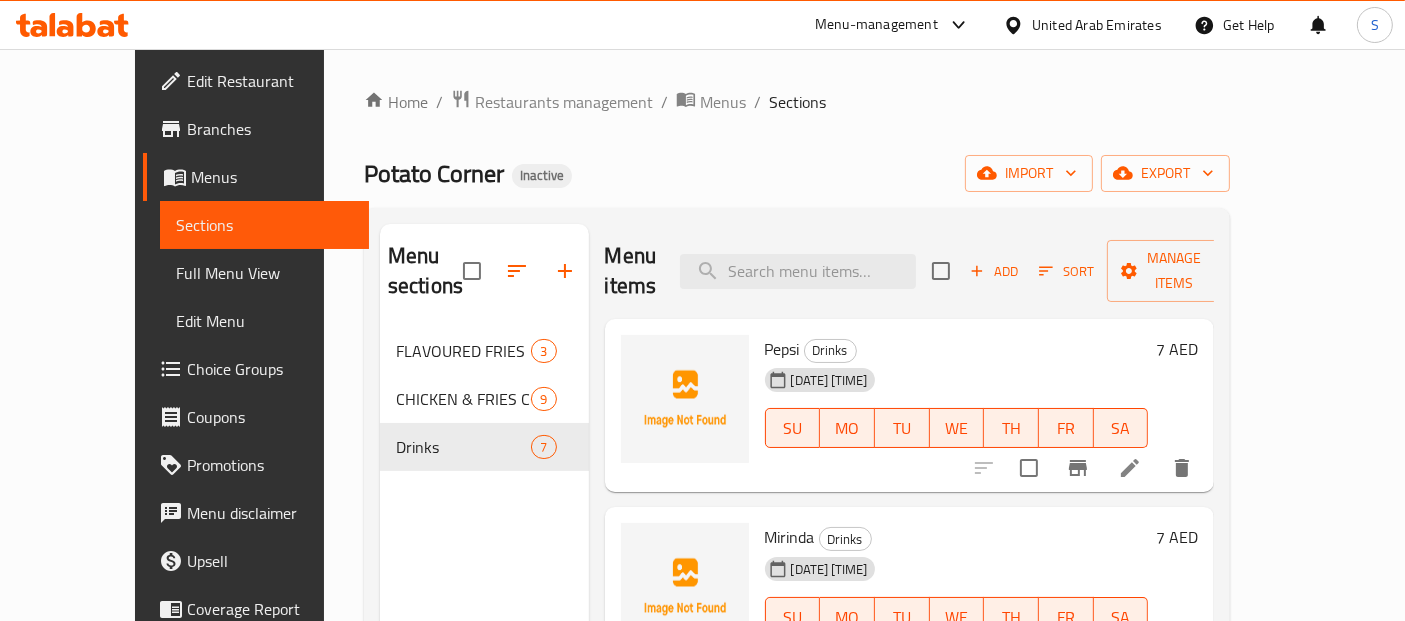 click on "Pepsi" at bounding box center [782, 349] 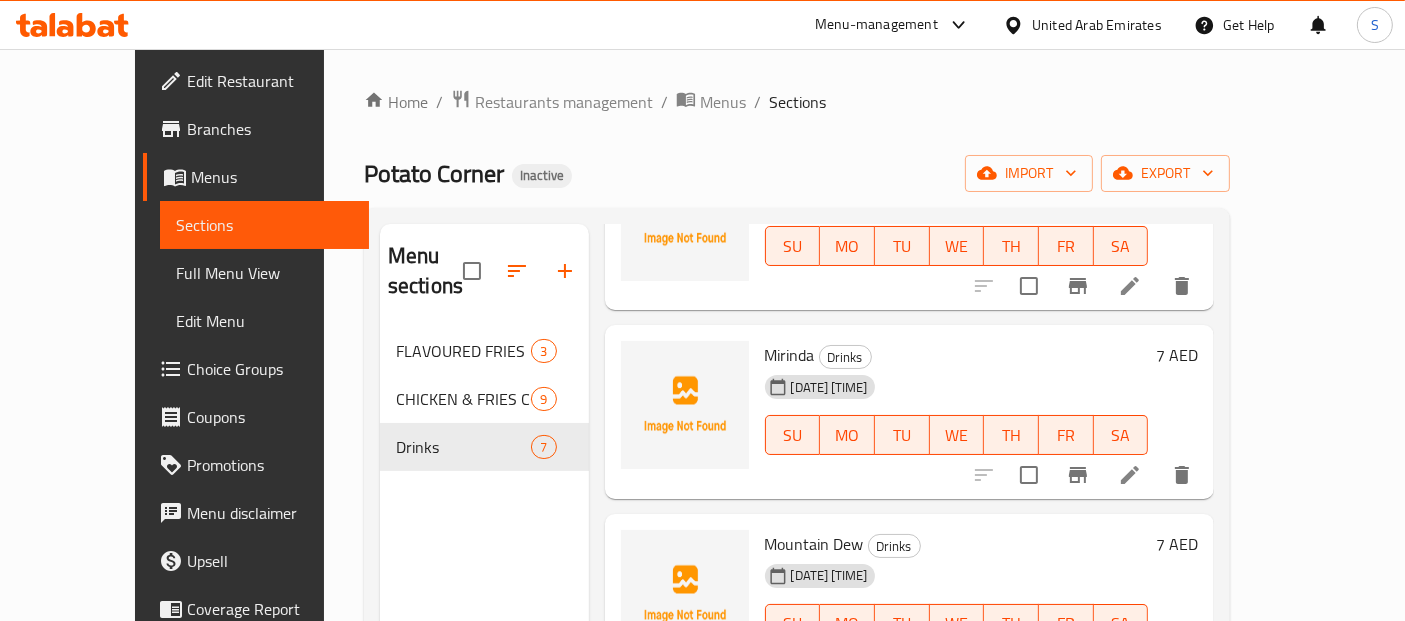 scroll, scrollTop: 203, scrollLeft: 0, axis: vertical 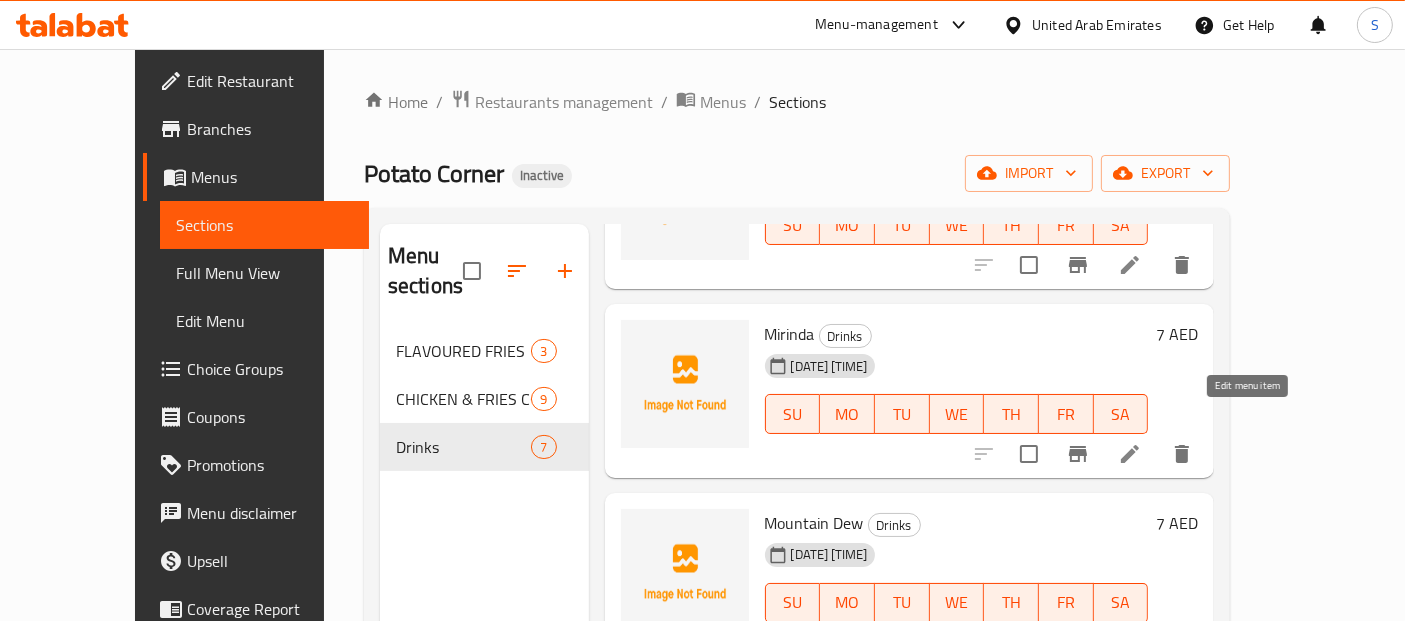 click 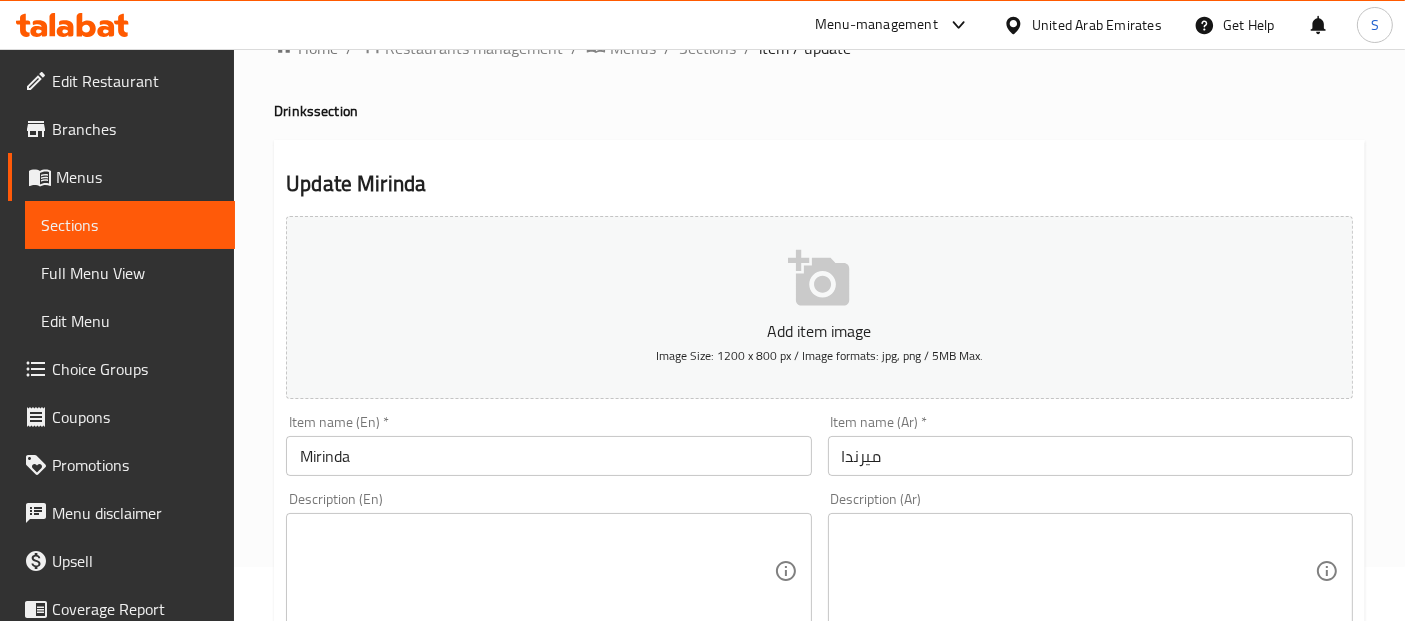 scroll, scrollTop: 55, scrollLeft: 0, axis: vertical 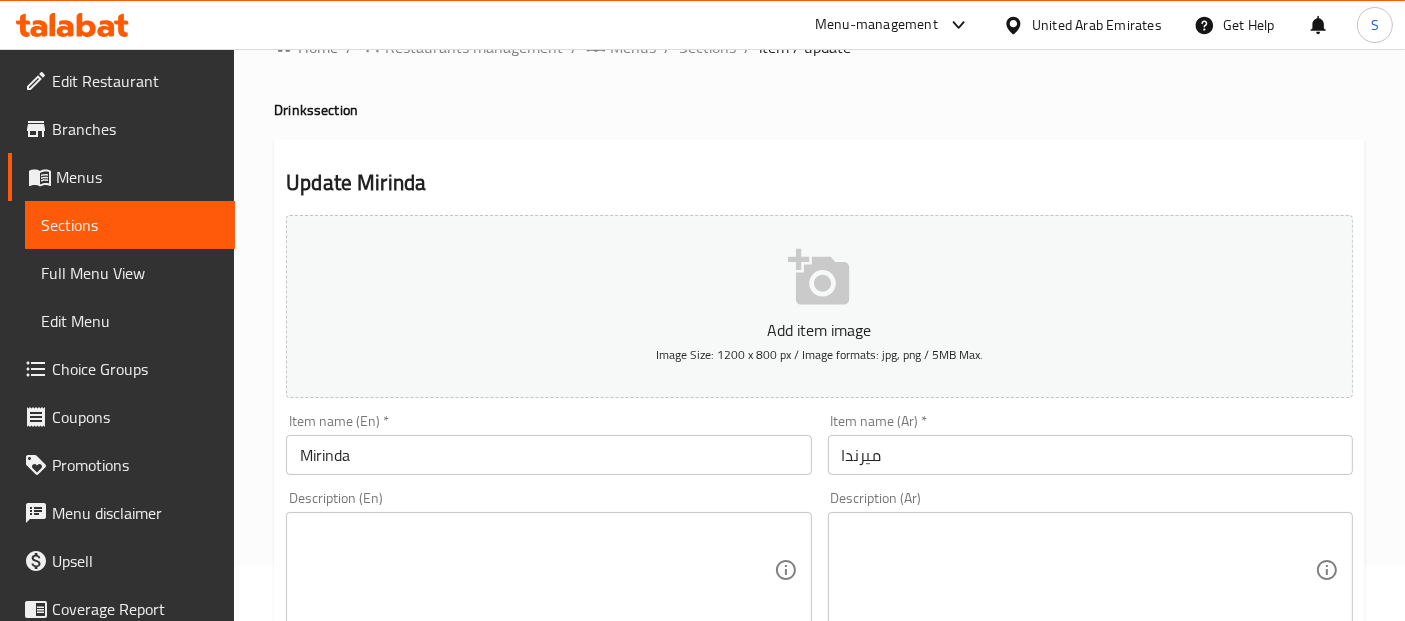 click at bounding box center (536, 570) 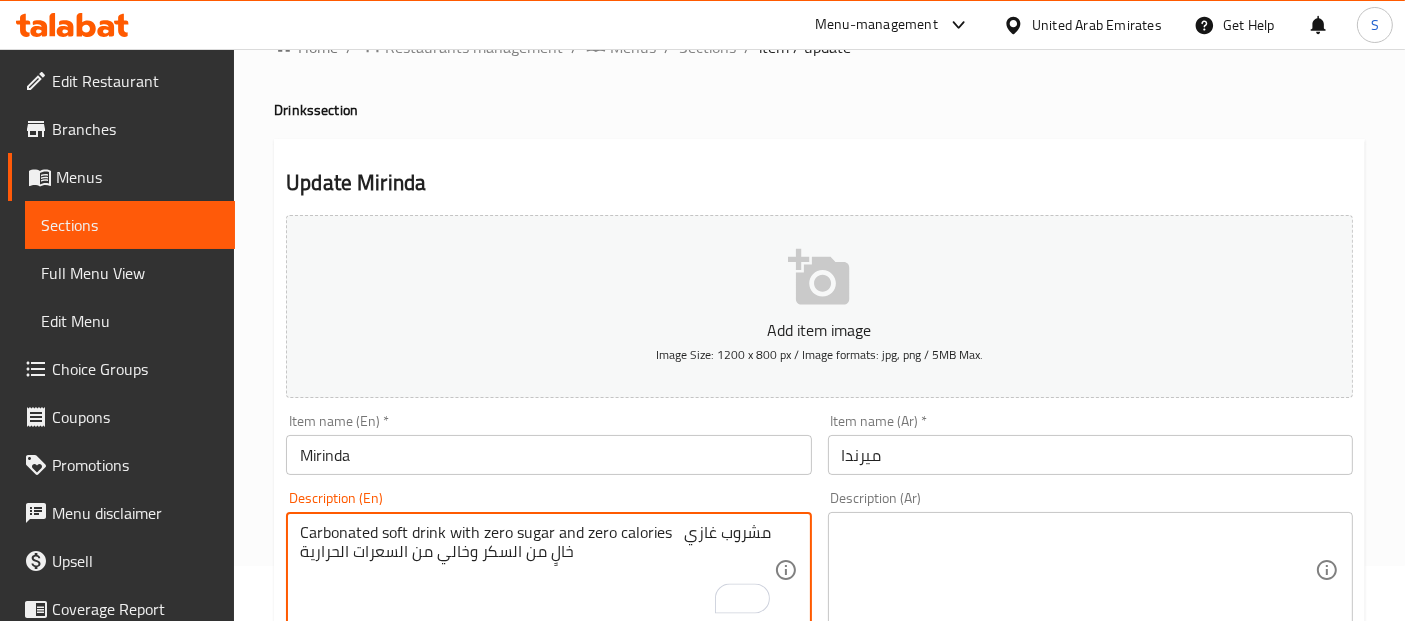 drag, startPoint x: 692, startPoint y: 532, endPoint x: 705, endPoint y: 570, distance: 40.16217 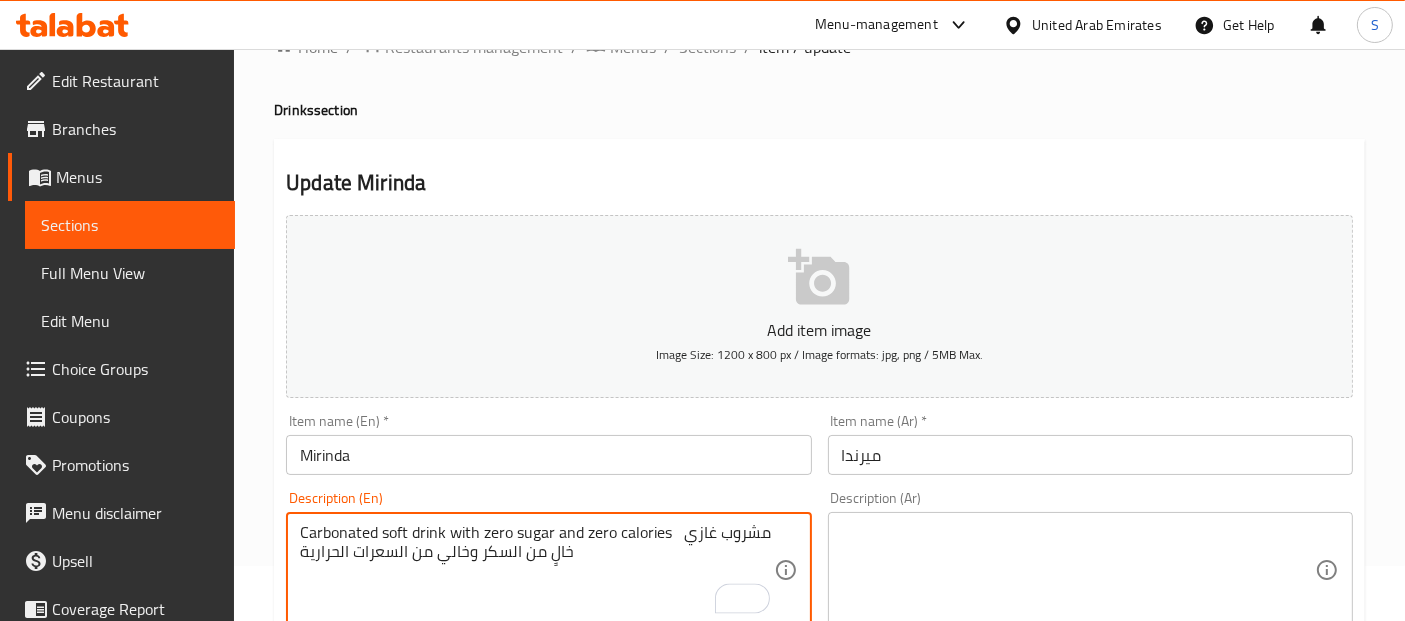 click on "Carbonated soft drink with zero sugar and zero calories	مشروب غازي خالٍ من السكر وخالي من السعرات الحرارية" at bounding box center [536, 570] 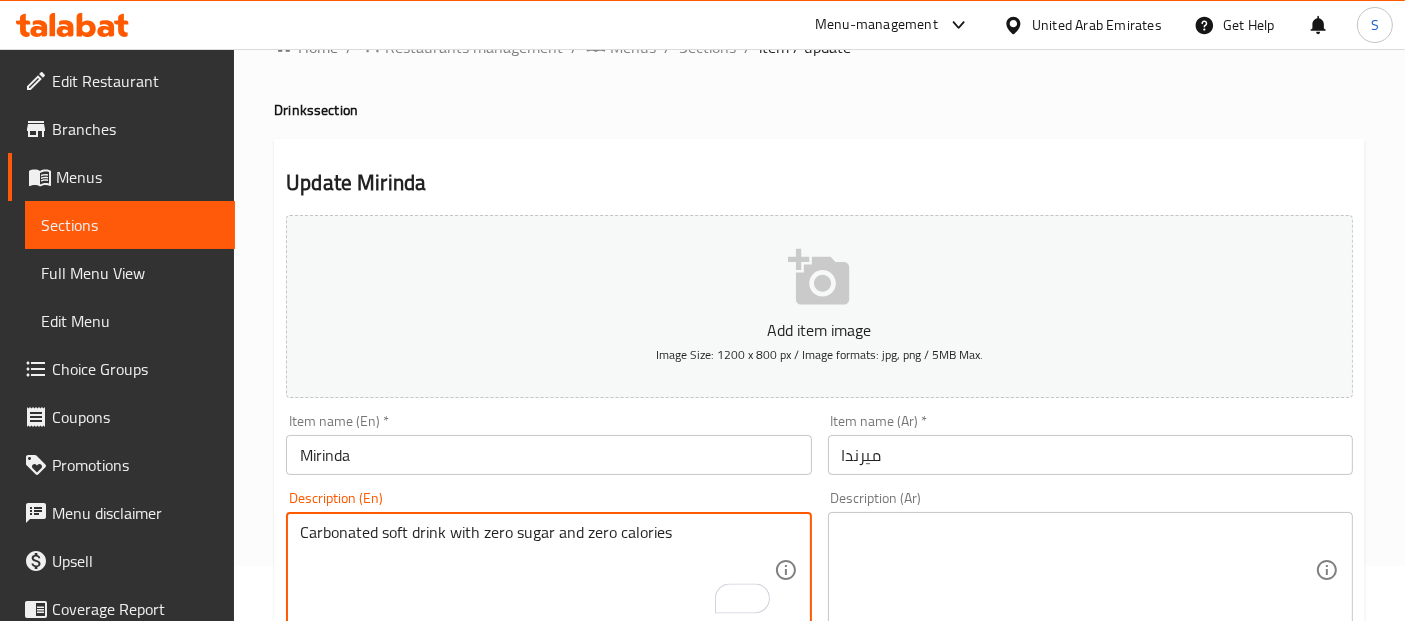 type on "Carbonated soft drink with zero sugar and zero calories" 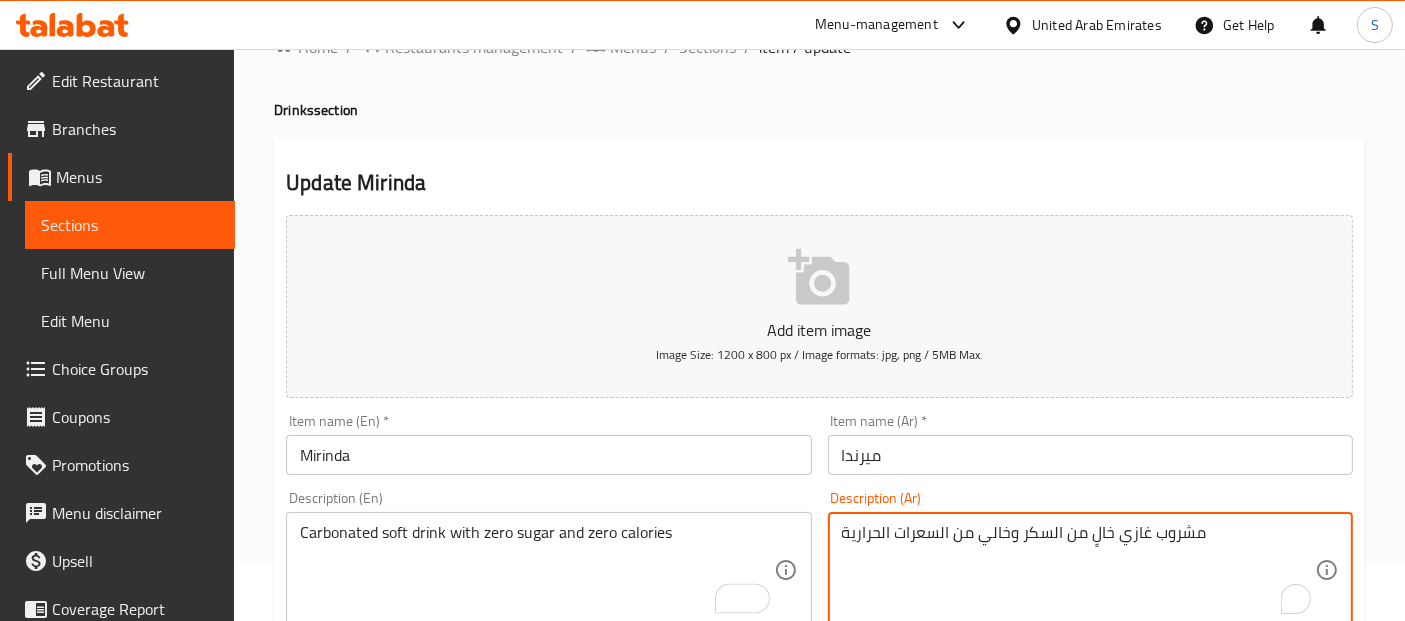 type on "مشروب غازي خالٍ من السكر وخالي من السعرات الحرارية" 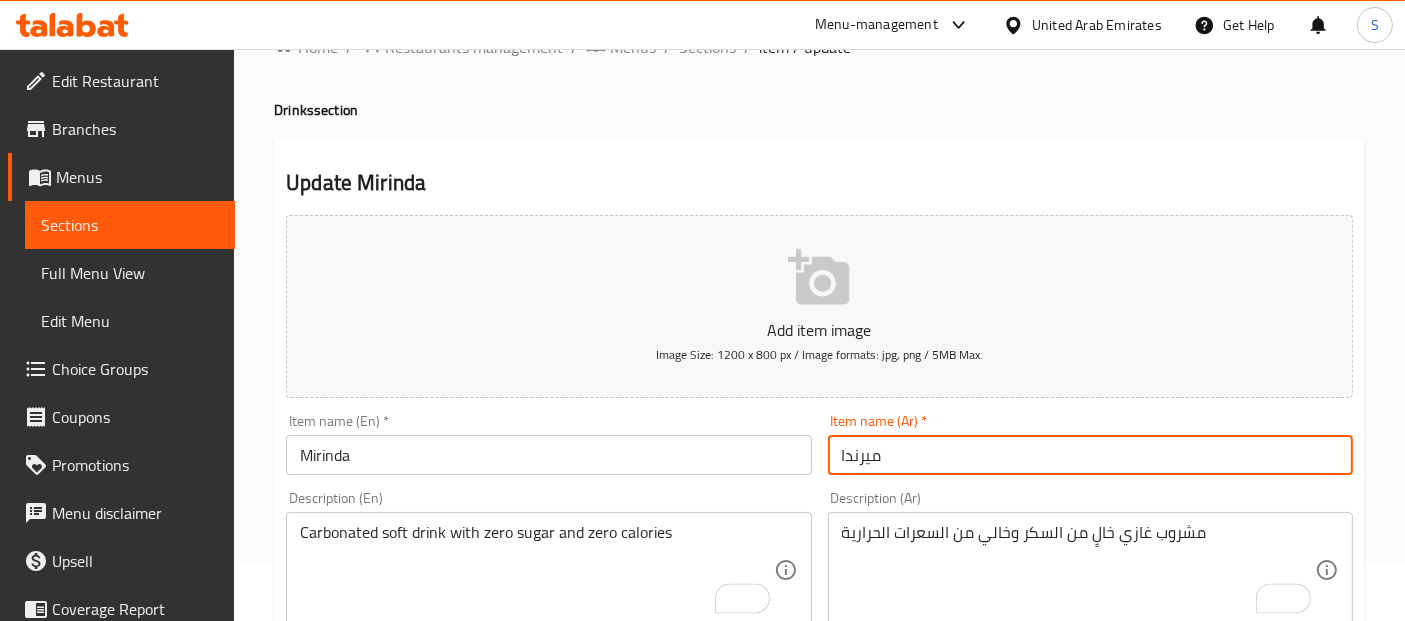 click on "Update" at bounding box center (413, 1271) 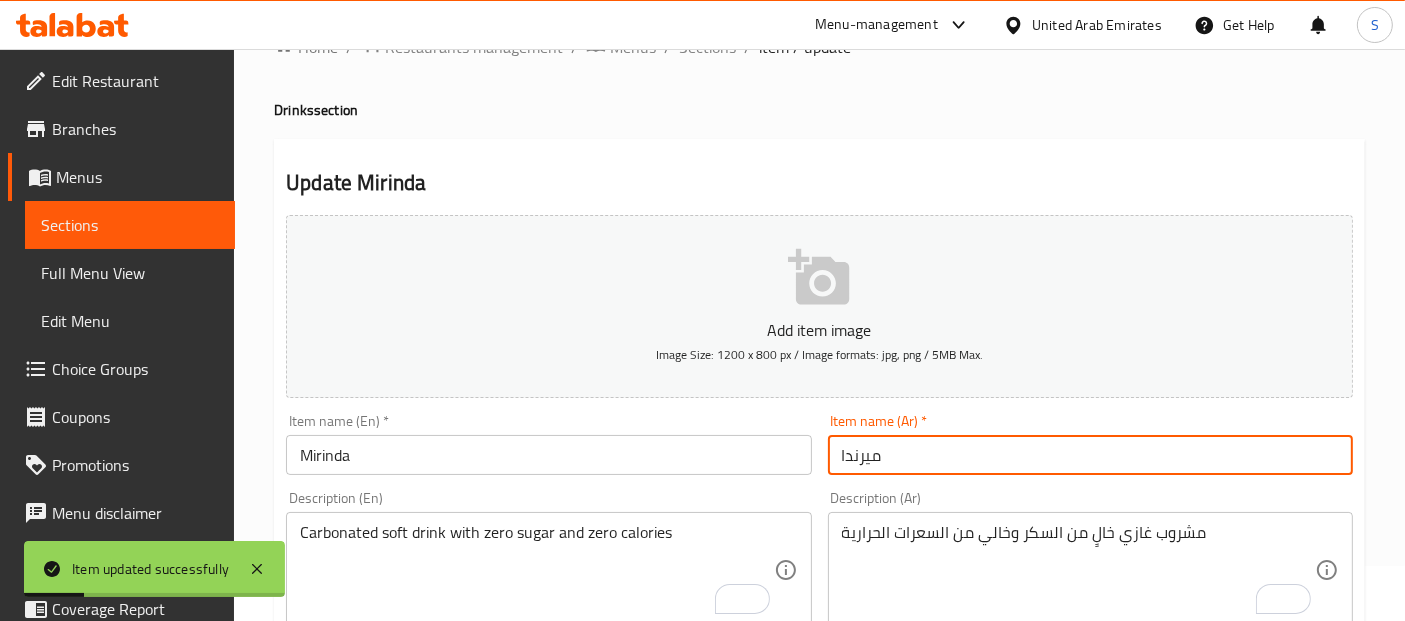 click on "Sections" at bounding box center (130, 225) 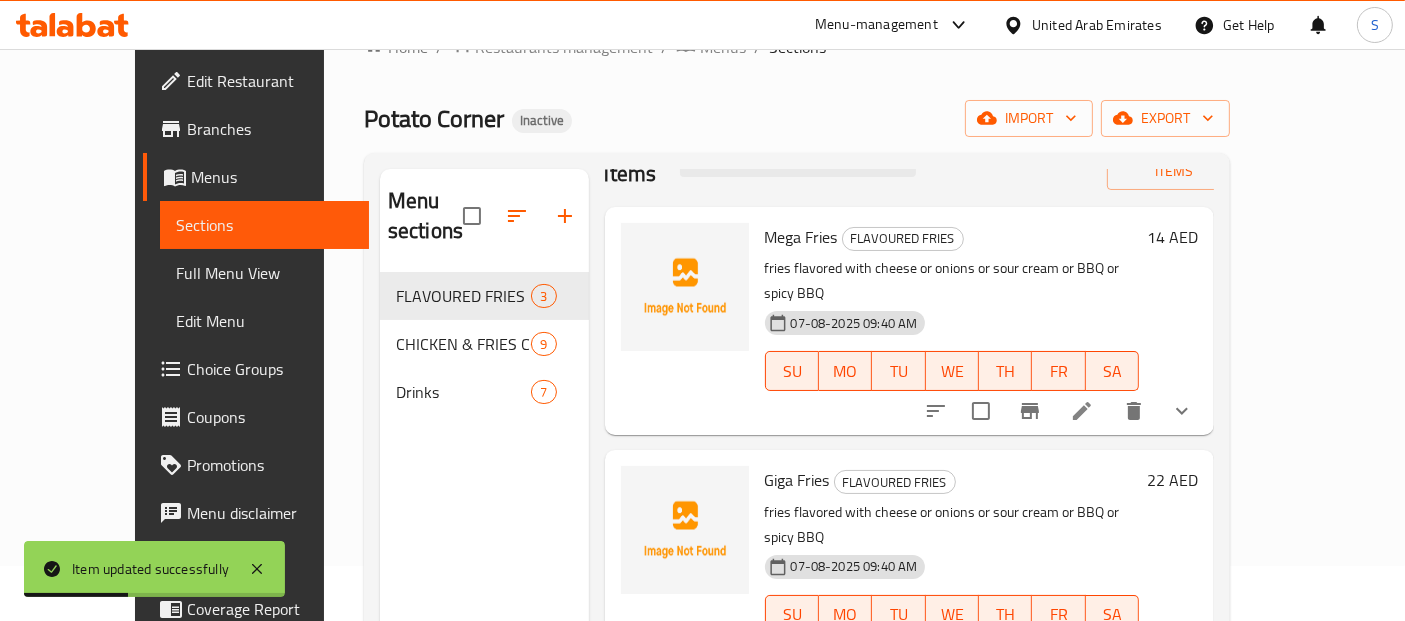 scroll, scrollTop: 83, scrollLeft: 0, axis: vertical 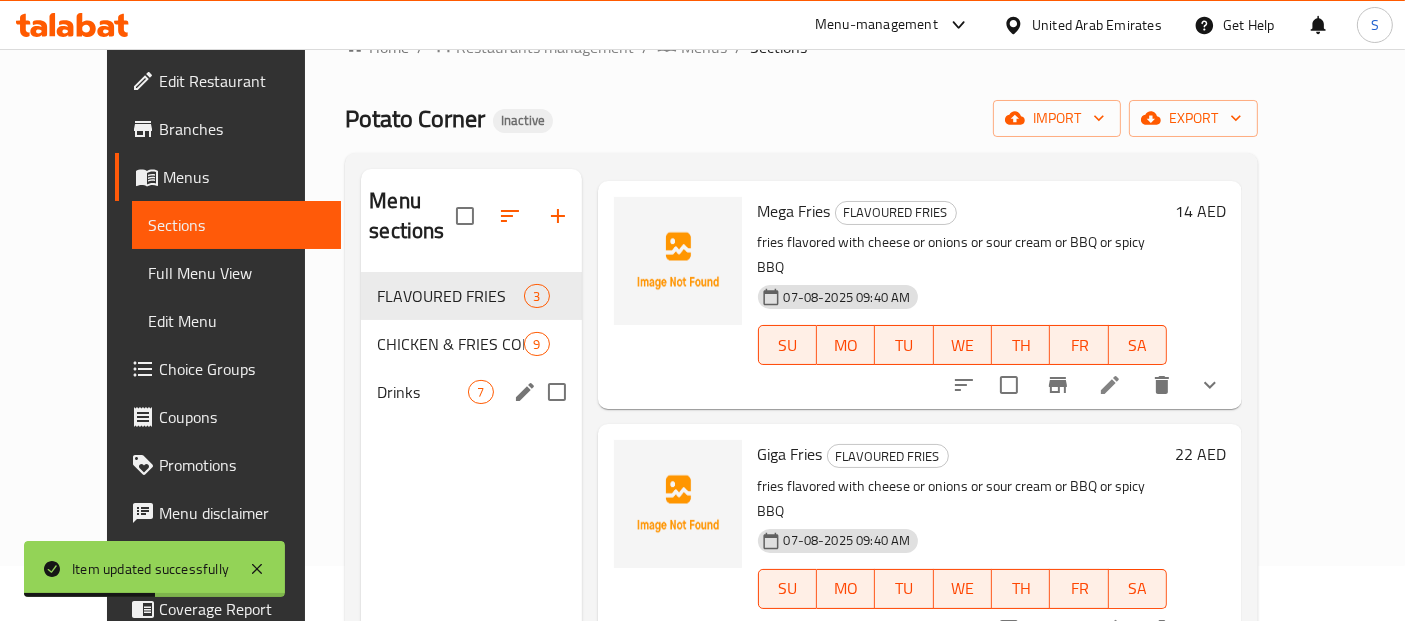click on "Drinks 7" at bounding box center (471, 392) 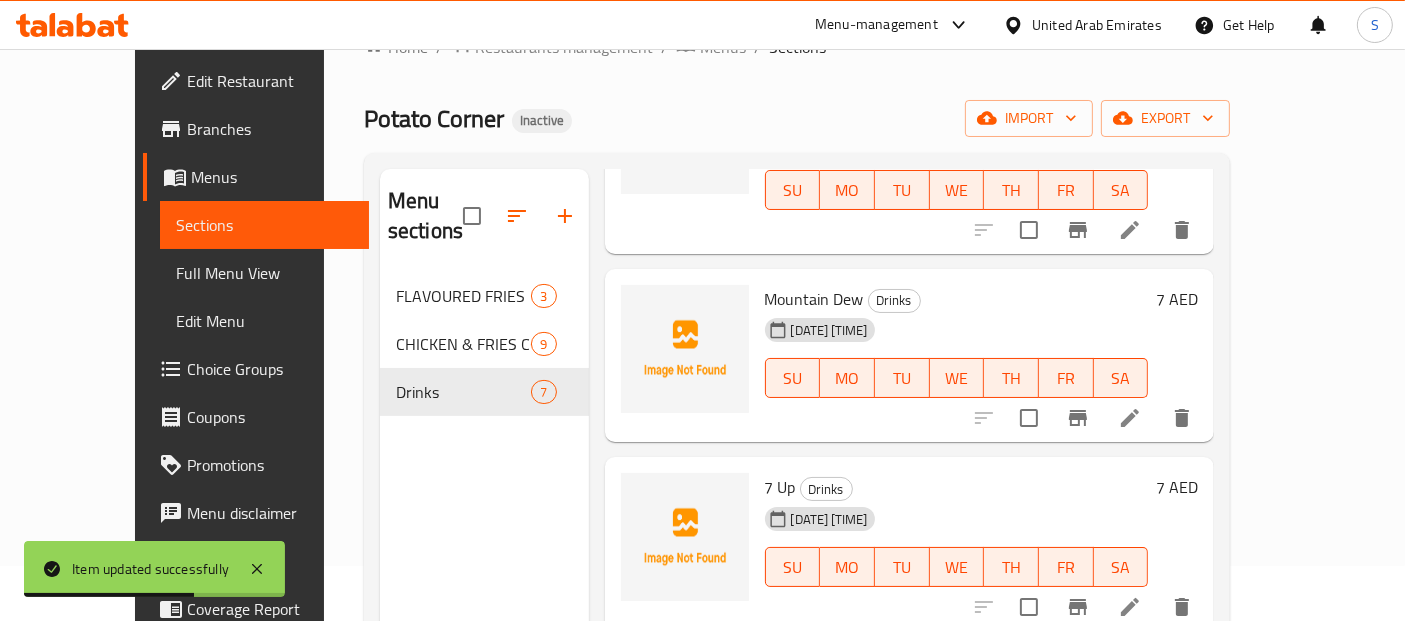 scroll, scrollTop: 435, scrollLeft: 0, axis: vertical 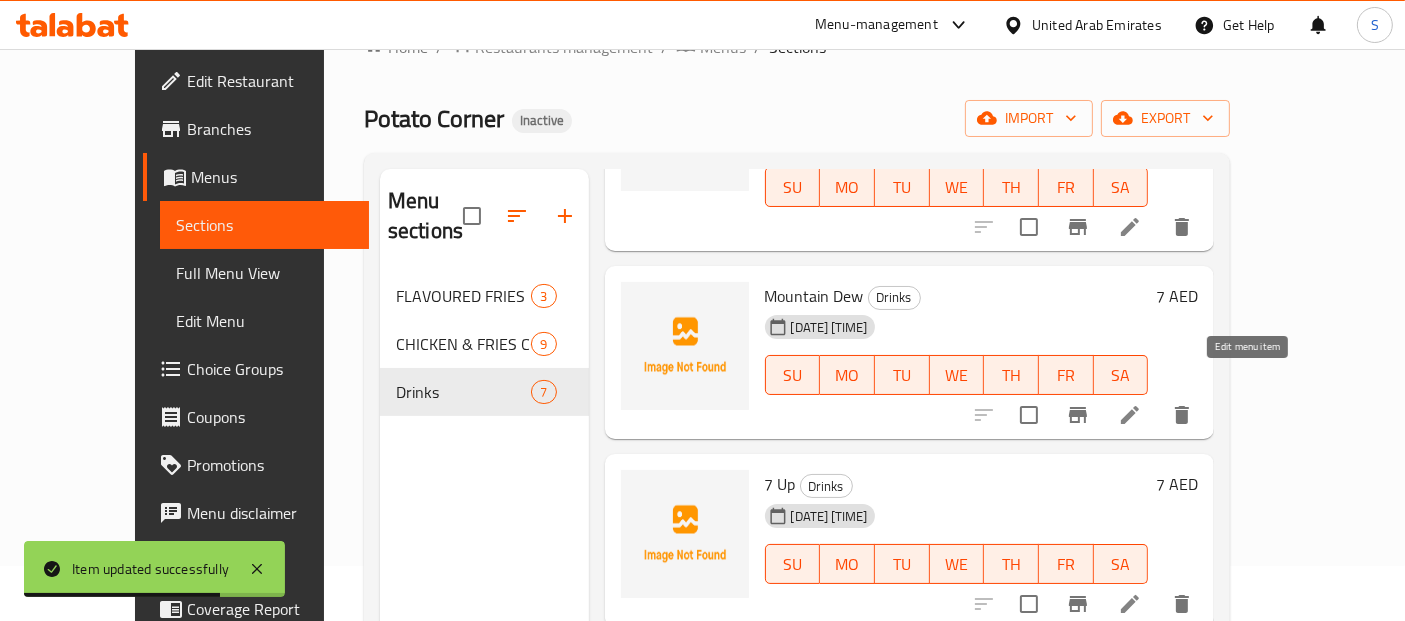 click 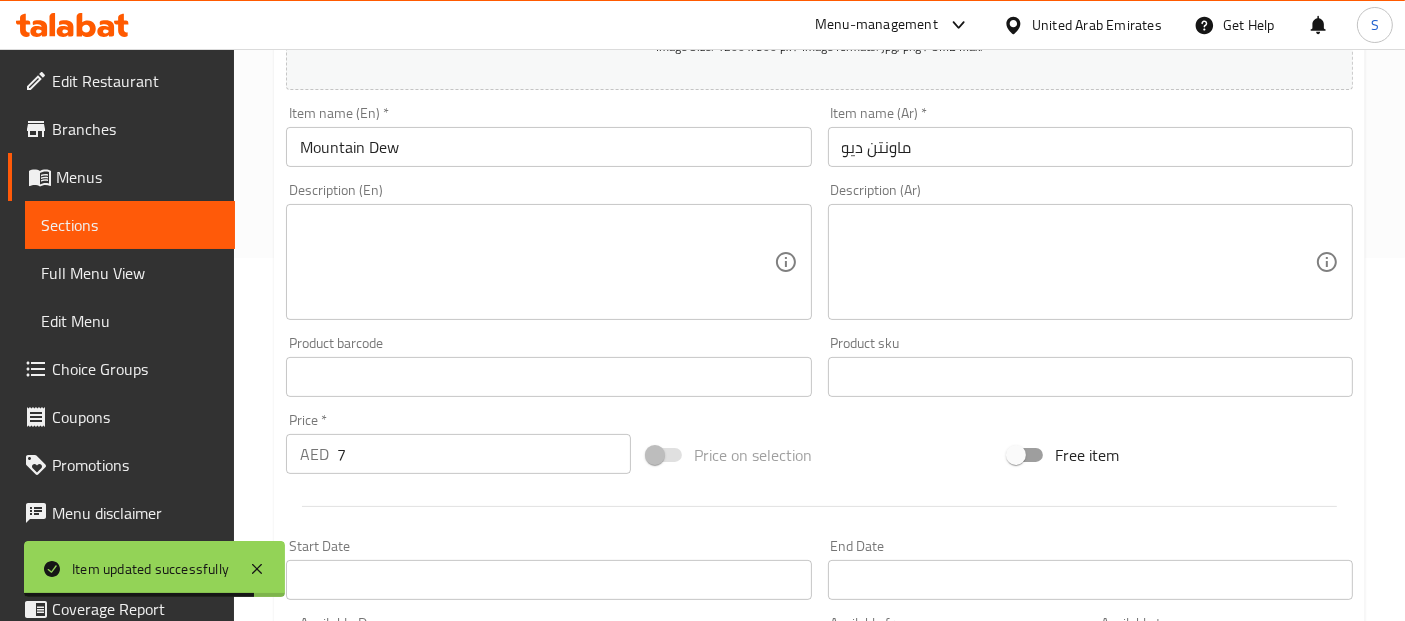 scroll, scrollTop: 370, scrollLeft: 0, axis: vertical 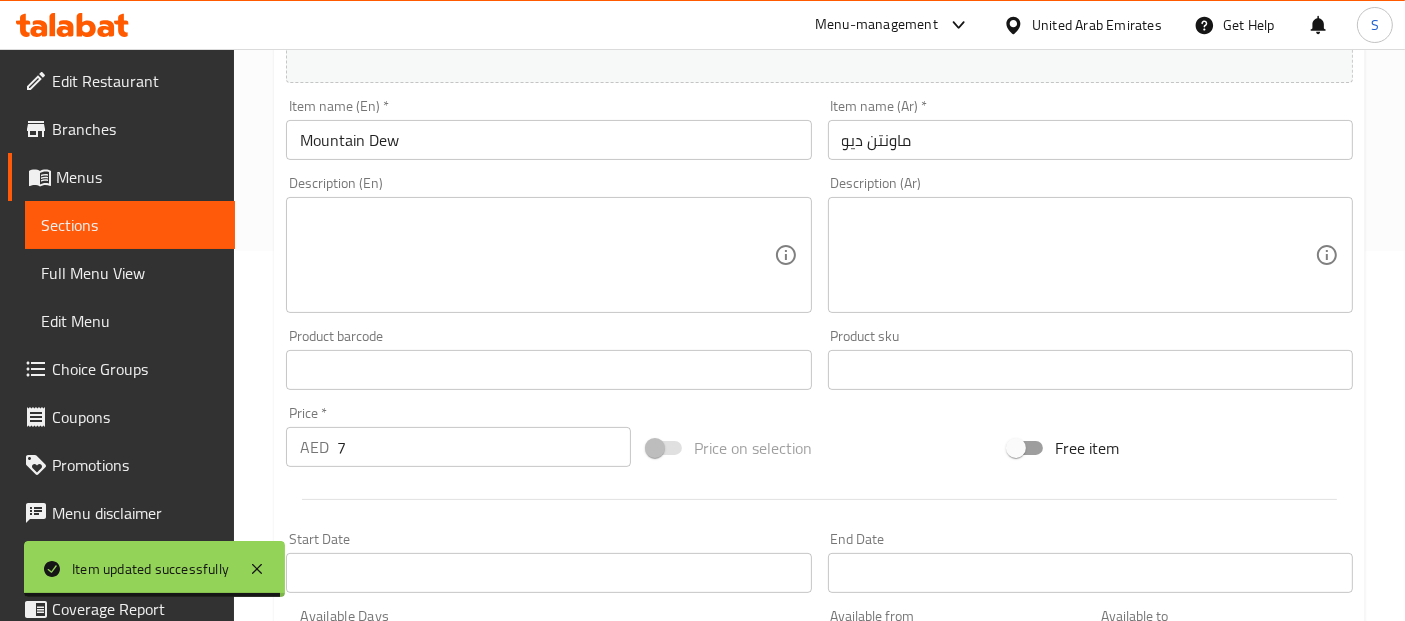 click at bounding box center [536, 255] 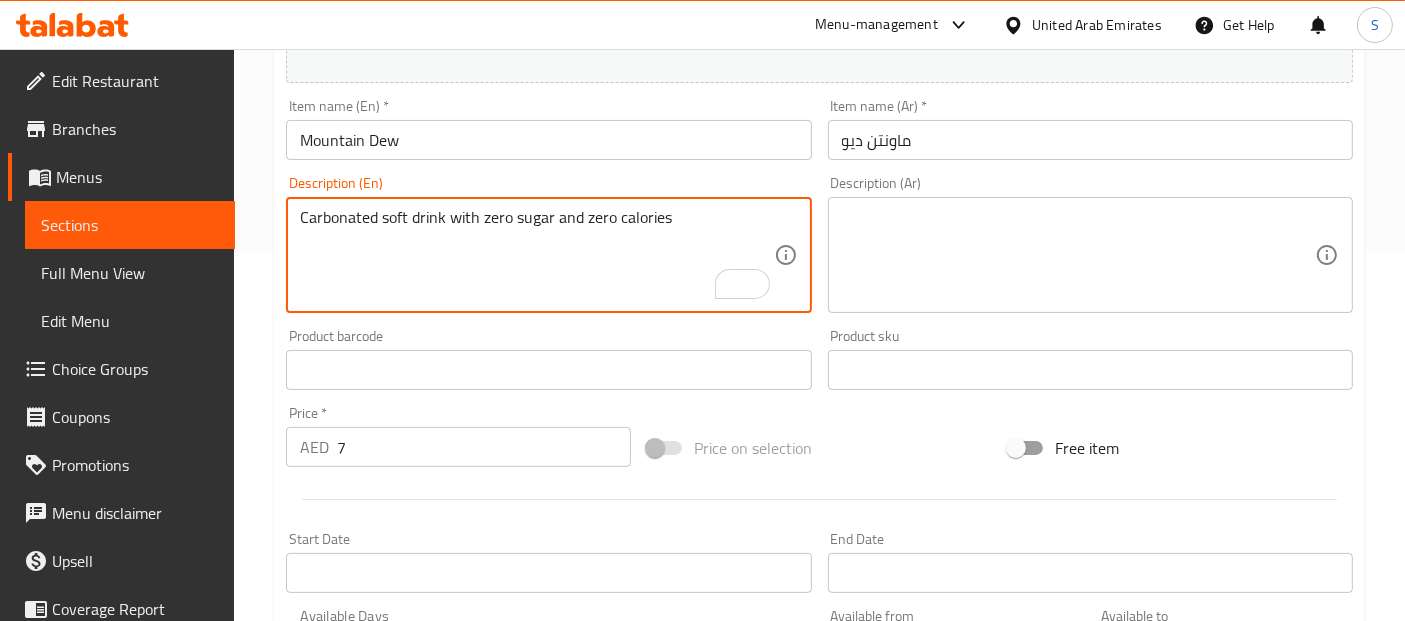 type on "Carbonated soft drink with zero sugar and zero calories" 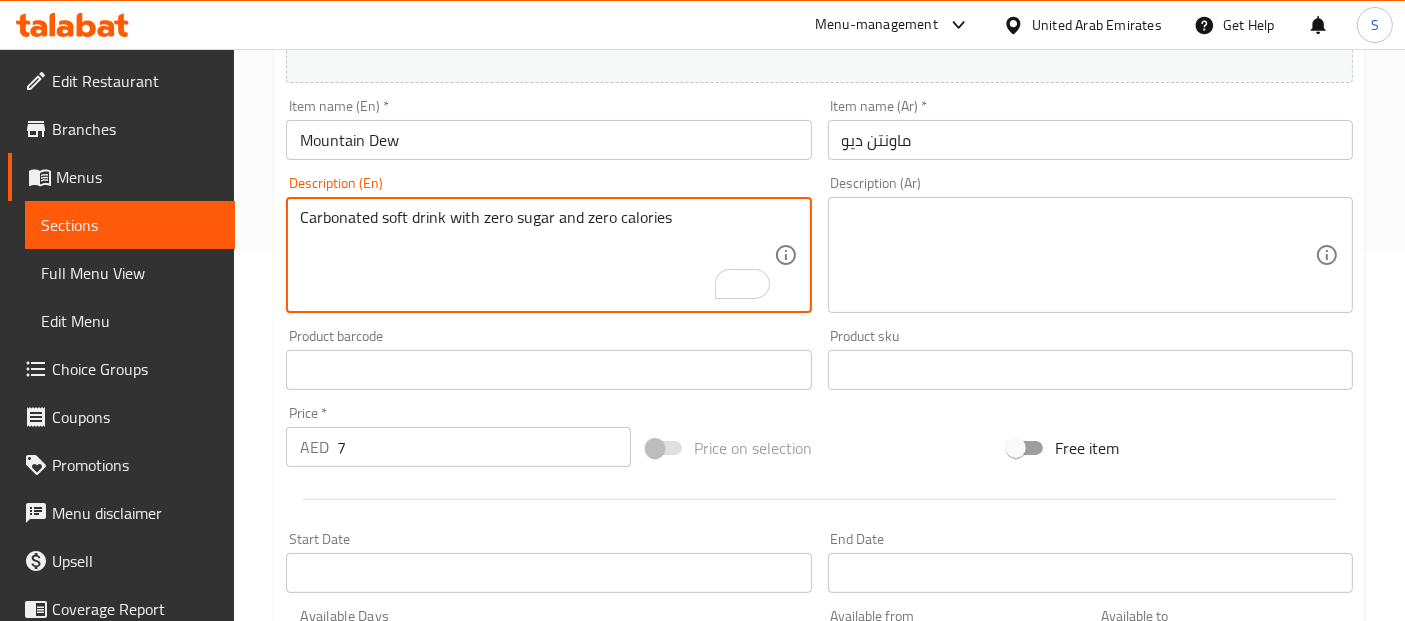 click at bounding box center (1078, 255) 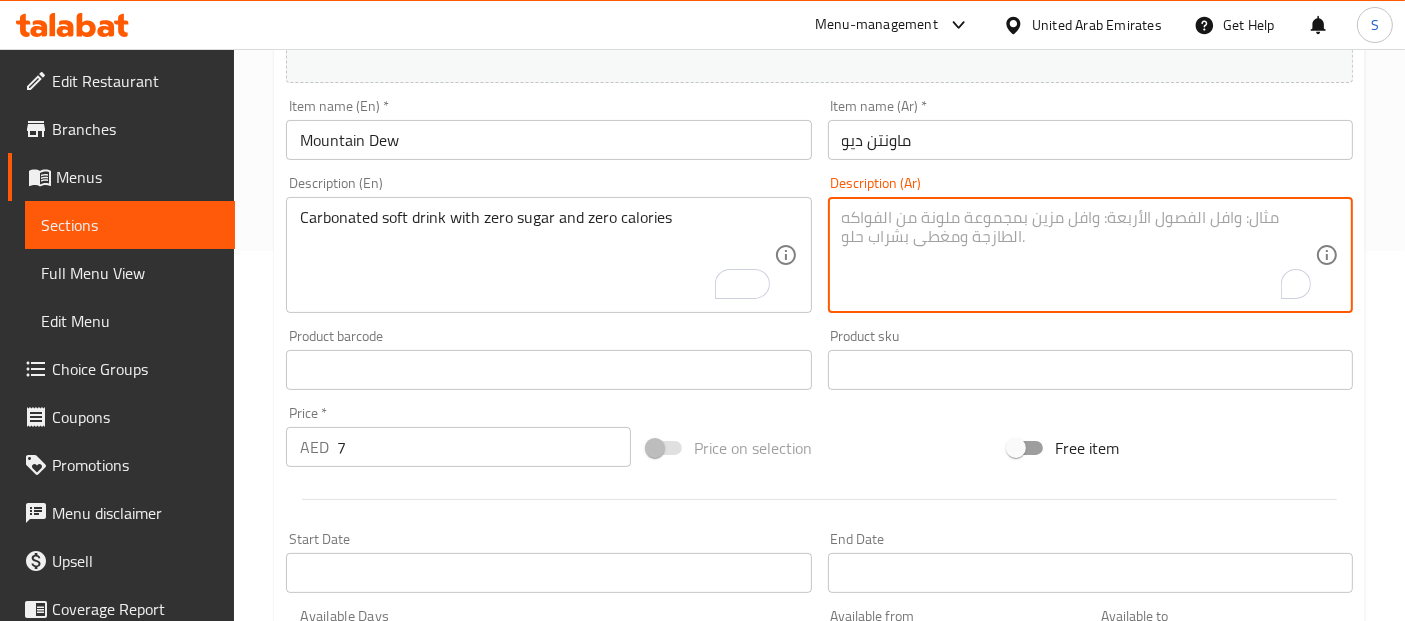 paste on "مشروب غازي خالٍ من السكر وخالي من السعرات الحرارية" 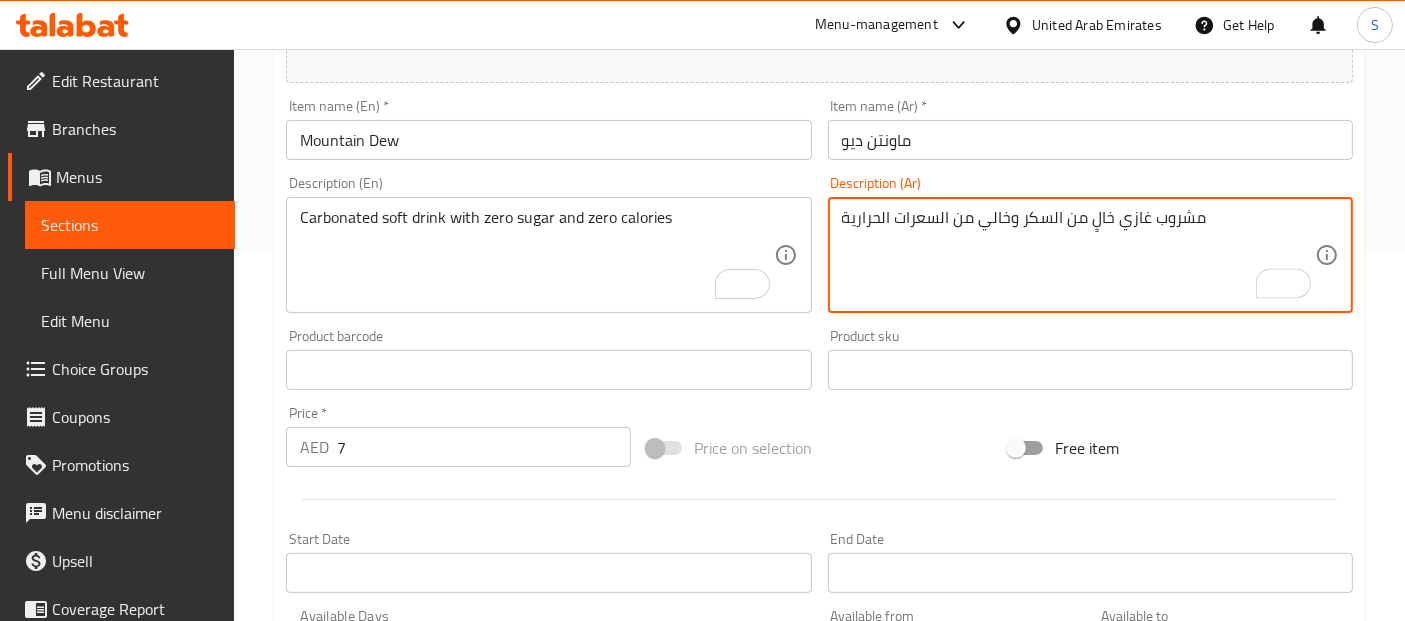 type on "مشروب غازي خالٍ من السكر وخالي من السعرات الحرارية" 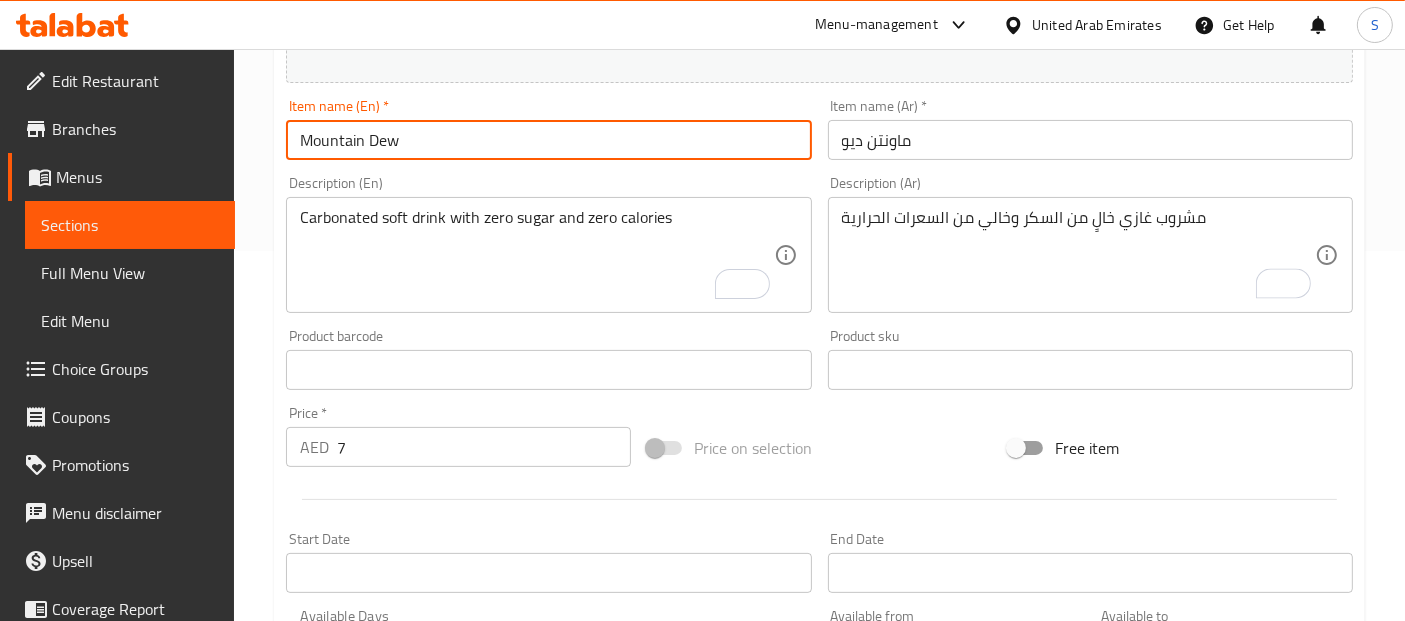 click on "Update" at bounding box center (413, 956) 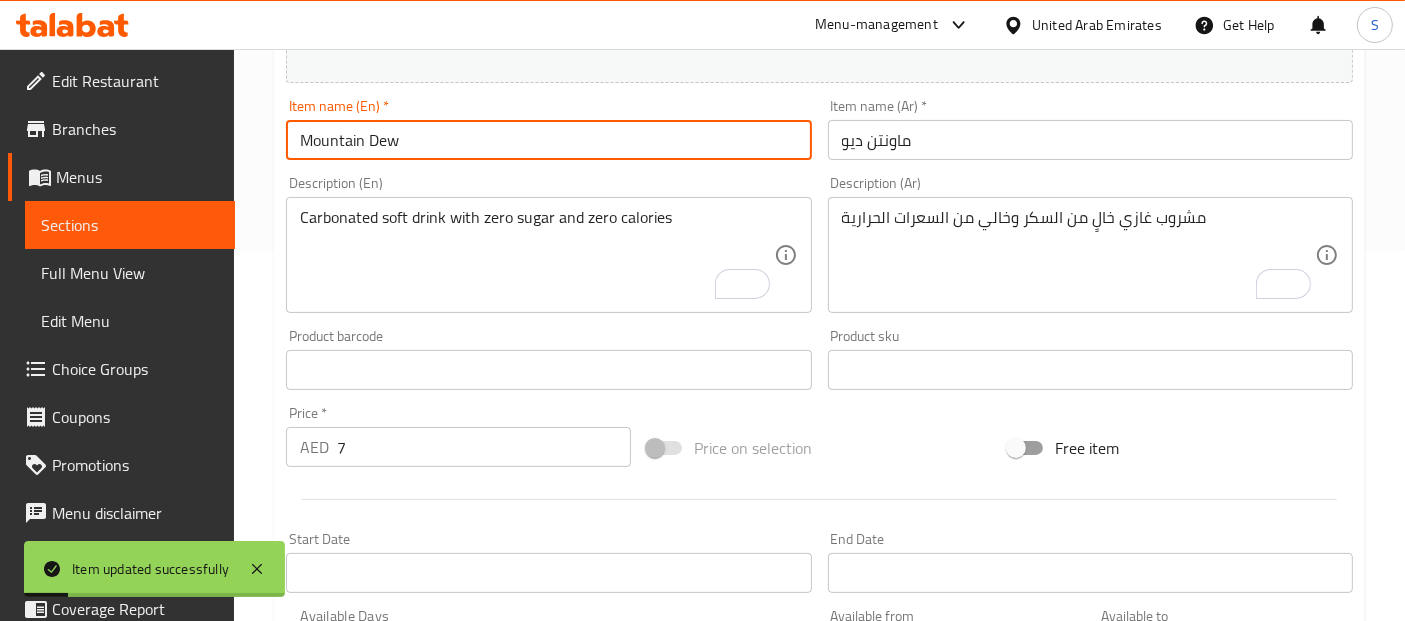 click on "Sections" at bounding box center (130, 225) 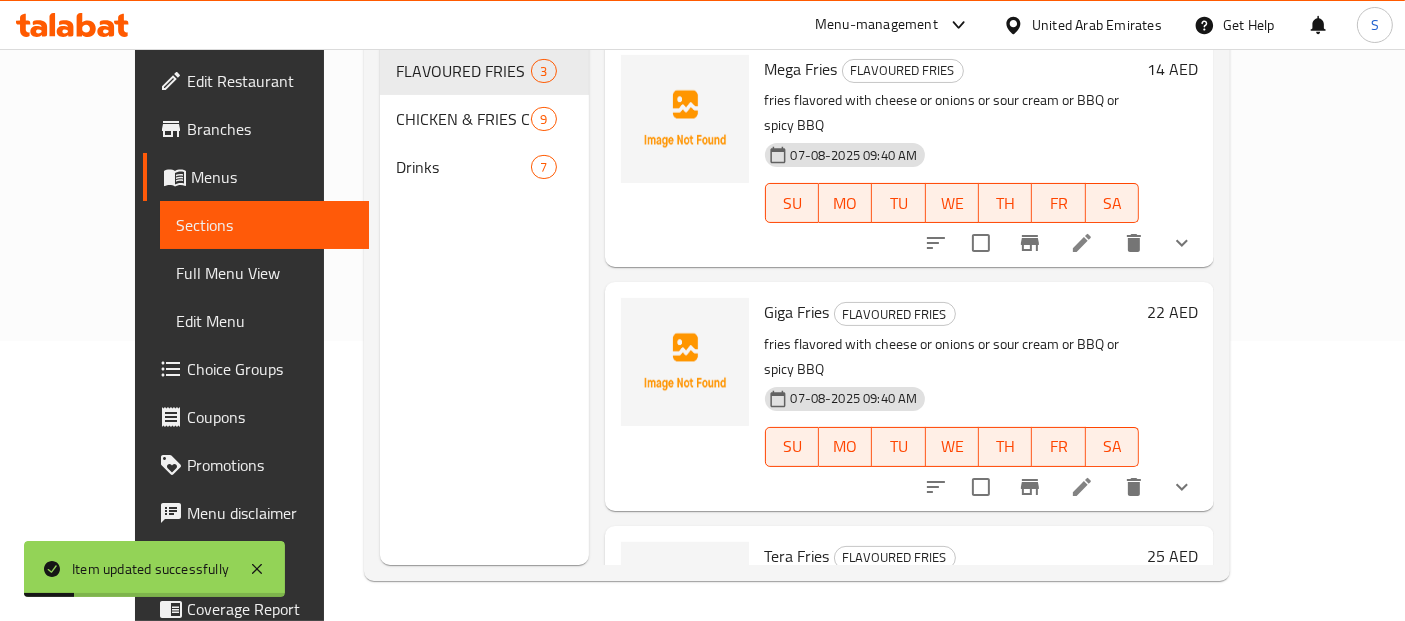 scroll, scrollTop: 279, scrollLeft: 0, axis: vertical 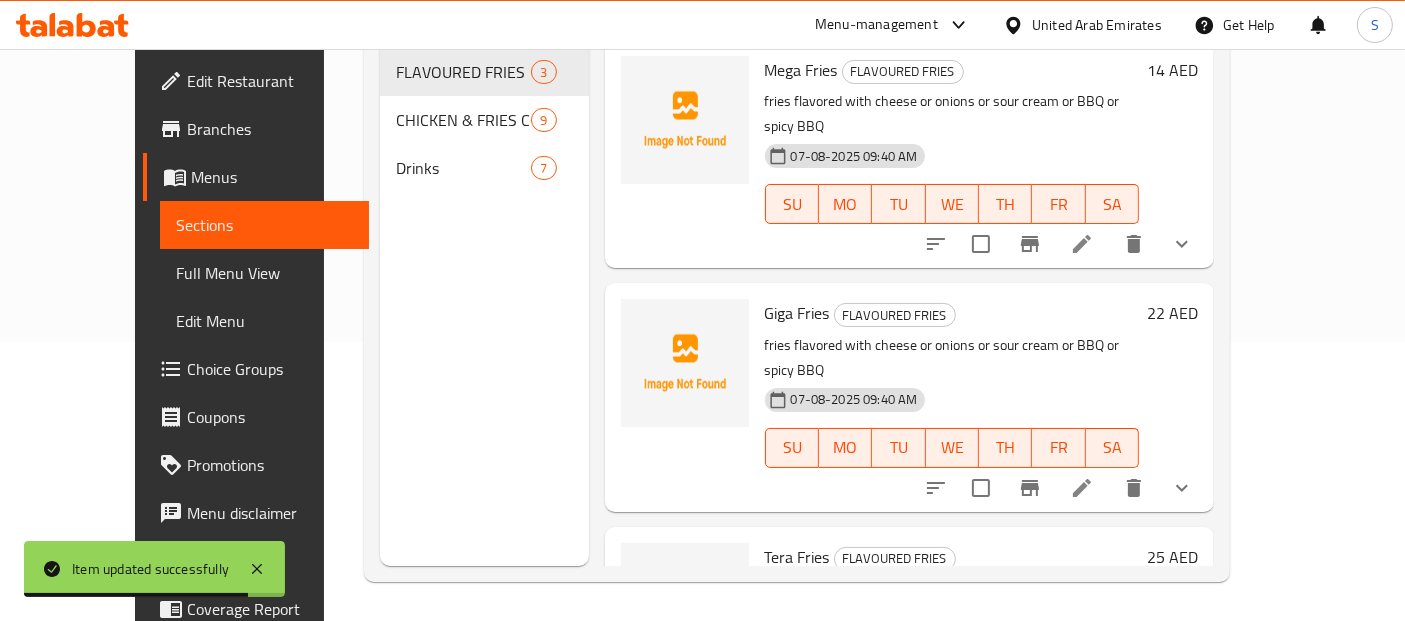 click at bounding box center (685, 397) 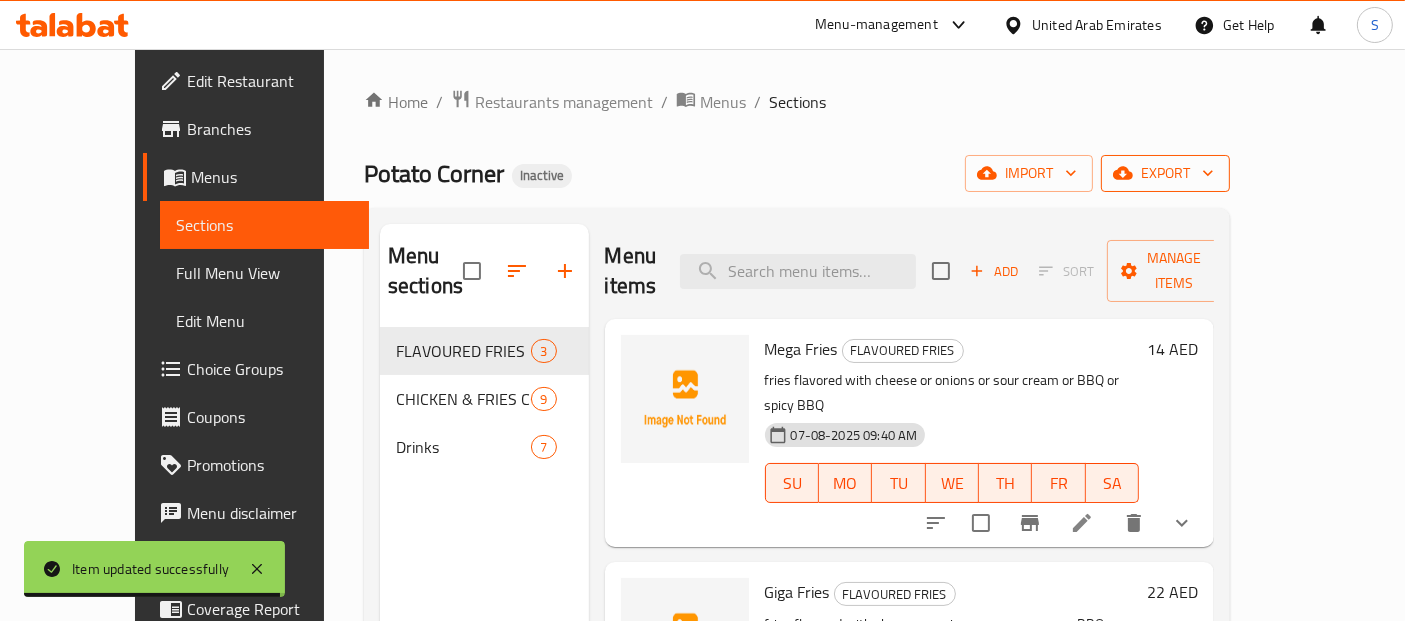 click 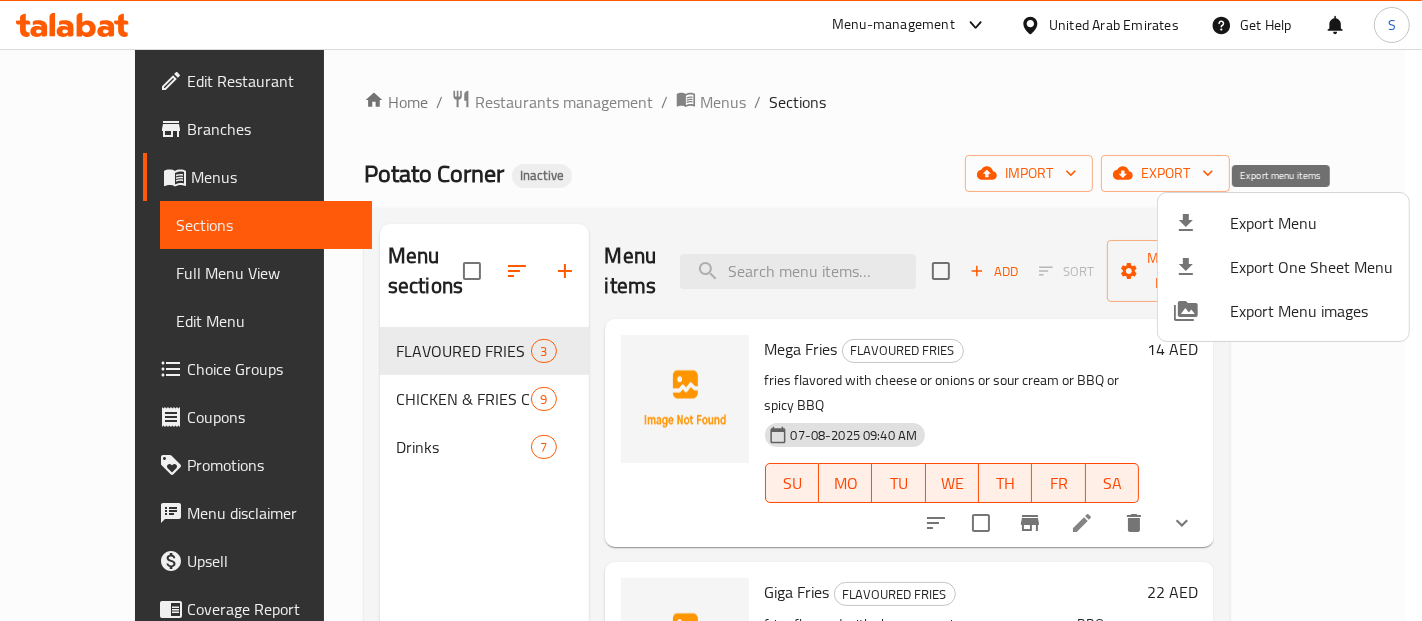 click on "Export Menu" at bounding box center [1311, 223] 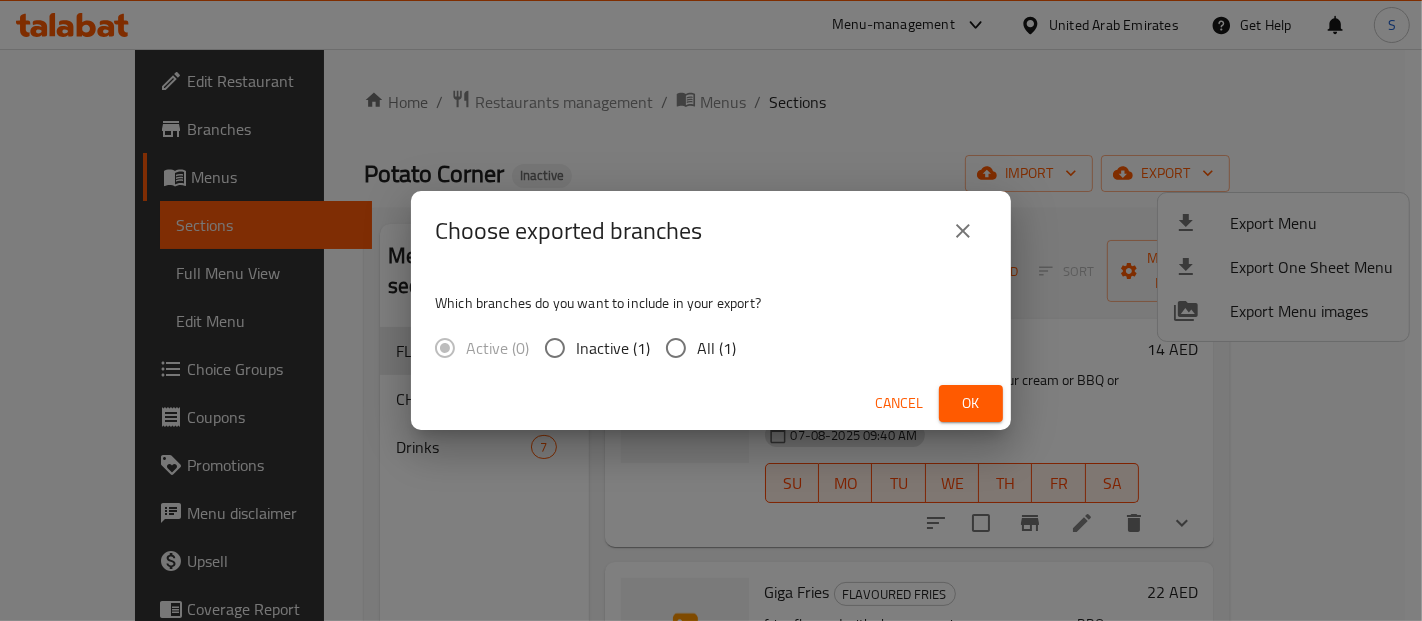 click on "All (1)" at bounding box center (676, 348) 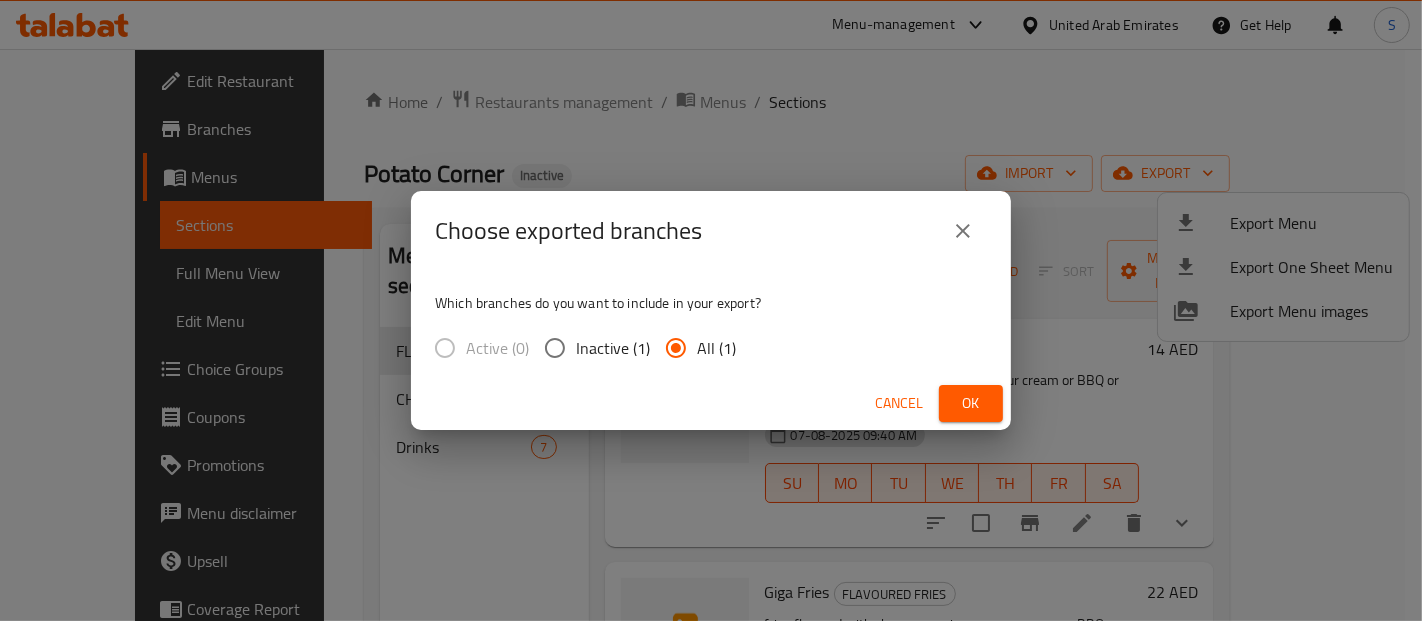 click on "Ok" at bounding box center [971, 403] 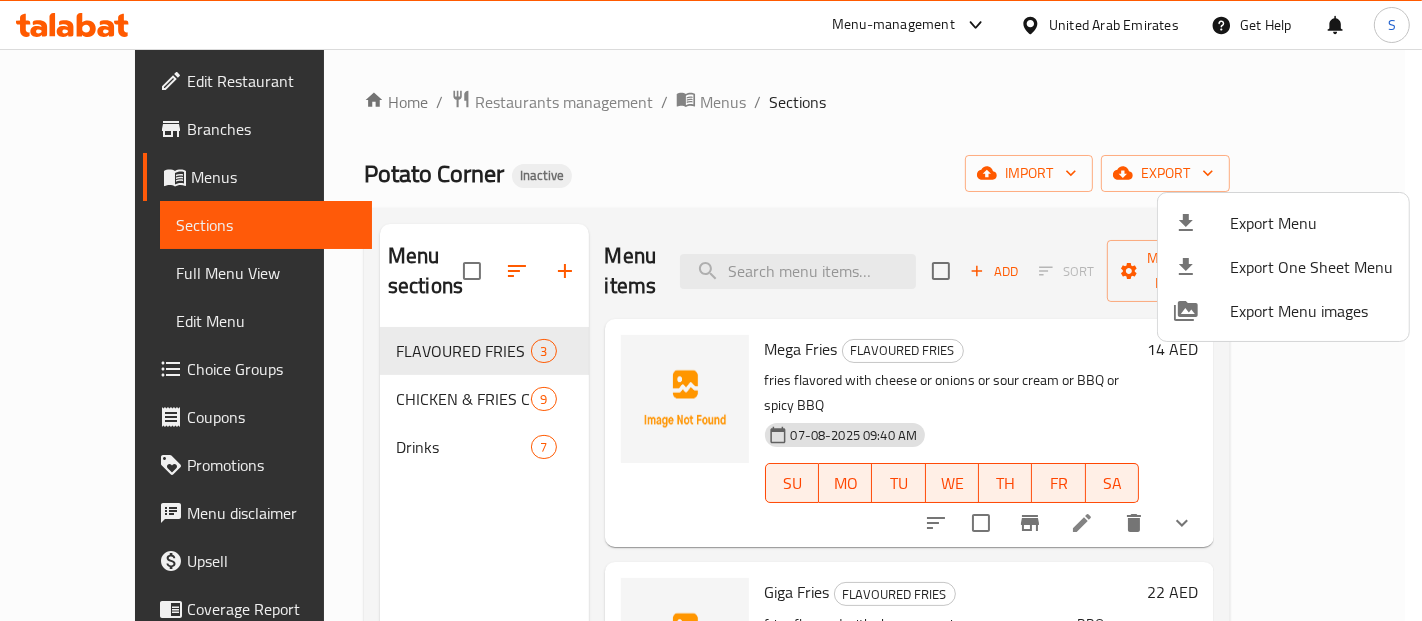 click at bounding box center [711, 310] 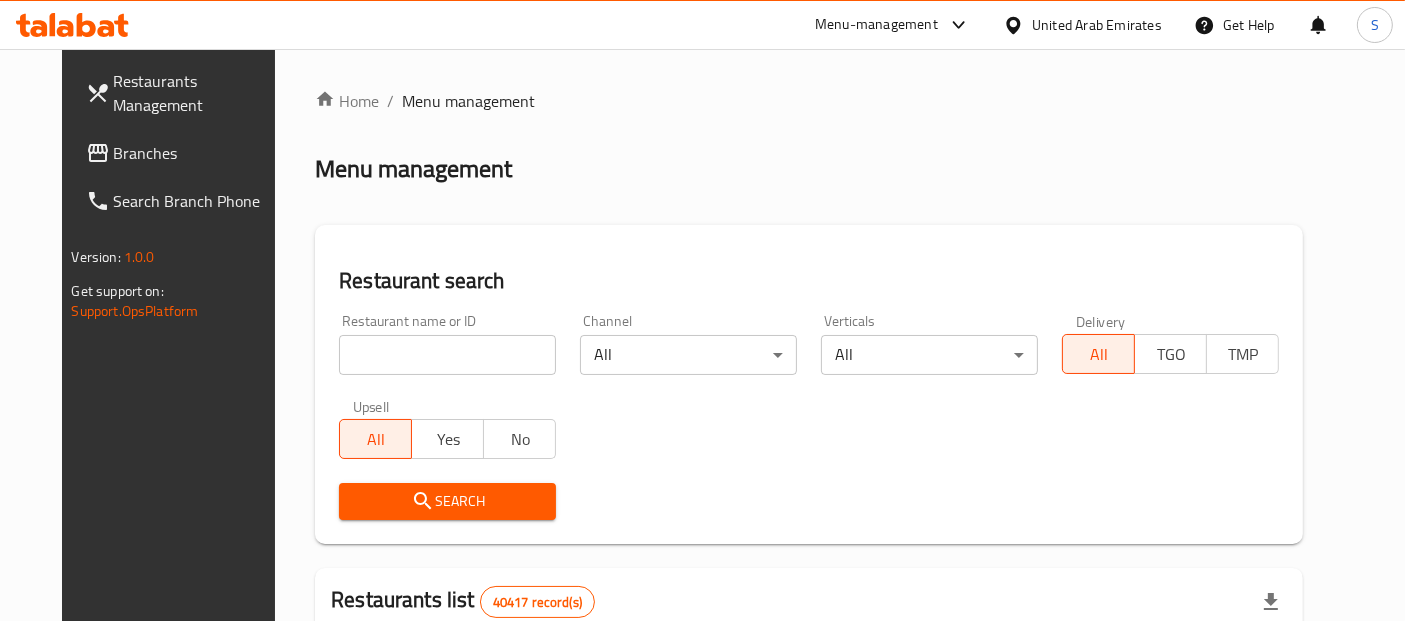 click on "Menu management" at bounding box center [809, 169] 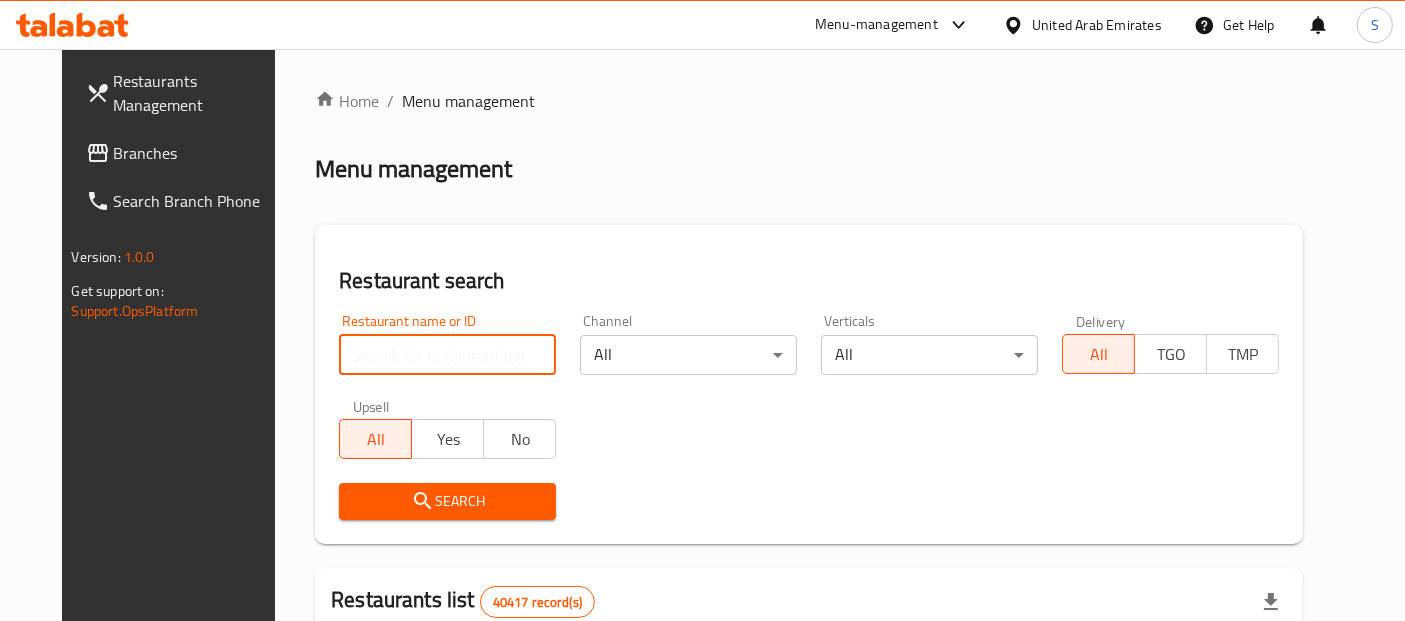 paste on "Qmin&Clove" 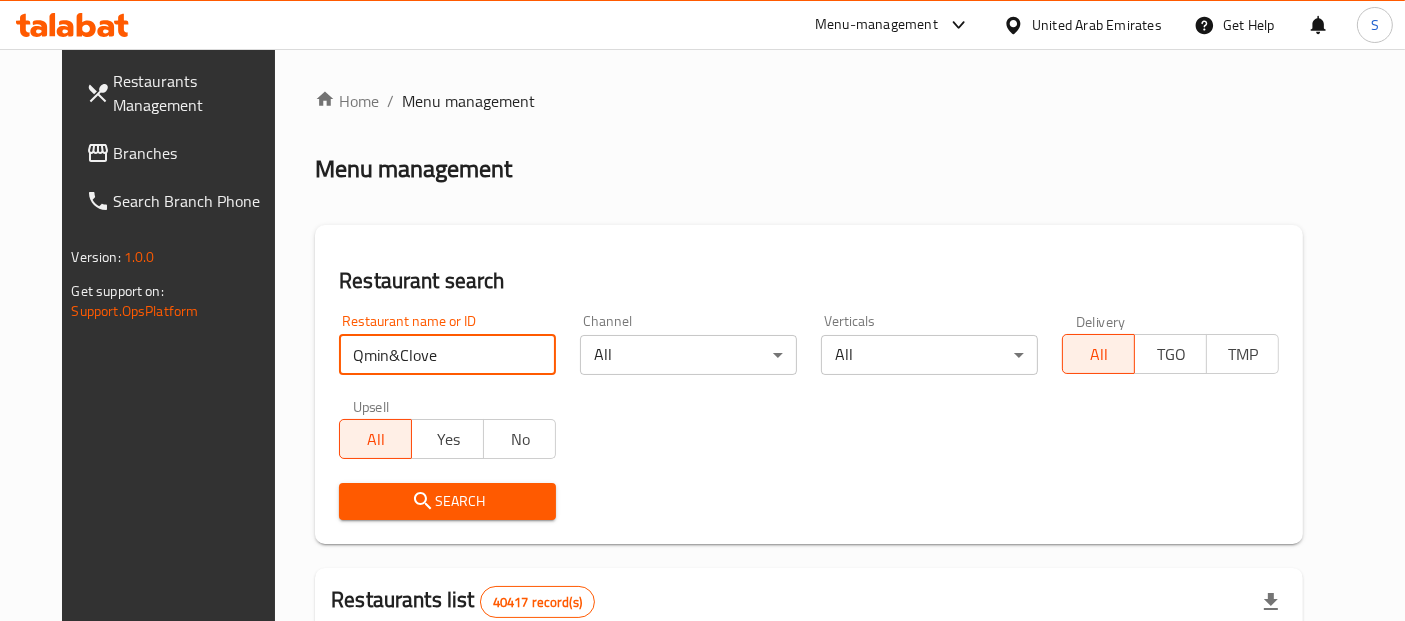 type on "Qmin&Clove" 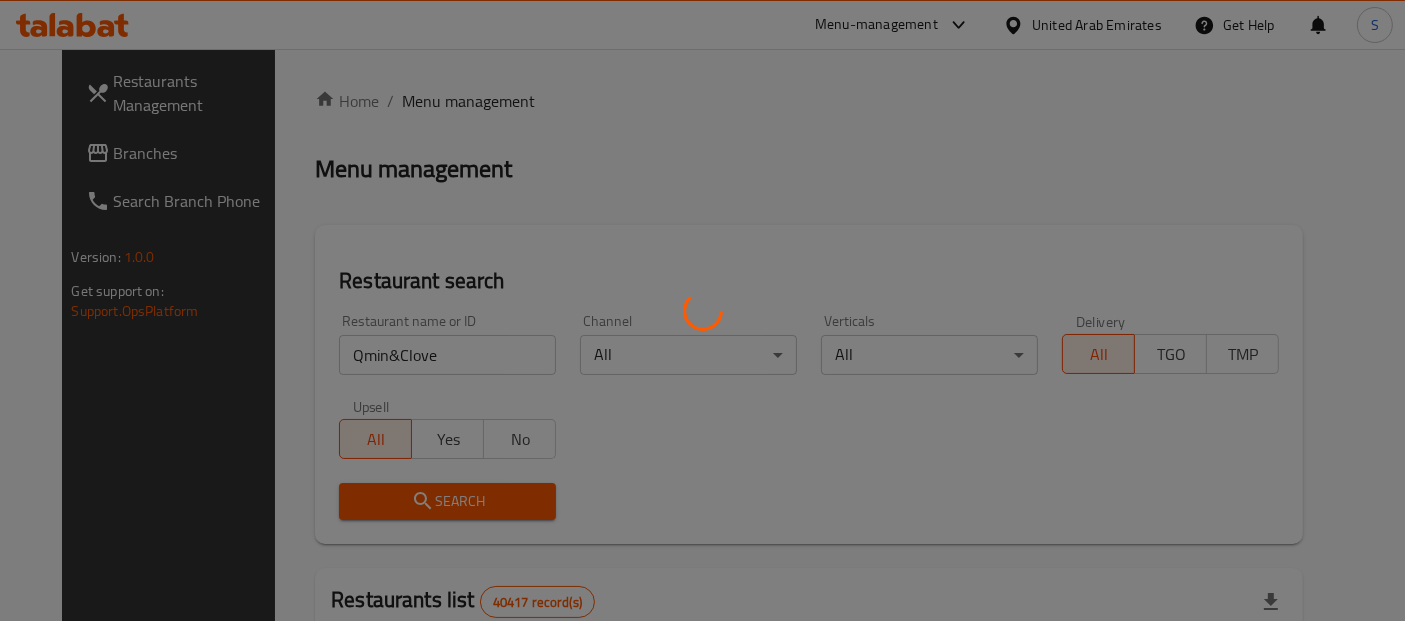 click at bounding box center [702, 310] 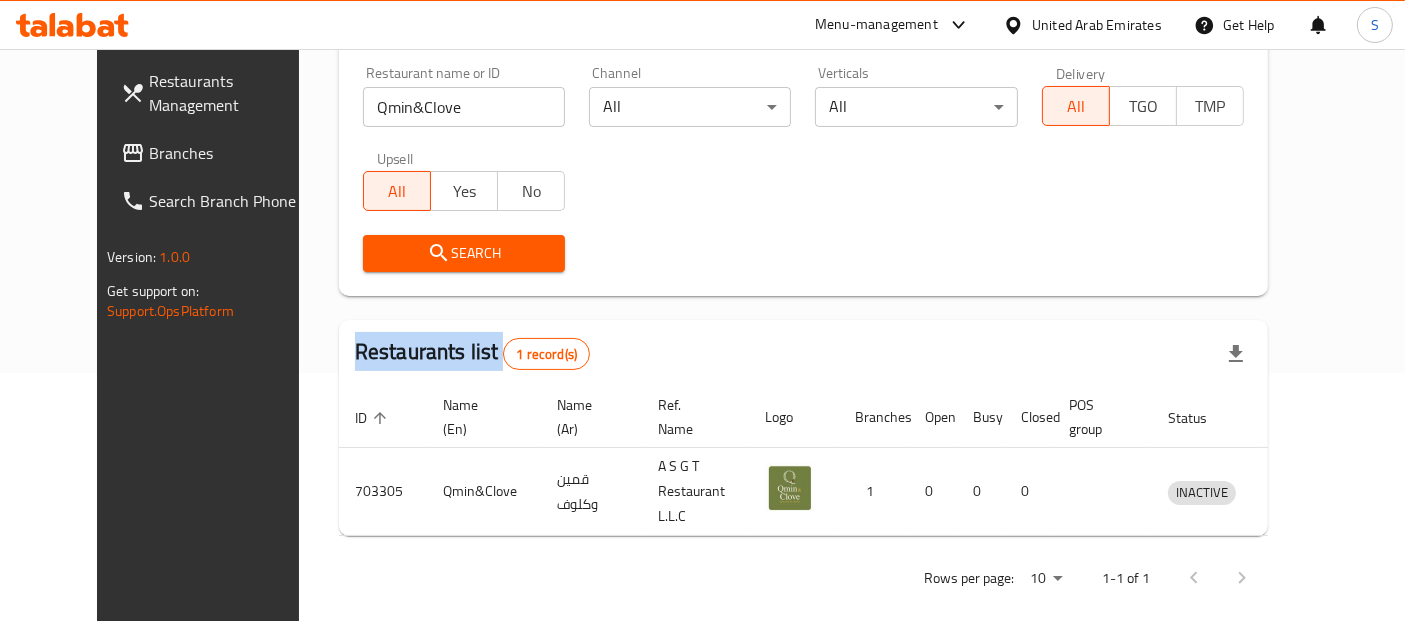 scroll, scrollTop: 253, scrollLeft: 0, axis: vertical 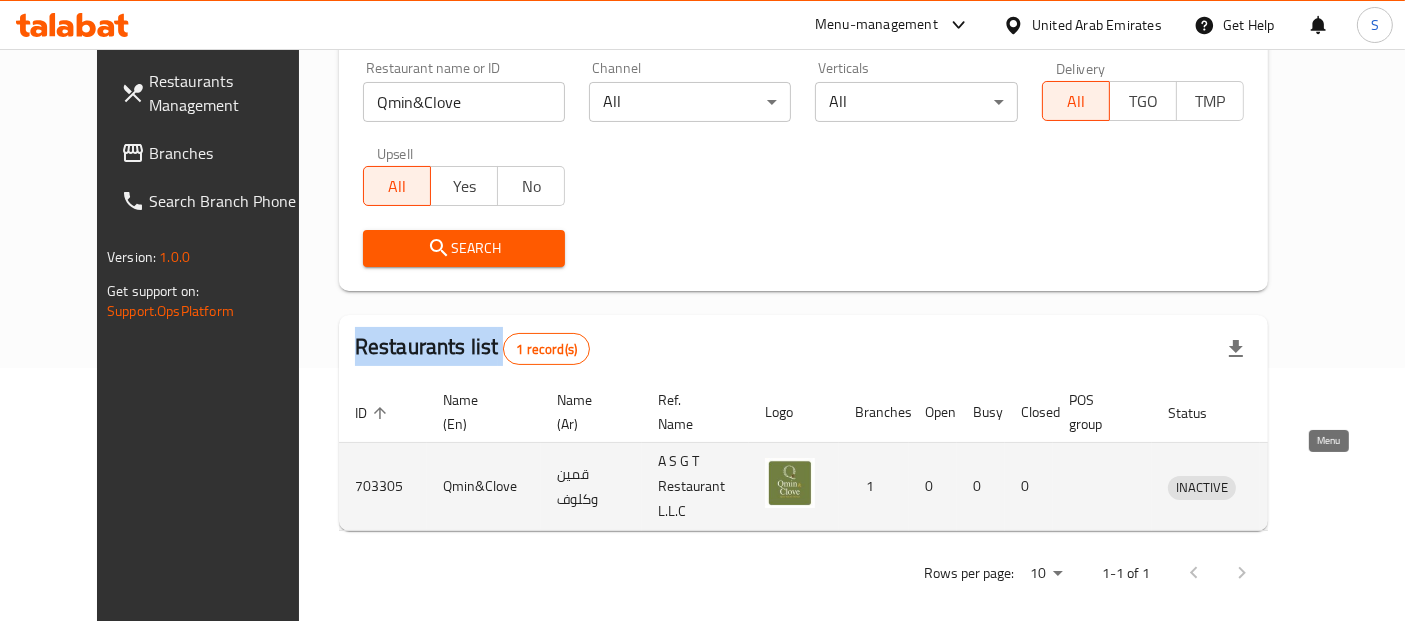 click 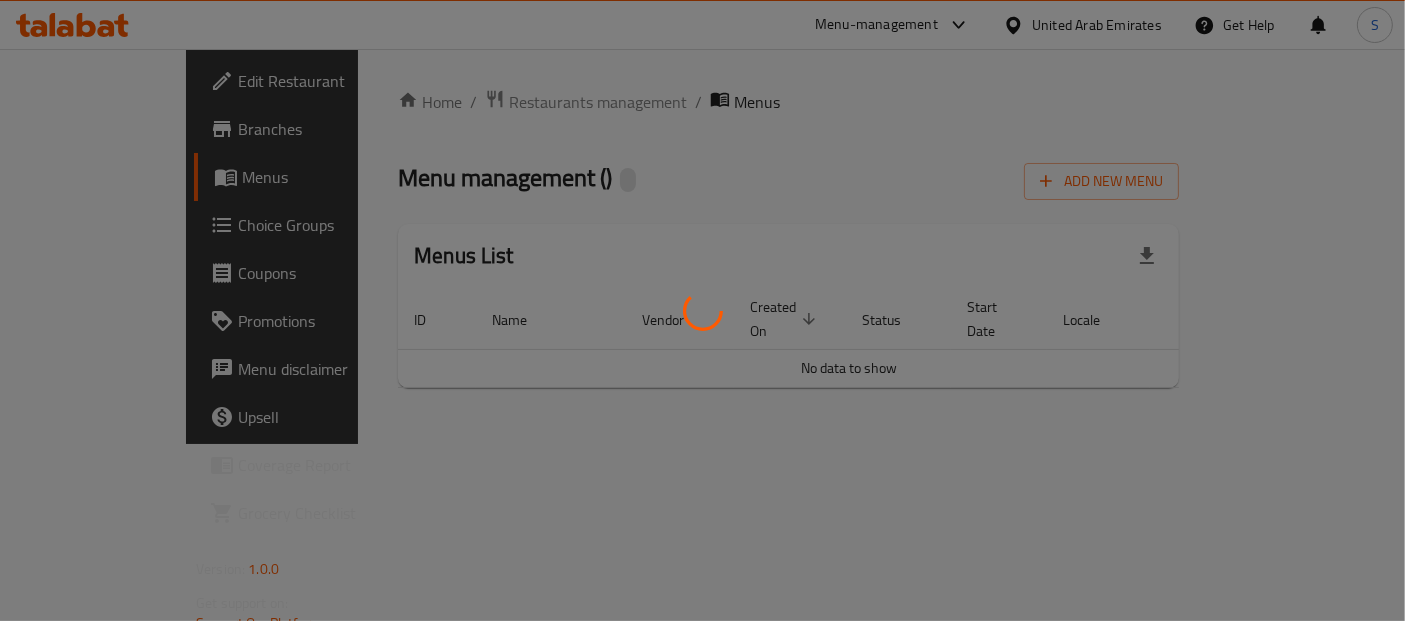 scroll, scrollTop: 0, scrollLeft: 0, axis: both 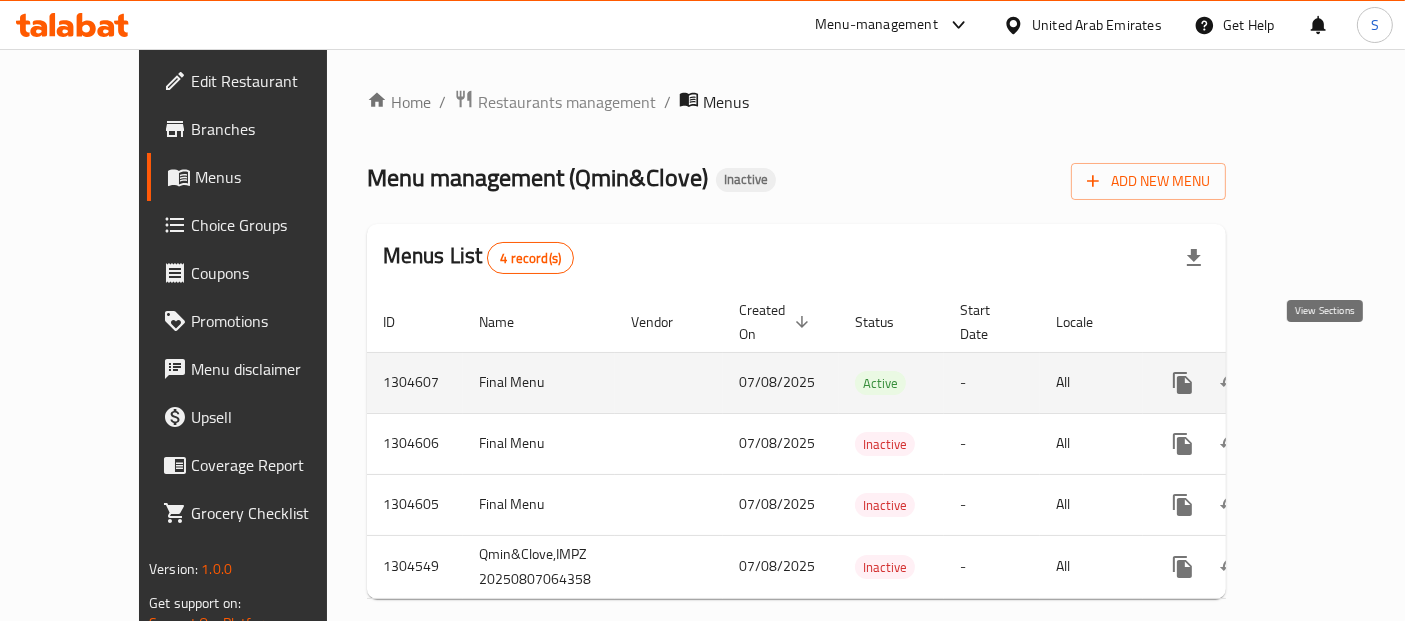 click 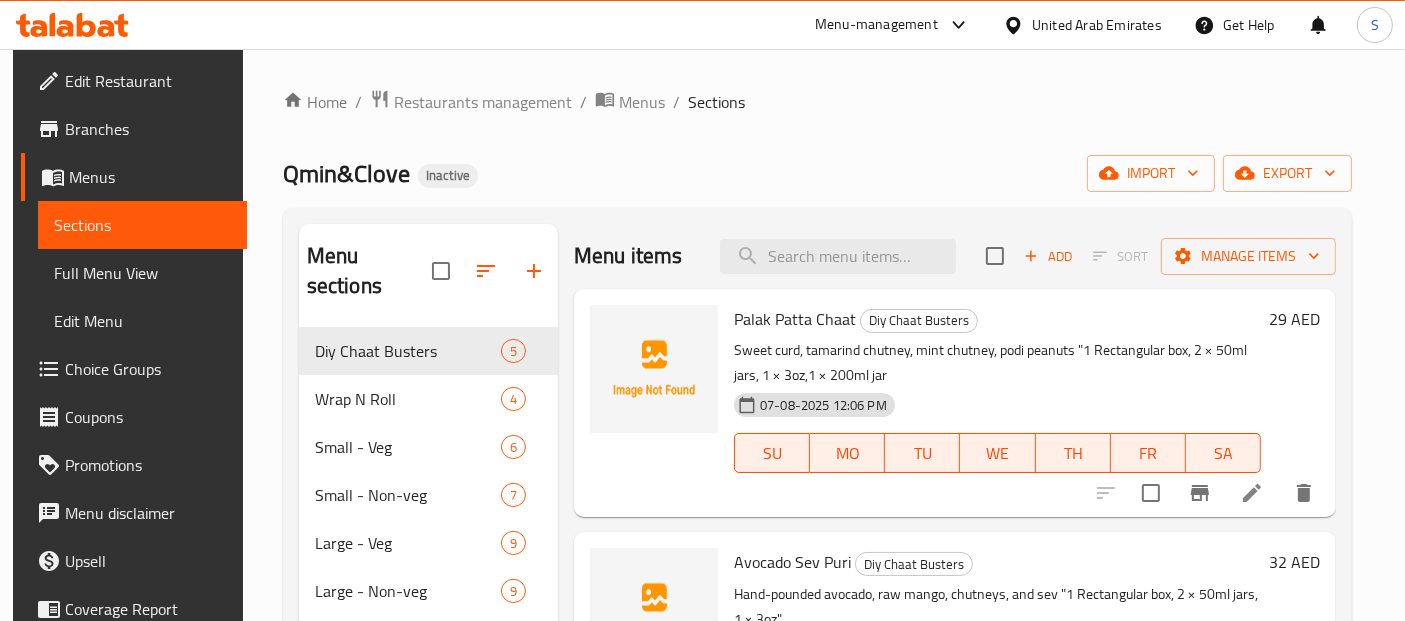 click on "Full Menu View" at bounding box center [143, 273] 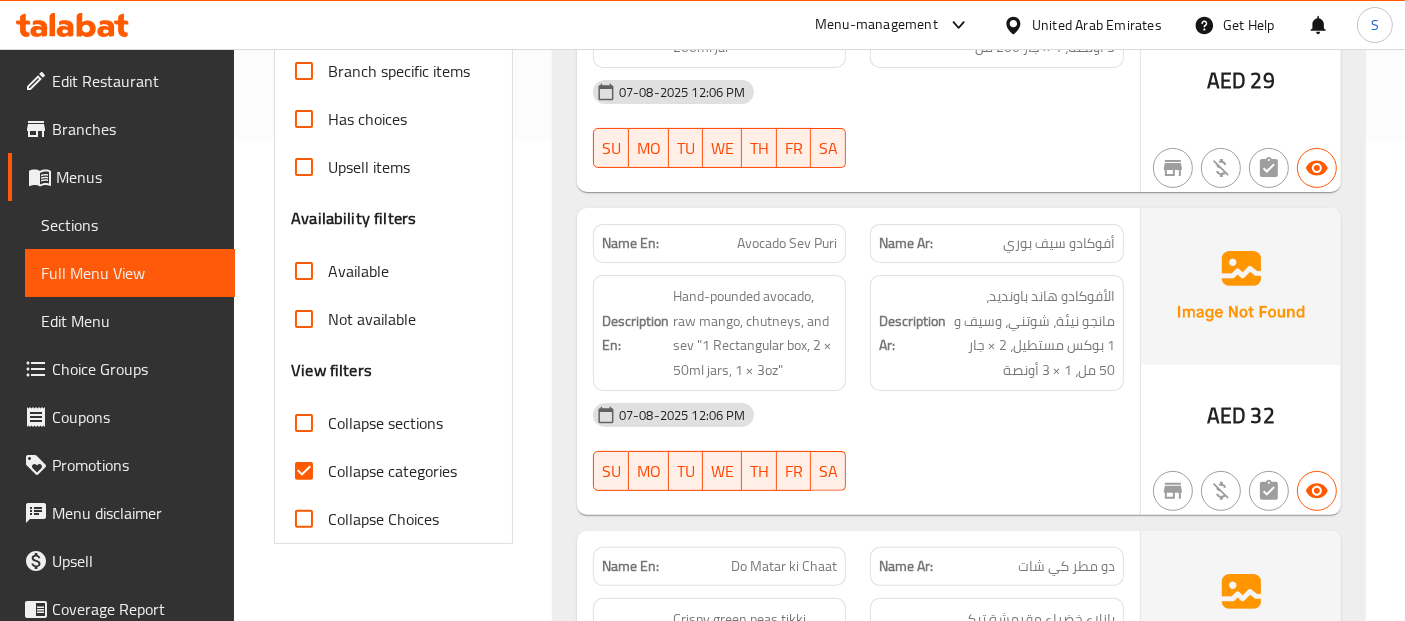 scroll, scrollTop: 481, scrollLeft: 0, axis: vertical 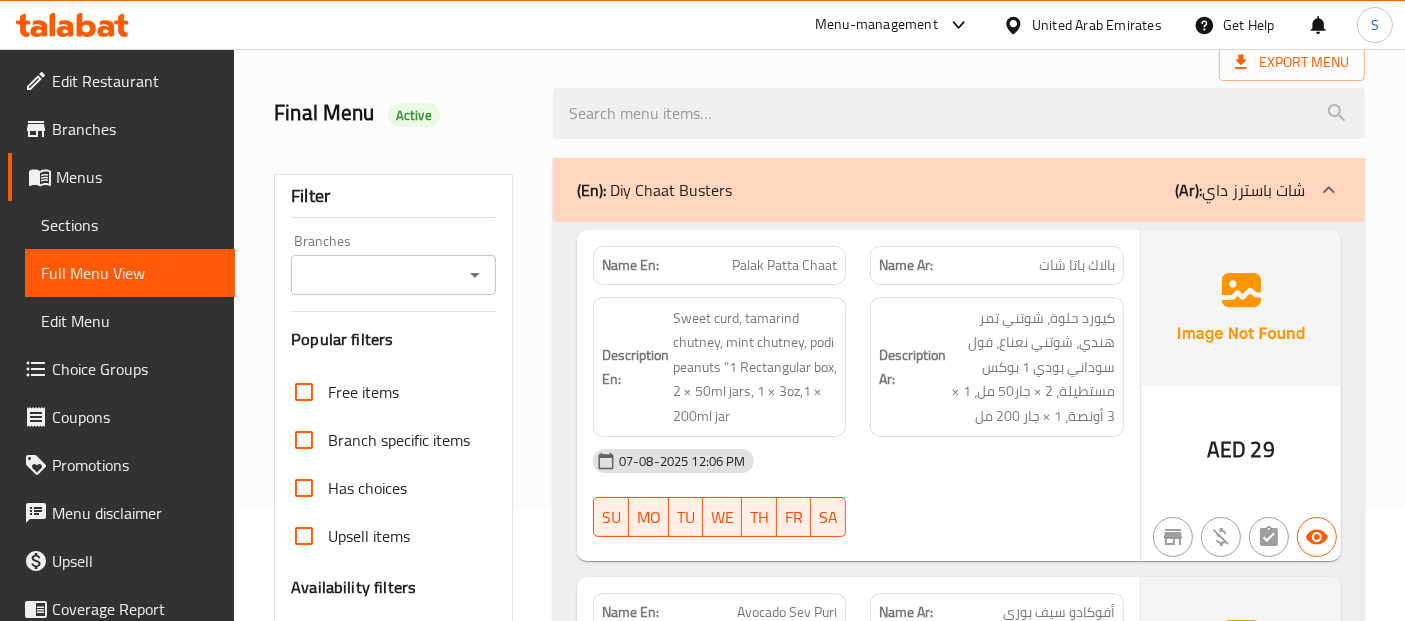 click on "Description Ar: كيورد حلوة، شوتني تمر هندي، شوتني نعناع، فول سوداني بودي 1 بوكس مستطيلة، 2 × جار50 مل، 1 × 3 أونصة، 1 × جار 200 مل" at bounding box center [997, 367] 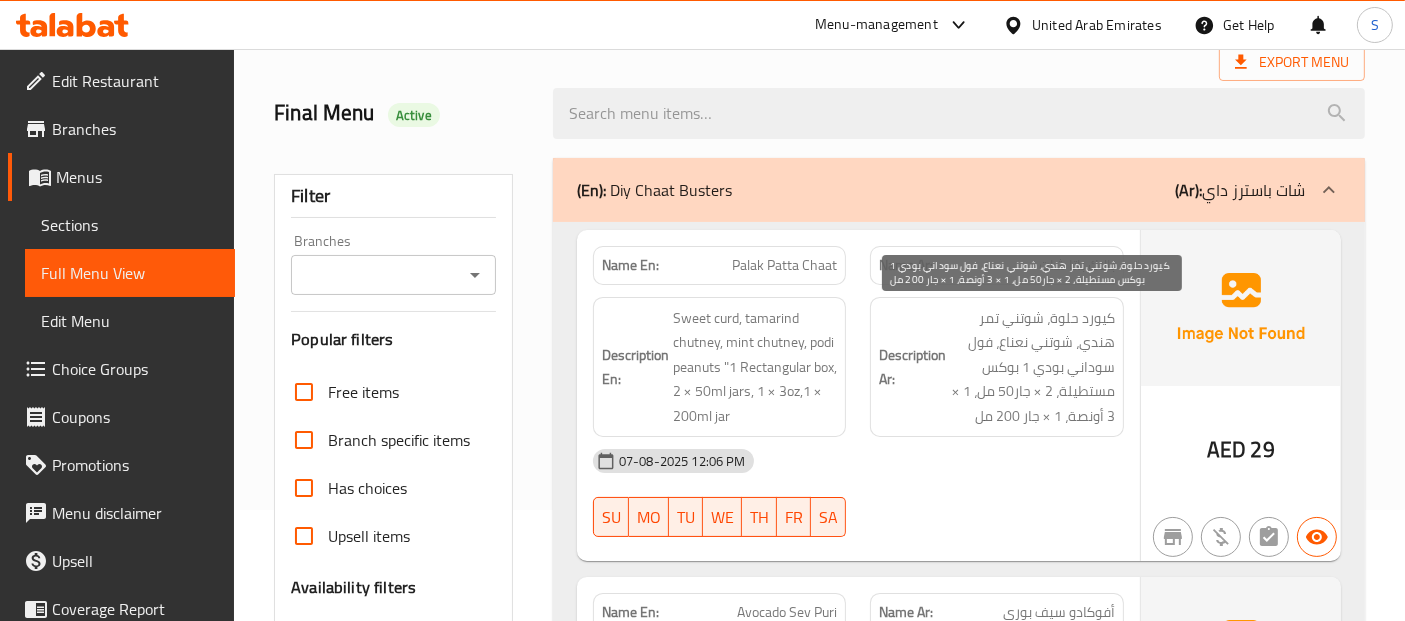 click on "07-08-2025 12:06 PM" at bounding box center (858, 461) 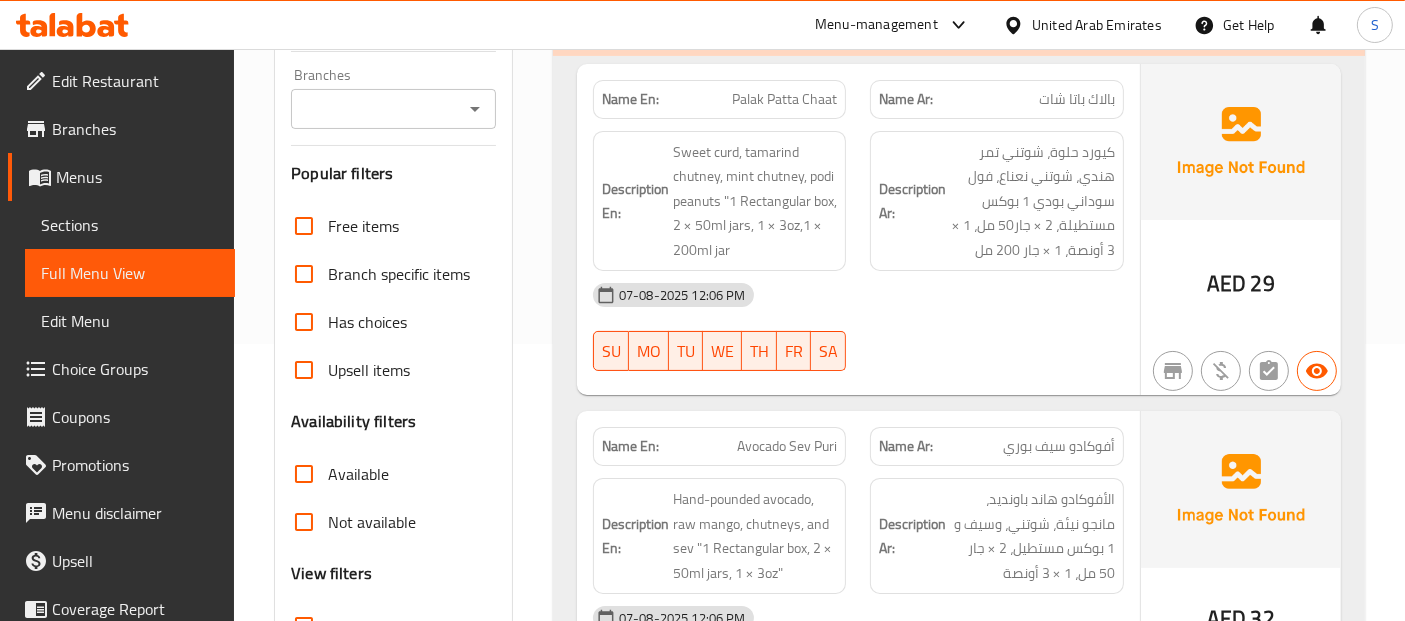 scroll, scrollTop: 277, scrollLeft: 0, axis: vertical 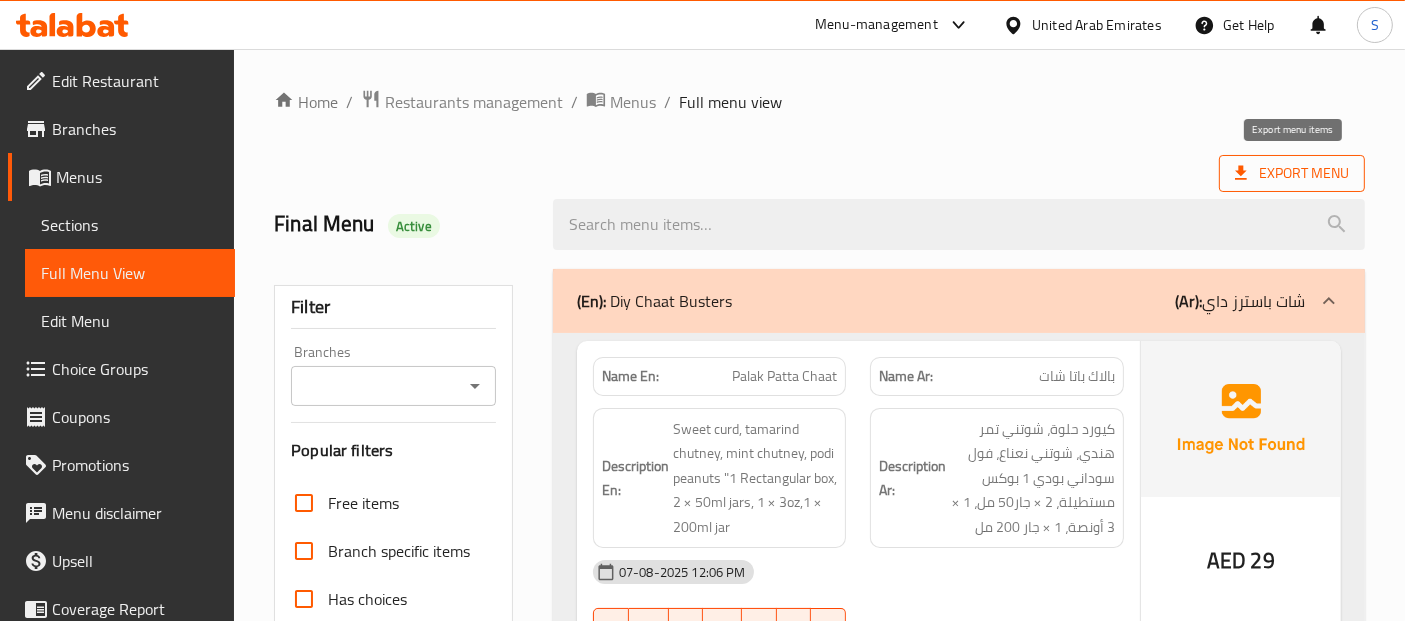 click on "Export Menu" at bounding box center [1292, 173] 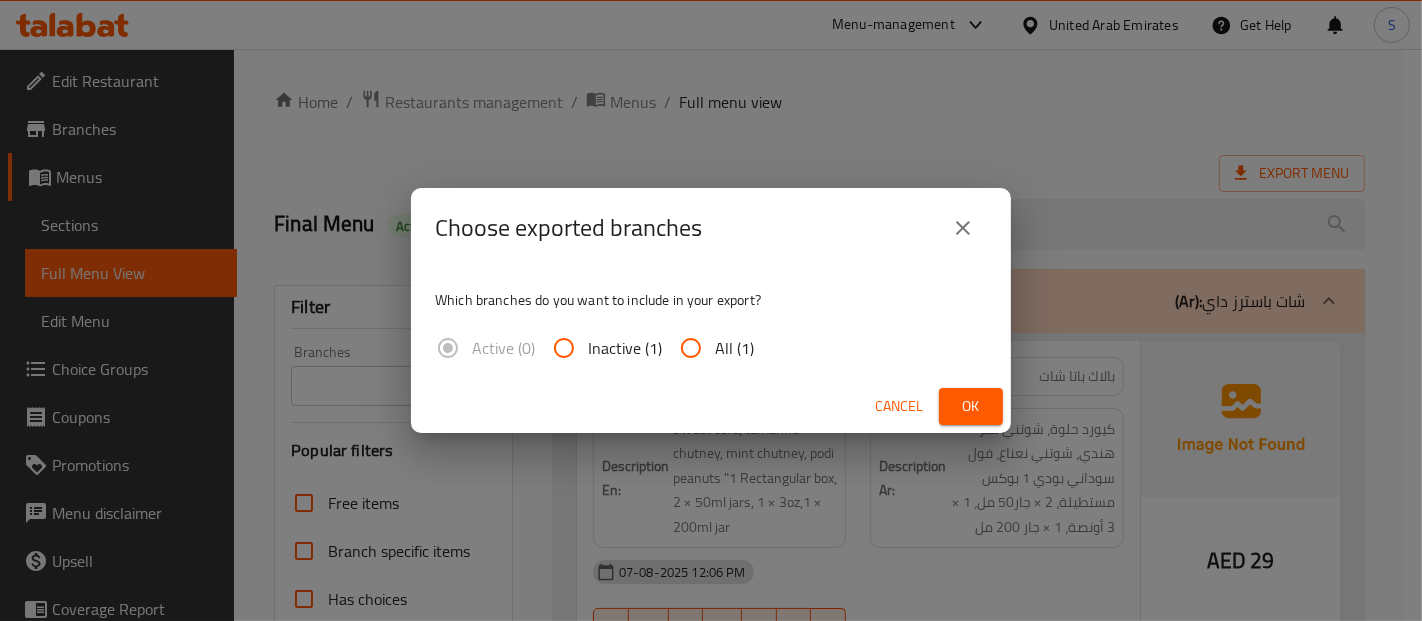 click on "All (1)" at bounding box center (734, 348) 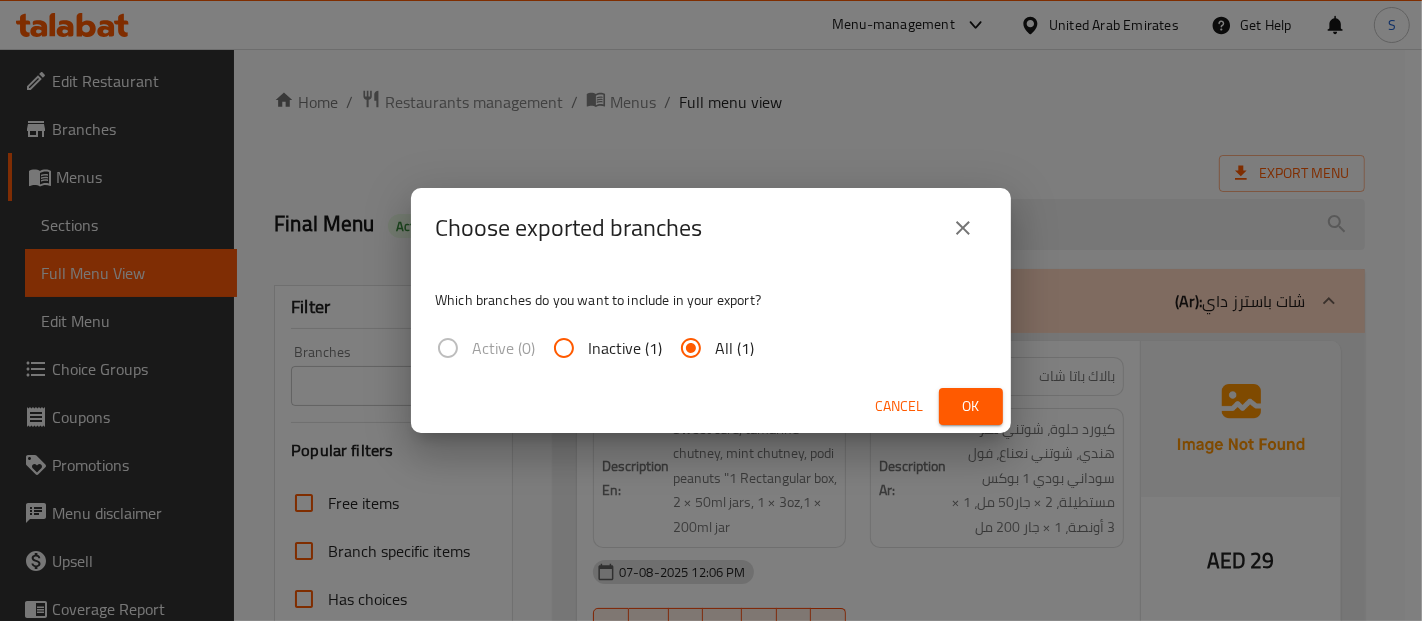 click on "Ok" at bounding box center [971, 406] 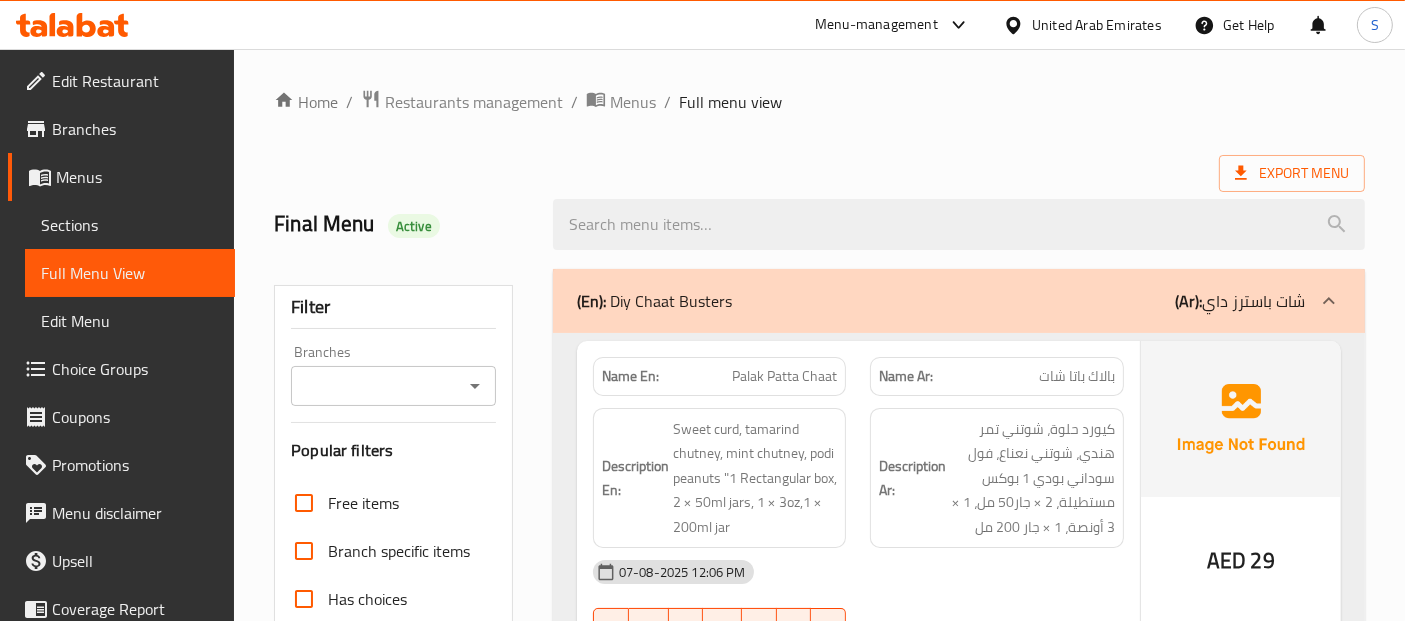 click on "Final Menu    Active" at bounding box center (401, 224) 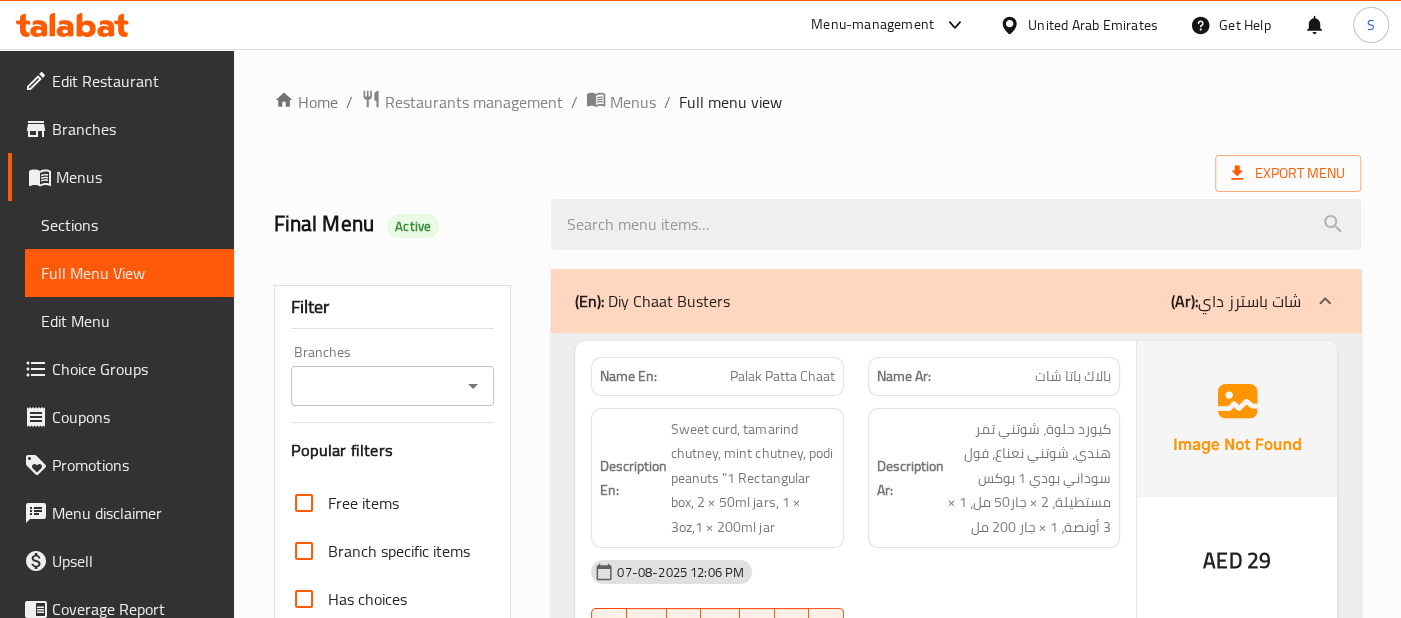 click on "Home / Restaurants management / Menus / Full menu view Export Menu Final Menu    Active Filter Branches Branches Popular filters Free items Branch specific items Has choices Upsell items Availability filters Available Not available View filters Collapse sections Collapse categories Collapse Choices (En):   Diy Chaat Busters (Ar): شات باسترز داي Name En: Palak Patta Chaat Name Ar: بالاك باتا شات Description En: Sweet curd, tamarind chutney, mint chutney, podi peanuts "1 Rectangular box, 2 × 50ml jars, 1 × 3oz,1 × 200ml jar Description Ar: كيورد حلوة، شوتني تمر هندي، شوتني نعناع، فول سوداني بودي 1 بوكس مستطيلة، 2 × جار50 مل، 1 × 3 أونصة، 1 × جار 200 مل [DATE] [TIME] SU MO TU WE TH FR SA AED 29 Name En: Avocado Sev Puri Name Ar: أفوكادو سيف بوري Description En: Hand-pounded avocado, raw mango, chutneys, and sev "1 Rectangular box, 2 × 50ml jars, 1 × 3oz" Description Ar: SU MO TU WE TH" at bounding box center (817, 11772) 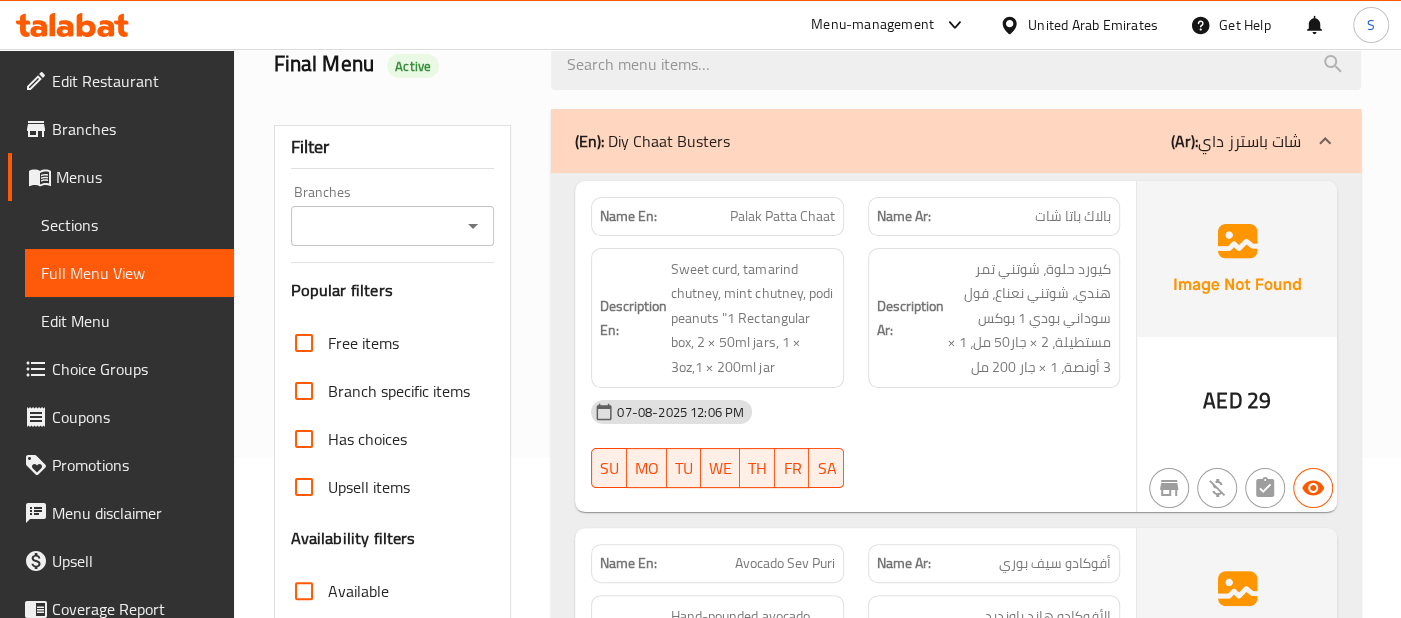scroll, scrollTop: 166, scrollLeft: 0, axis: vertical 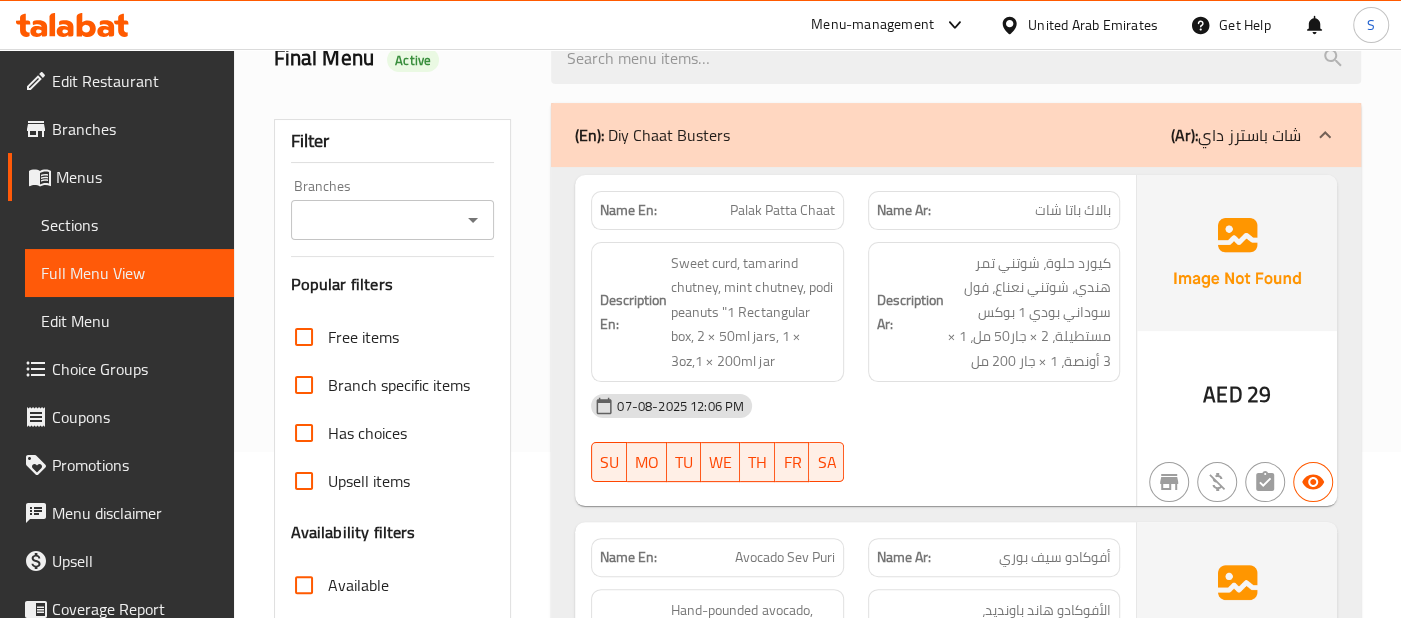 click on "Description Ar:" at bounding box center (910, 312) 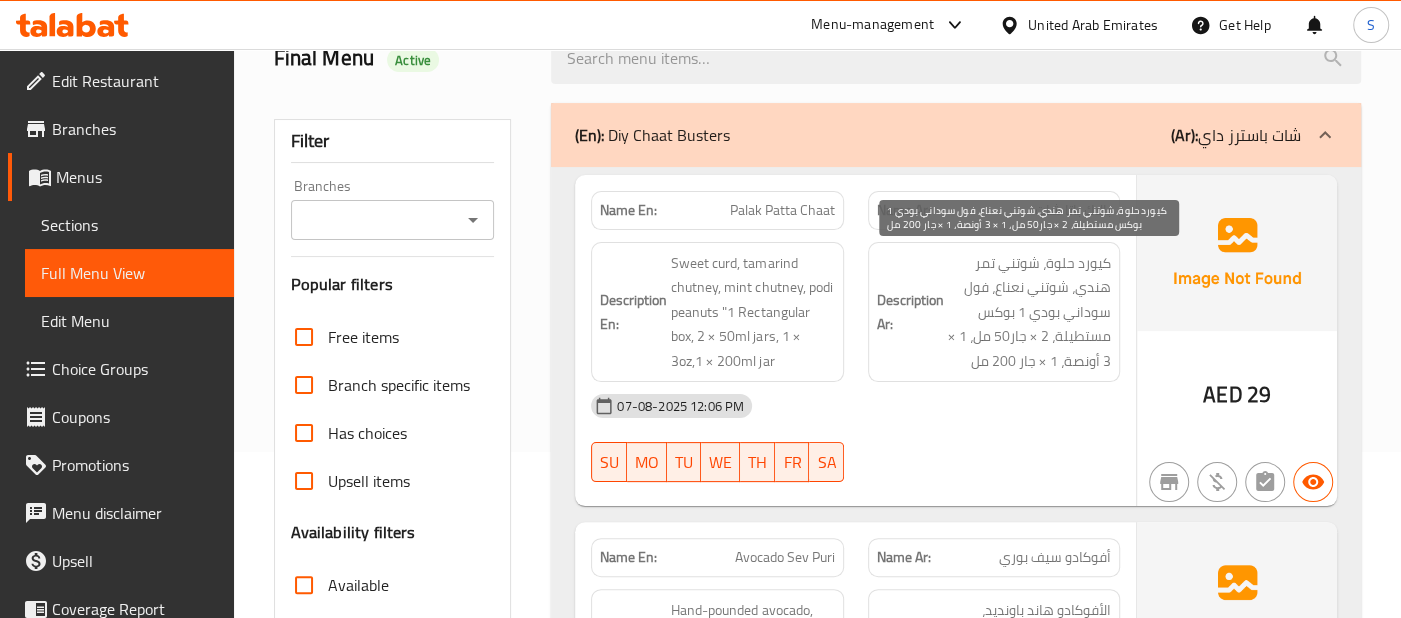 click on "كيورد حلوة، شوتني تمر هندي، شوتني نعناع، فول سوداني بودي 1 بوكس مستطيلة، 2 × جار50 مل، 1 × 3 أونصة، 1 × جار 200 مل" at bounding box center [1029, 312] 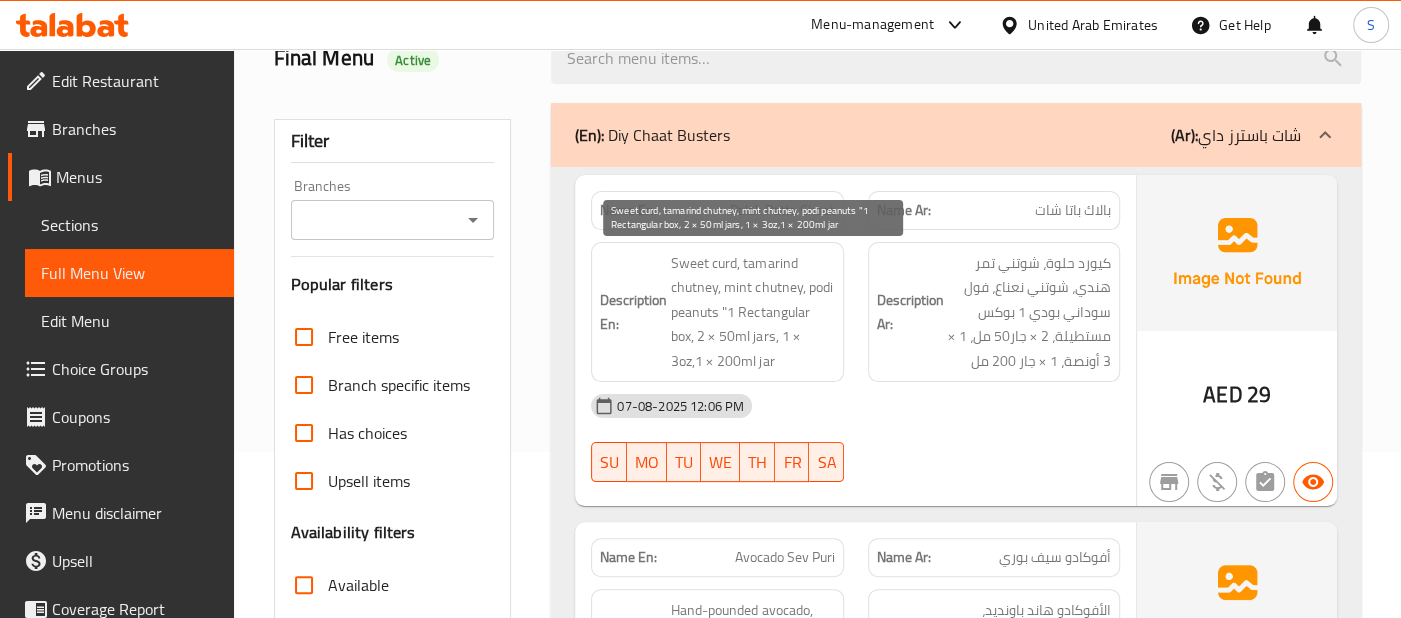 click on "Sweet curd, tamarind chutney, mint chutney, podi peanuts "1 Rectangular box, 2 × 50ml jars, 1 × 3oz,1 × 200ml jar" at bounding box center (752, 312) 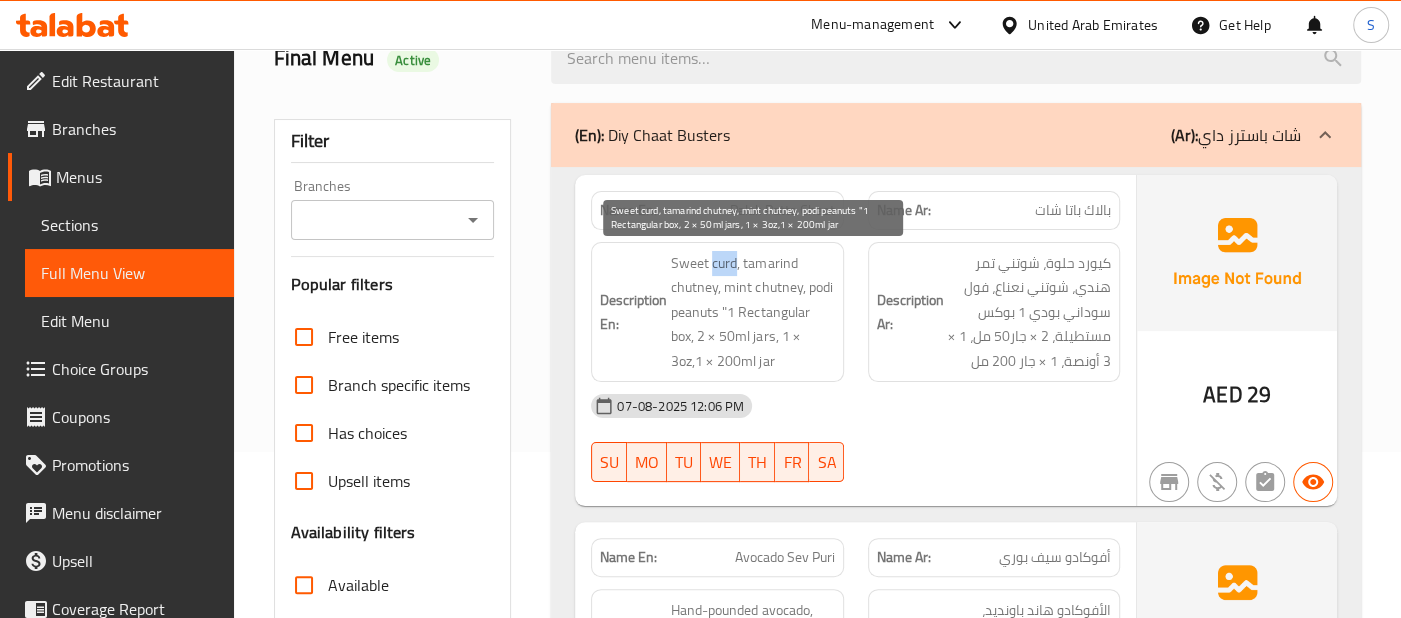 copy on "curd" 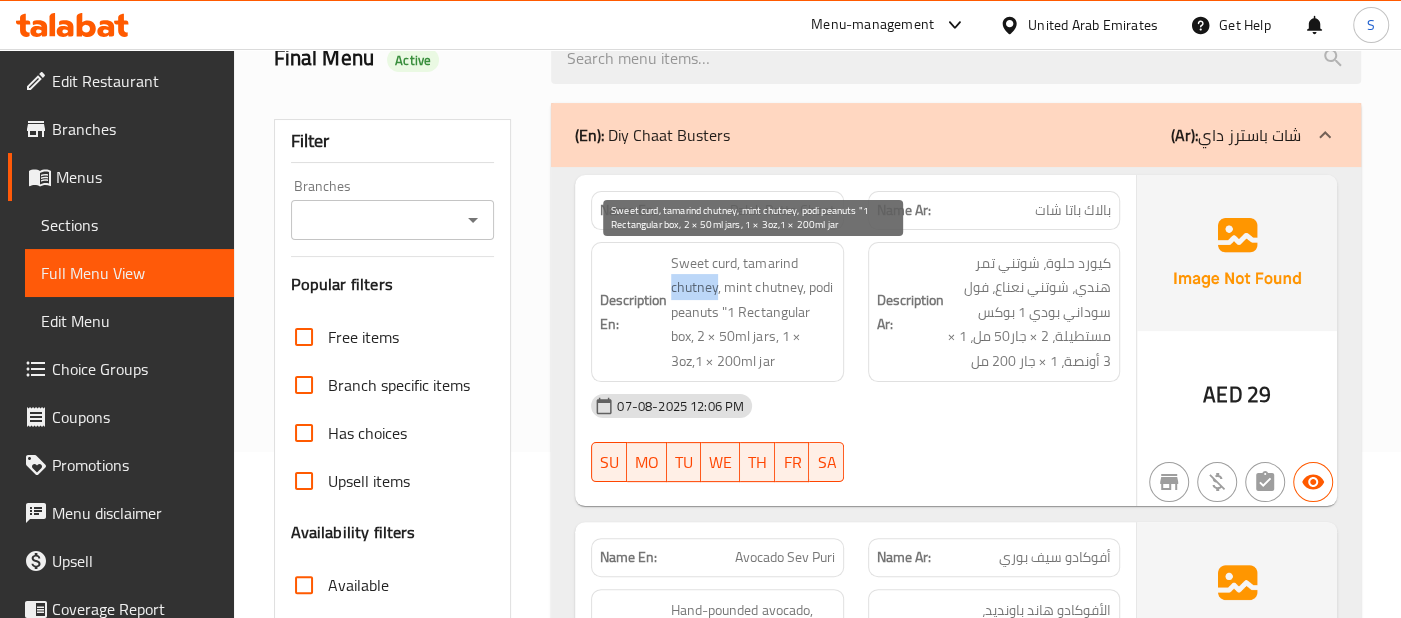 copy on "chutney" 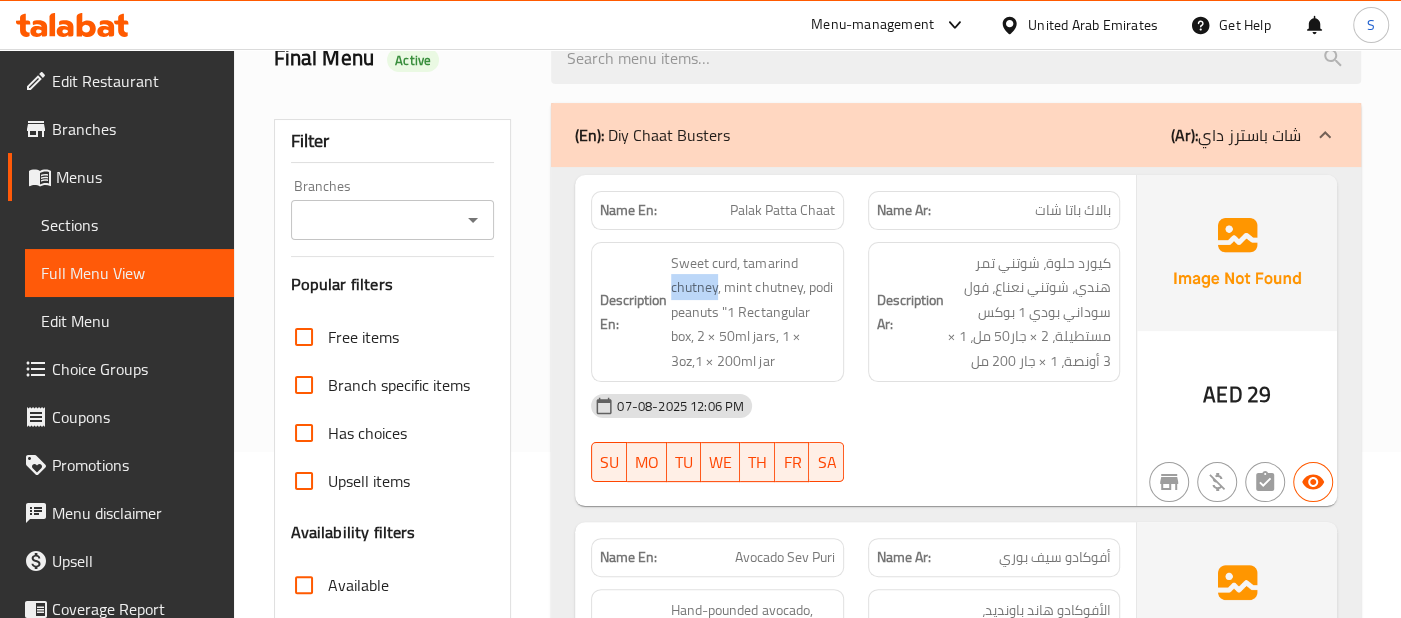 click on "Description Ar: كيورد حلوة، شوتني تمر هندي، شوتني نعناع، فول سوداني بودي 1 بوكس مستطيلة، 2 × جار50 مل، 1 × 3 أونصة، 1 × جار 200 مل" at bounding box center [994, 312] 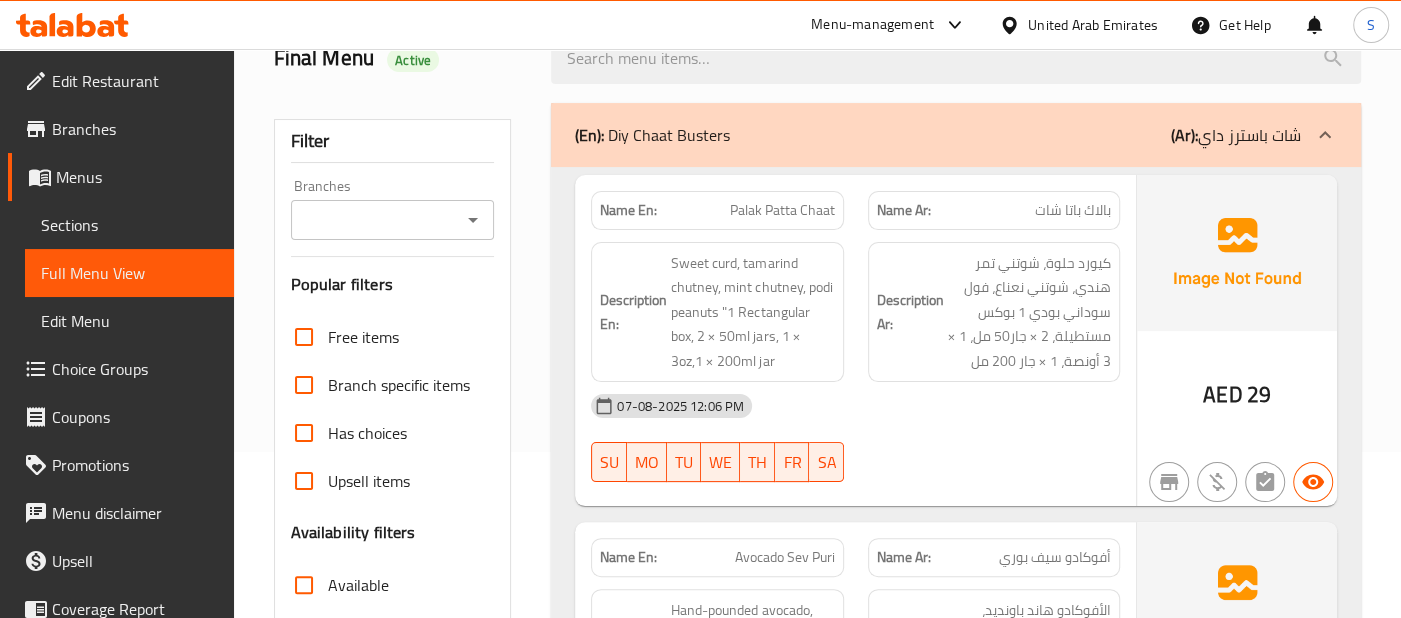 click on "[DATE] [TIME] SU MO TU WE TH FR SA" at bounding box center (855, 438) 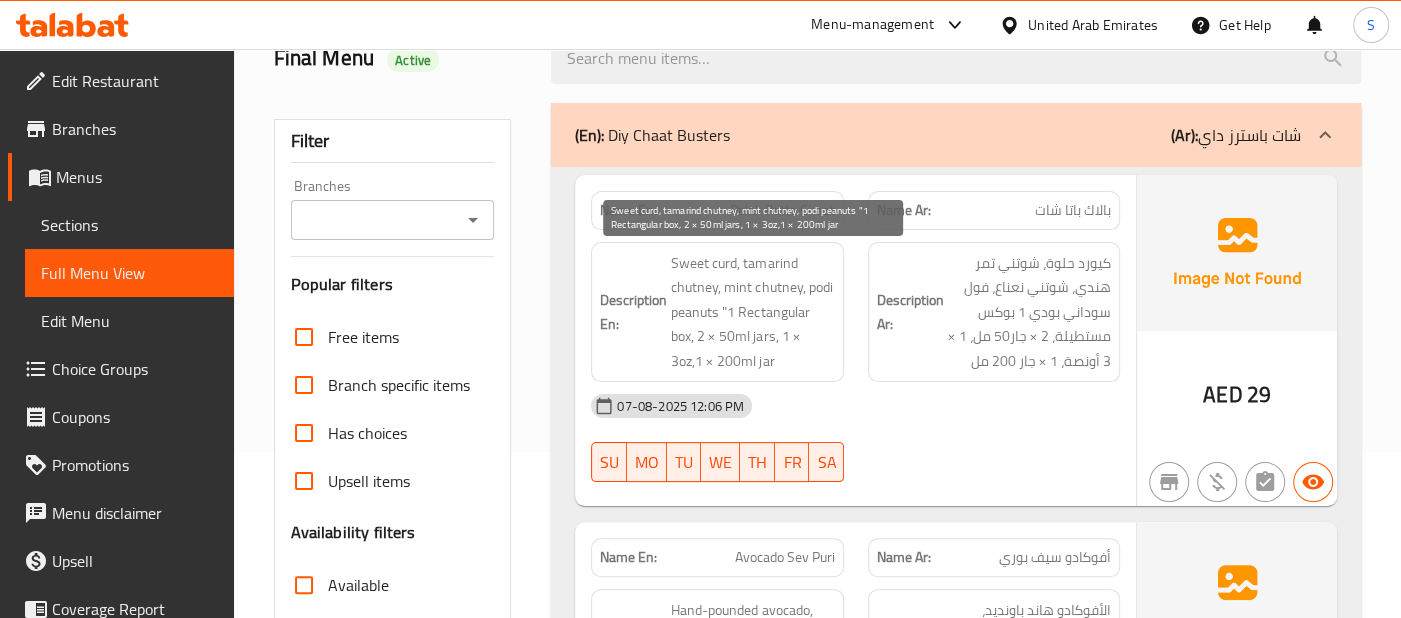 click on "Sweet curd, tamarind chutney, mint chutney, podi peanuts "1 Rectangular box, 2 × 50ml jars, 1 × 3oz,1 × 200ml jar" at bounding box center [752, 312] 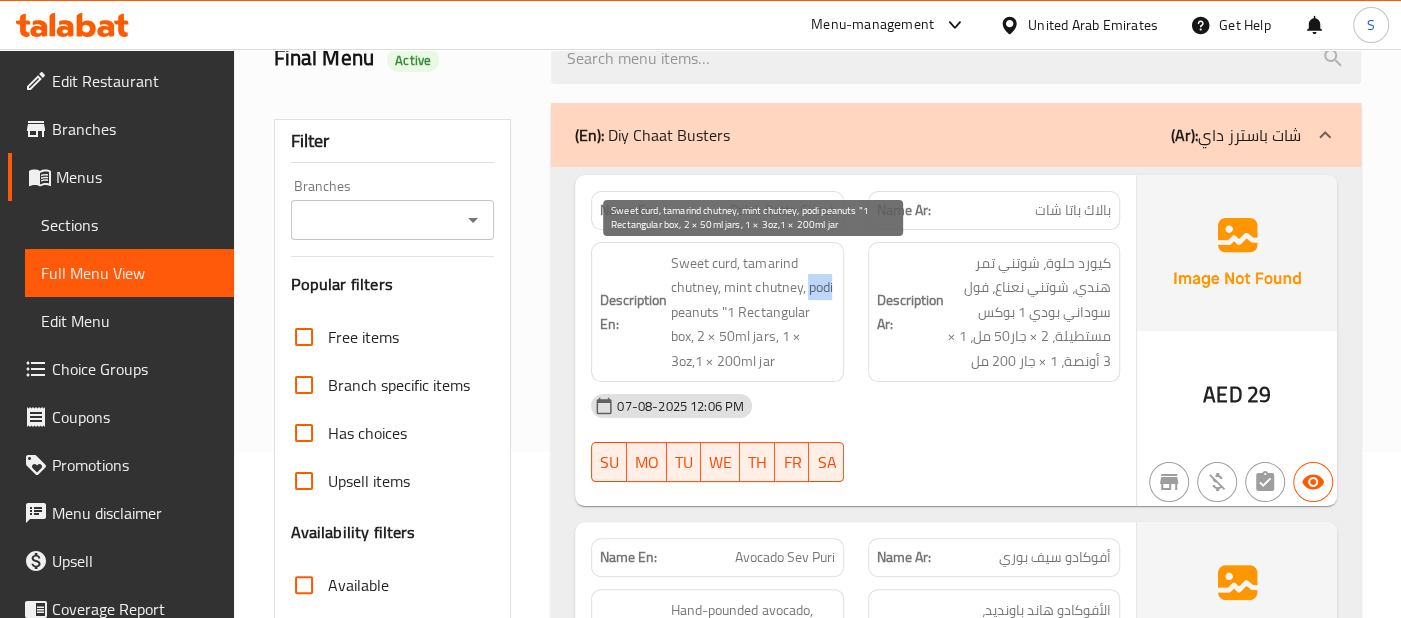 copy on "podi" 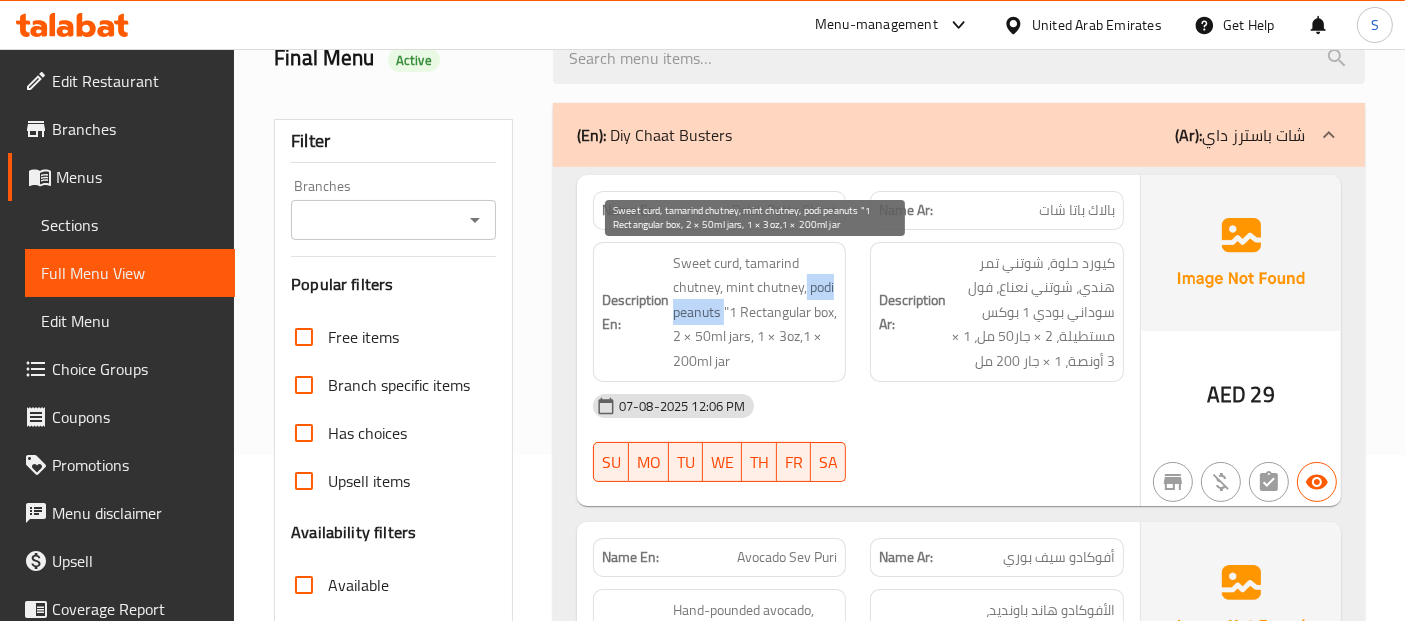drag, startPoint x: 805, startPoint y: 290, endPoint x: 722, endPoint y: 309, distance: 85.146935 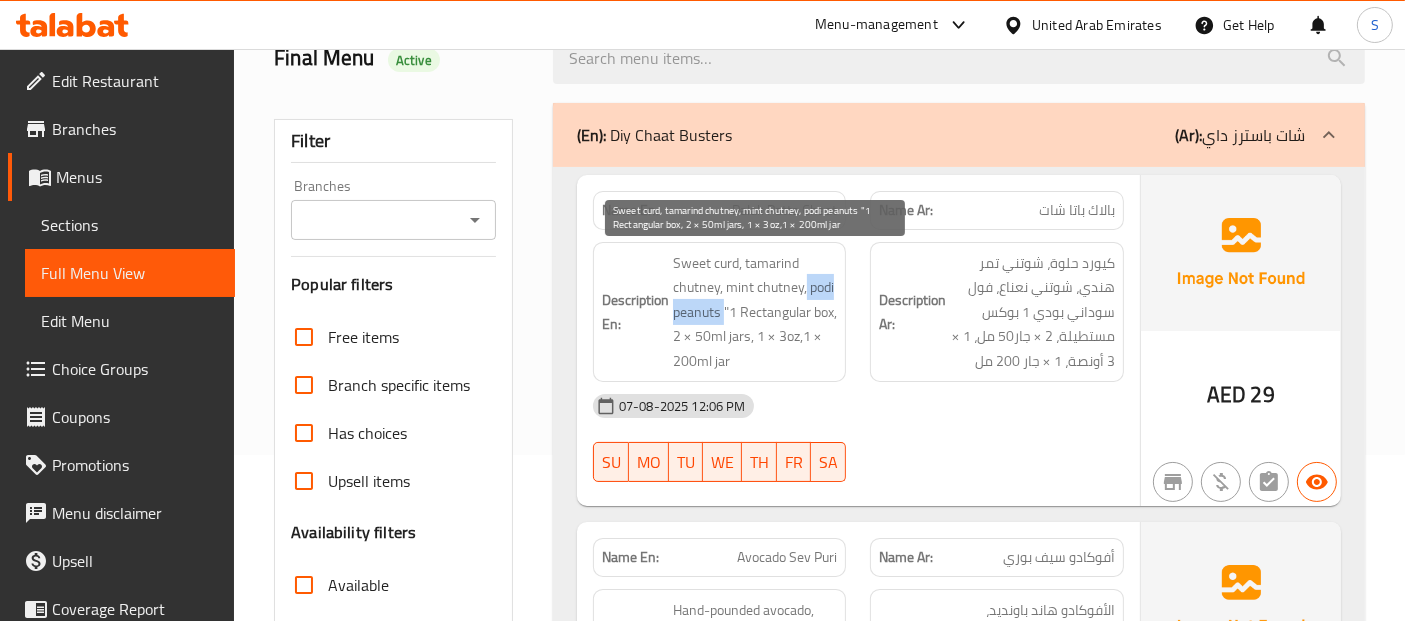 click on "Sweet curd, tamarind chutney, mint chutney, podi peanuts "1 Rectangular box, 2 × 50ml jars, 1 × 3oz,1 × 200ml jar" at bounding box center (755, 312) 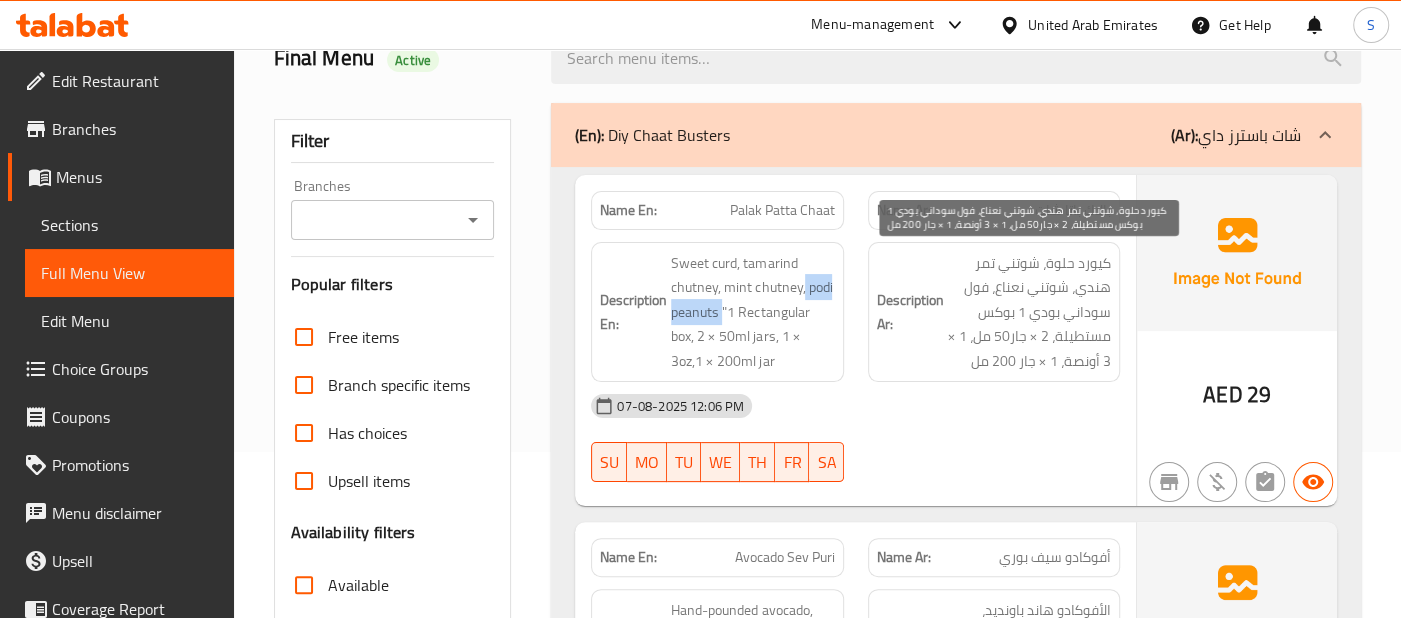 click on "كيورد حلوة، شوتني تمر هندي، شوتني نعناع، فول سوداني بودي 1 بوكس مستطيلة، 2 × جار50 مل، 1 × 3 أونصة، 1 × جار 200 مل" at bounding box center (1029, 312) 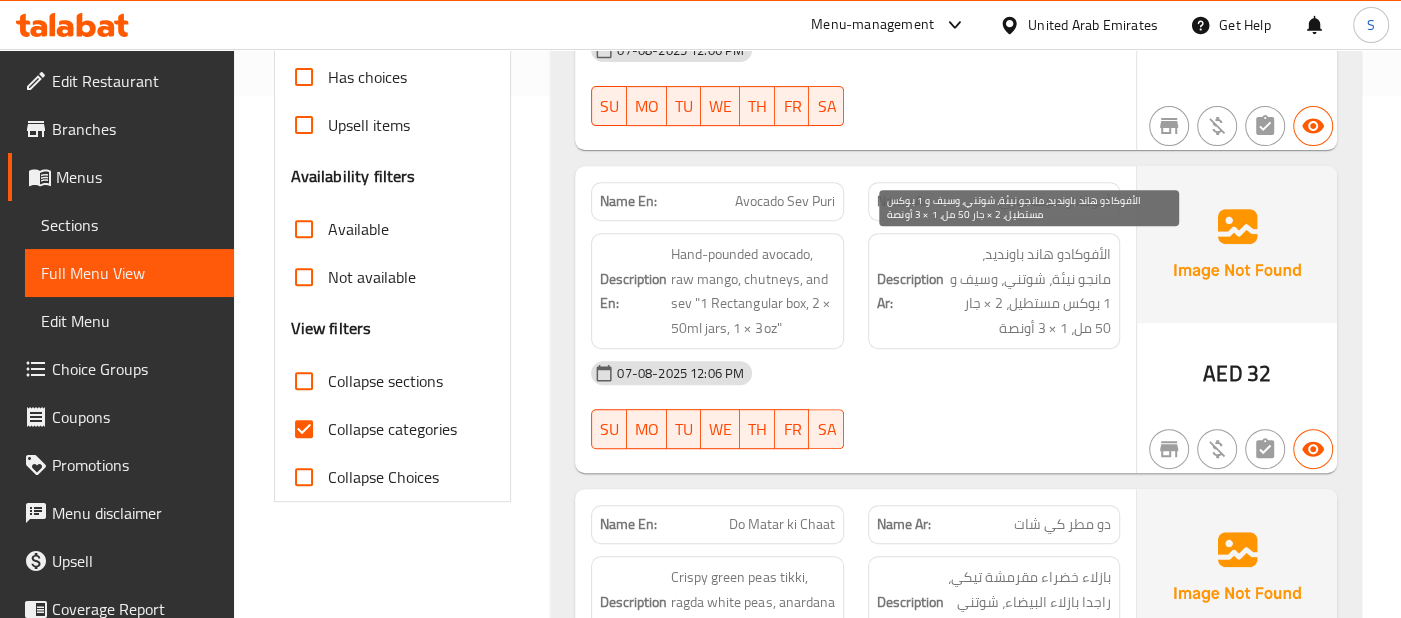scroll, scrollTop: 477, scrollLeft: 0, axis: vertical 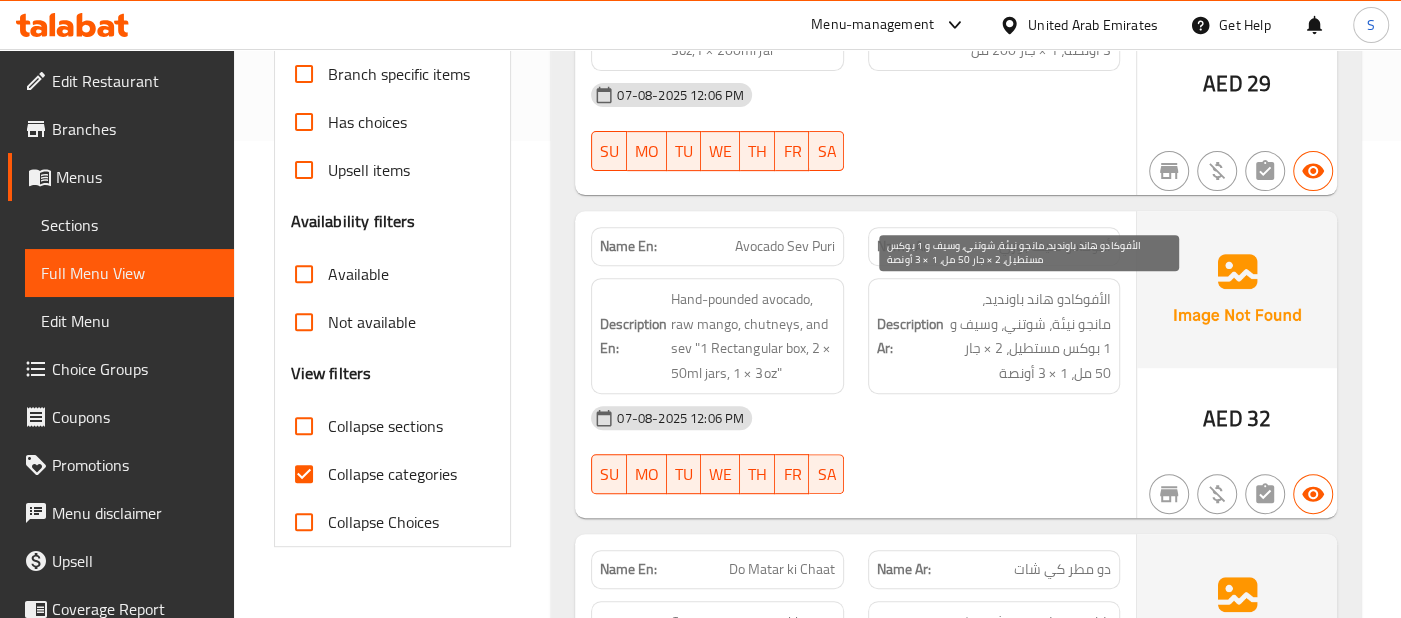 click on "الأفوكادو هاند باونديد، مانجو نيئة، شوتني، وسيف و 1 بوكس مستطيل، 2 × جار 50 مل، 1 × 3 أونصة" at bounding box center [1029, 336] 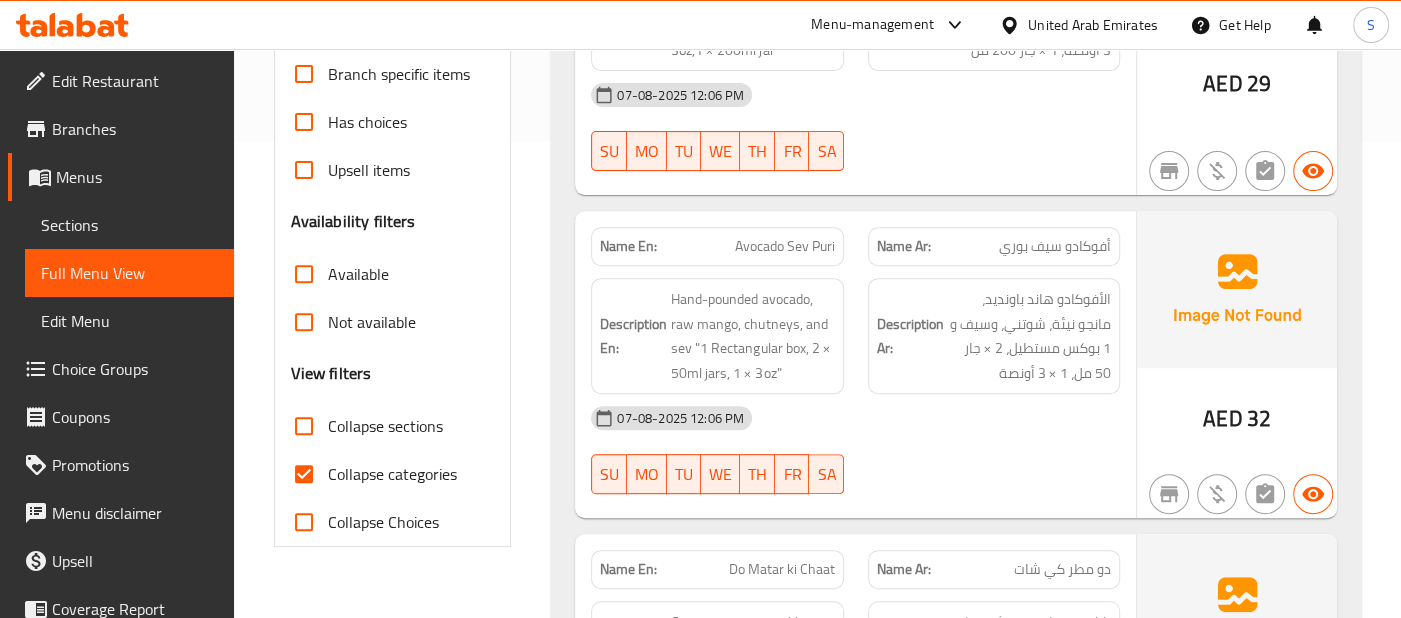 click on "AED 32" at bounding box center (1237, 364) 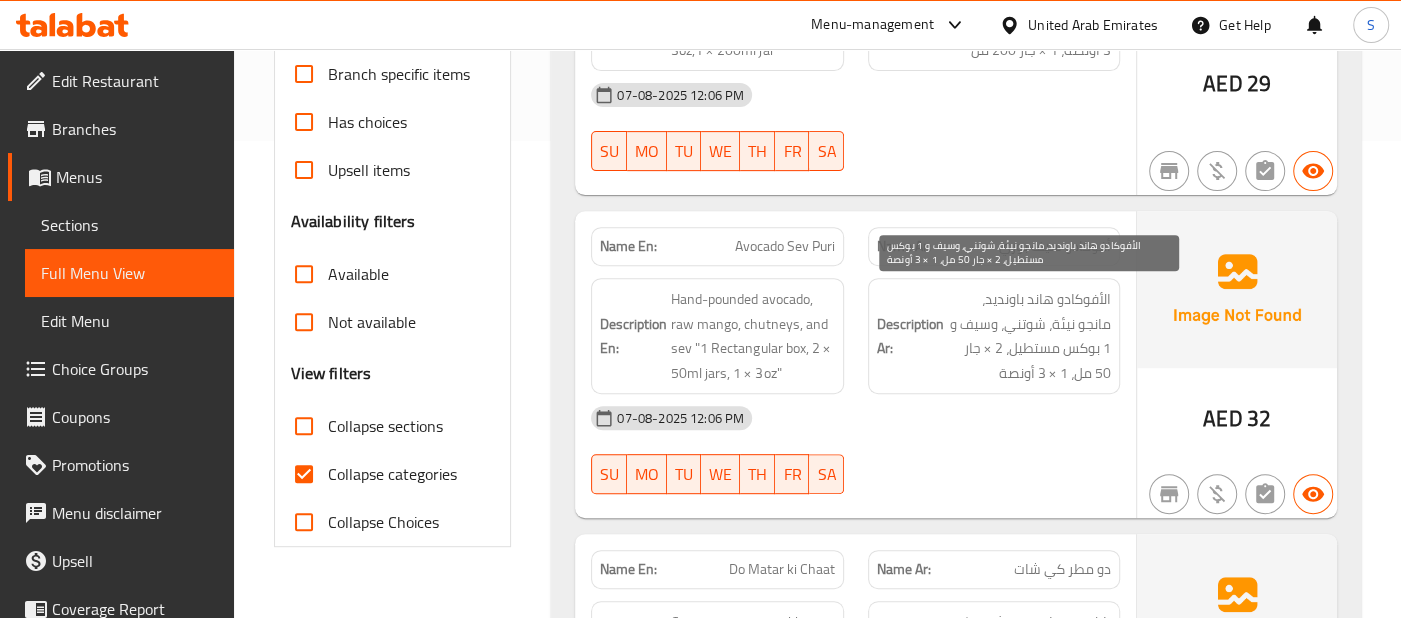 click on "الأفوكادو هاند باونديد، مانجو نيئة، شوتني، وسيف و 1 بوكس مستطيل، 2 × جار 50 مل، 1 × 3 أونصة" at bounding box center (1029, 336) 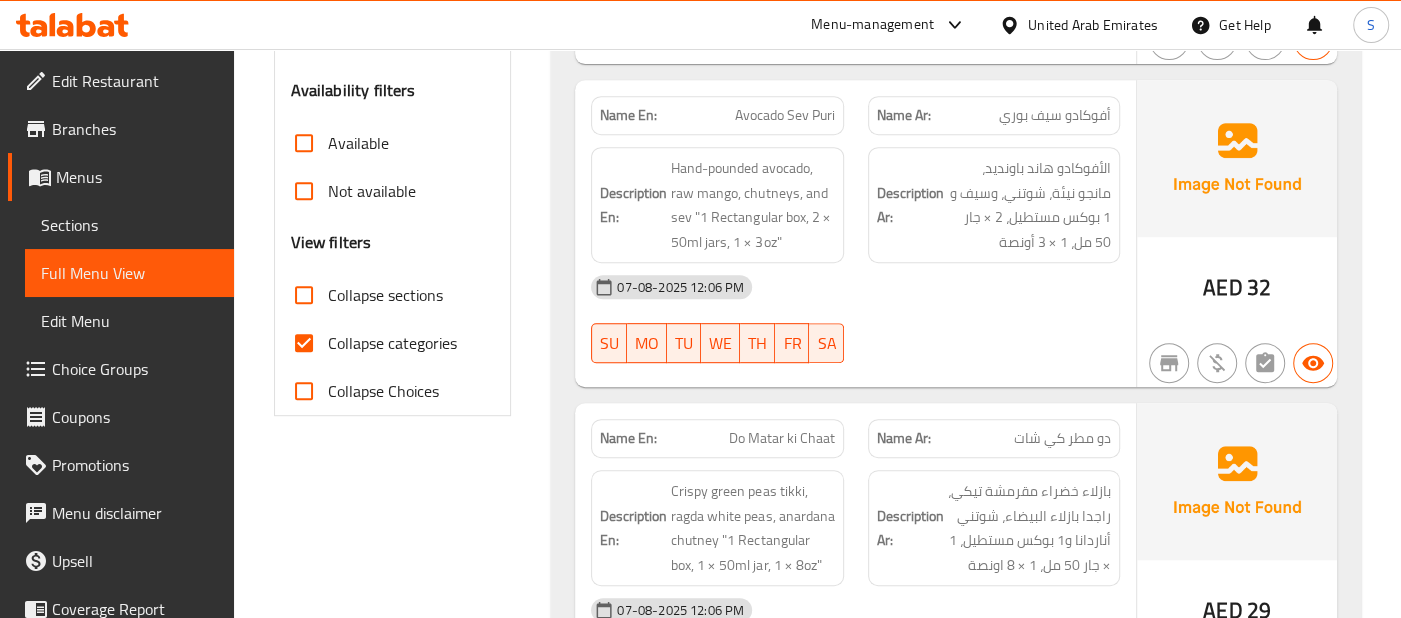scroll, scrollTop: 625, scrollLeft: 0, axis: vertical 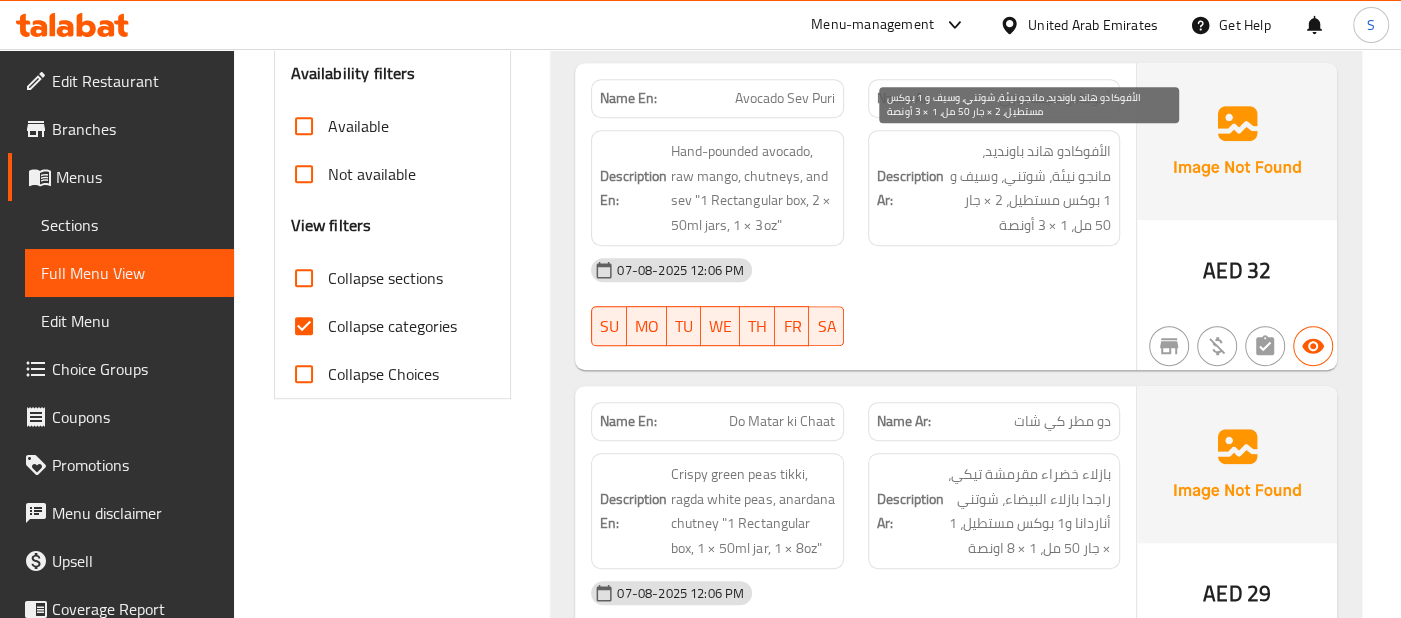 click on "الأفوكادو هاند باونديد، مانجو نيئة، شوتني، وسيف و 1 بوكس مستطيل، 2 × جار 50 مل، 1 × 3 أونصة" at bounding box center [1029, 188] 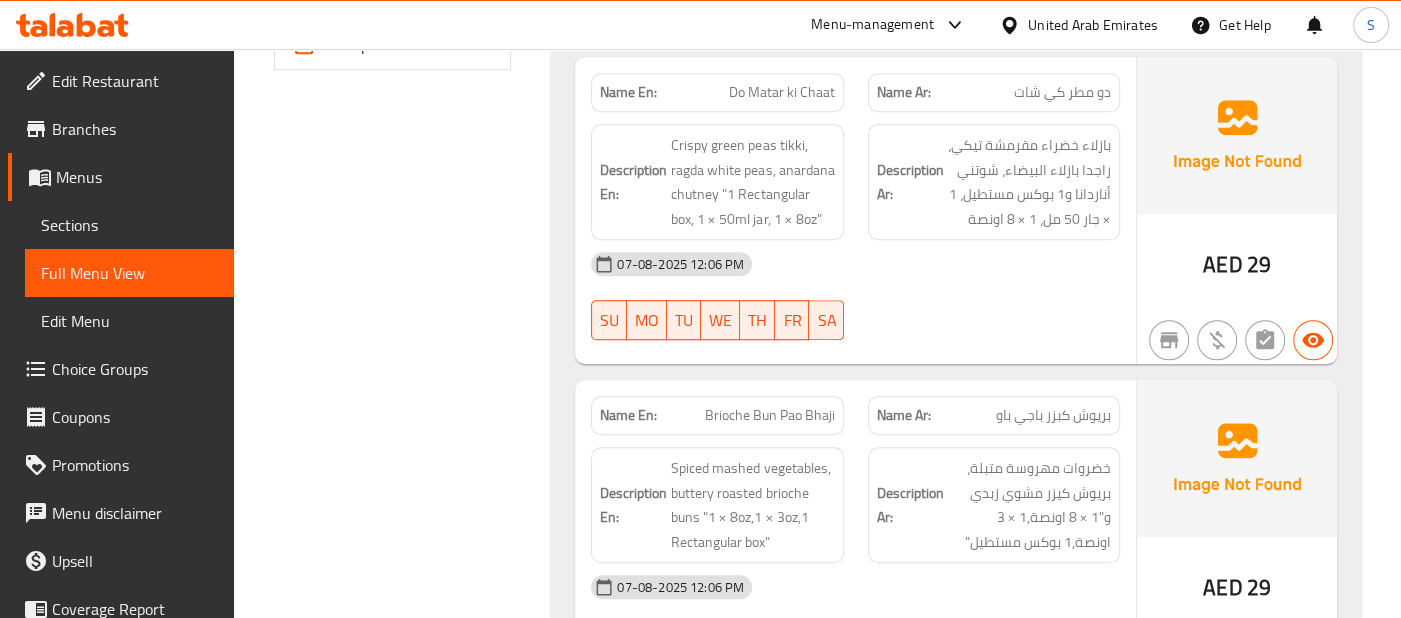 scroll, scrollTop: 959, scrollLeft: 0, axis: vertical 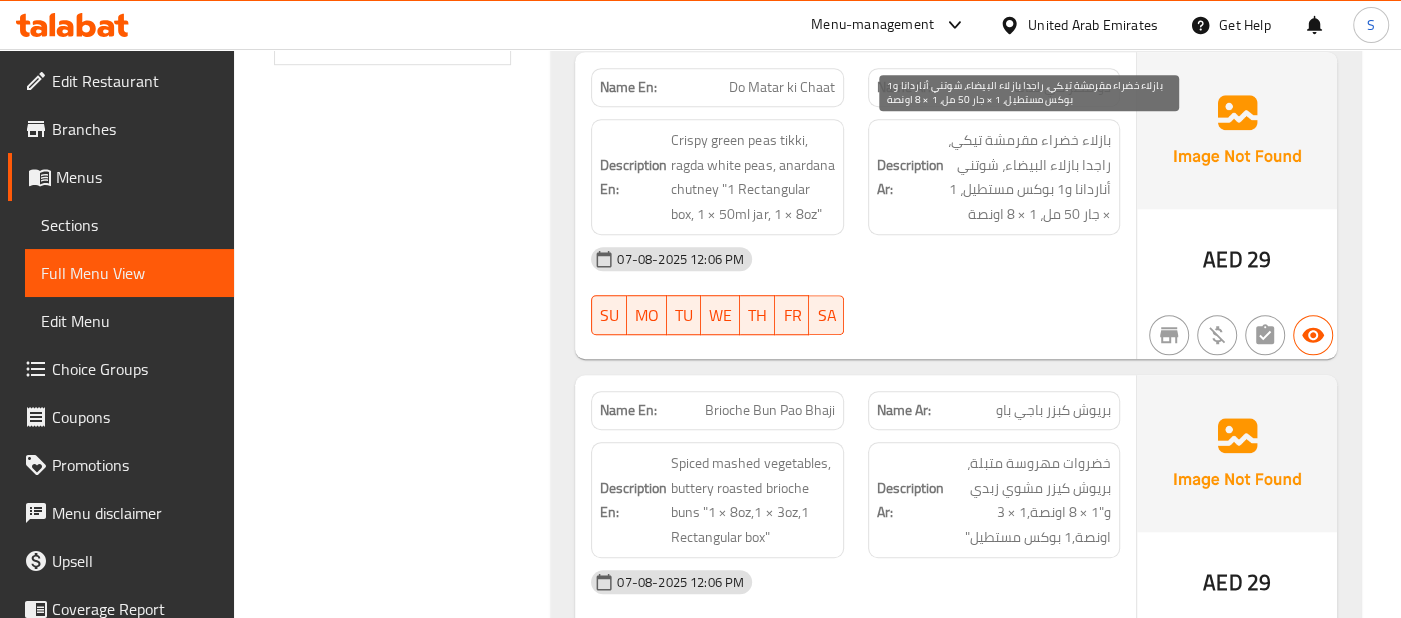 click on "بازلاء خضراء مقرمشة تيكي، راجدا بازلاء البيضاء، شوتني أناردانا و1 بوكس مستطيل، 1 × جار 50 مل، 1 × 8 اونصة" at bounding box center [1029, 177] 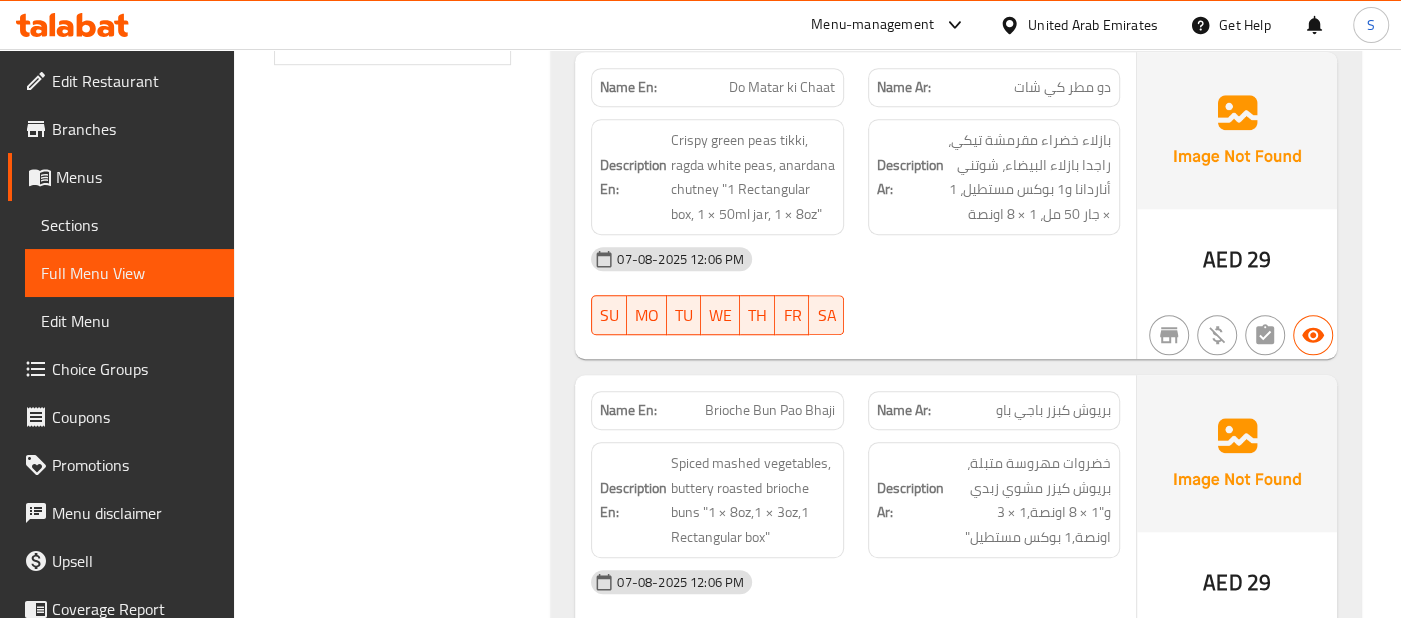 click on "07-08-2025 12:06 PM" at bounding box center [855, 259] 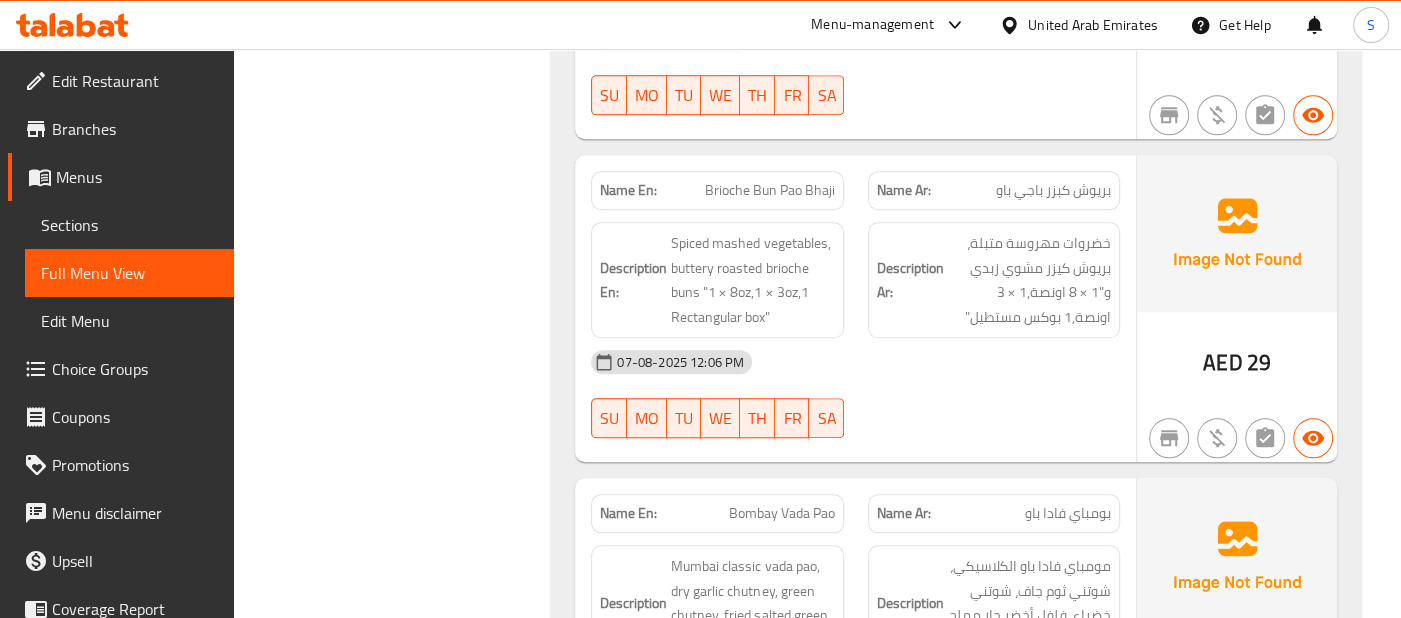 scroll, scrollTop: 1181, scrollLeft: 0, axis: vertical 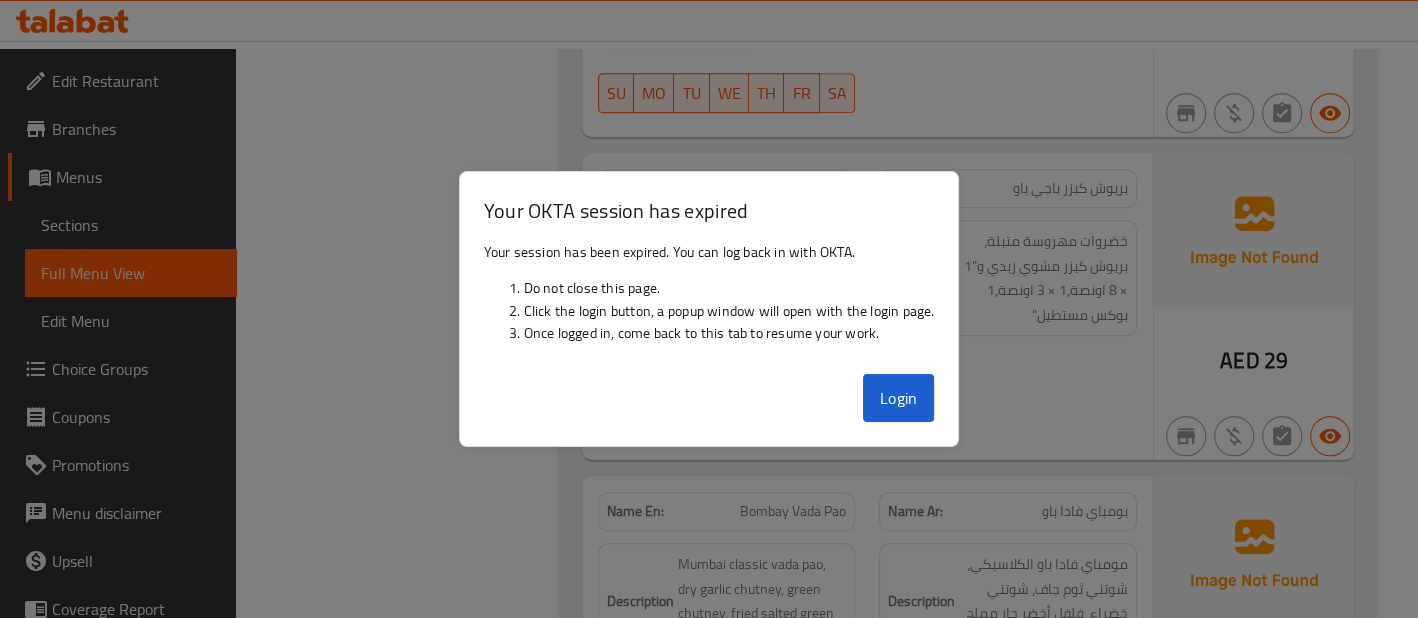 click at bounding box center (709, 309) 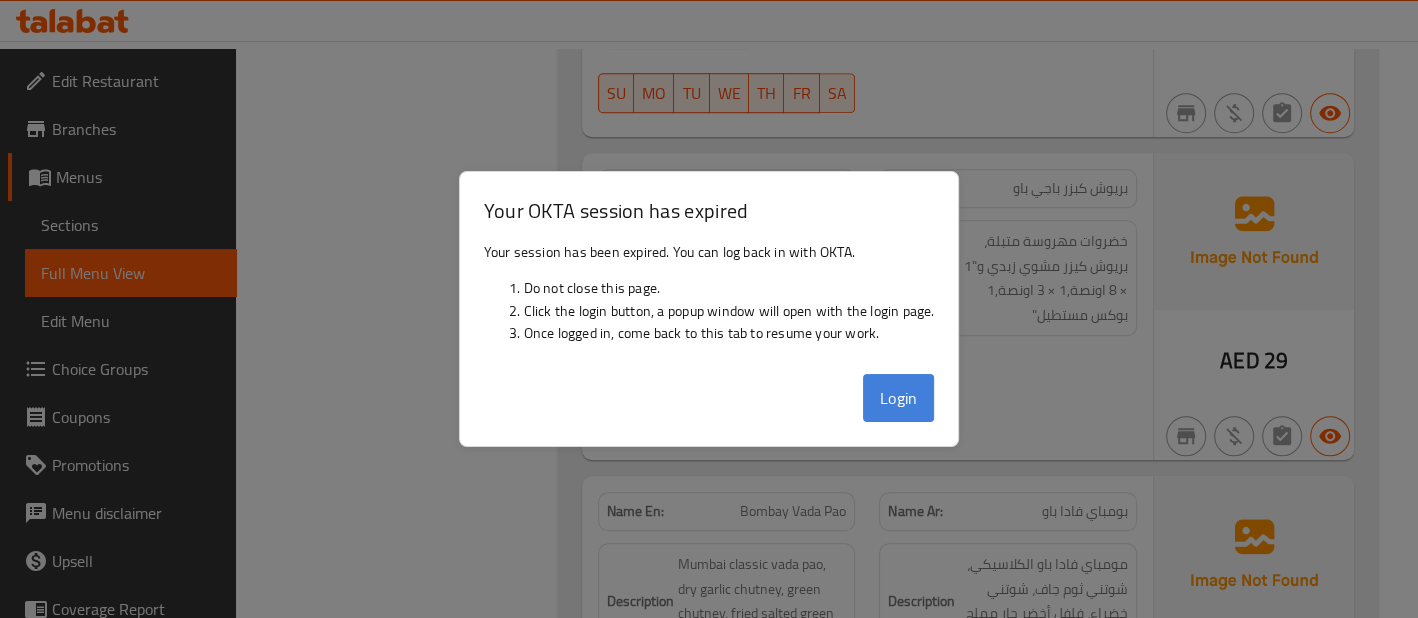 click on "Login" at bounding box center [899, 398] 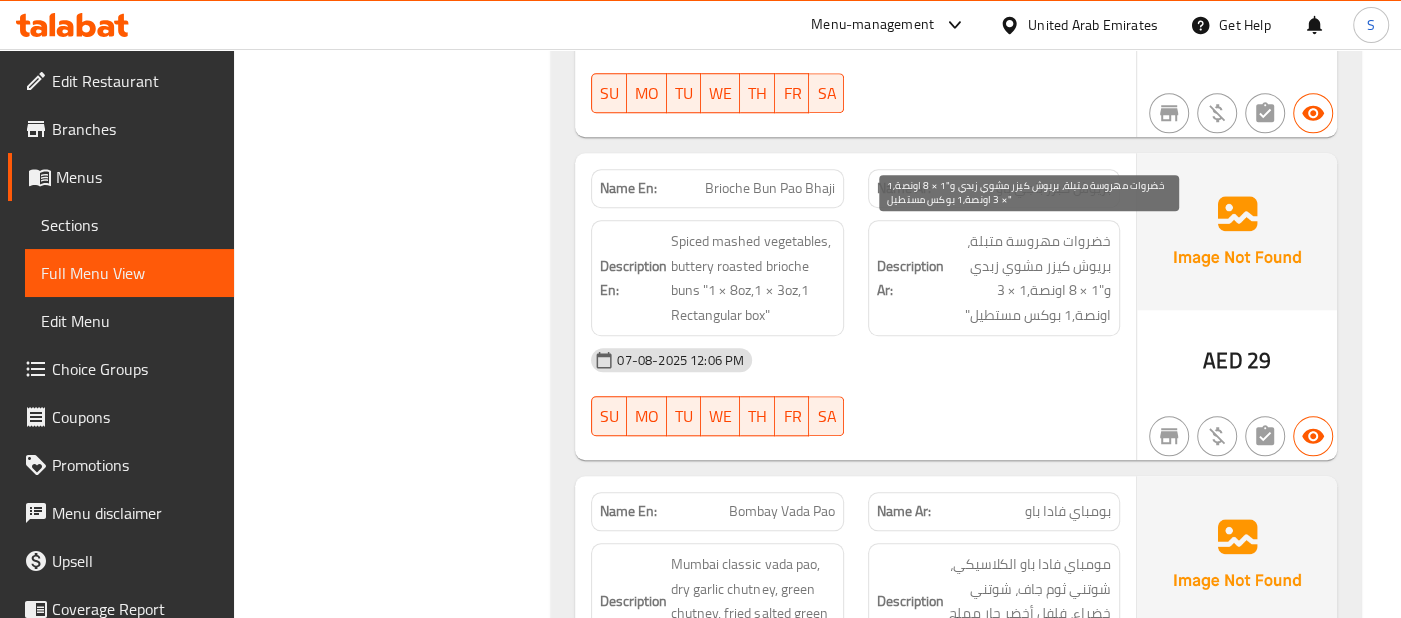click on "خضروات مهروسة متبلة، بريوش كيزر مشوي زبدي و"1 × 8 اونصة,1 × 3 اونصة,1 بوكس مستطيل"" at bounding box center (1029, 278) 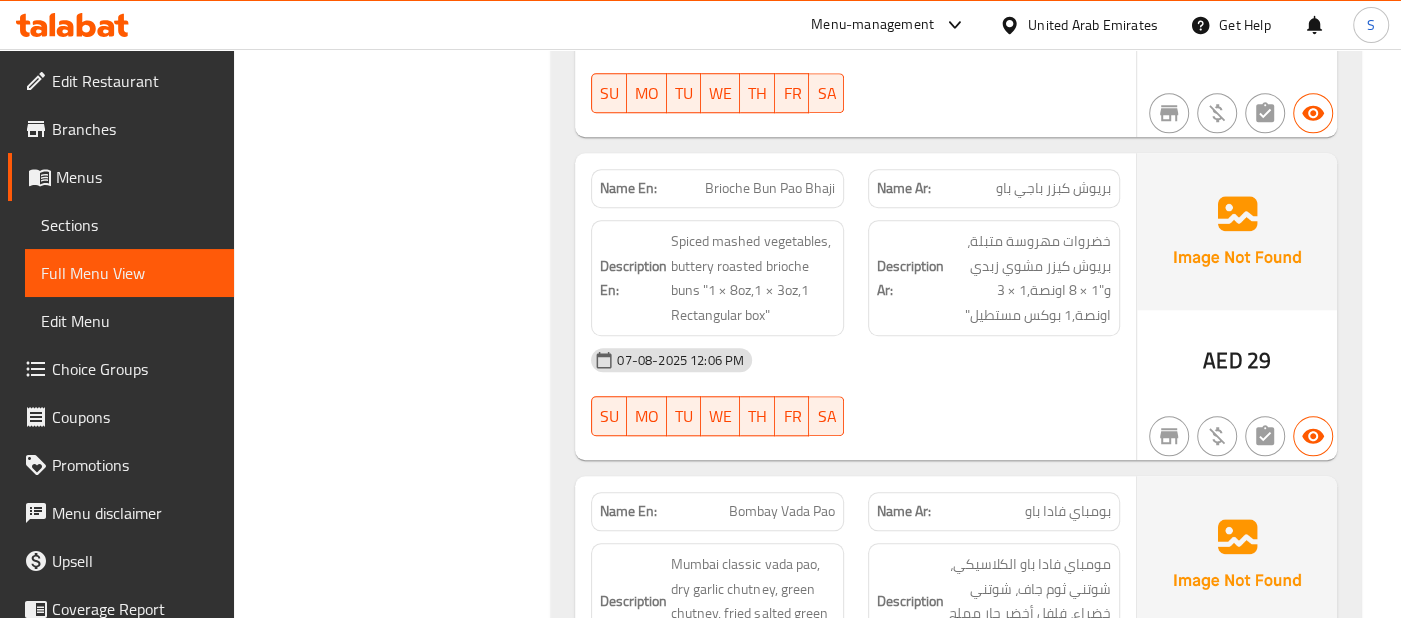 click on "[DATE] [TIME] SU MO TU WE TH FR SA" at bounding box center (855, 392) 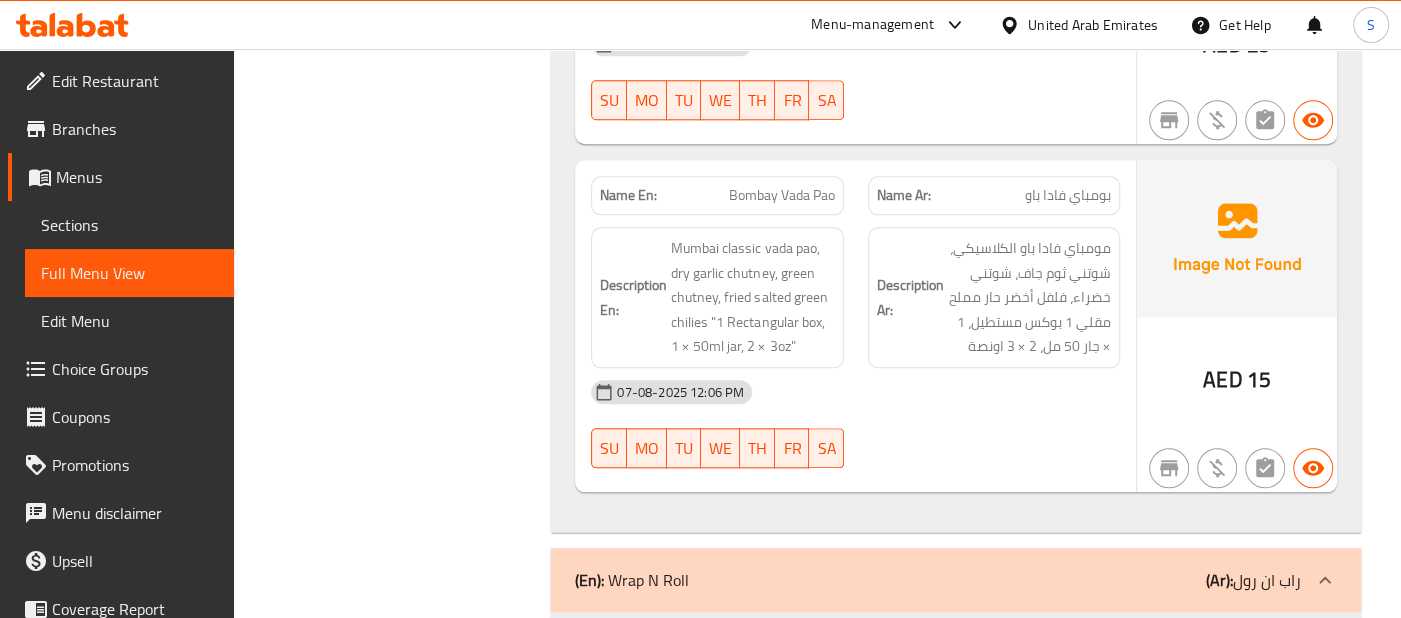 scroll, scrollTop: 1537, scrollLeft: 0, axis: vertical 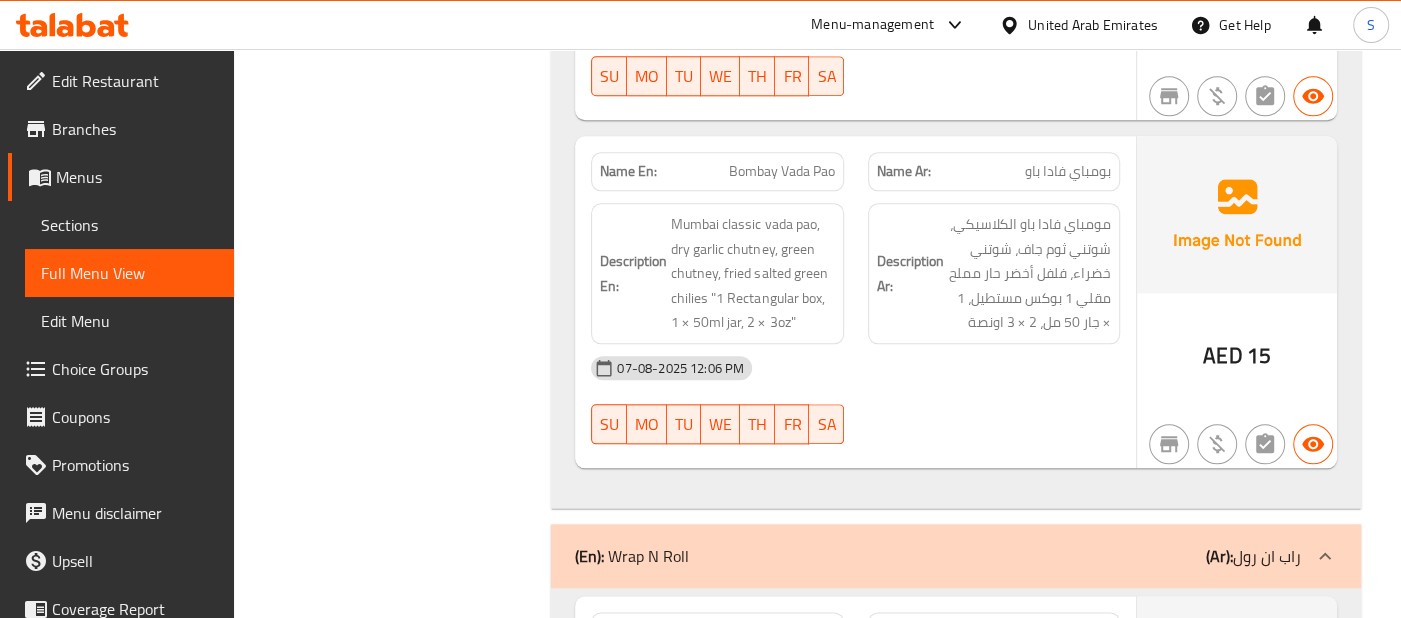 click on "07-08-2025 12:06 PM" at bounding box center (855, 368) 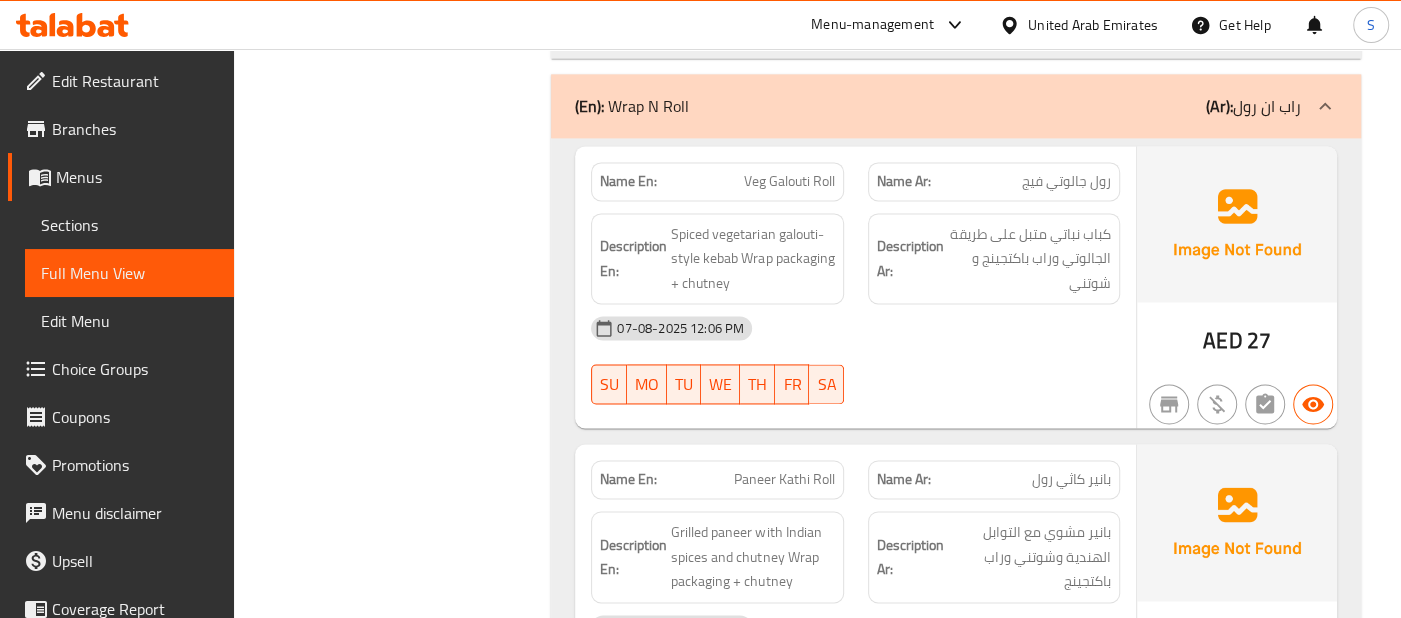 scroll, scrollTop: 1965, scrollLeft: 0, axis: vertical 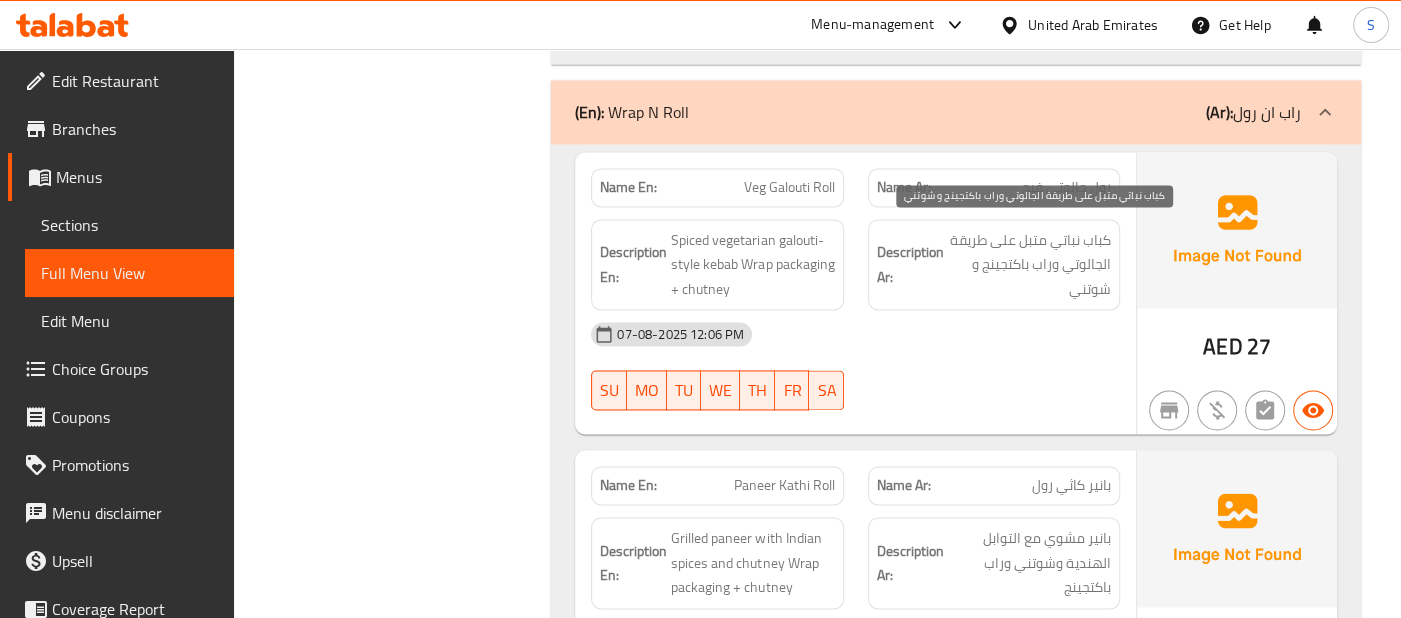 click on "كباب نباتي متبل على طريقة الجالوتي وراب باكتجينج و شوتني" at bounding box center [1029, 265] 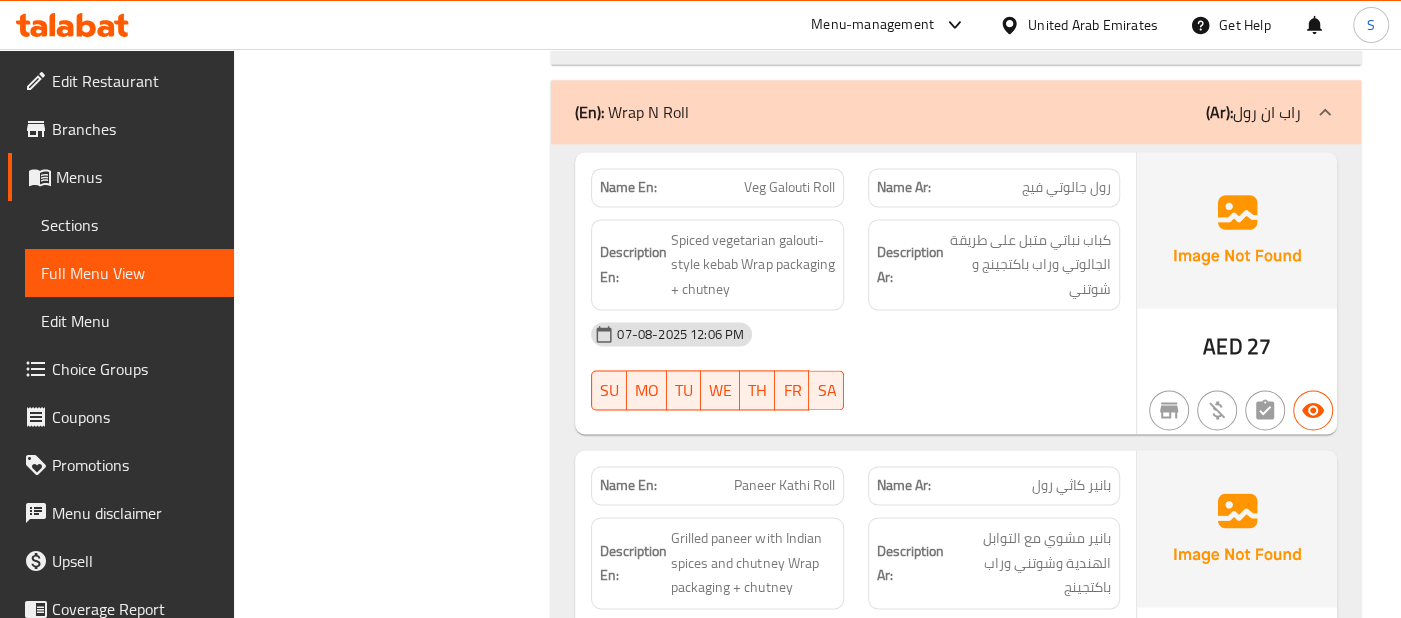 click on "Description Ar: كباب نباتي متبل على طريقة الجالوتي وراب باكتجينج و شوتني" at bounding box center (994, -1487) 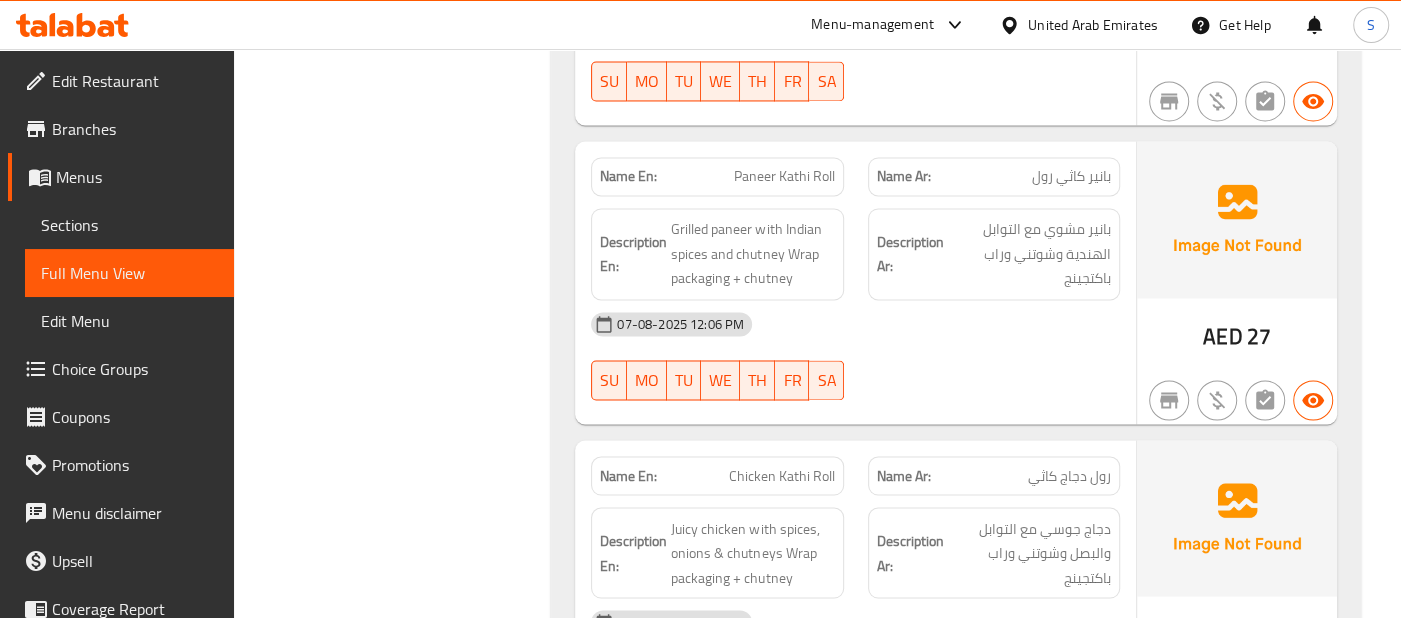 scroll, scrollTop: 2277, scrollLeft: 0, axis: vertical 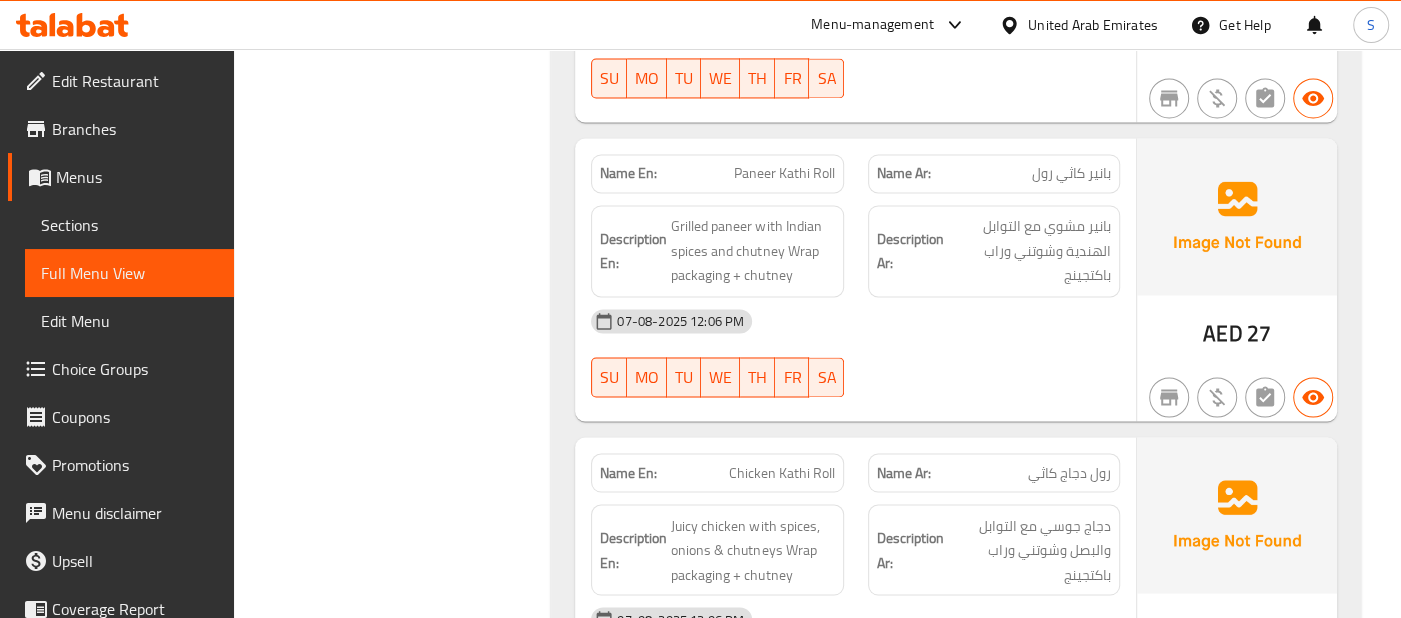 click on "07-08-2025 12:06 PM" at bounding box center [855, -1382] 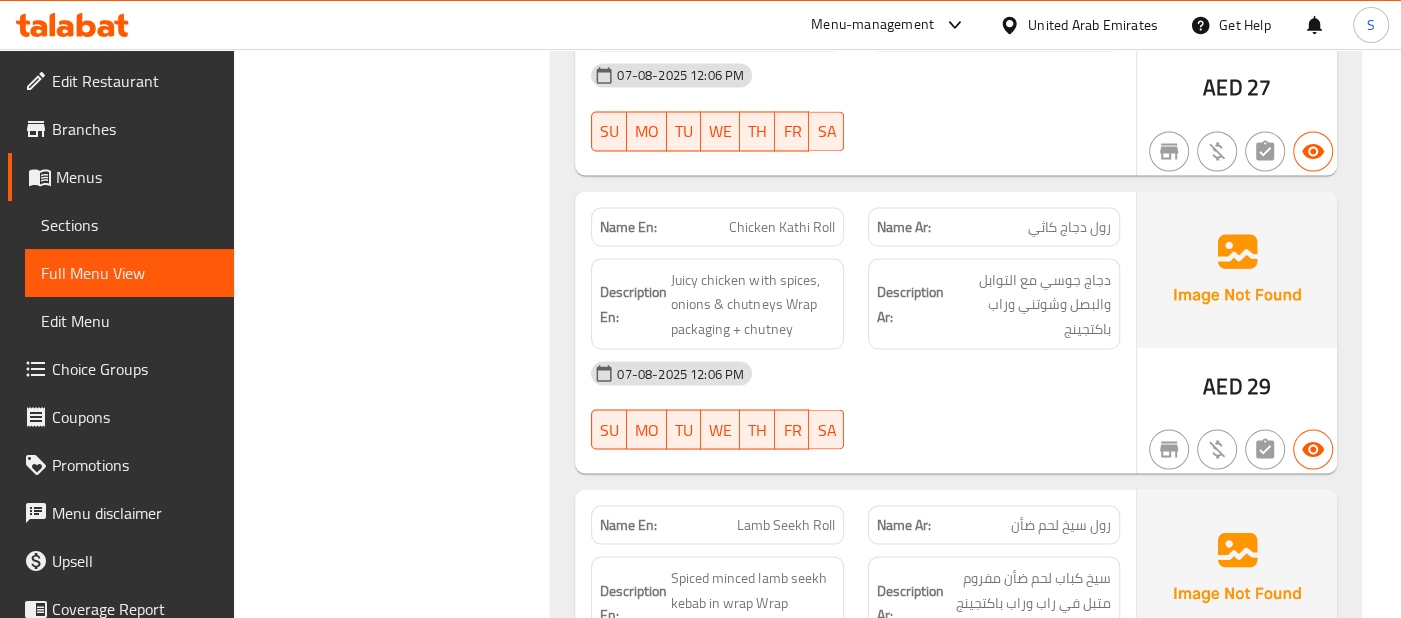 scroll, scrollTop: 2554, scrollLeft: 0, axis: vertical 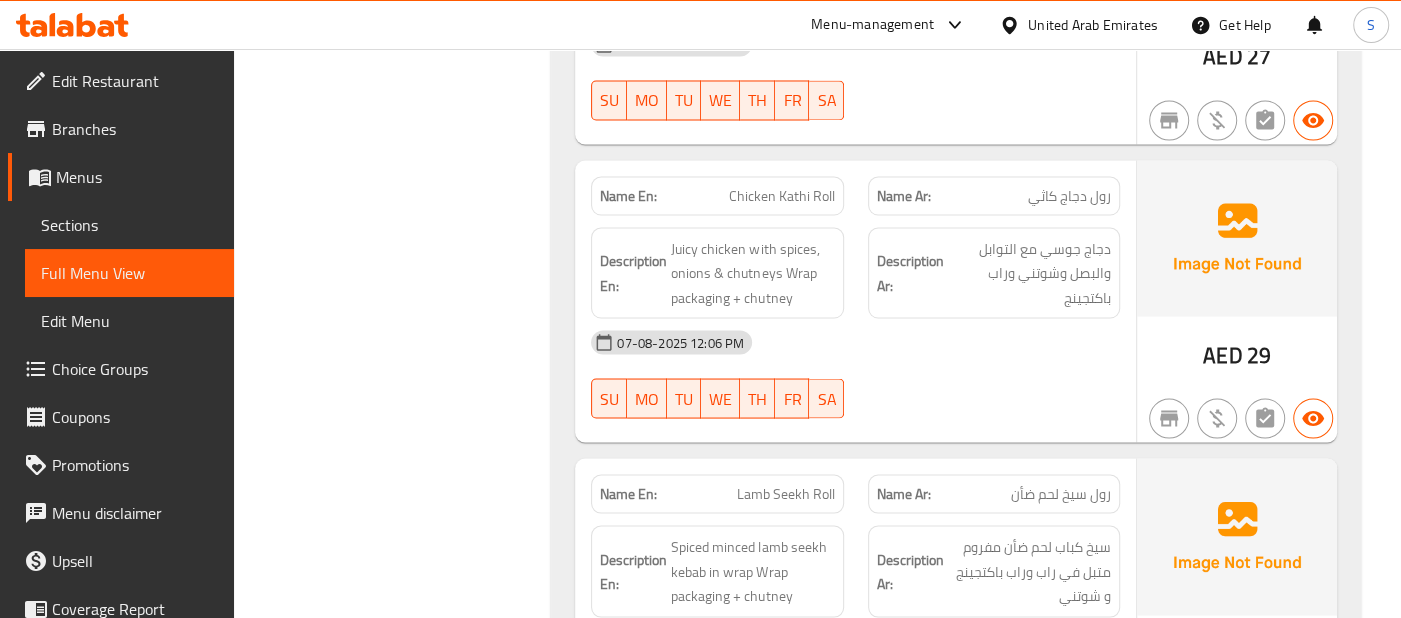 click on "07-08-2025 12:06 PM" at bounding box center [855, -1336] 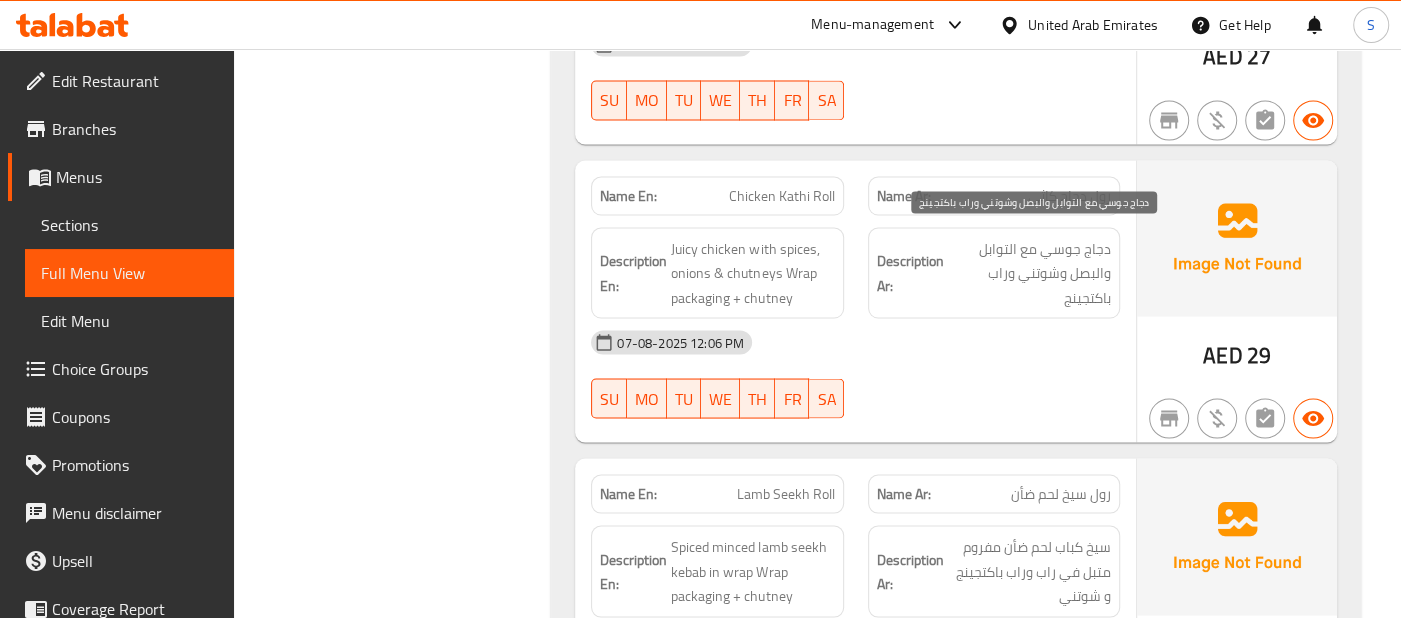 click on "دجاج جوسي مع التوابل والبصل وشوتني وراب باكتجينج" at bounding box center [1029, 273] 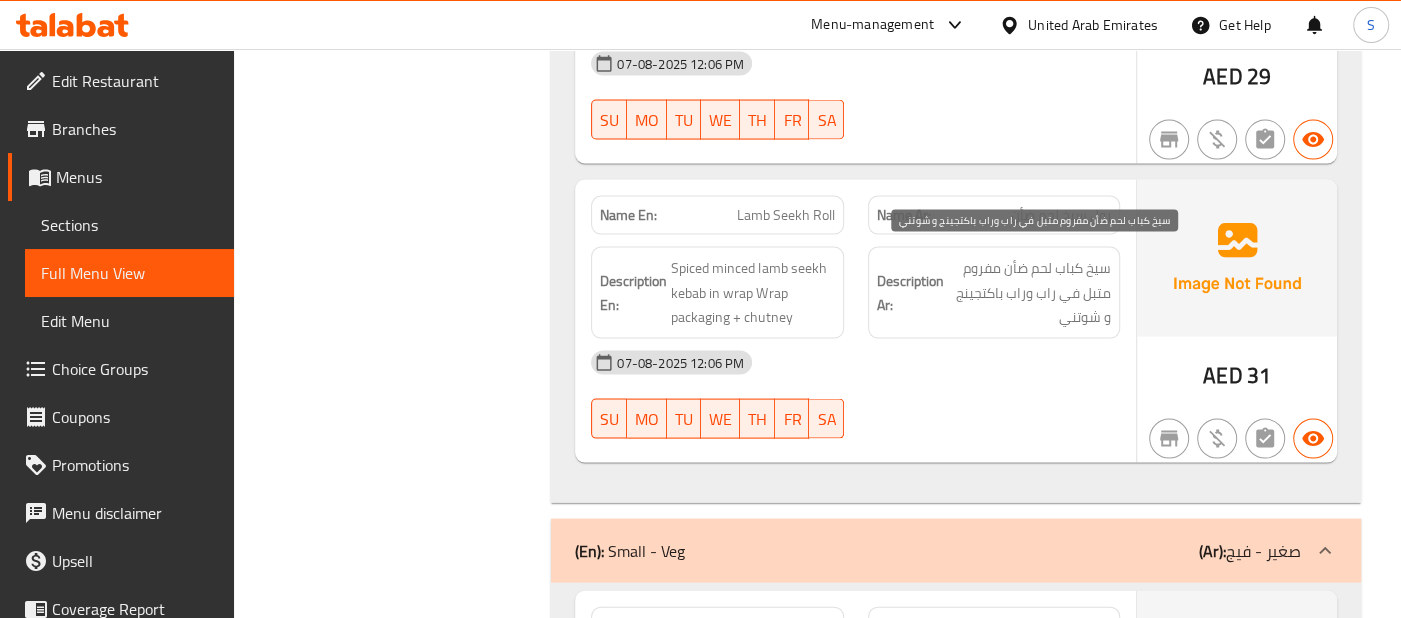 scroll, scrollTop: 2851, scrollLeft: 0, axis: vertical 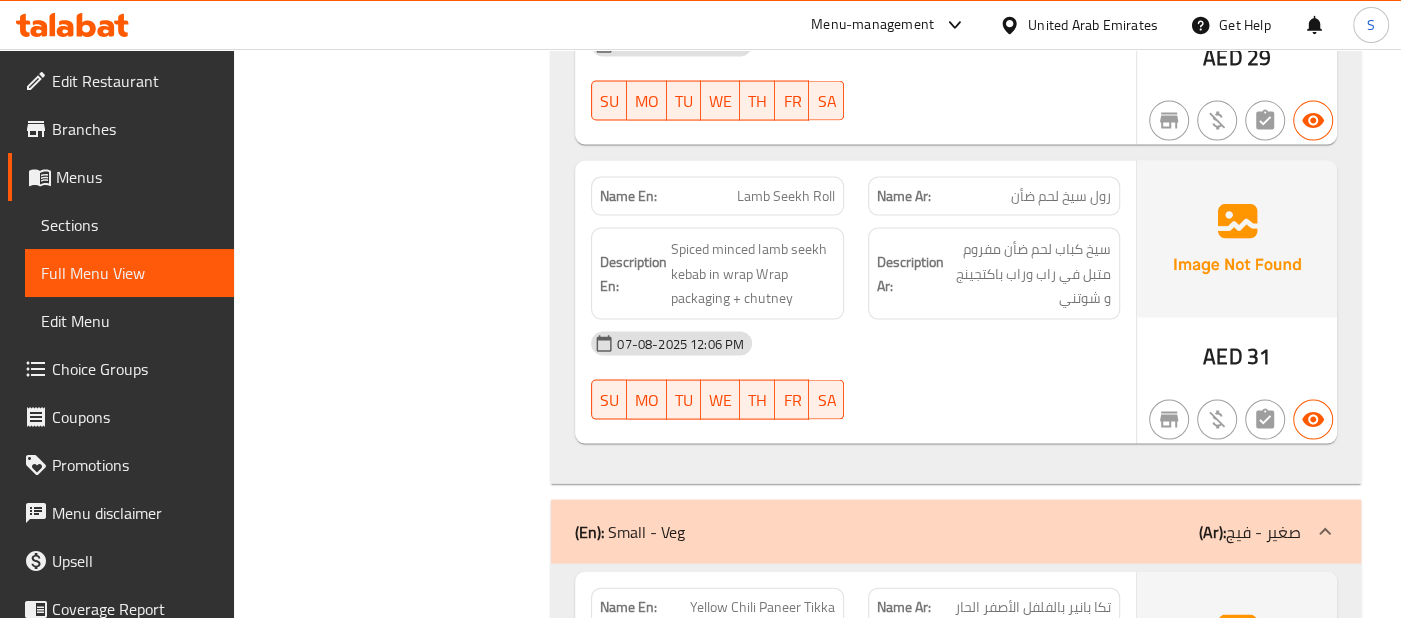 click on "07-08-2025 12:06 PM" at bounding box center [855, -1310] 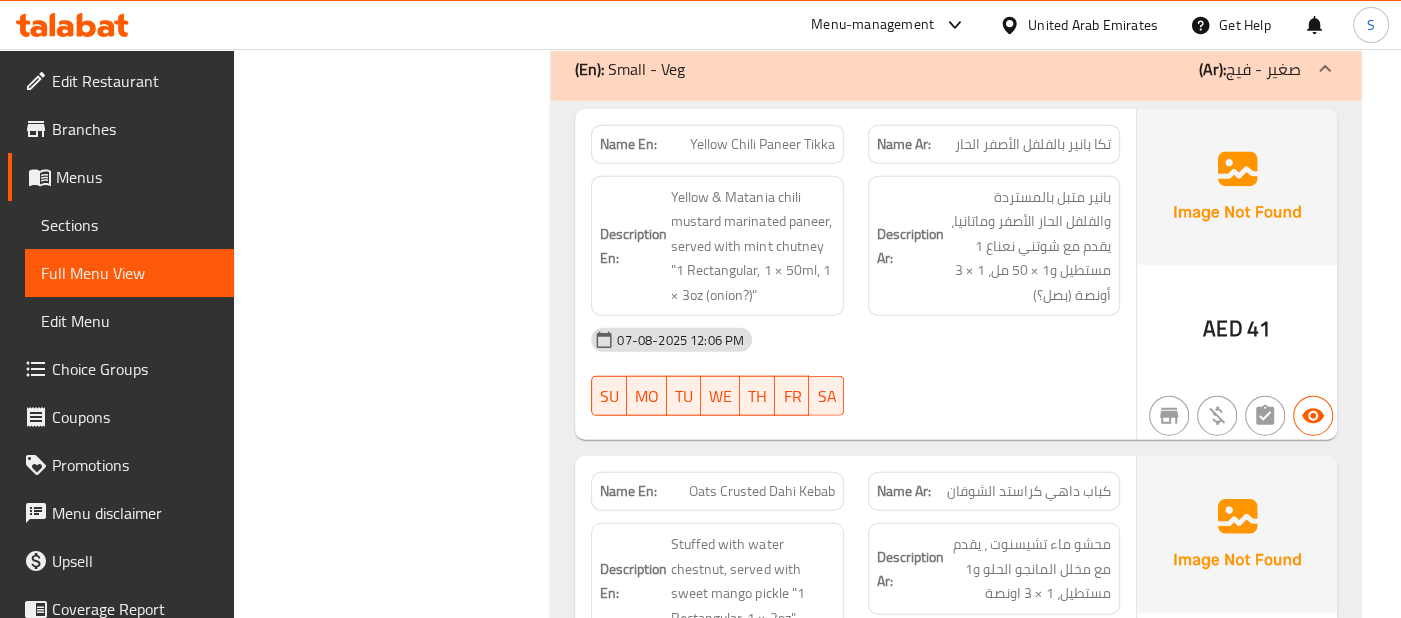scroll, scrollTop: 3295, scrollLeft: 0, axis: vertical 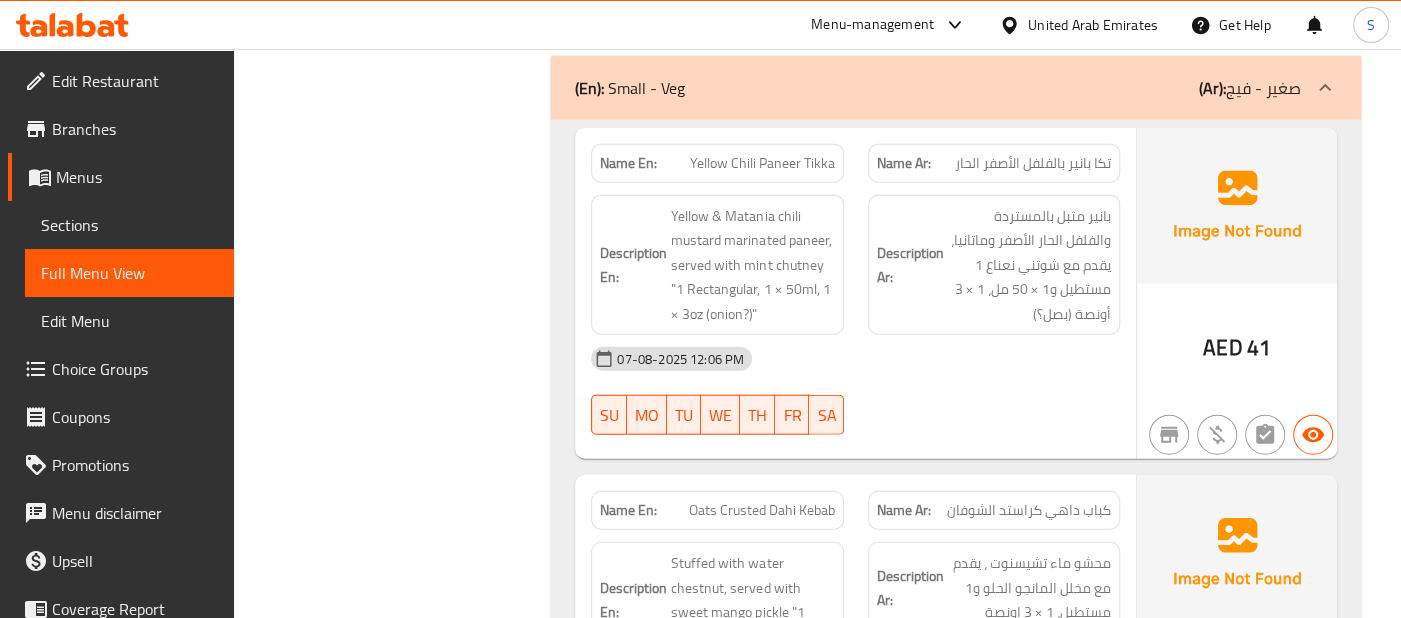 click on "[DATE] [TIME] SU MO TU WE TH FR SA" at bounding box center [855, -2691] 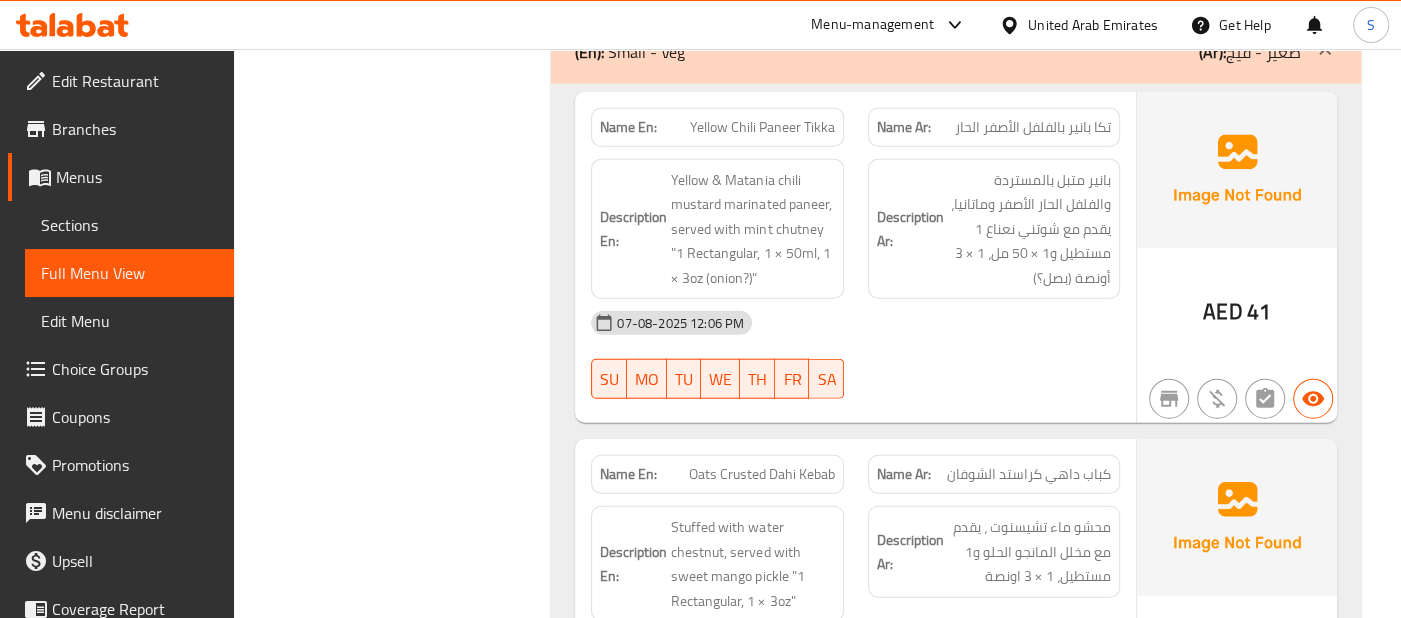 scroll, scrollTop: 3388, scrollLeft: 0, axis: vertical 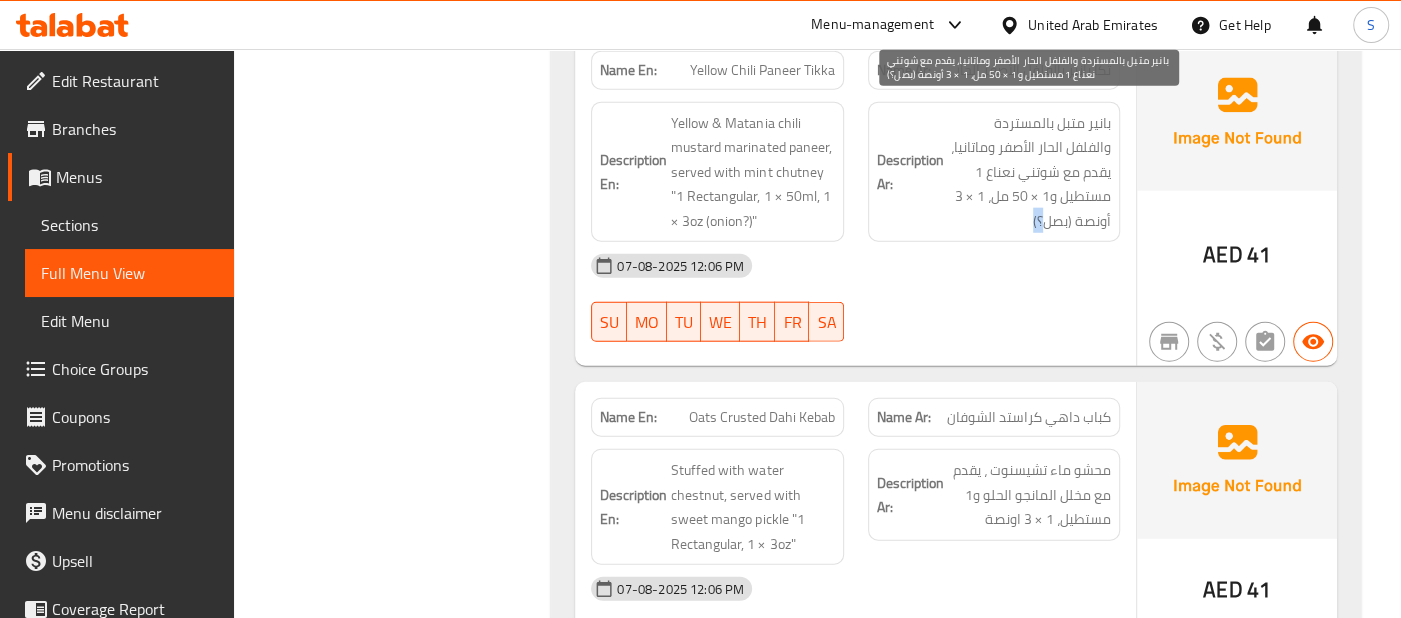 drag, startPoint x: 1042, startPoint y: 208, endPoint x: 1030, endPoint y: 209, distance: 12.0415945 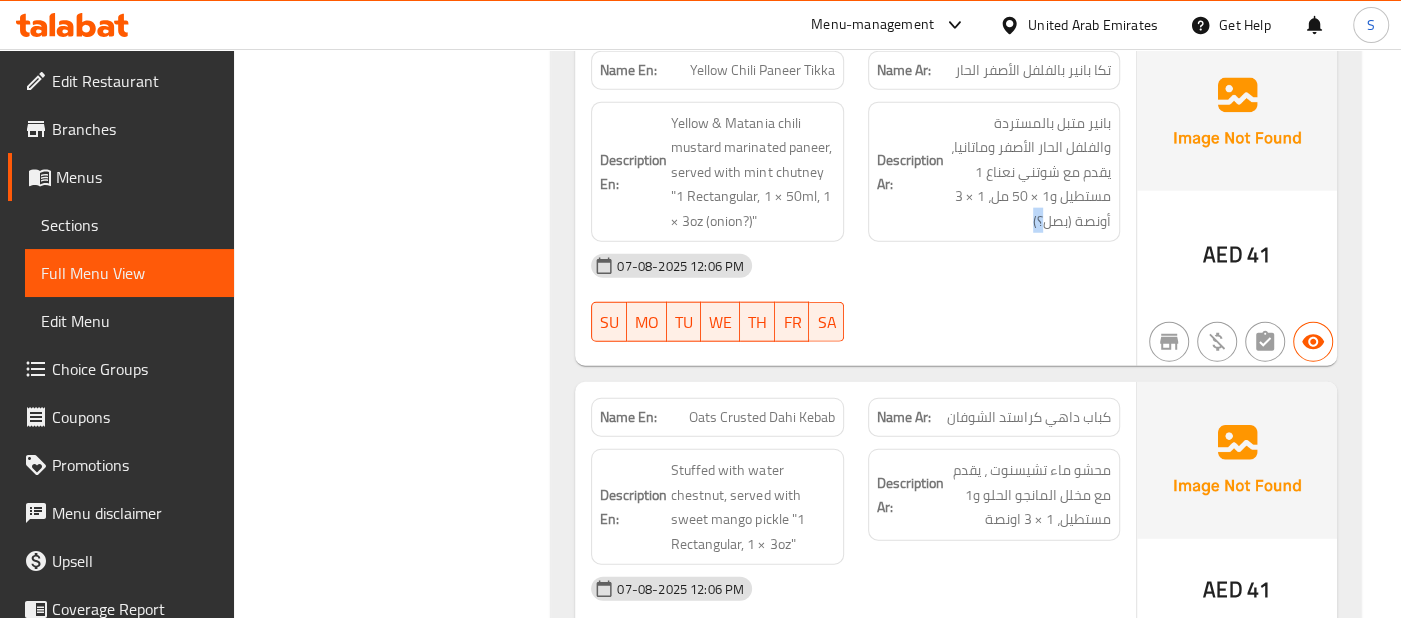 click on "07-08-2025 12:06 PM" at bounding box center [855, -2816] 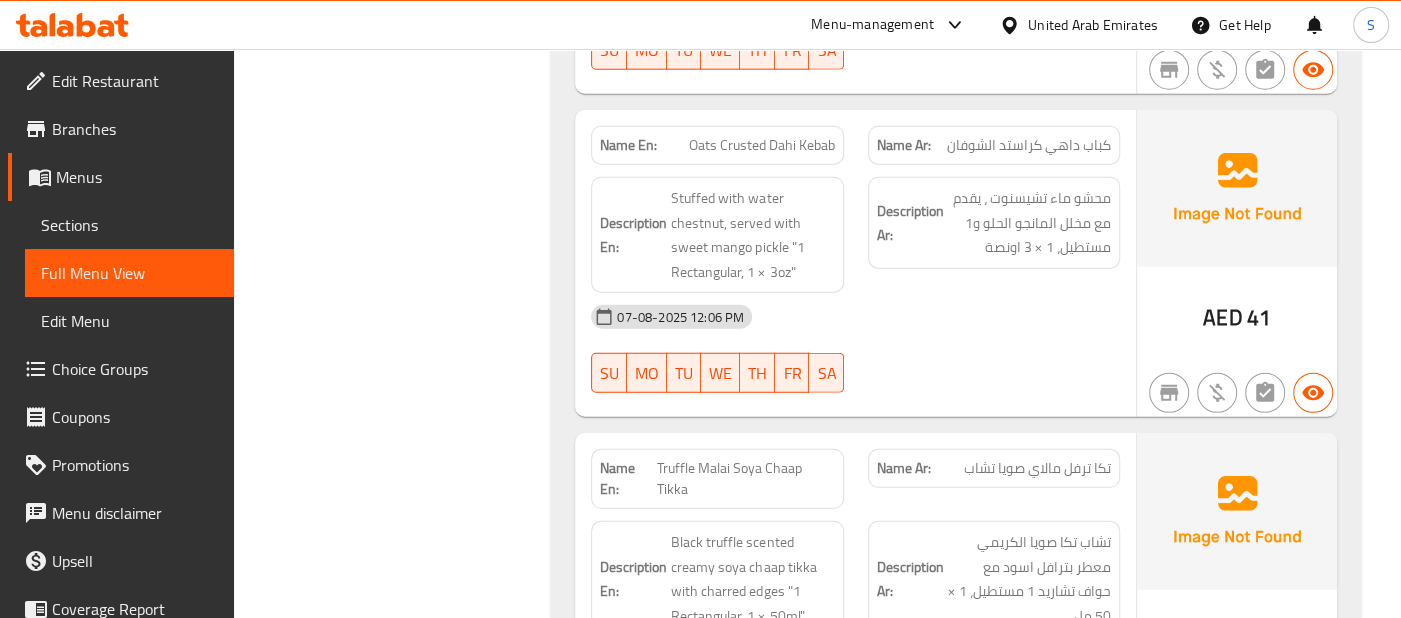 scroll, scrollTop: 3665, scrollLeft: 0, axis: vertical 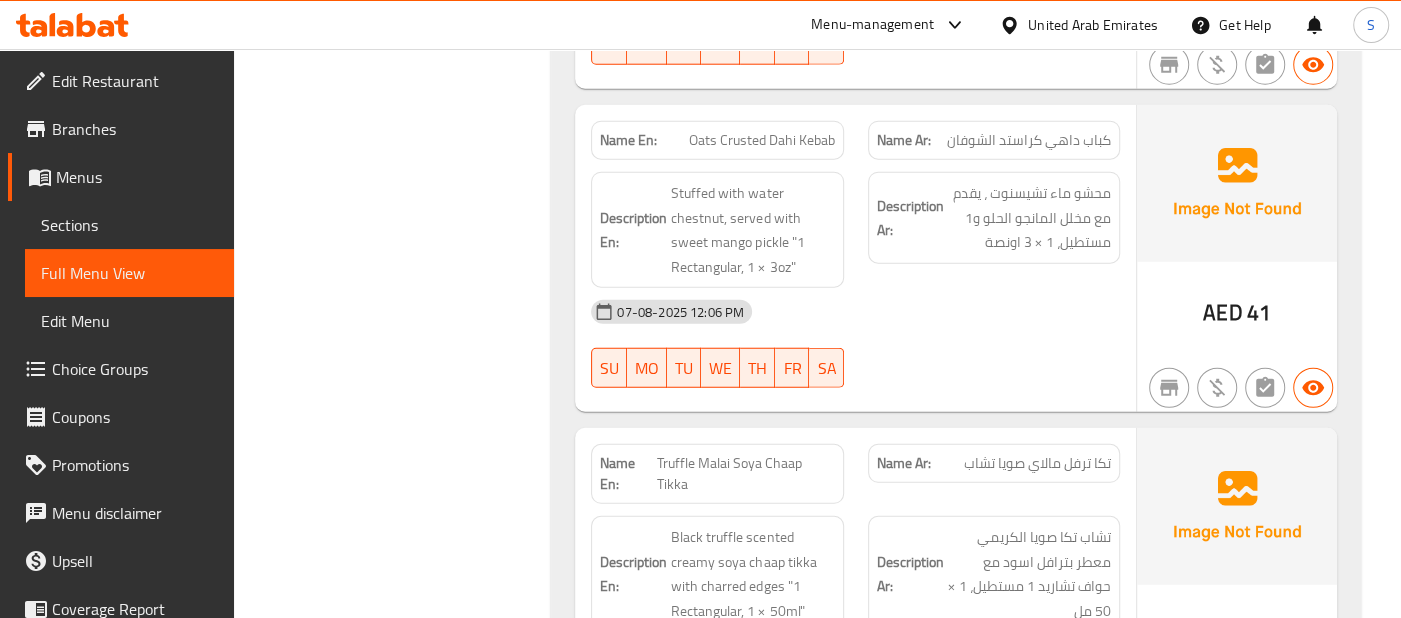 click on "07-08-2025 12:06 PM" at bounding box center [855, -2770] 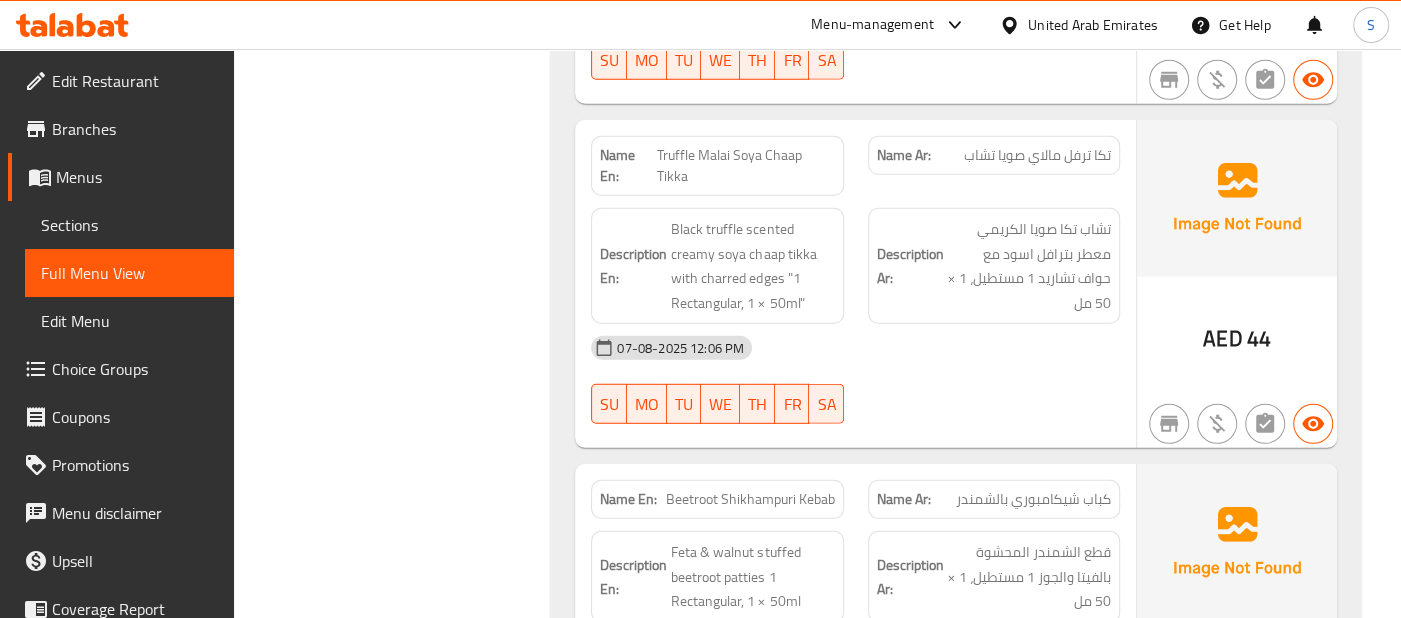 scroll, scrollTop: 3977, scrollLeft: 0, axis: vertical 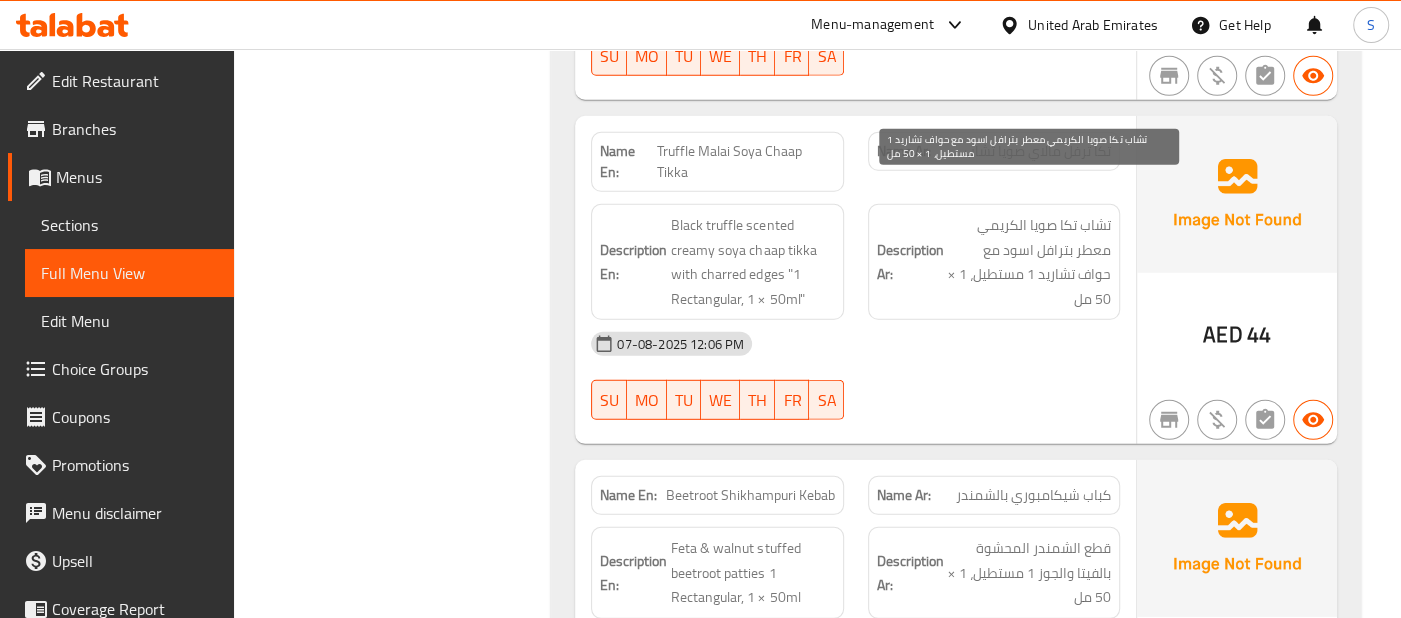 click on "تشاب تكا صويا الكريمي معطر بترافل اسود مع حواف تشاريد 1 مستطيل، 1 × 50 مل" at bounding box center [1029, 262] 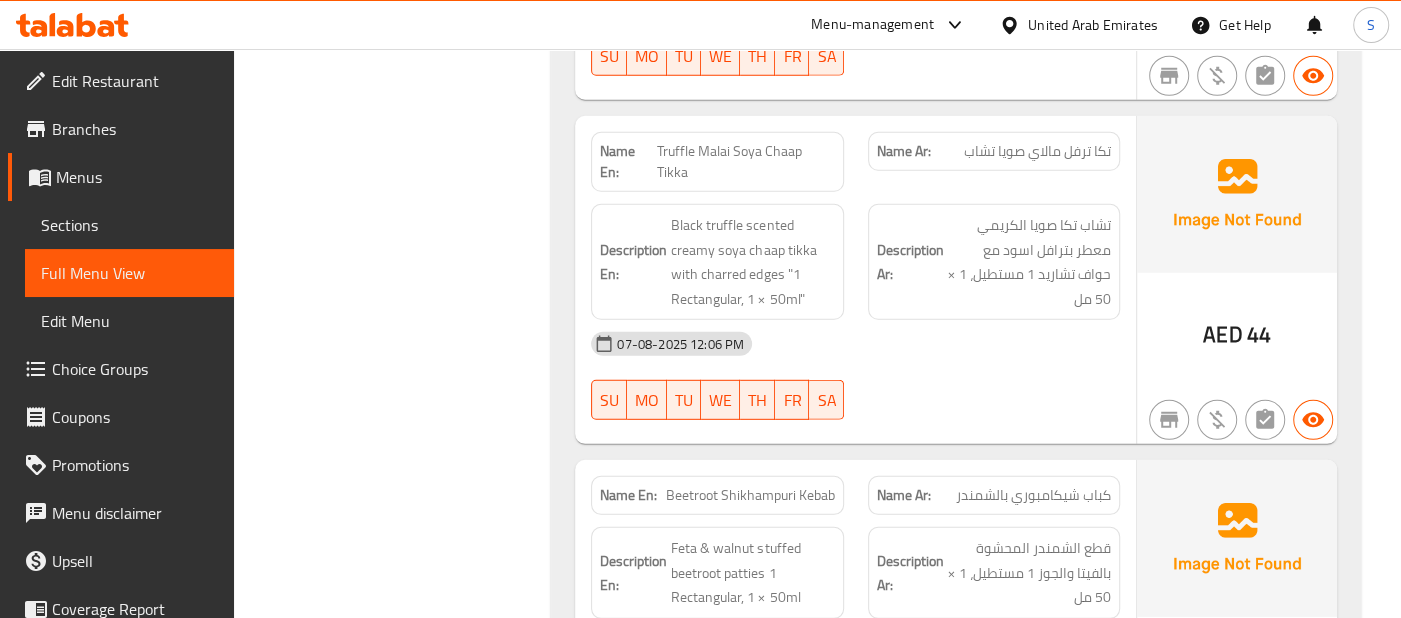 click on "[DATE] [TIME] SU MO TU WE TH FR SA" at bounding box center (855, -2727) 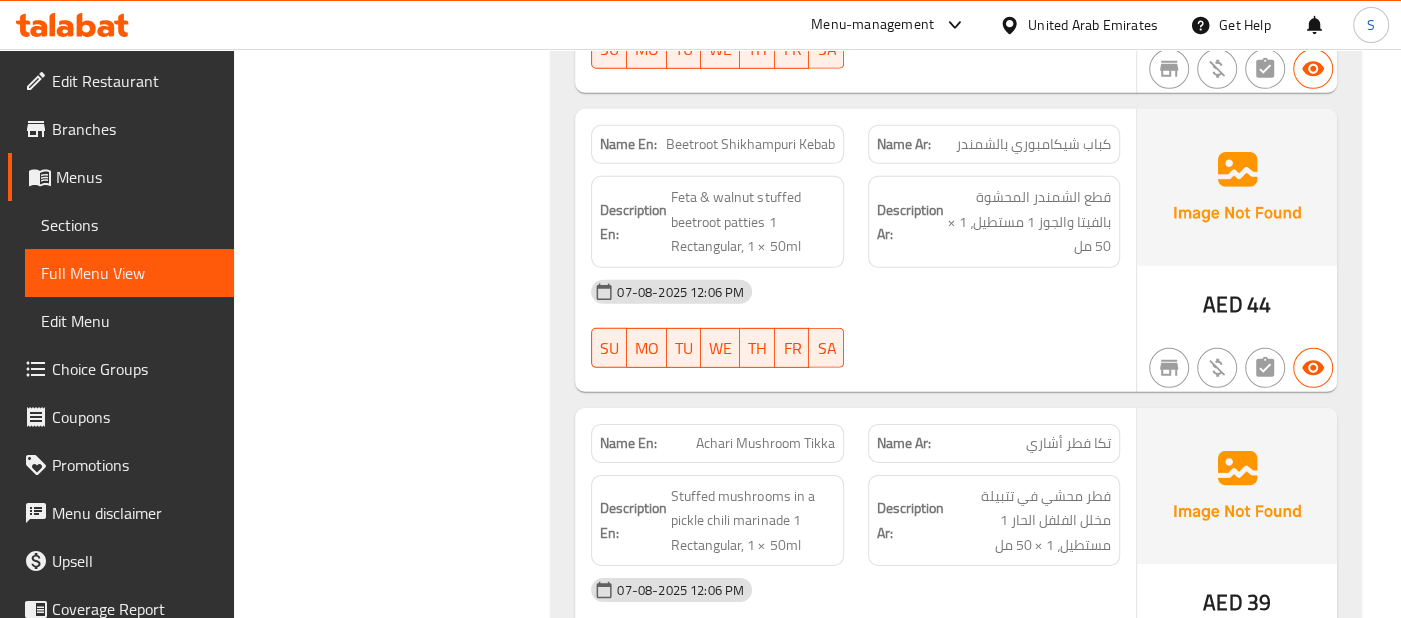 scroll, scrollTop: 4332, scrollLeft: 0, axis: vertical 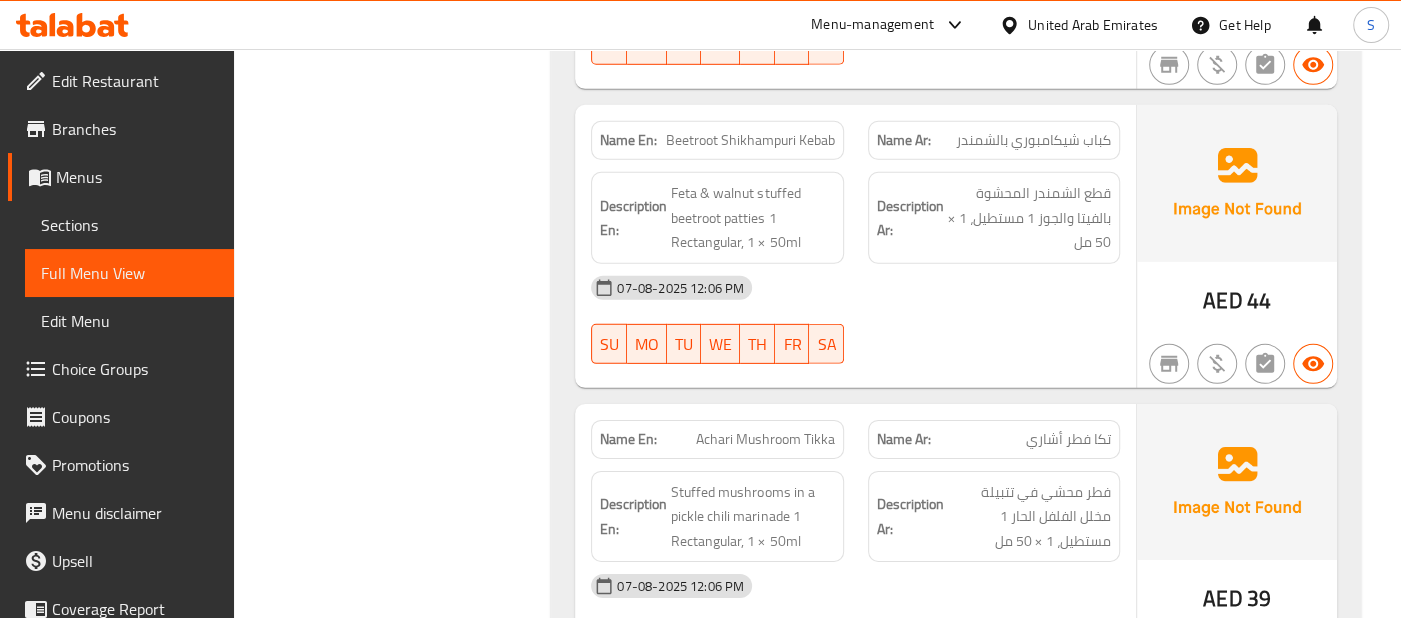 click on "[DATE] [TIME] SU MO TU WE TH FR SA" at bounding box center (855, -2759) 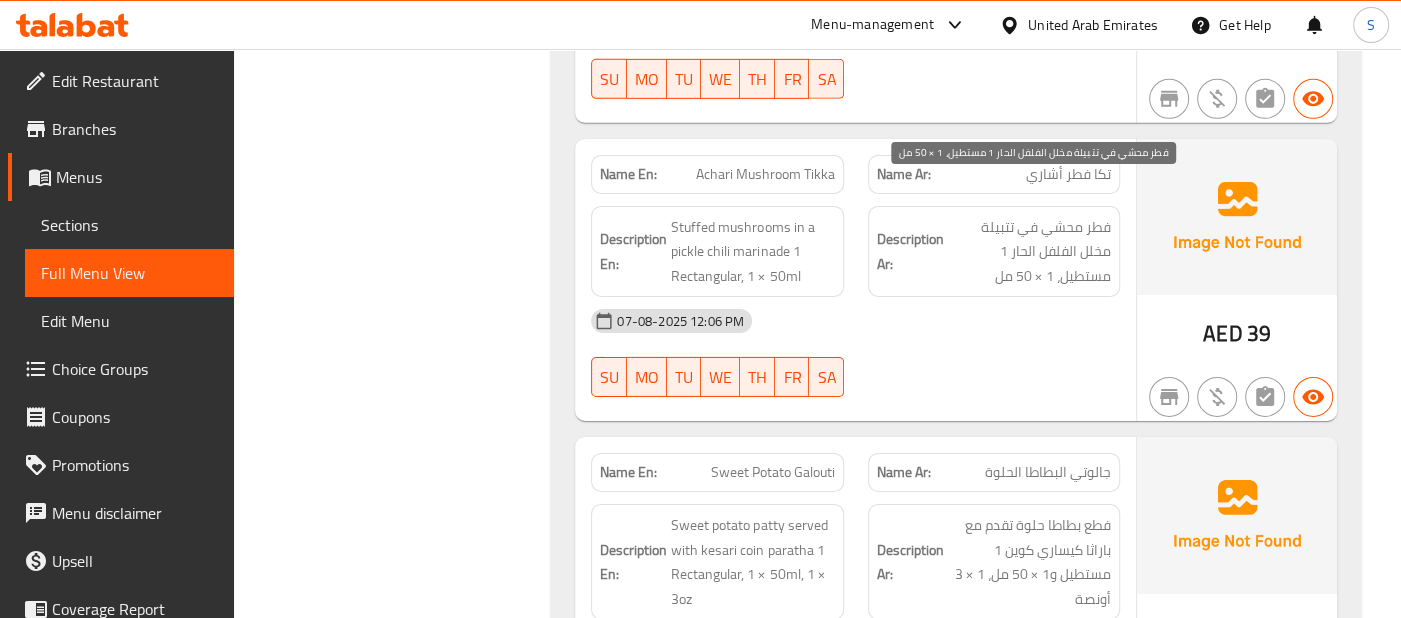 scroll, scrollTop: 4599, scrollLeft: 0, axis: vertical 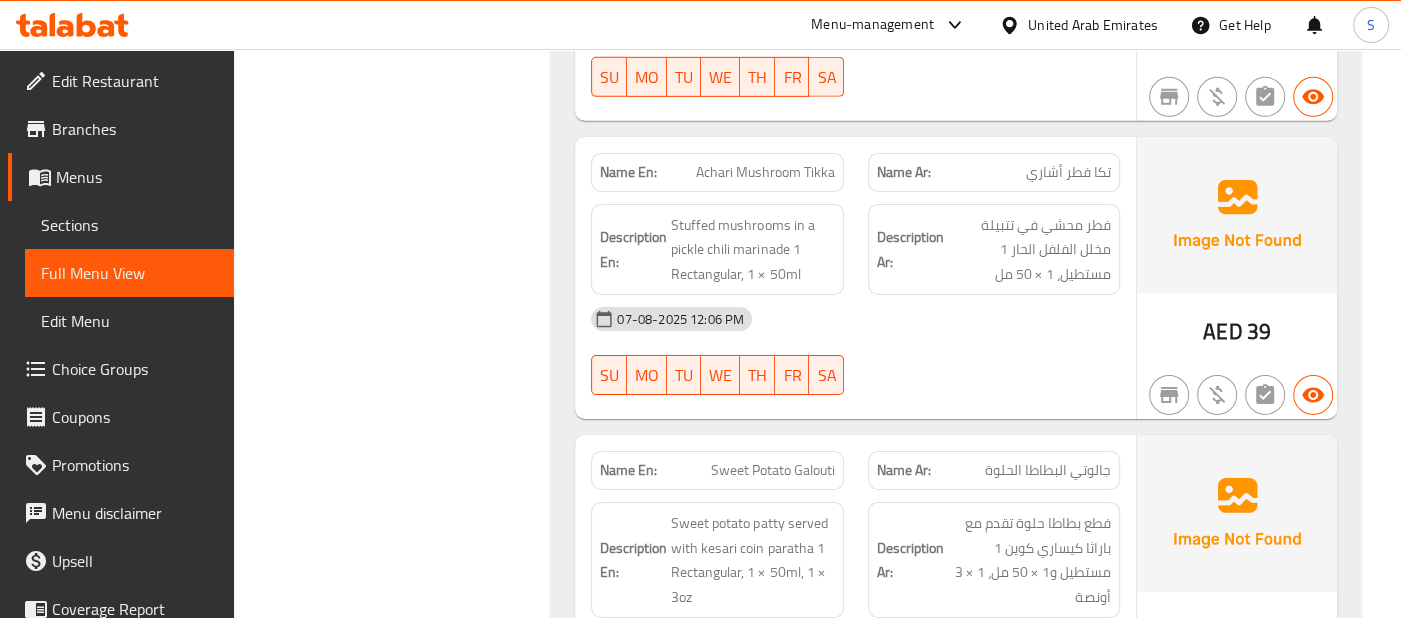 click on "Description Ar: فطر محشي في تتبيلة مخلل الفلفل الحار 1 مستطيل، 1 × 50 مل" at bounding box center [994, -2805] 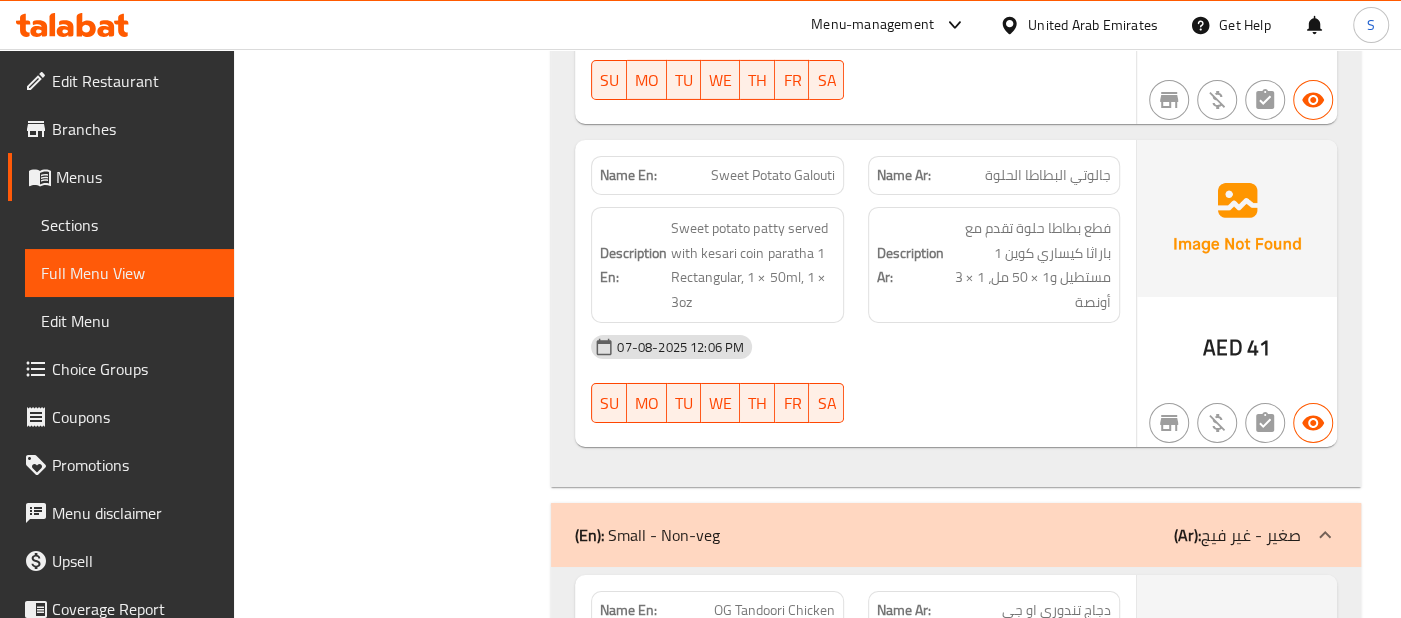 scroll, scrollTop: 4895, scrollLeft: 0, axis: vertical 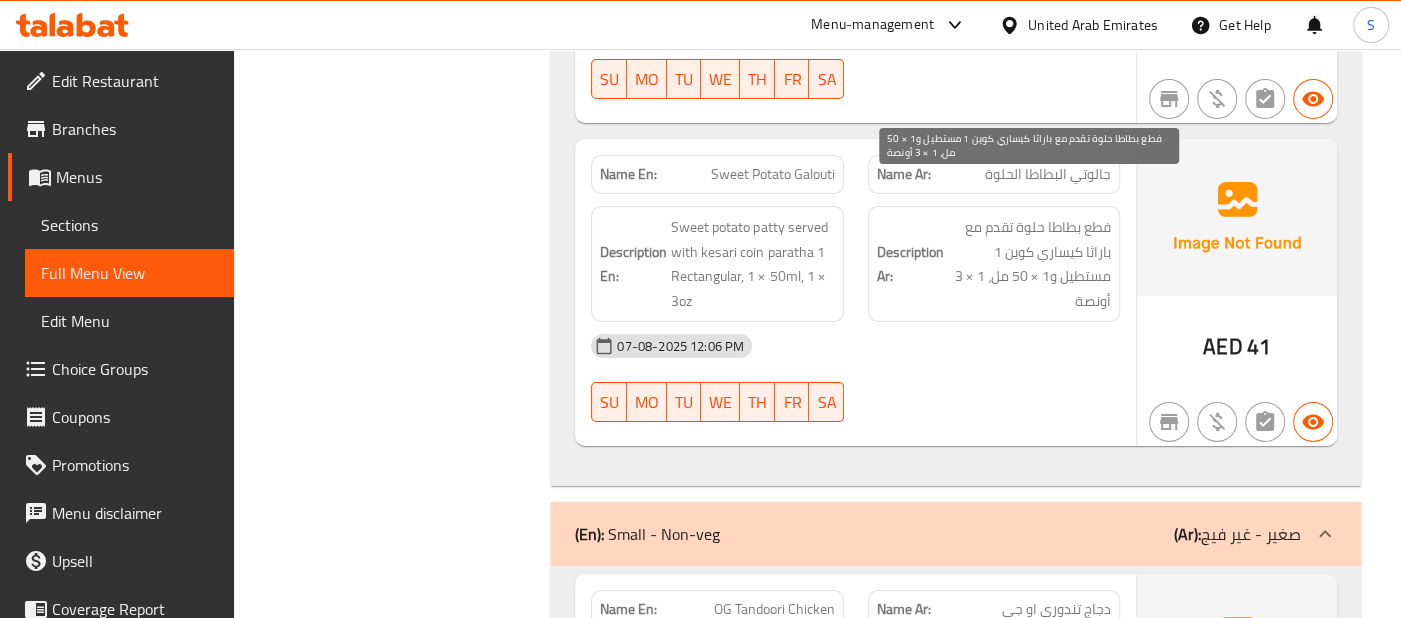 click on "فطع بطاطا حلوة تقدم مع باراثا كيساري كوين 1 مستطيل و1 × 50 مل، 1 × 3 أونصة" at bounding box center (1029, 264) 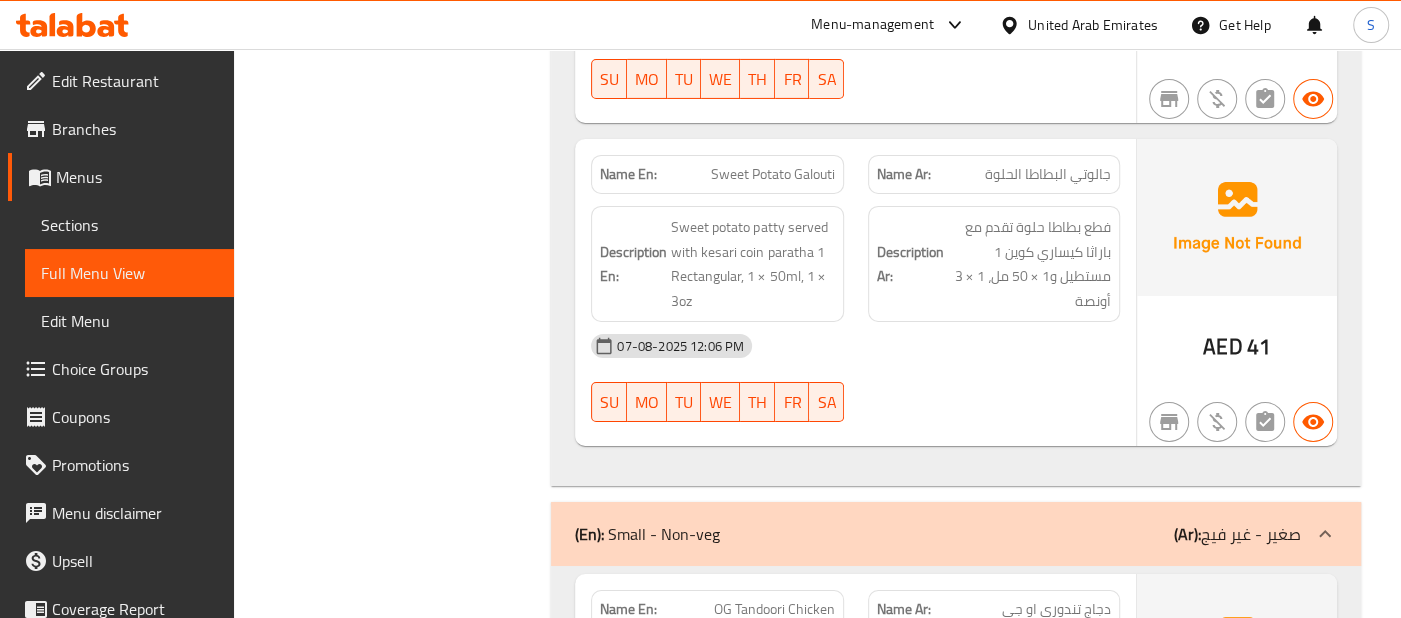 click on "Description Ar:" at bounding box center [910, 264] 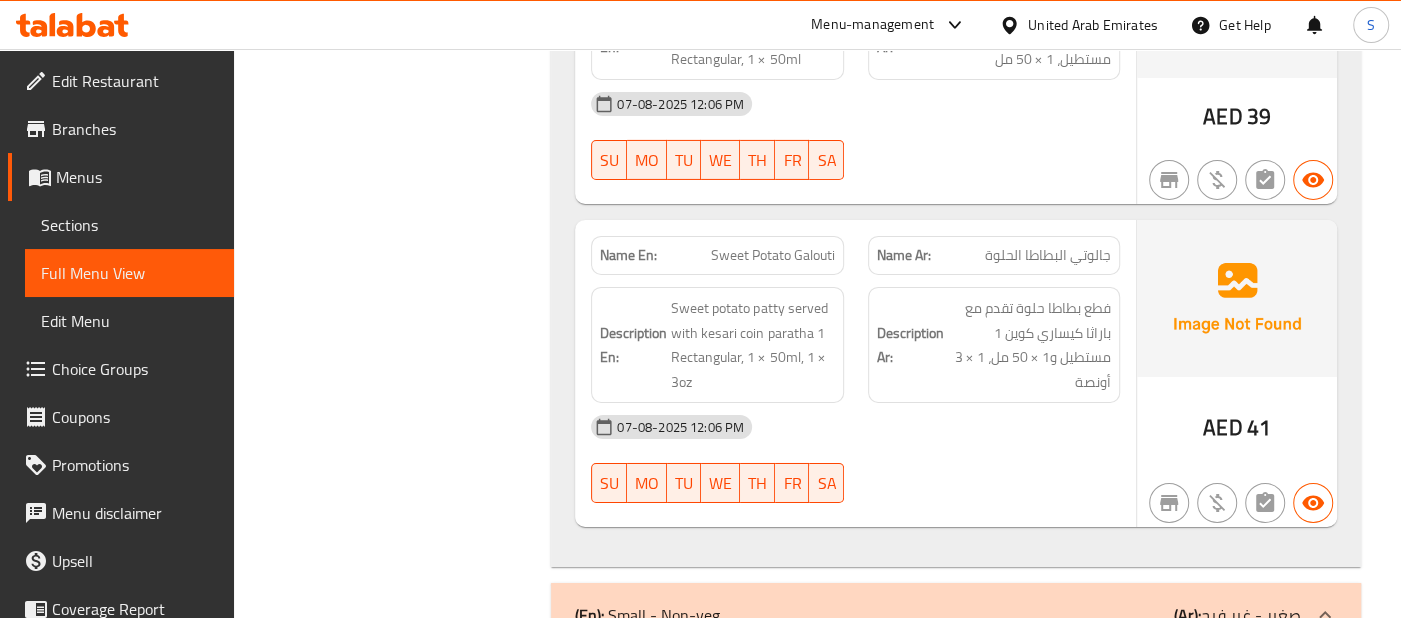 scroll, scrollTop: 4781, scrollLeft: 0, axis: vertical 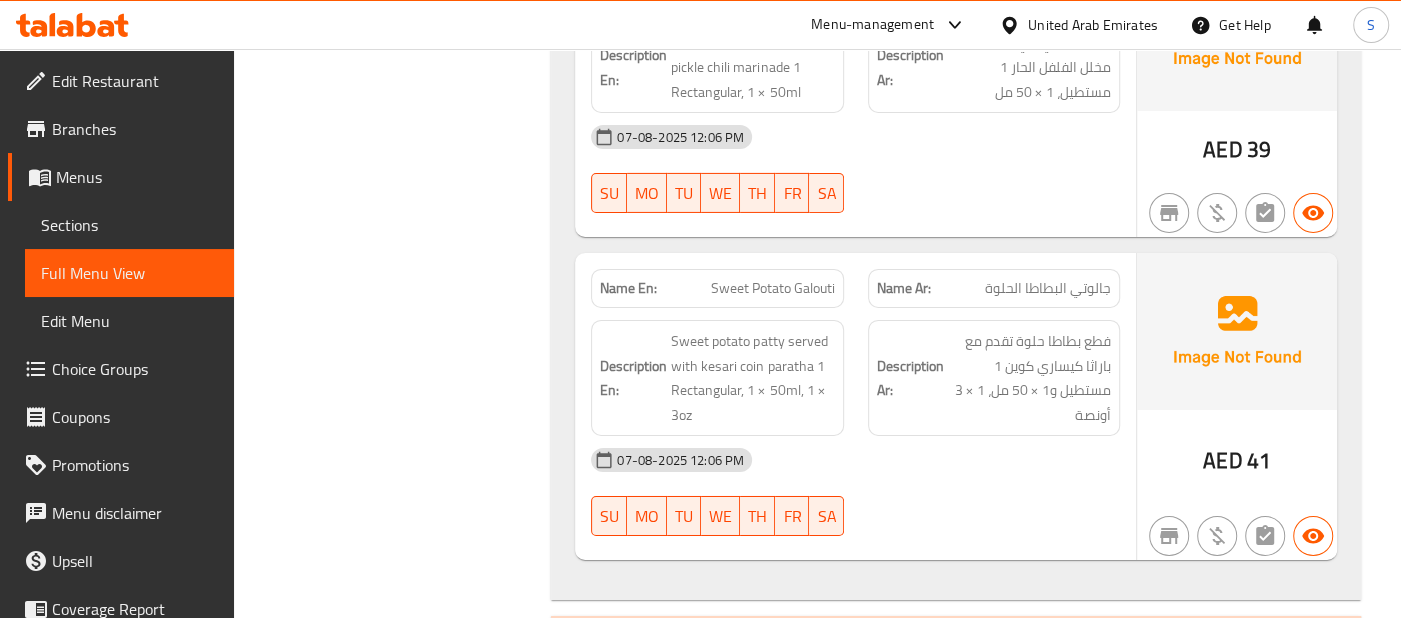 click on "Sweet Potato Galouti" at bounding box center [773, 288] 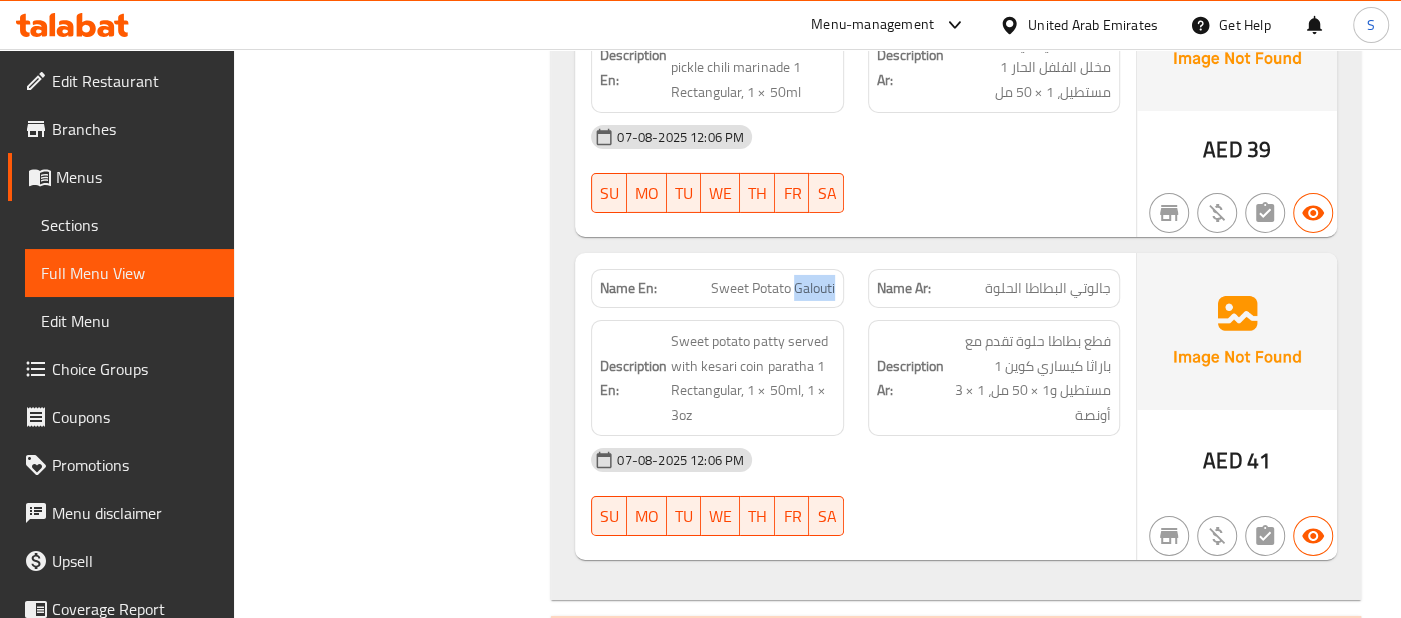 click on "Sweet Potato Galouti" at bounding box center [773, 288] 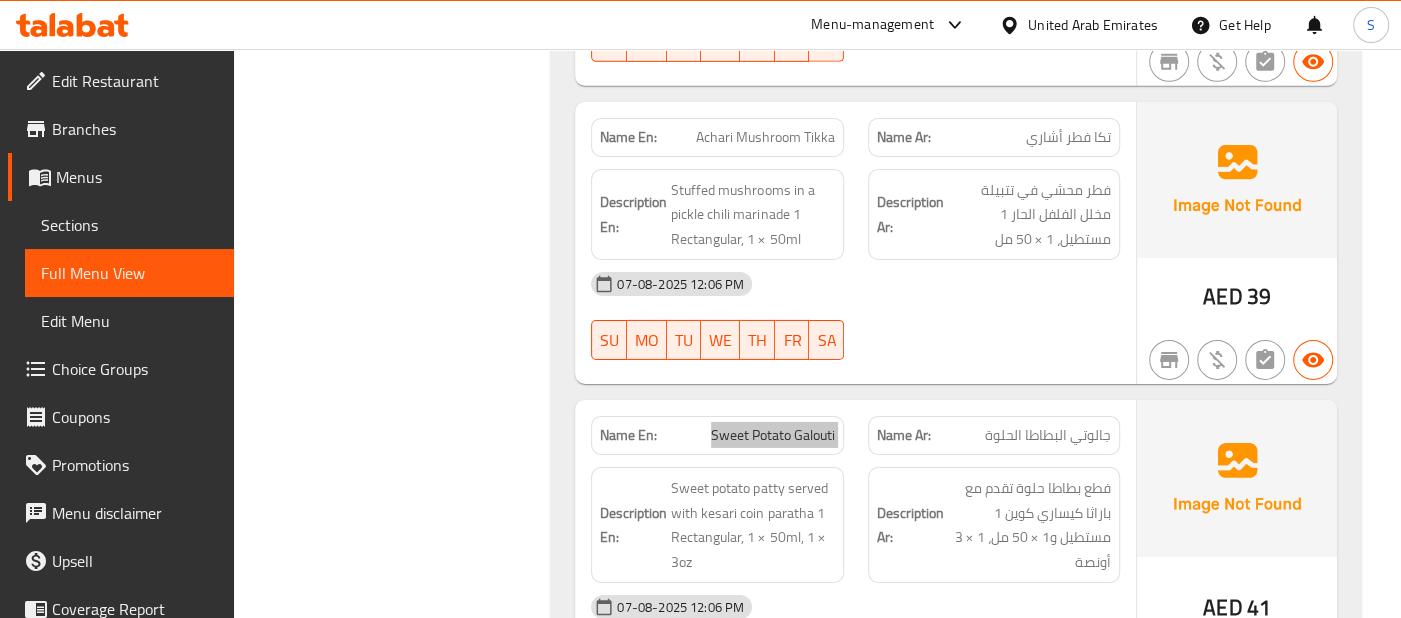 scroll, scrollTop: 4633, scrollLeft: 0, axis: vertical 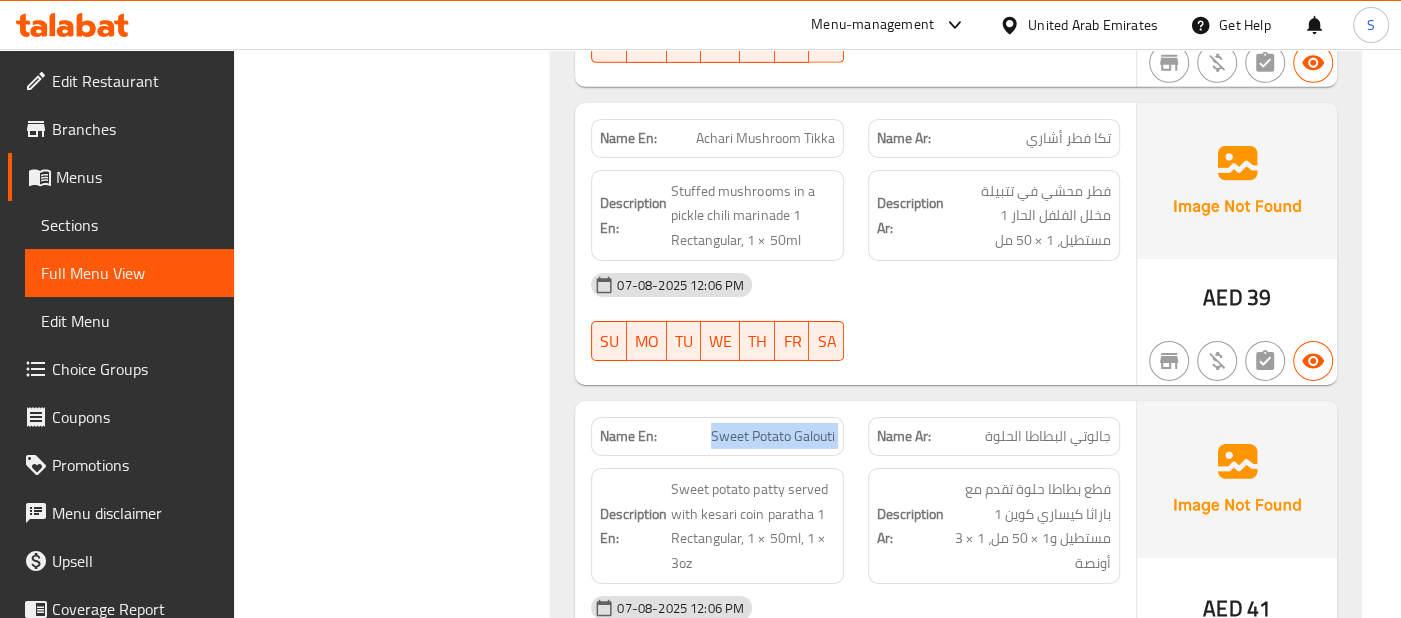 click on "Name Ar: جالوتي البطاطا الحلوة" at bounding box center [994, 436] 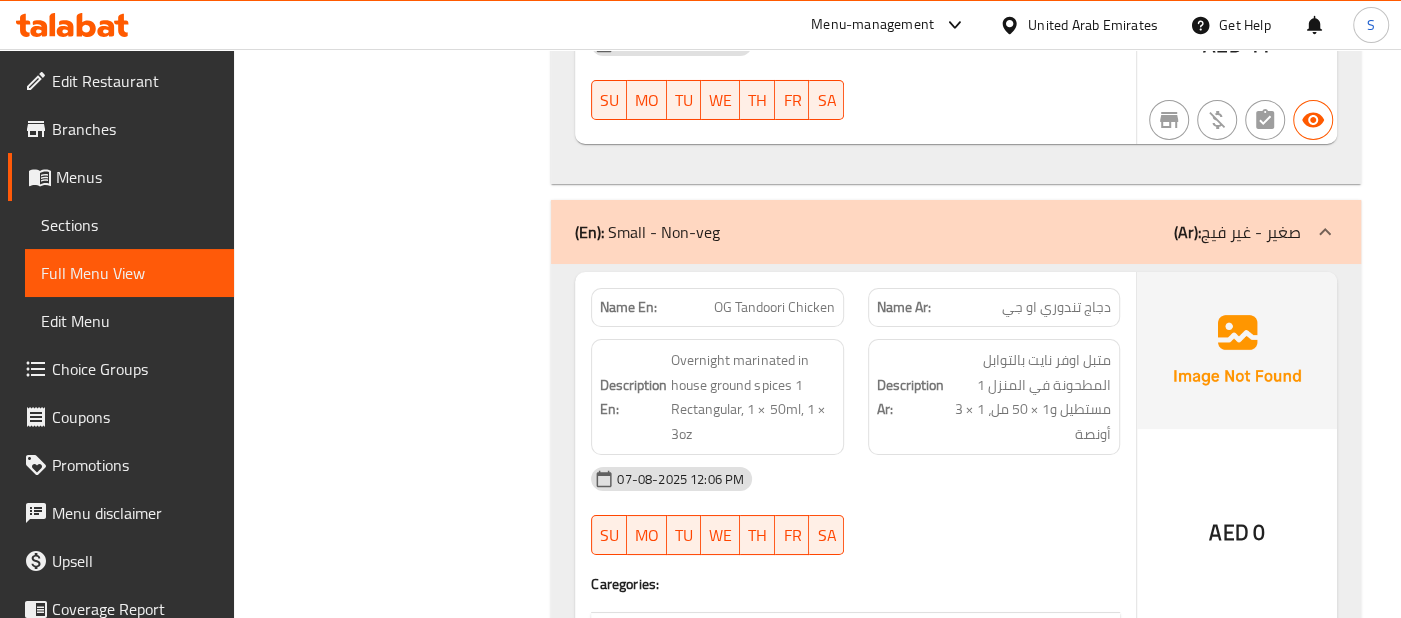 scroll, scrollTop: 5207, scrollLeft: 0, axis: vertical 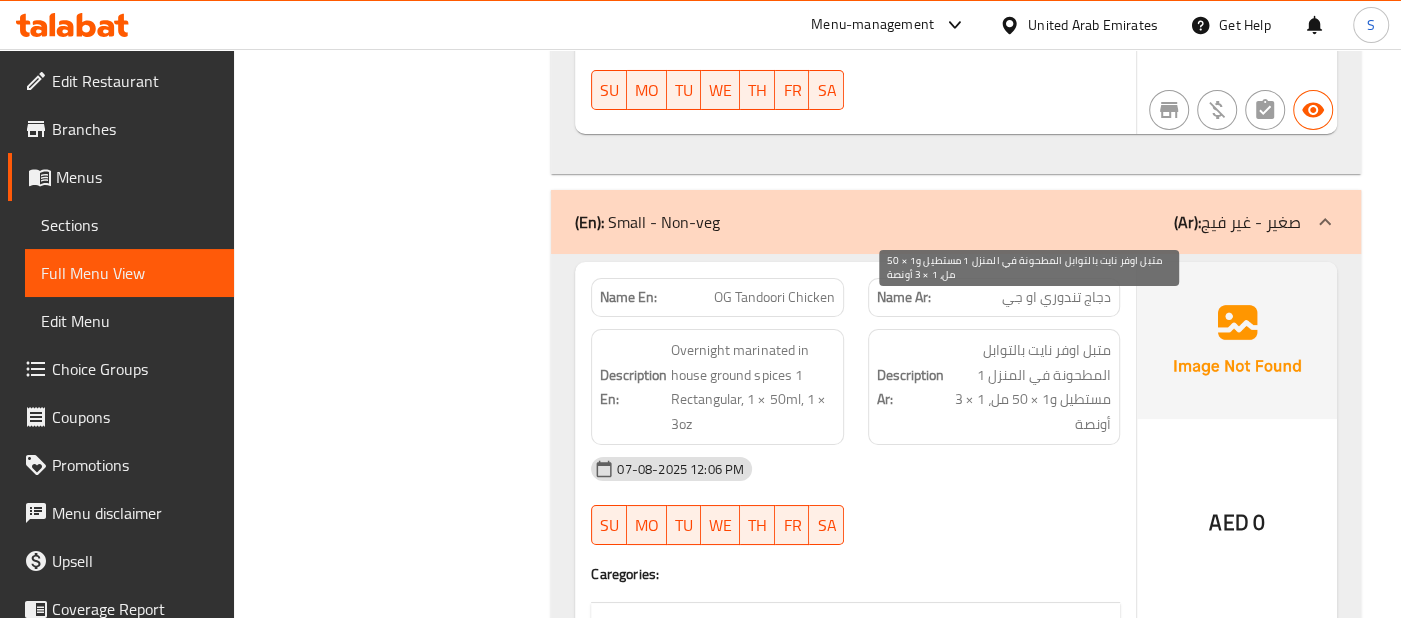 click on "متبل اوفر نايت بالتوابل المطحونة في المنزل 1 مستطيل و1 × 50 مل، 1 × 3 أونصة" at bounding box center [1029, 387] 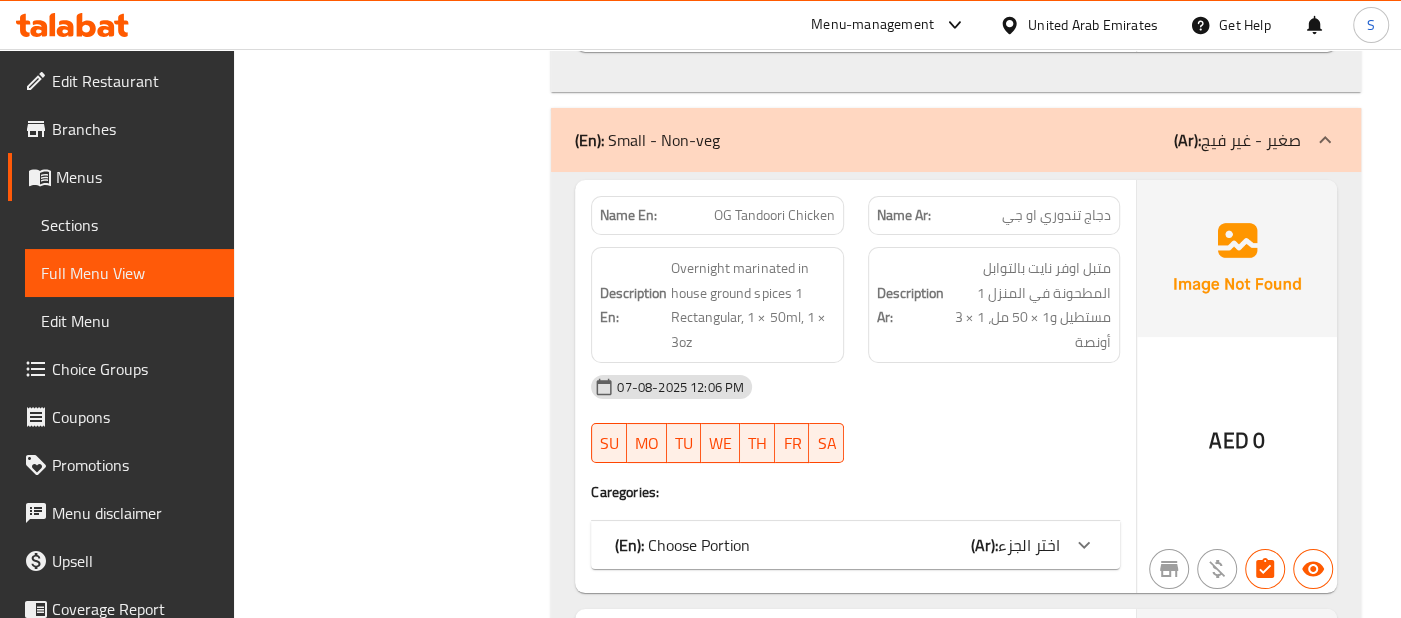 scroll, scrollTop: 5300, scrollLeft: 0, axis: vertical 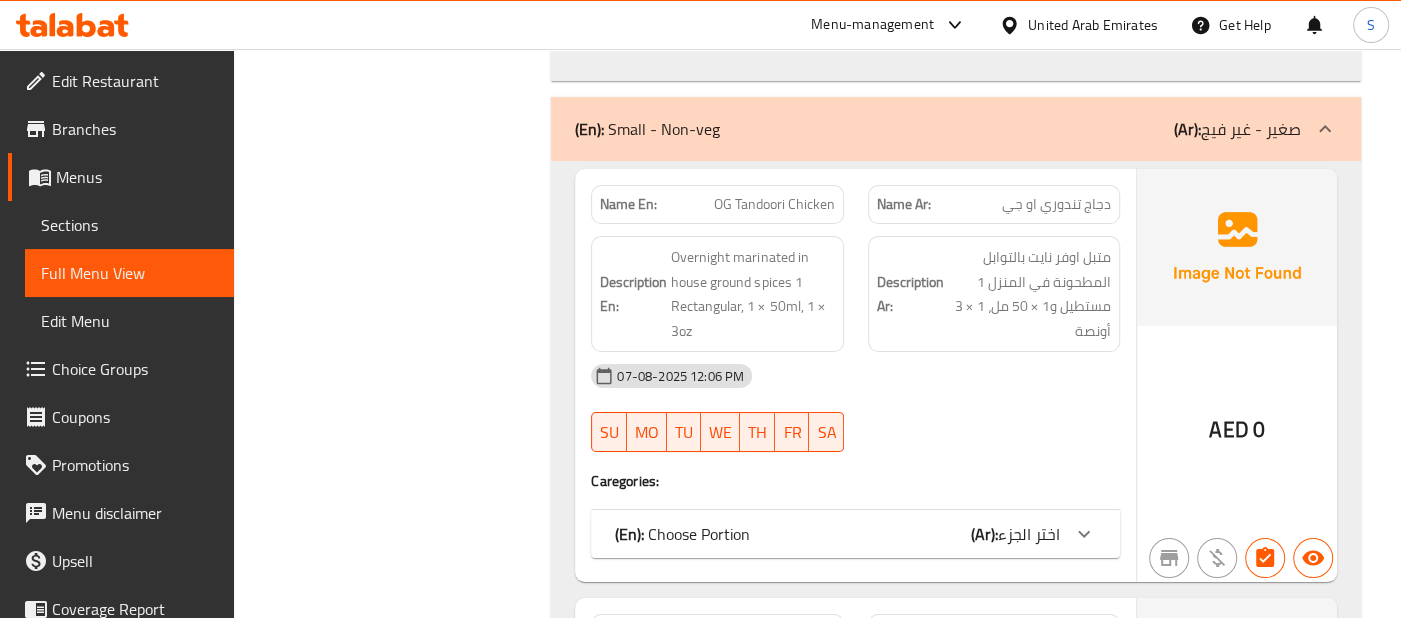 click on "اختر الجزء" at bounding box center (1029, 534) 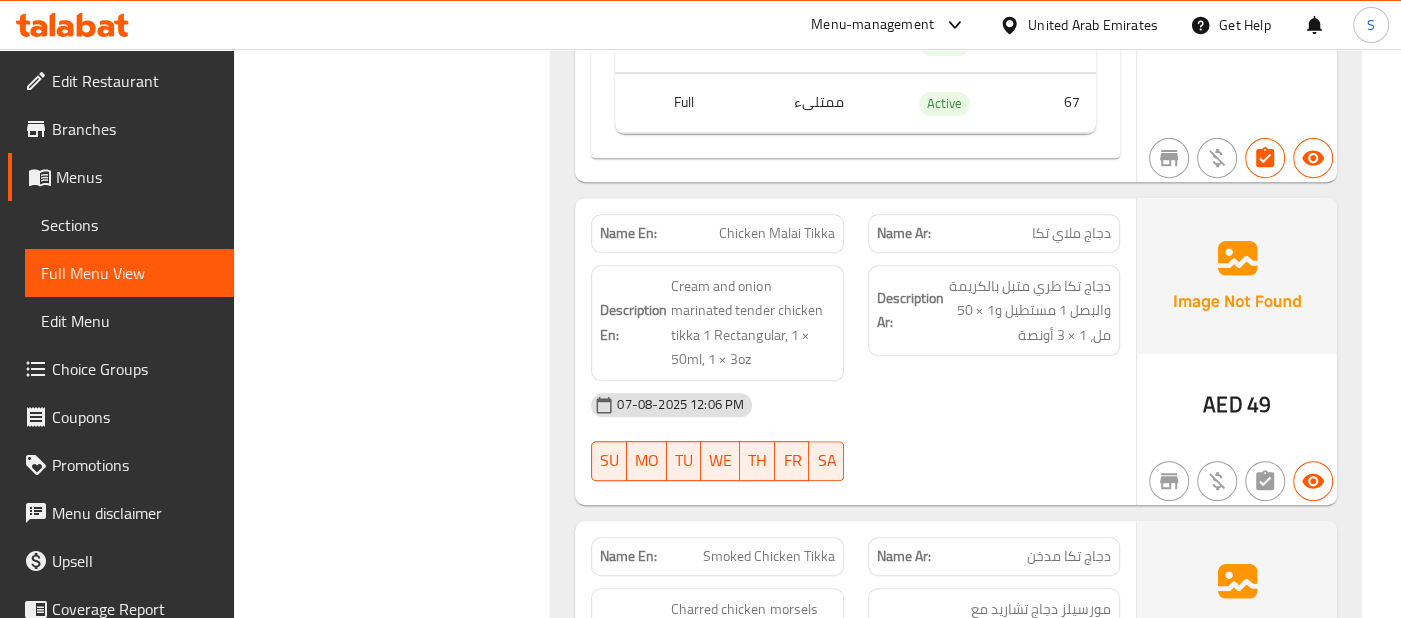 scroll, scrollTop: 5929, scrollLeft: 0, axis: vertical 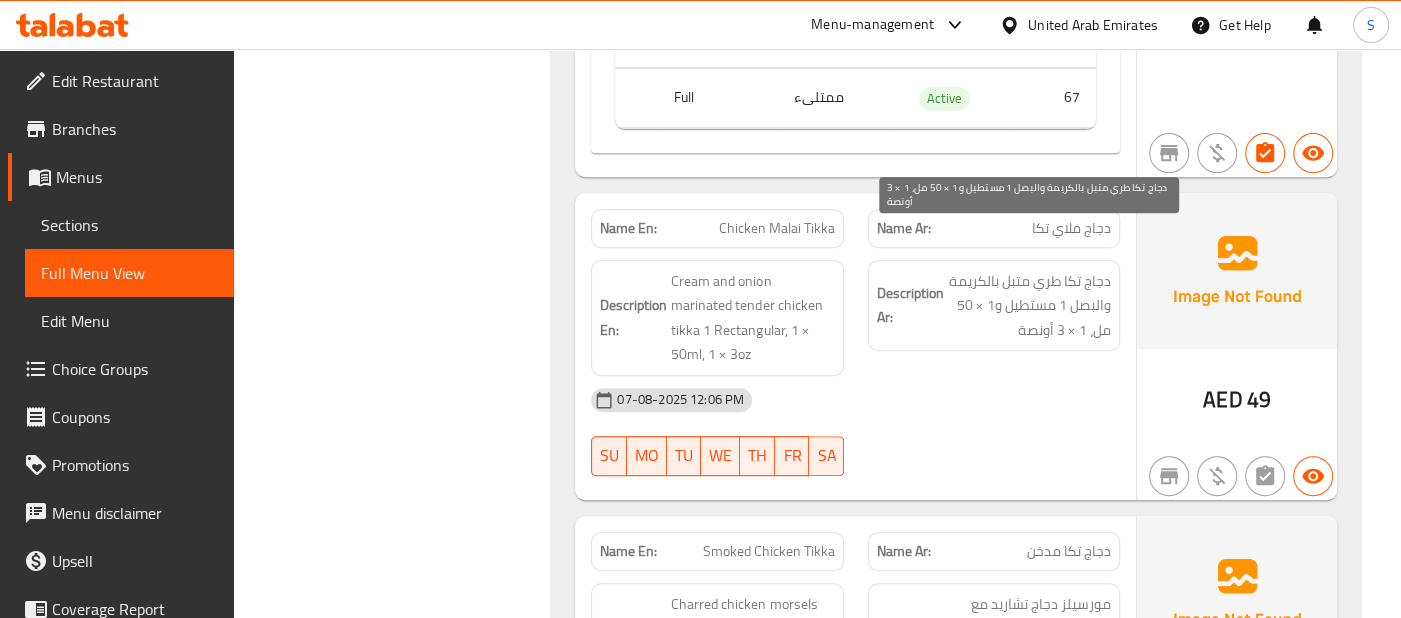 click on "دجاج تكا طري متبل بالكريمة والبصل 1 مستطيل و1 × 50 مل، 1 × 3 أونصة" at bounding box center [1029, 306] 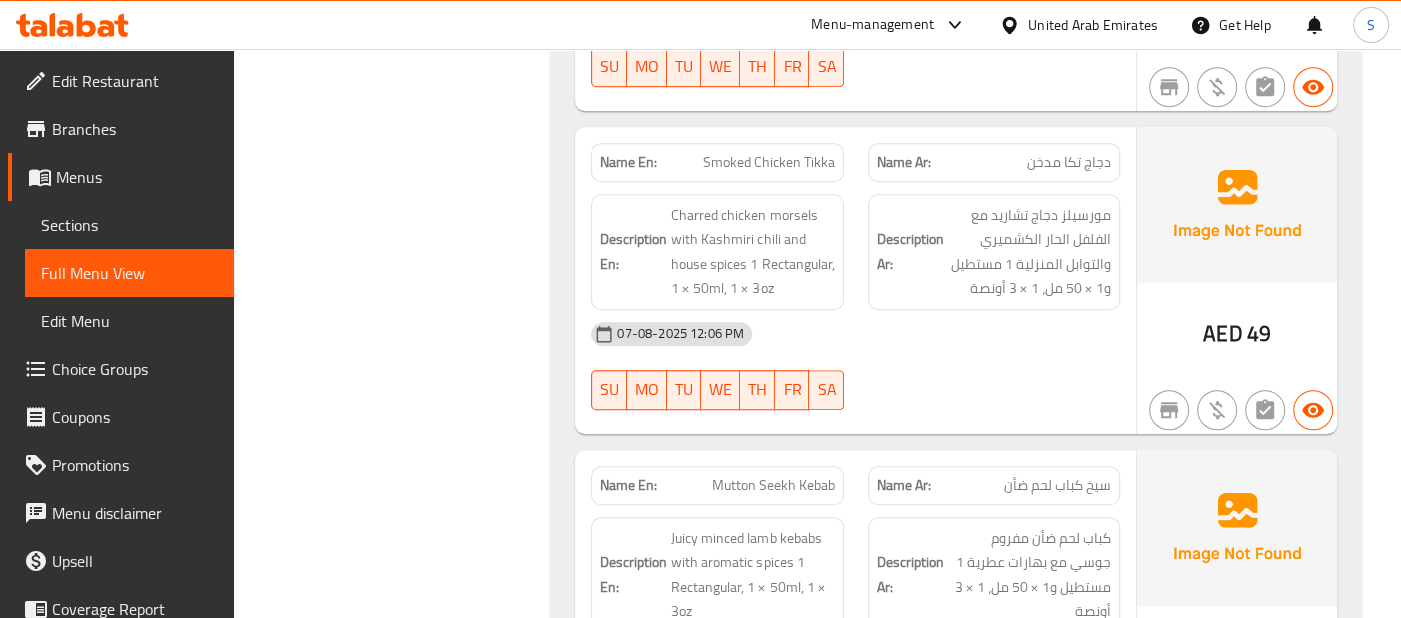 scroll, scrollTop: 6337, scrollLeft: 0, axis: vertical 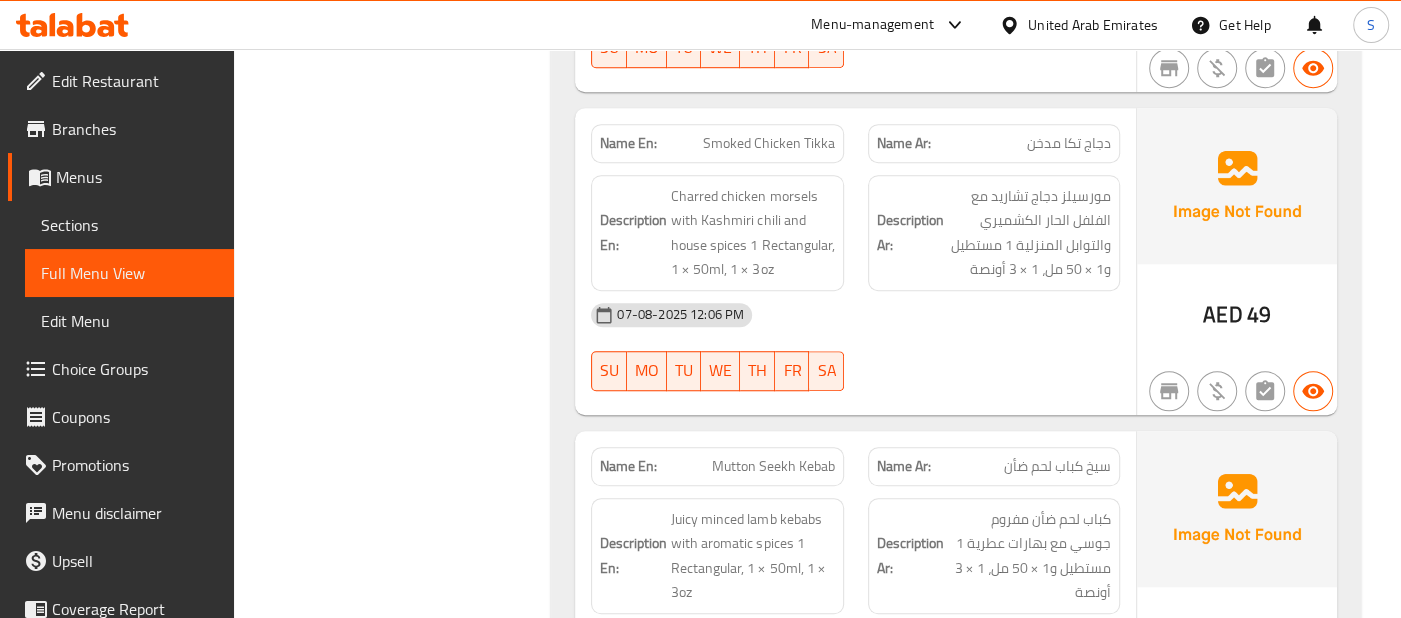 click on "[DATE] [TIME] SU MO TU WE TH FR SA" at bounding box center (855, -5087) 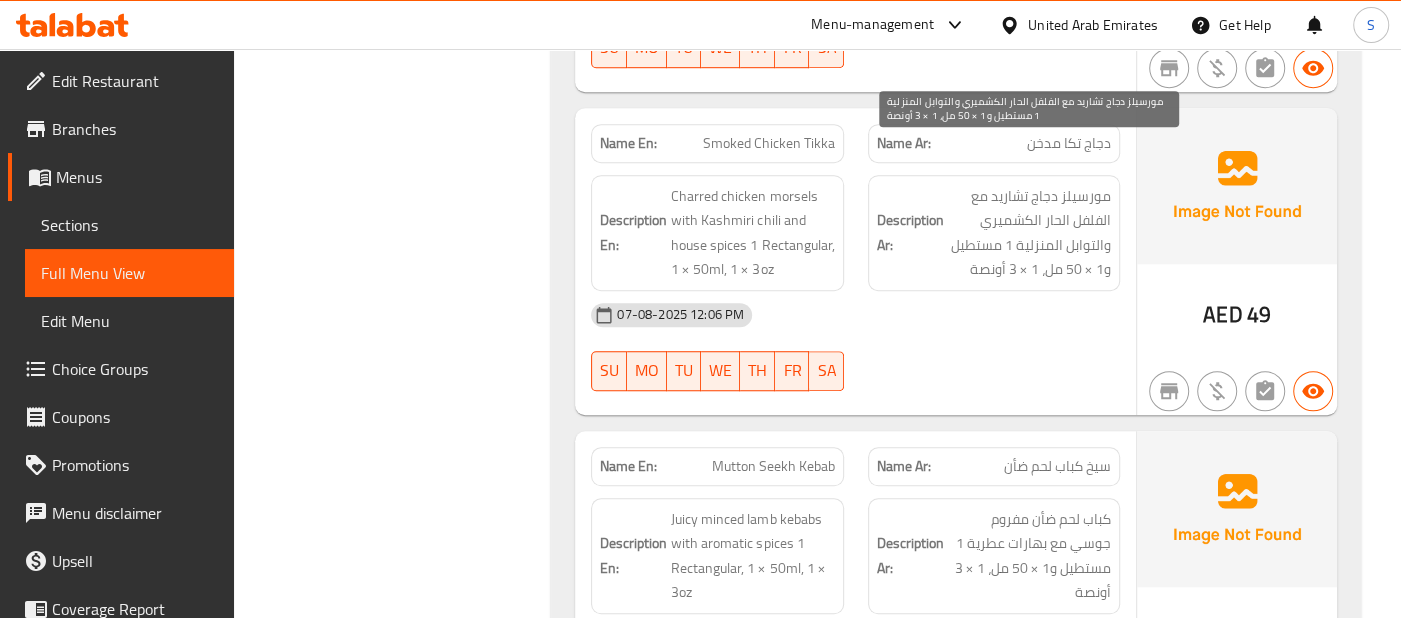click on "مورسيلز دجاج تشاريد مع الفلفل الحار الكشميري والتوابل المنزلية 1 مستطيل و1 × 50 مل، 1 × 3 أونصة" at bounding box center [1029, 233] 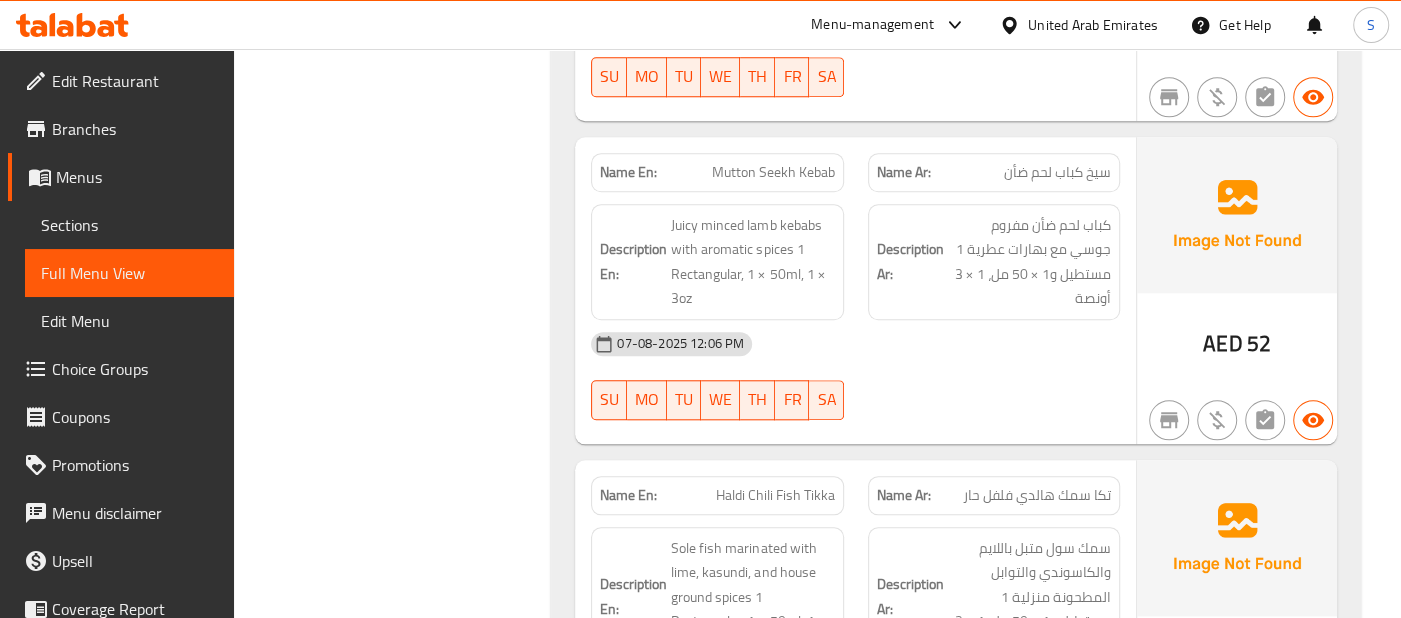 scroll, scrollTop: 6633, scrollLeft: 0, axis: vertical 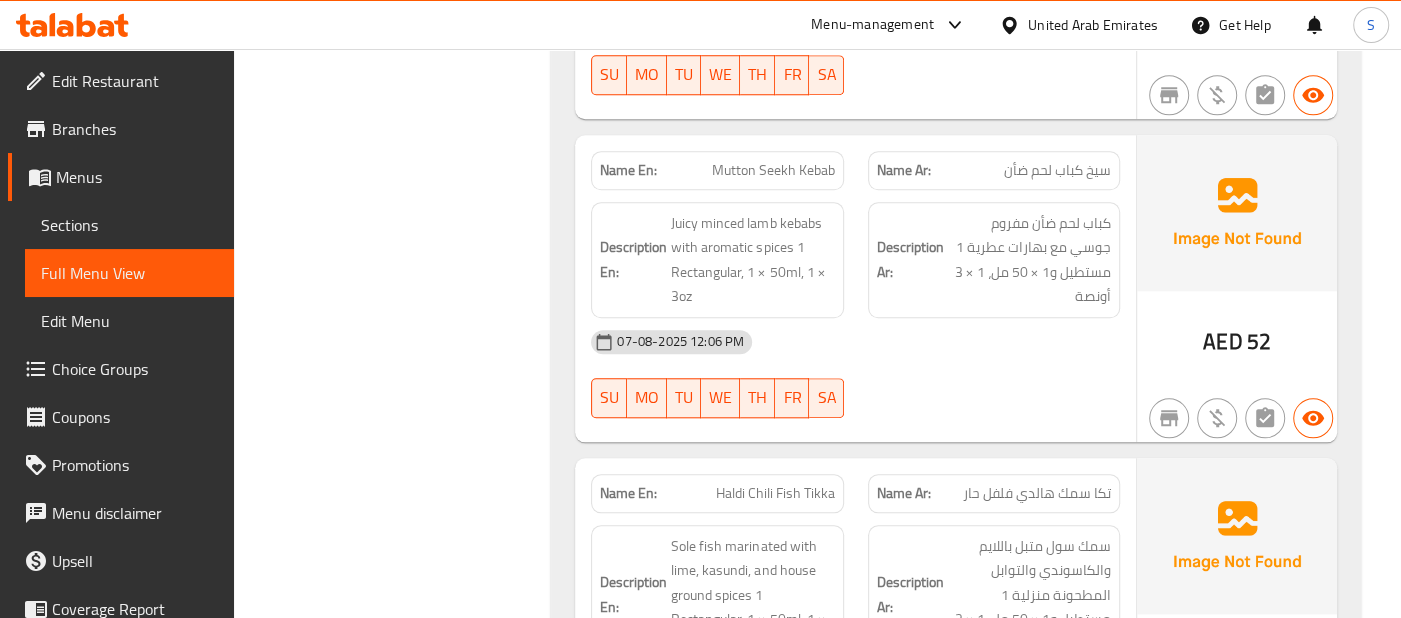 click on "07-08-2025 12:06 PM" at bounding box center (855, -5092) 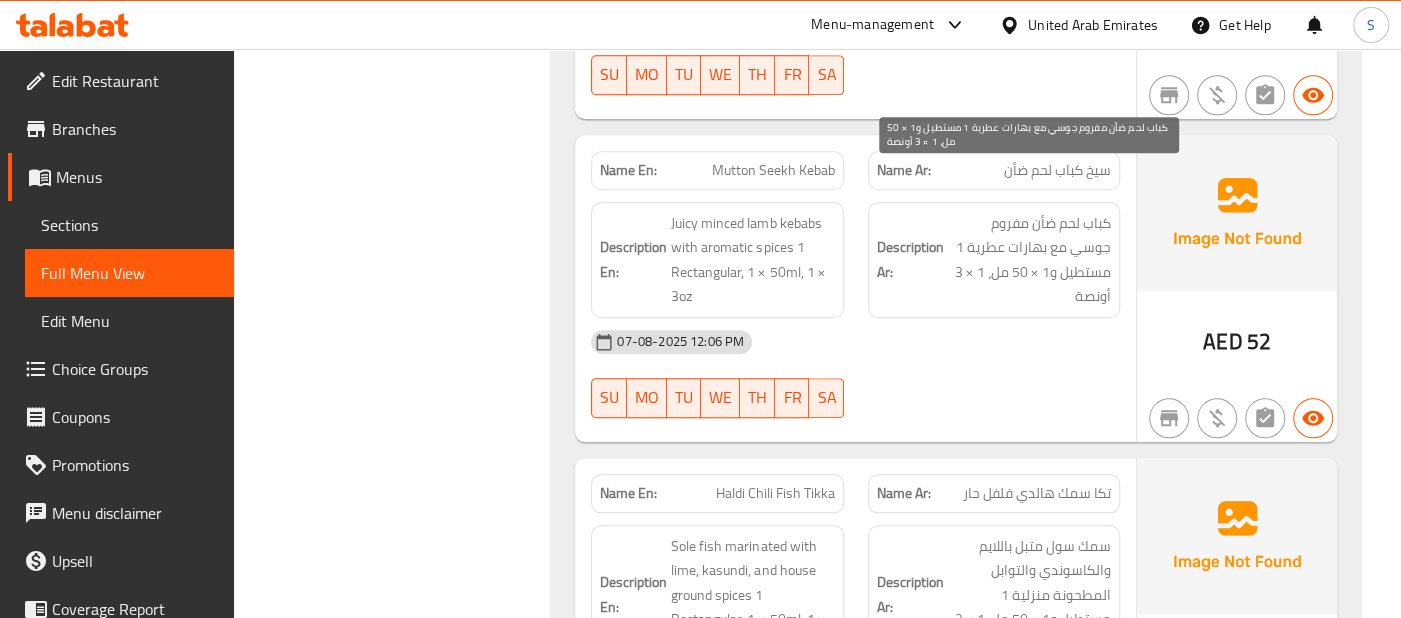 click on "كباب لحم ضأن مفروم جوسي مع بهارات عطرية 1 مستطيل و1 × 50 مل، 1 × 3 أونصة" at bounding box center (1029, 260) 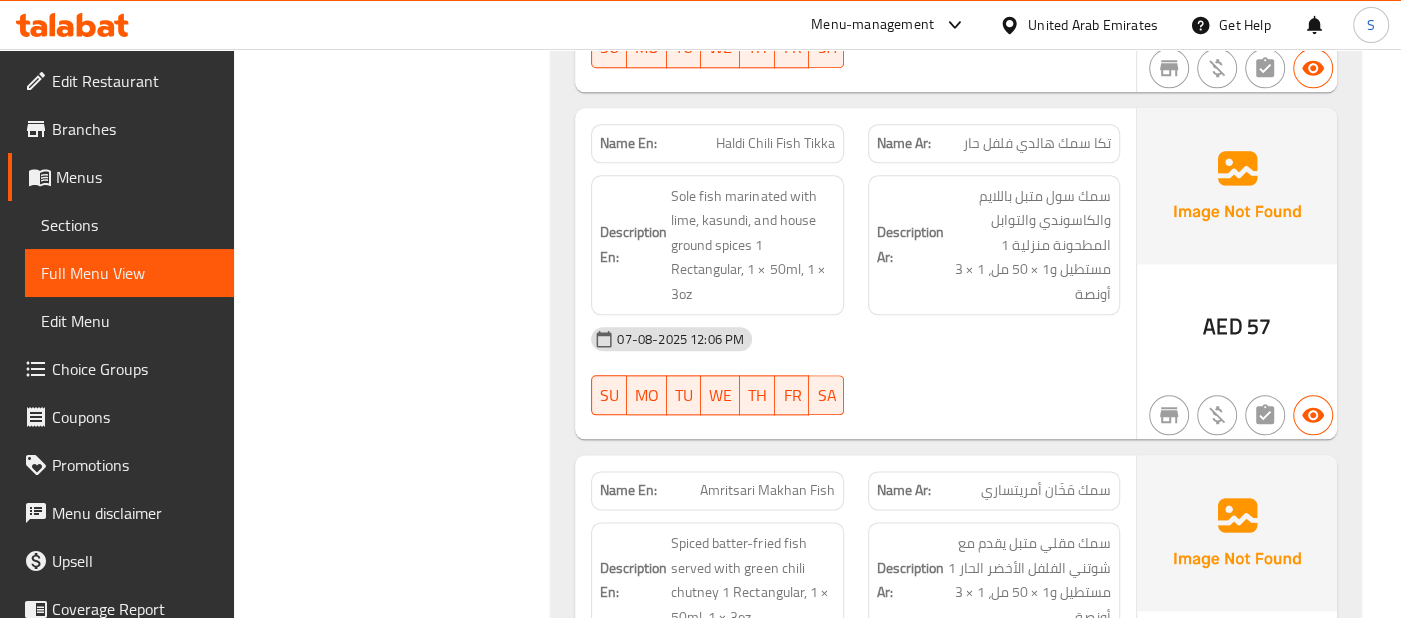 scroll, scrollTop: 6985, scrollLeft: 0, axis: vertical 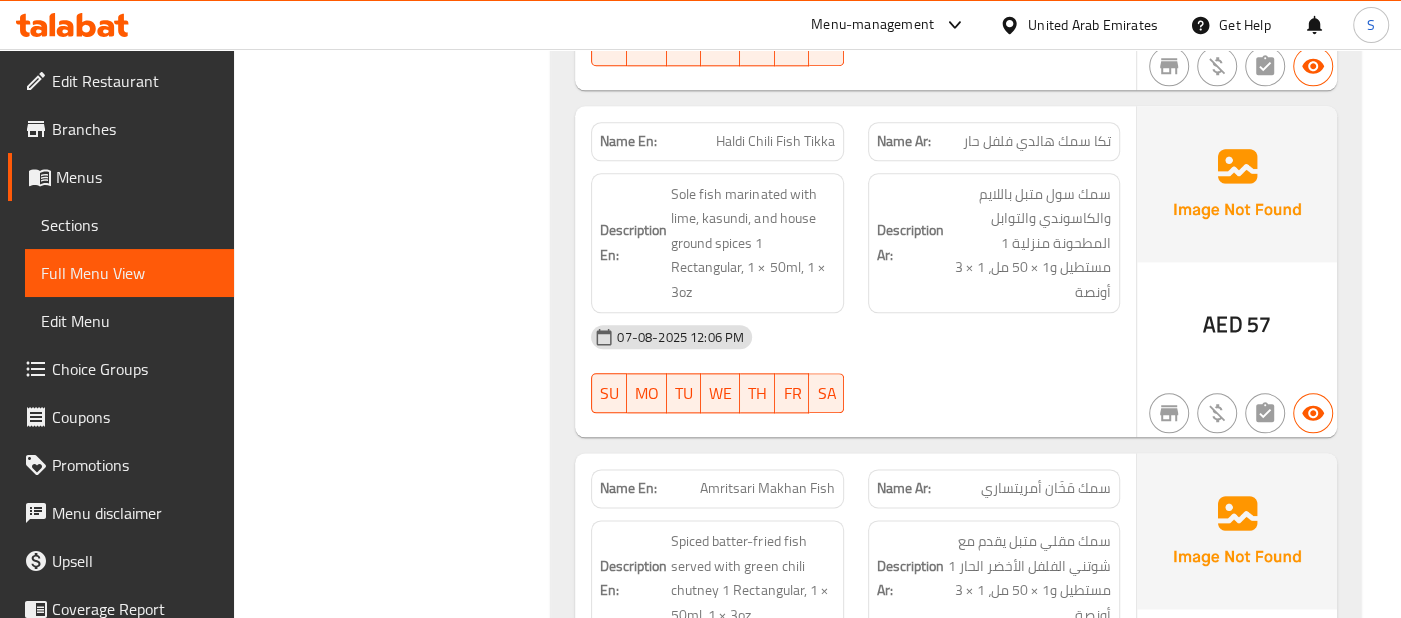 click on "Description Ar: سمك سول متبل باللايم والكاسوندي والتوابل المطحونة منزلية 1 مستطيل و1 × 50 مل، 1 × 3 أونصة" at bounding box center (994, -5191) 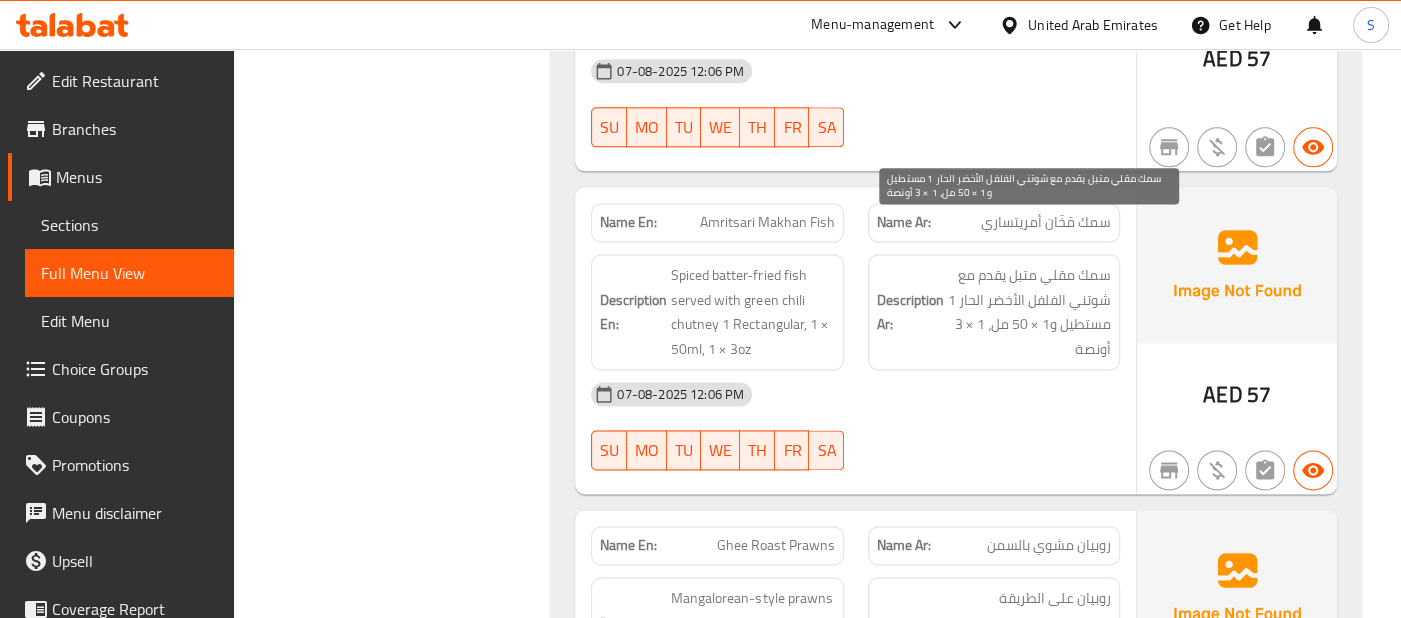 scroll, scrollTop: 7296, scrollLeft: 0, axis: vertical 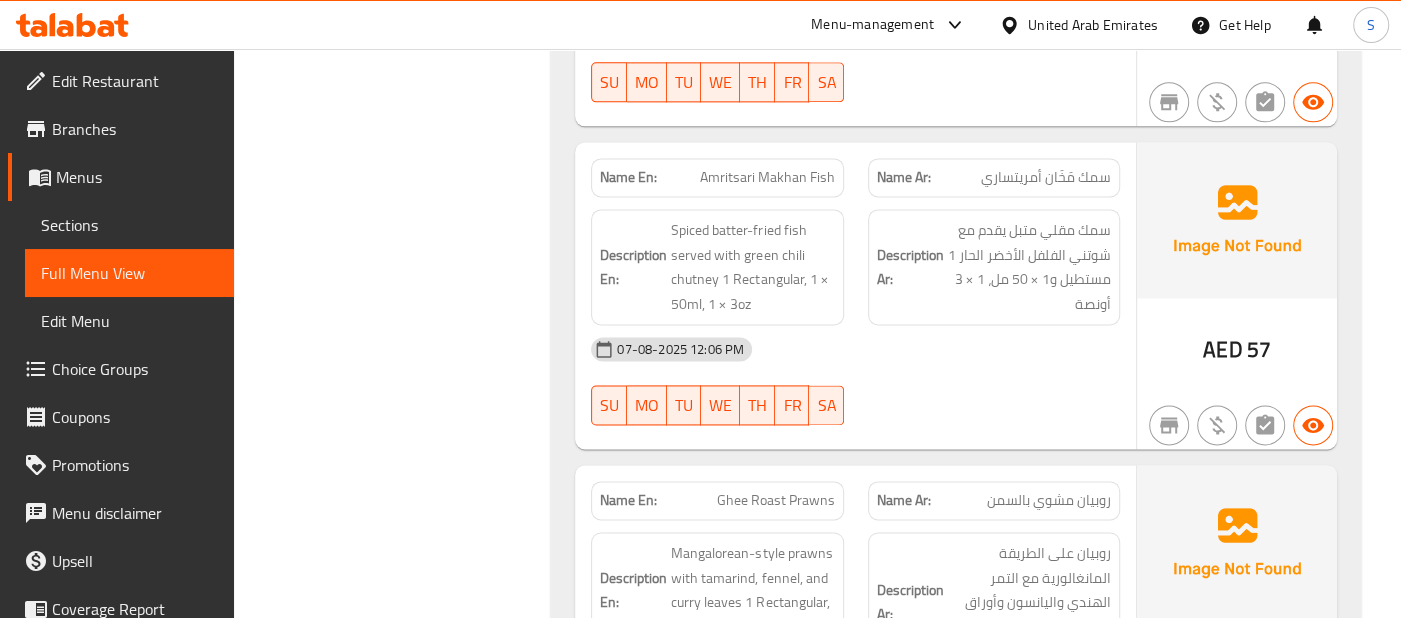 click on "07-08-2025 12:06 PM" at bounding box center [855, -2055] 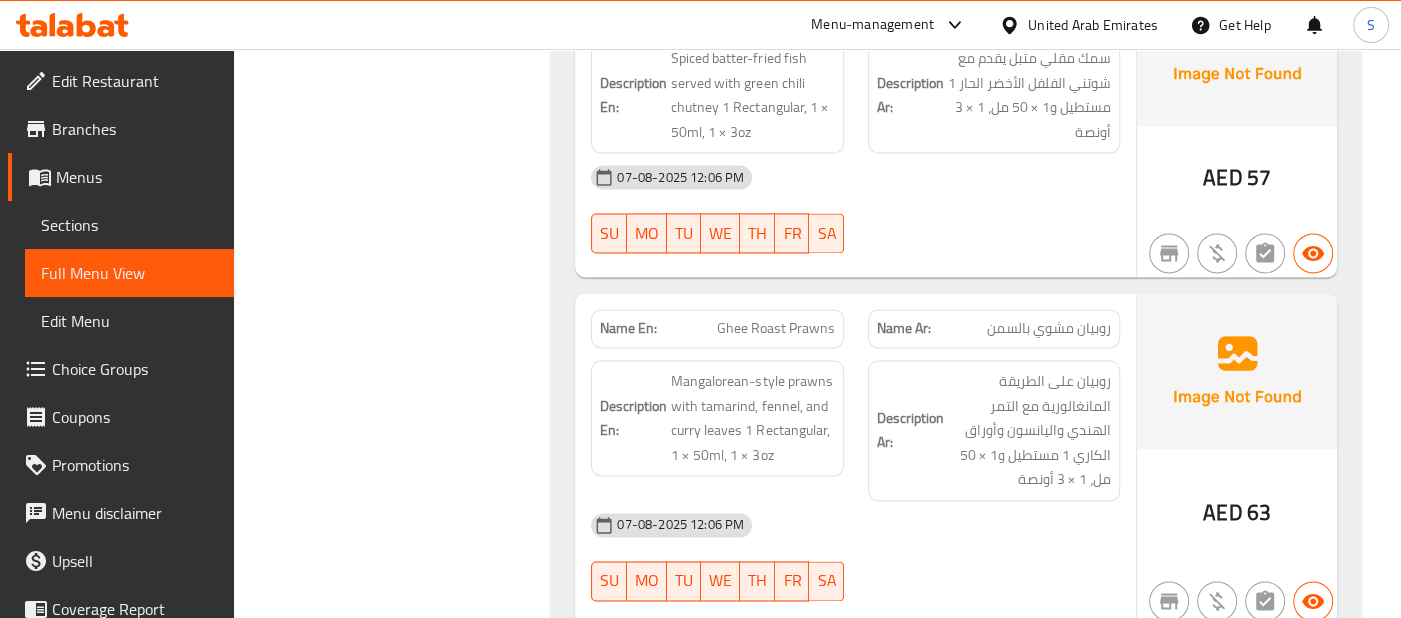 scroll, scrollTop: 7481, scrollLeft: 0, axis: vertical 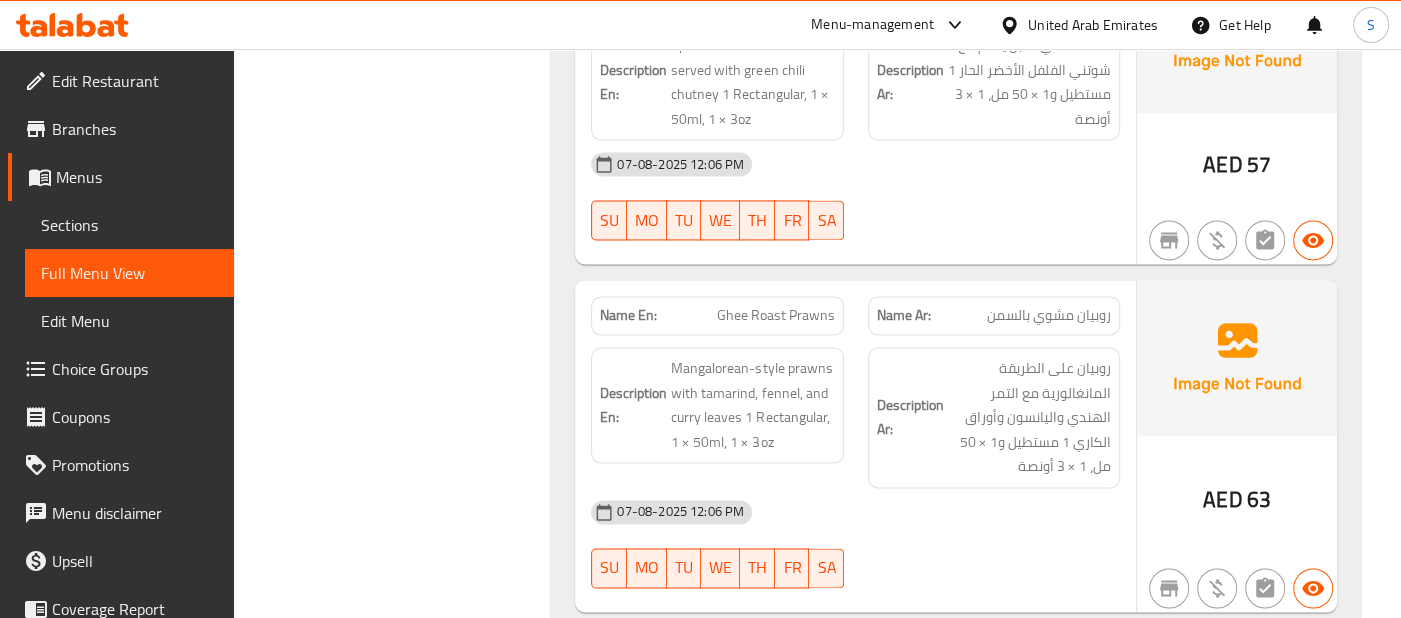 click on "07-08-2025 12:06 PM" at bounding box center [855, 512] 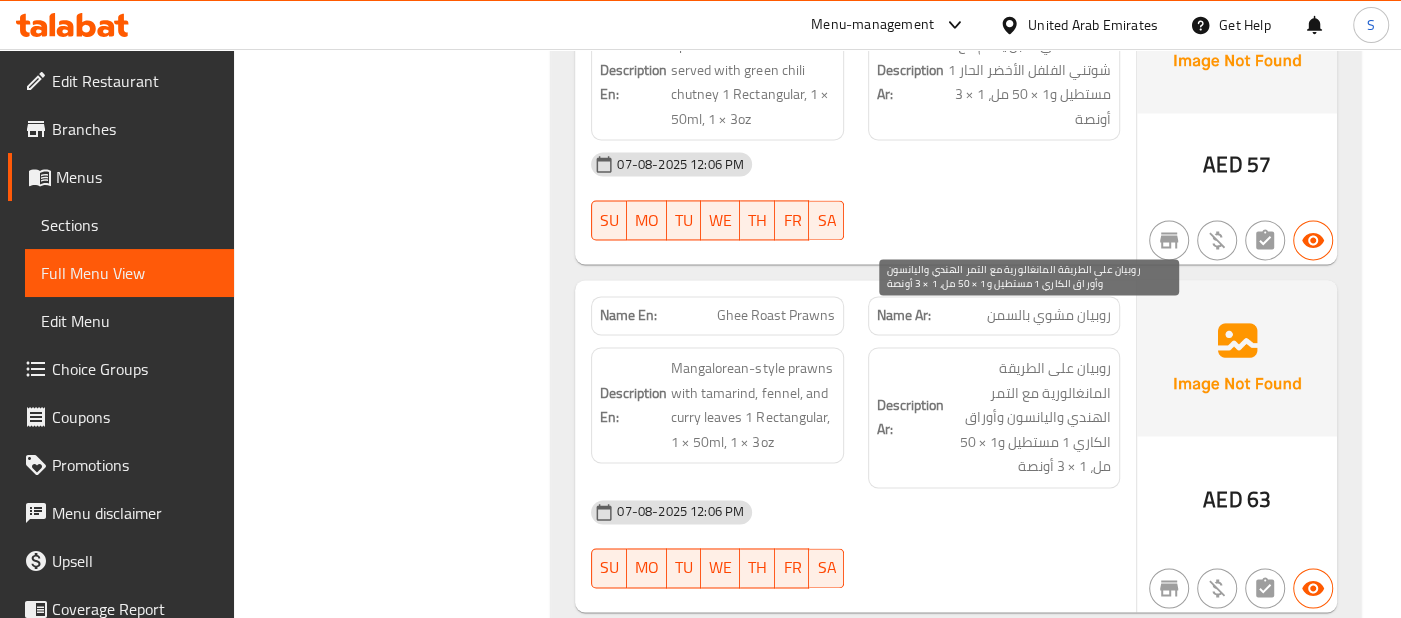 click on "روبيان على الطريقة المانغالورية مع التمر الهندي واليانسون وأوراق الكاري 1 مستطيل و1 × 50 مل، 1 × 3 أونصة" at bounding box center (1029, 417) 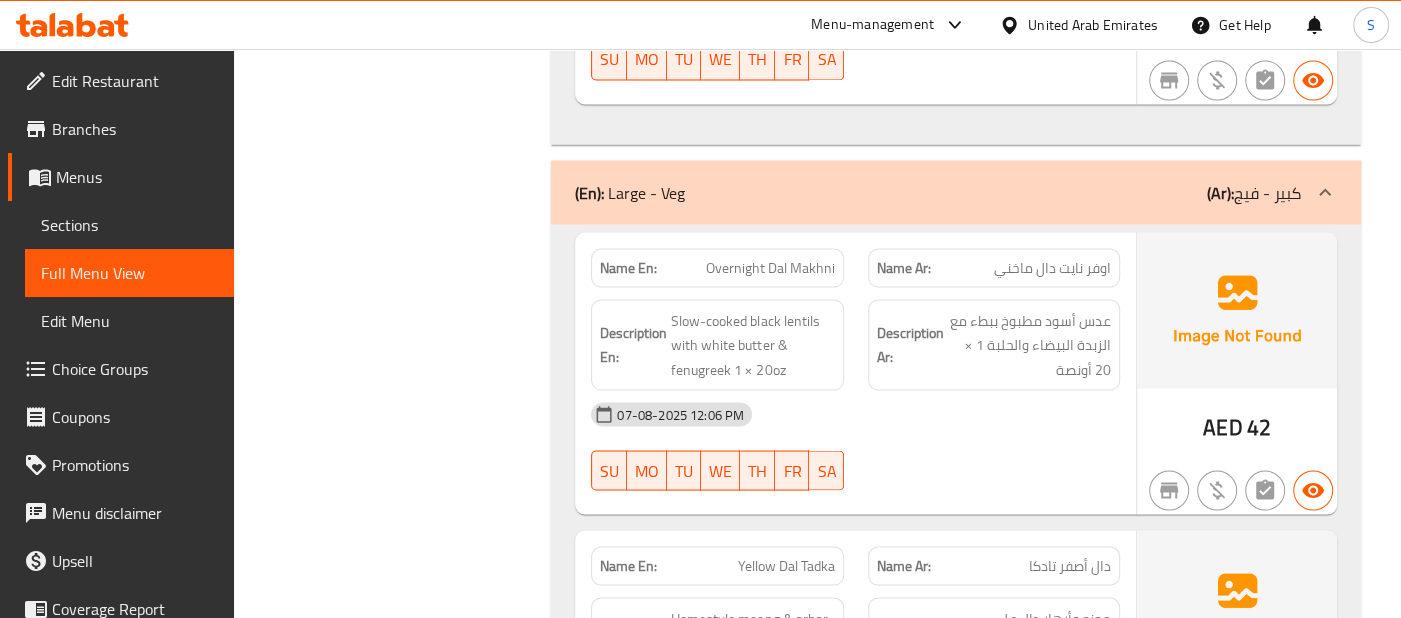 scroll, scrollTop: 7888, scrollLeft: 0, axis: vertical 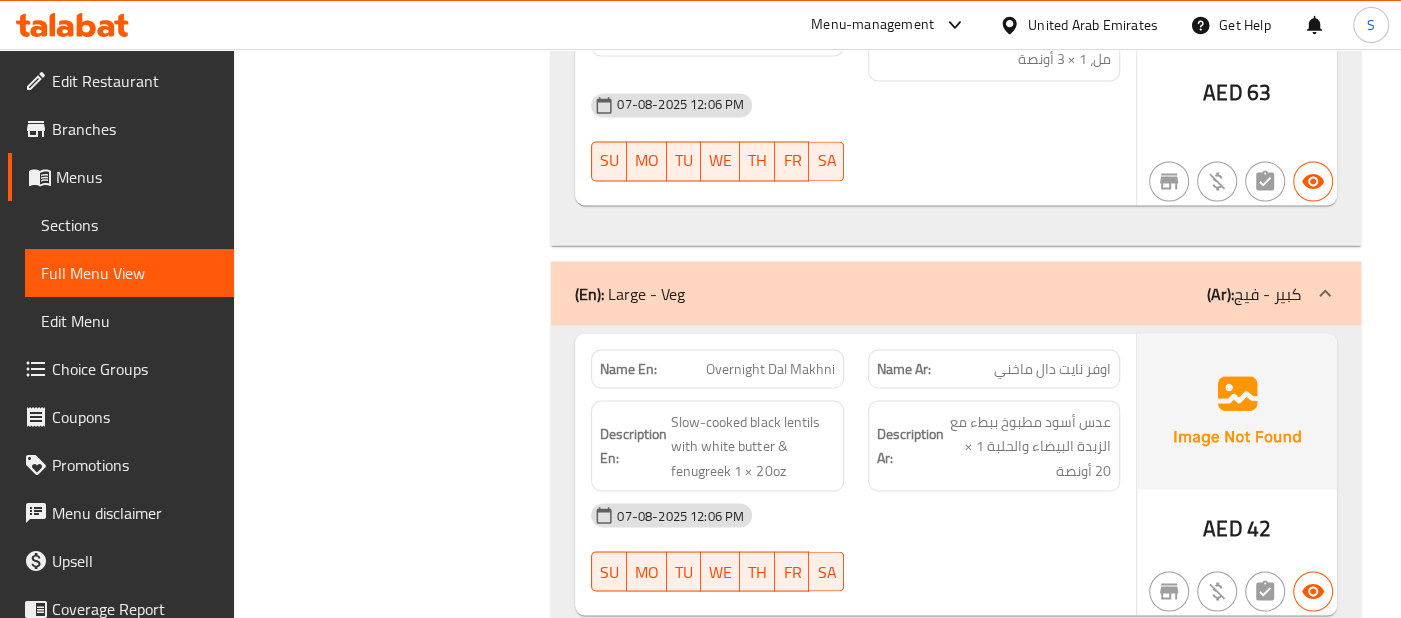 click on "07-08-2025 12:06 PM" at bounding box center (855, -7316) 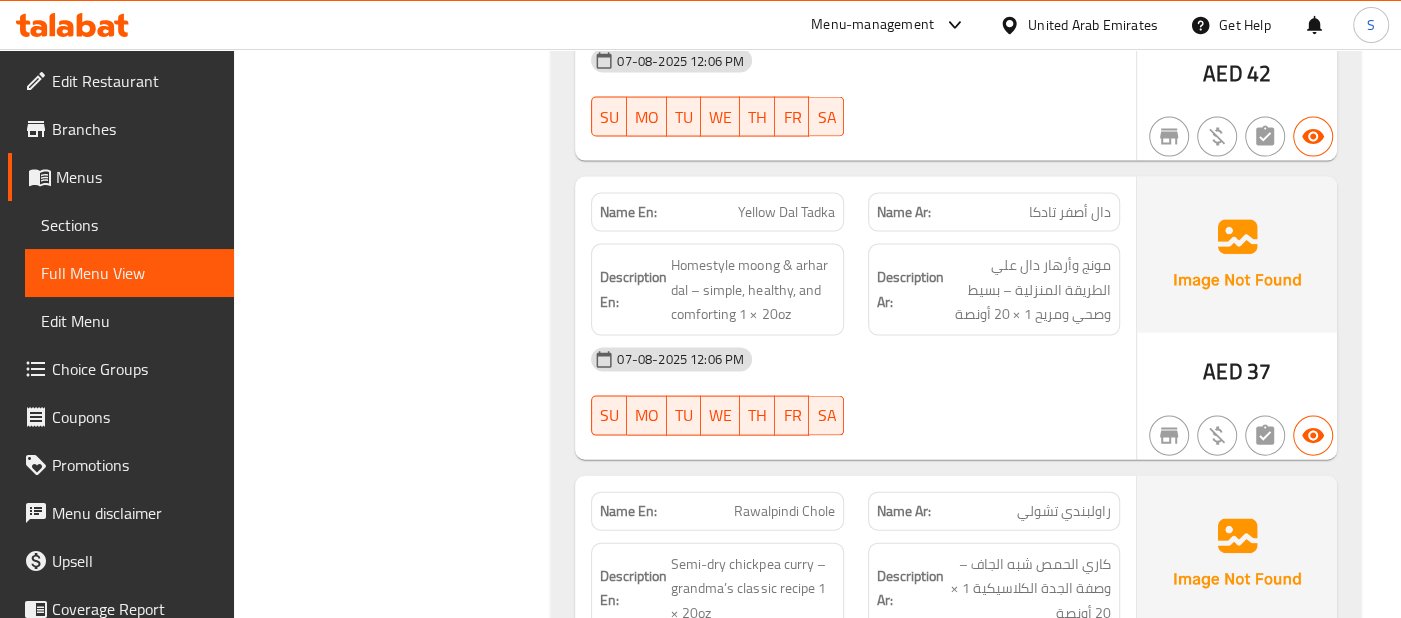 scroll, scrollTop: 8377, scrollLeft: 0, axis: vertical 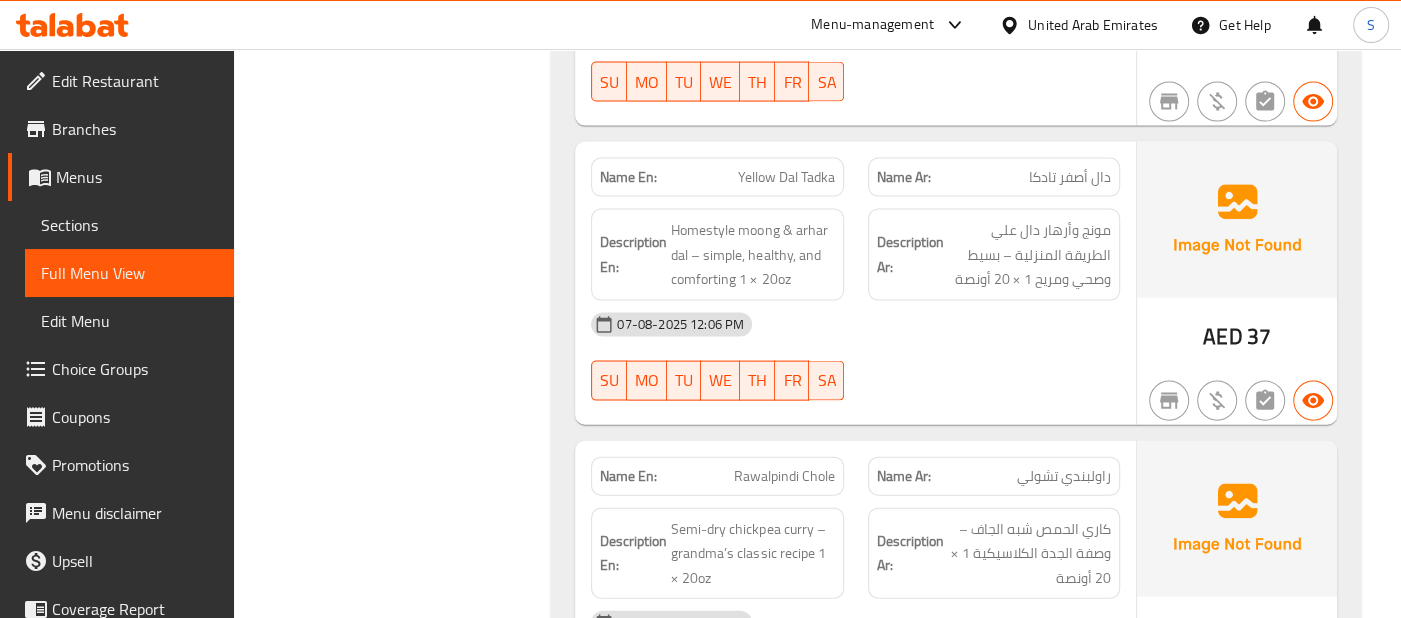 click on "07-08-2025 12:06 PM" at bounding box center [855, -7482] 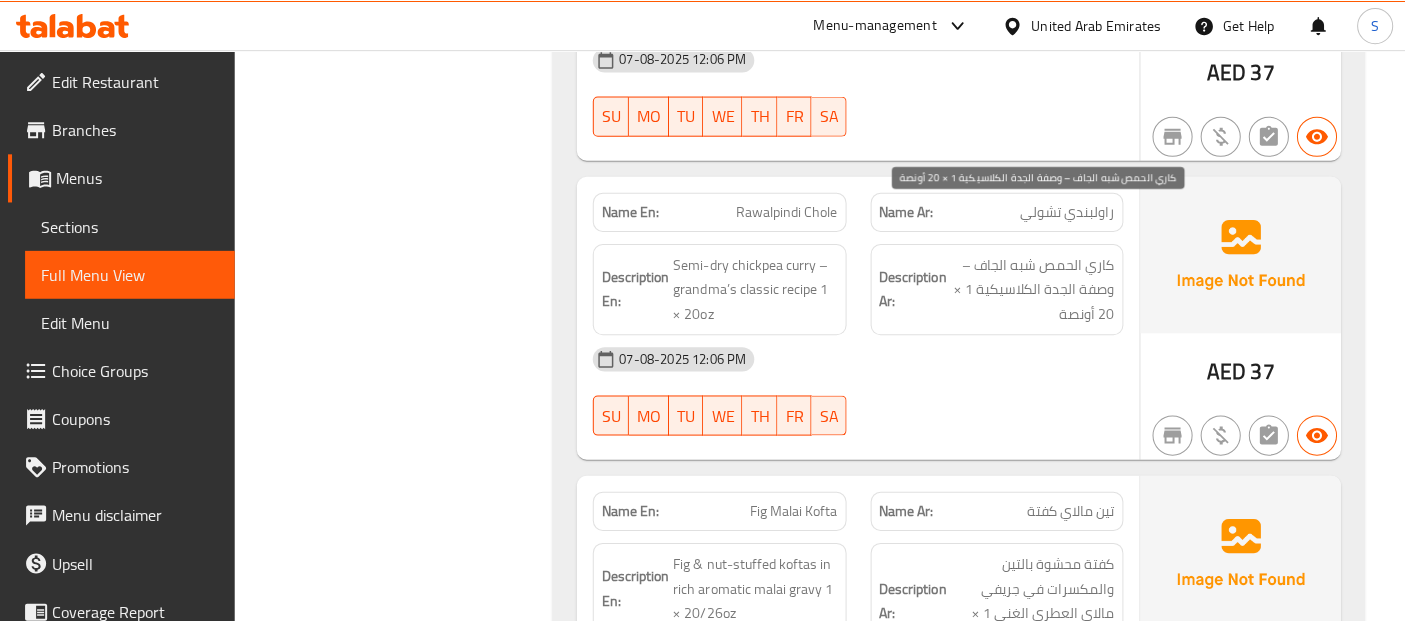 scroll, scrollTop: 8644, scrollLeft: 0, axis: vertical 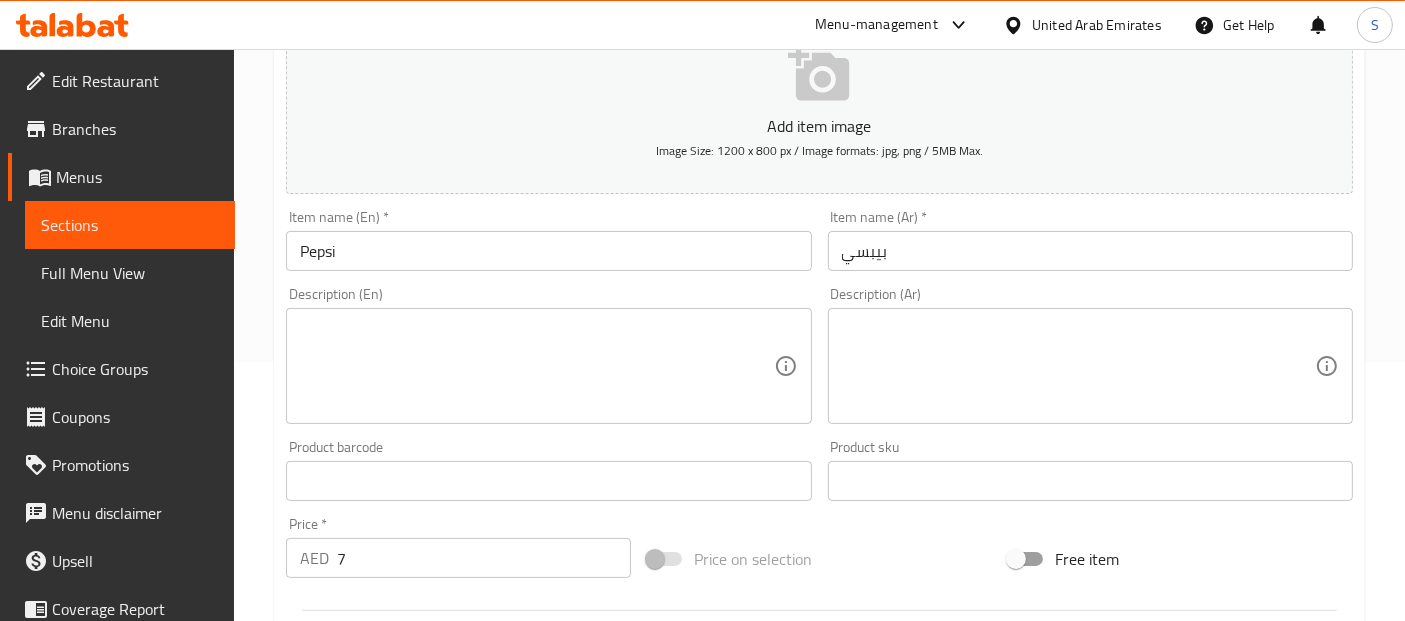 click at bounding box center (1078, 366) 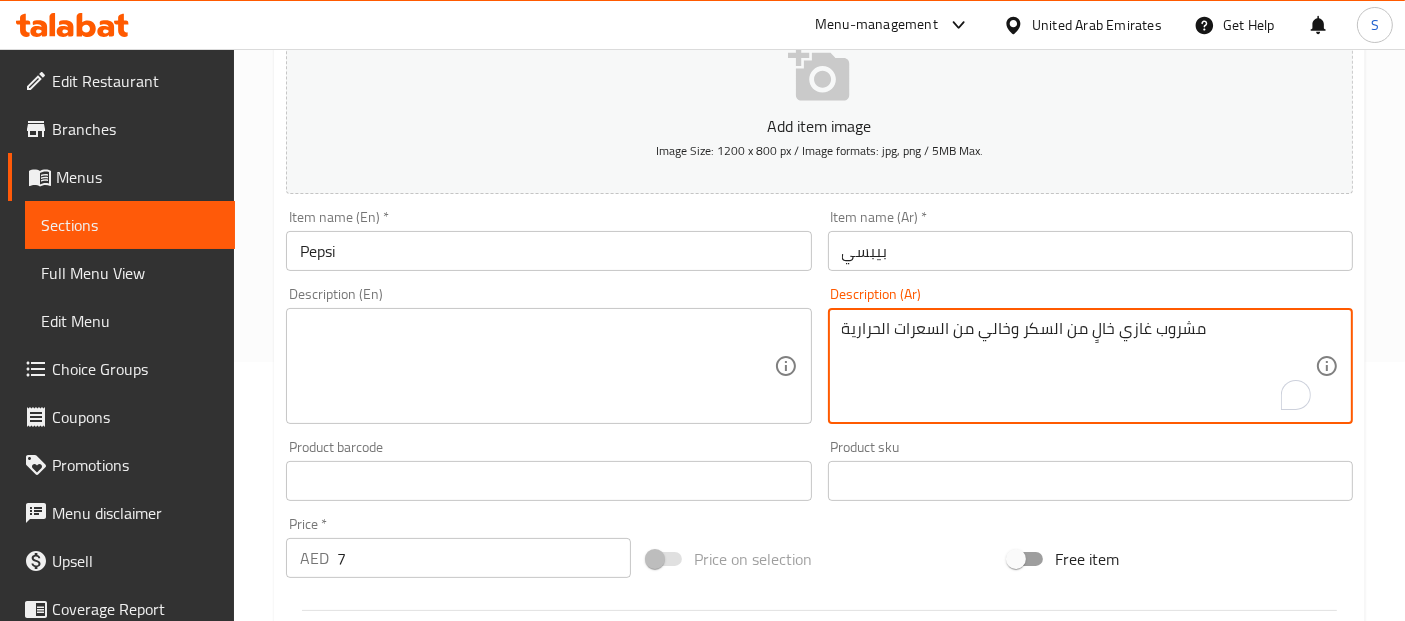 type on "مشروب غازي خالٍ من السكر وخالي من السعرات الحرارية" 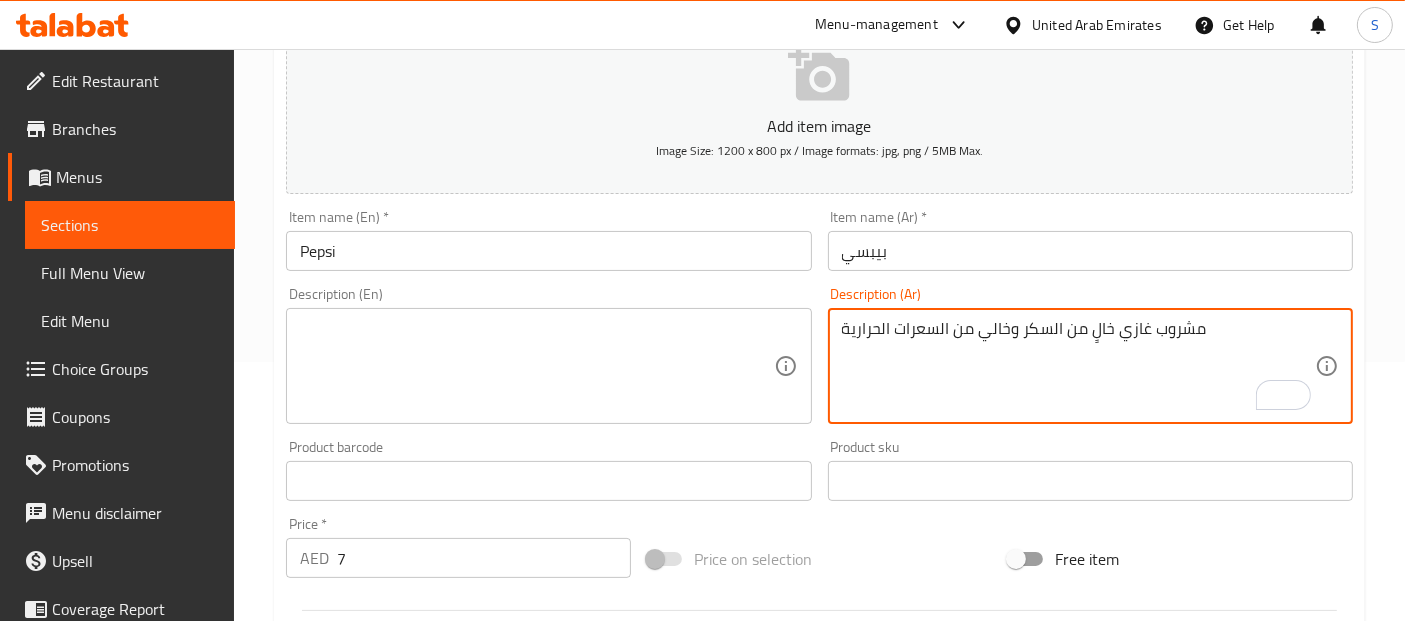 click on "Description (En)" at bounding box center [548, 366] 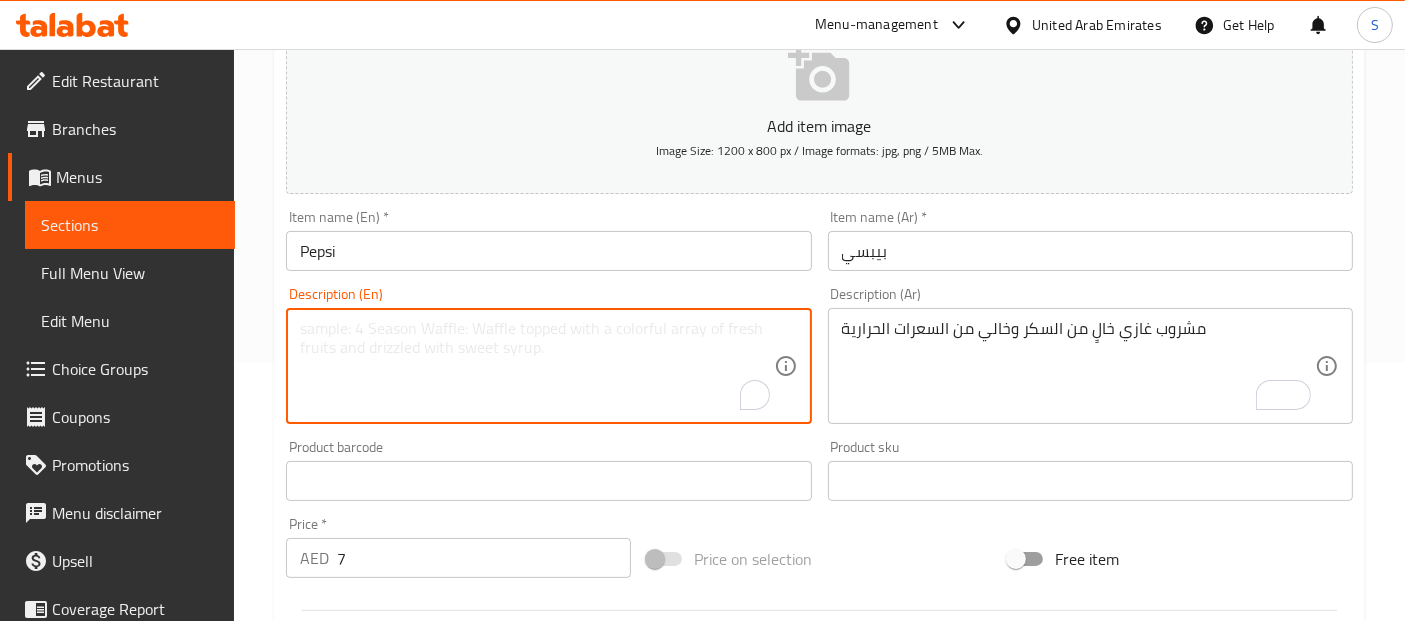 paste on "Carbonated soft drink with zero sugar and zero calories" 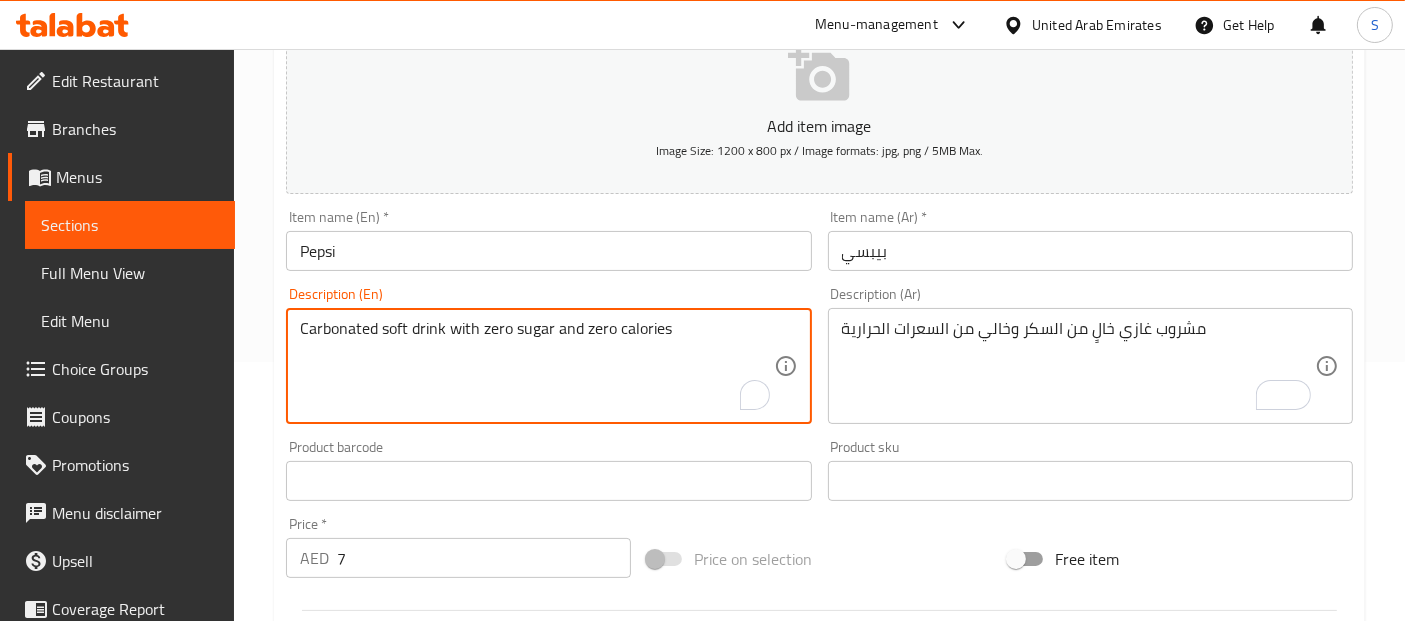type on "Carbonated soft drink with zero sugar and zero calories" 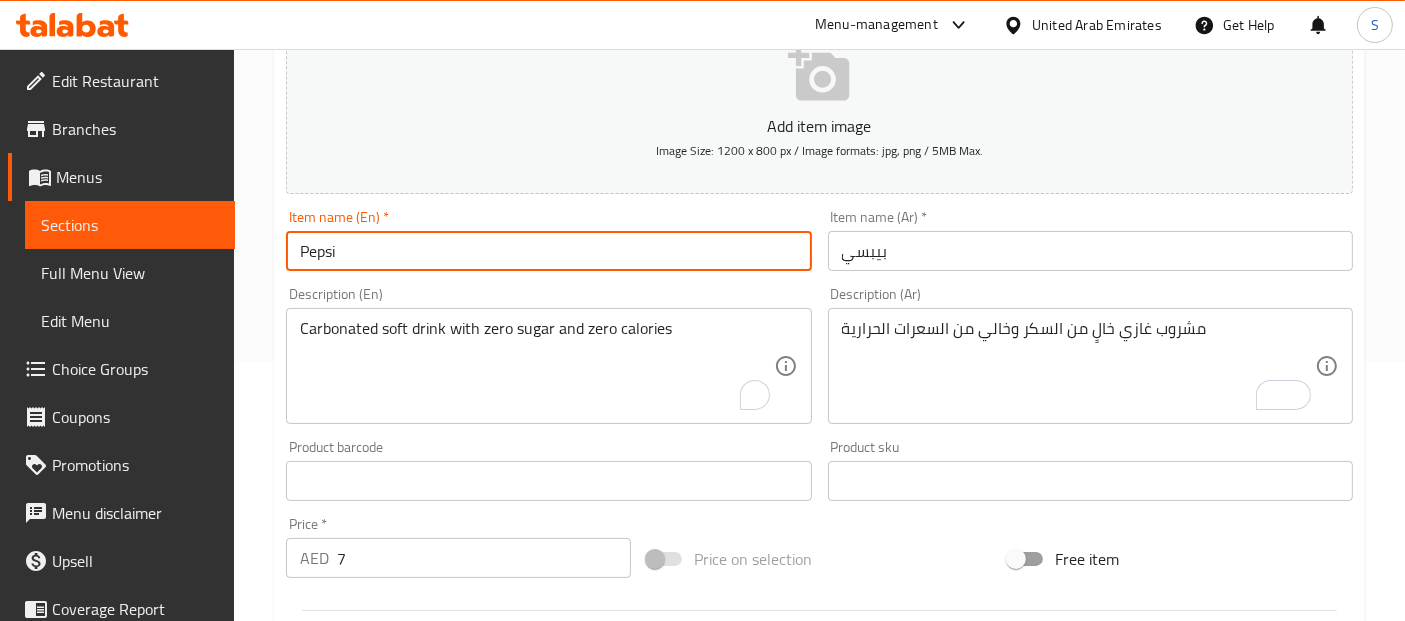click on "Update" at bounding box center [413, 1067] 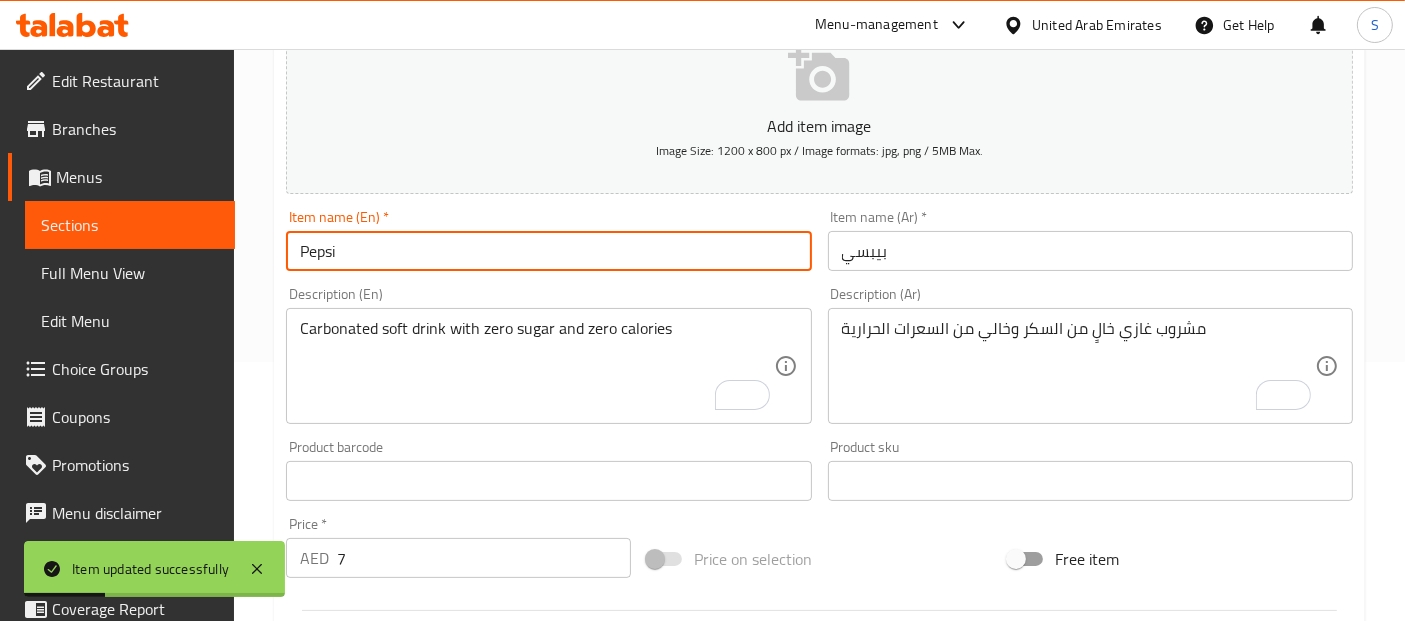 click on "مشروب غازي خالٍ من السكر وخالي من السعرات الحرارية" at bounding box center [1078, 366] 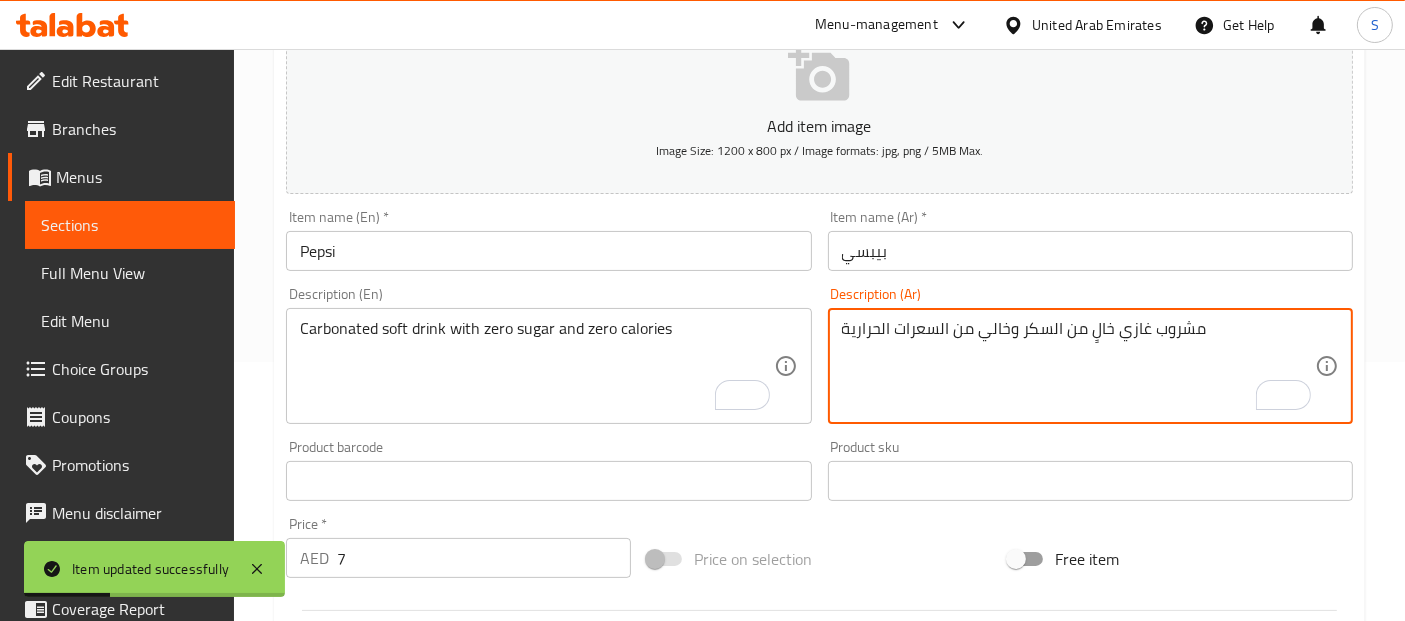 click on "مشروب غازي خالٍ من السكر وخالي من السعرات الحرارية" at bounding box center [1078, 366] 